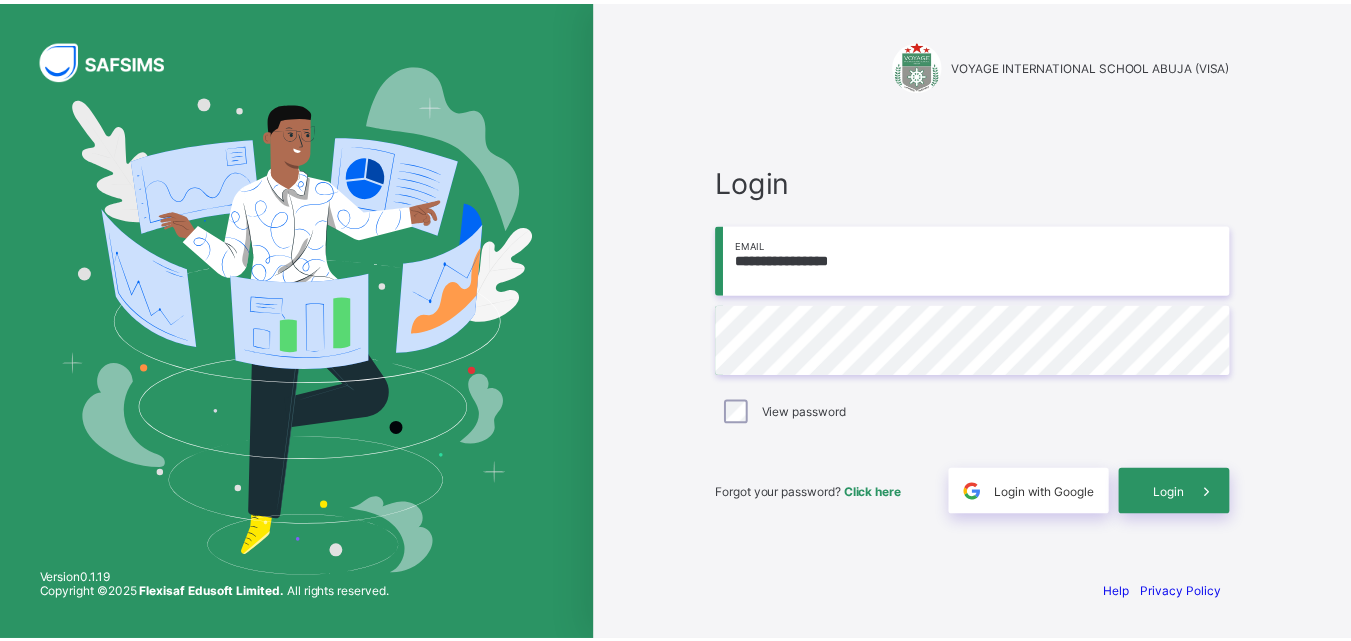 scroll, scrollTop: 0, scrollLeft: 0, axis: both 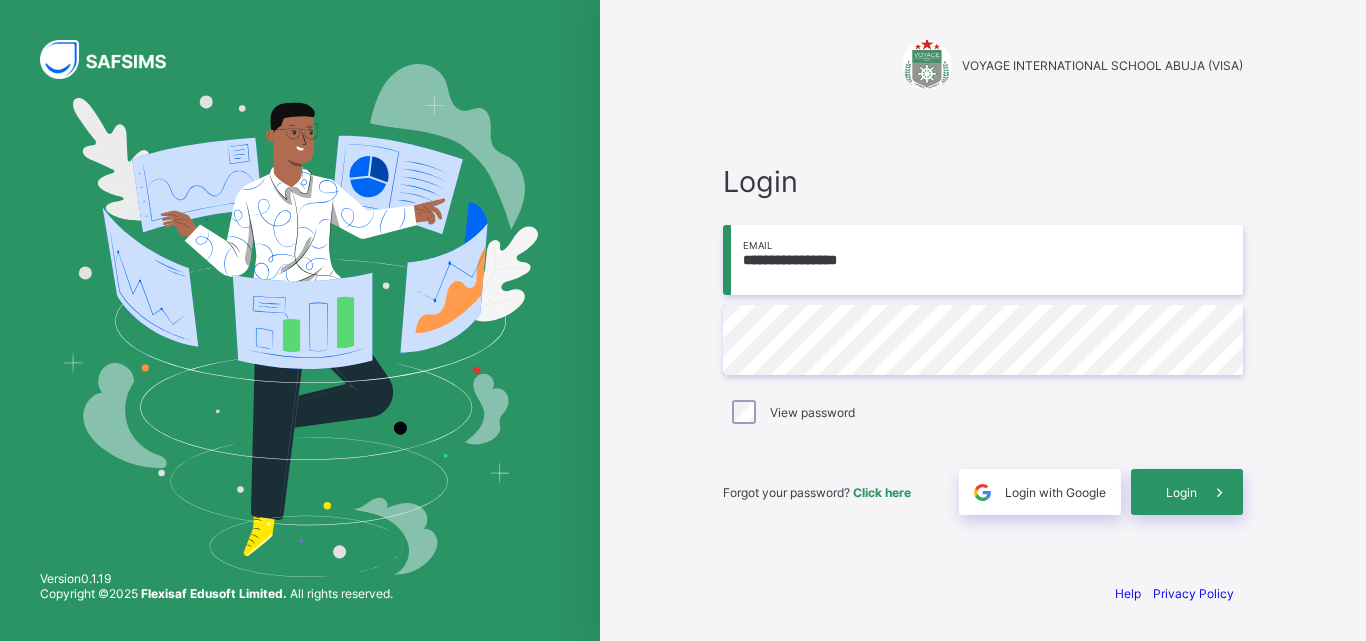 click on "**********" at bounding box center (983, 260) 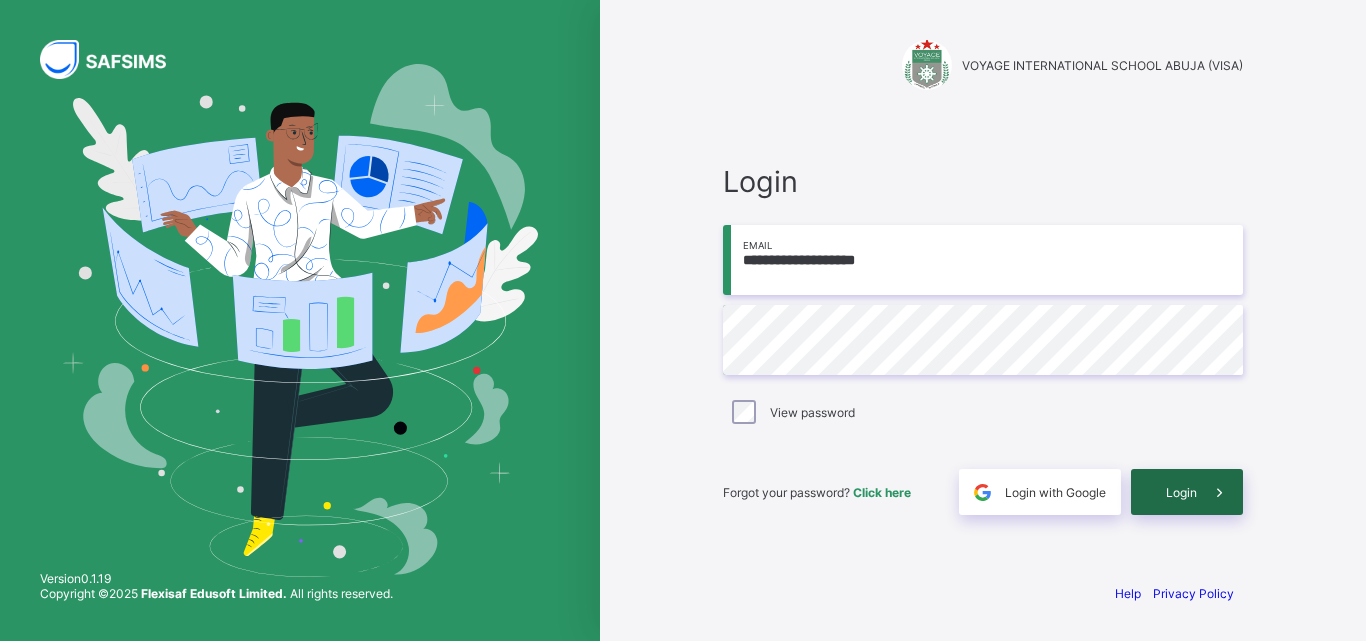 click at bounding box center [1220, 492] 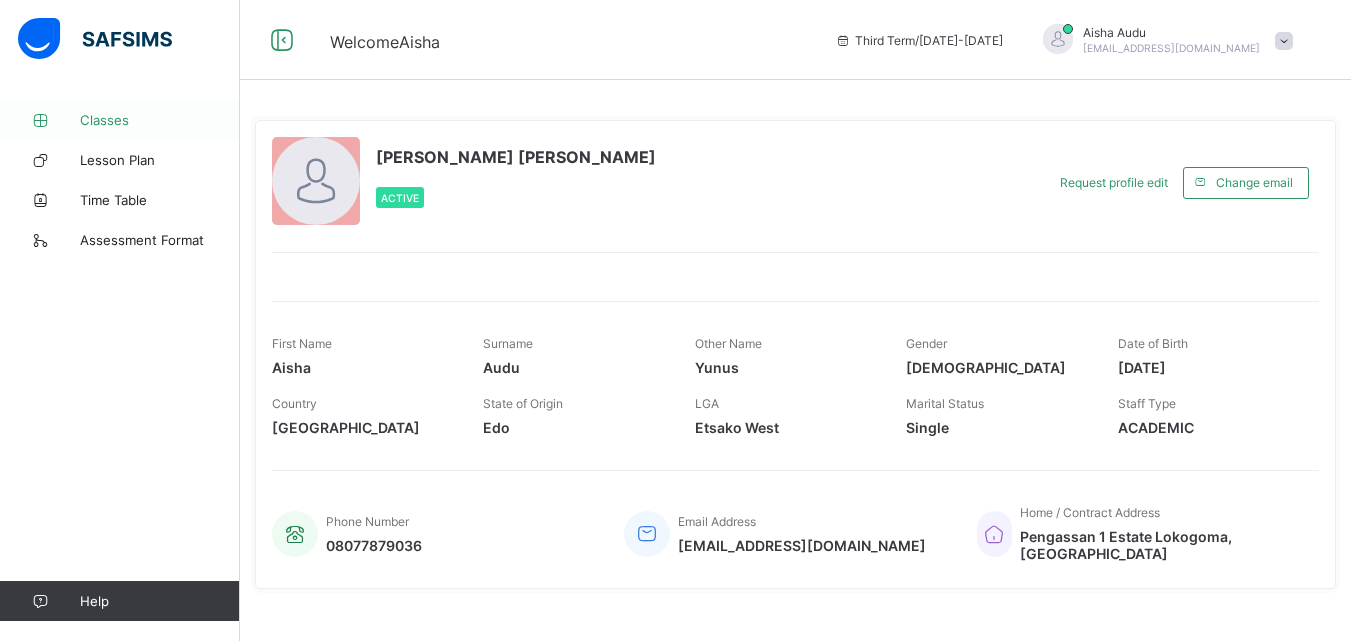 click on "Classes" at bounding box center [160, 120] 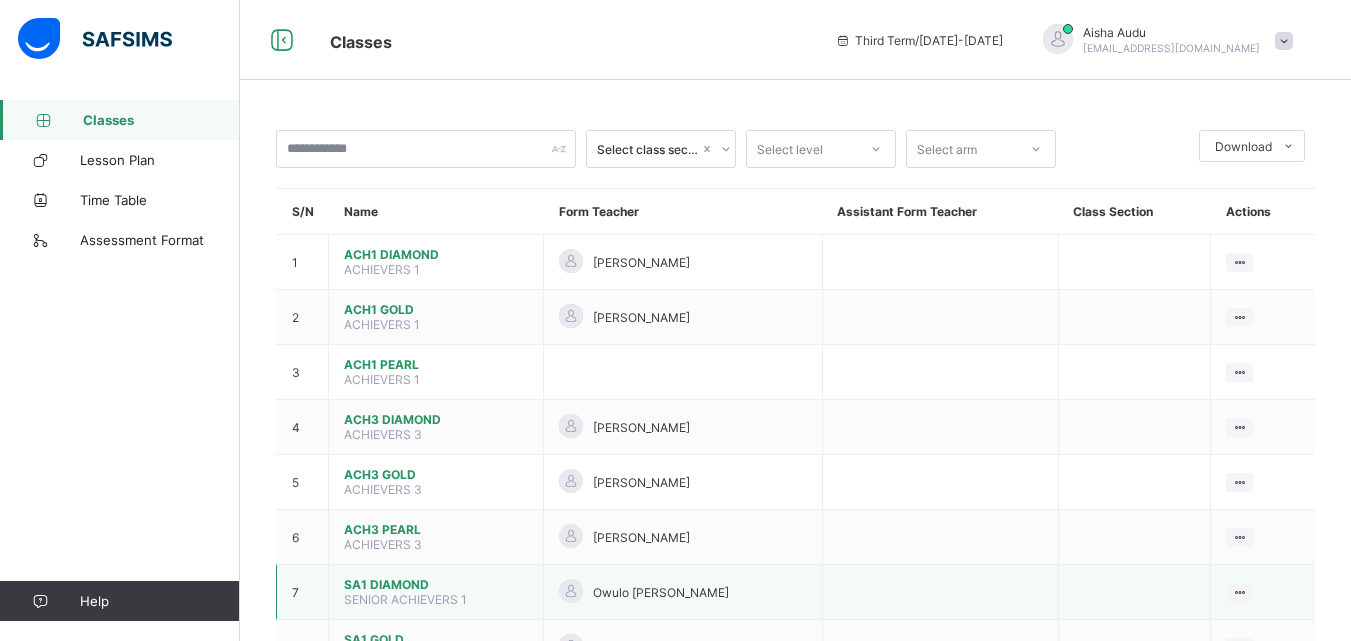 click on "SA1   DIAMOND" at bounding box center (436, 584) 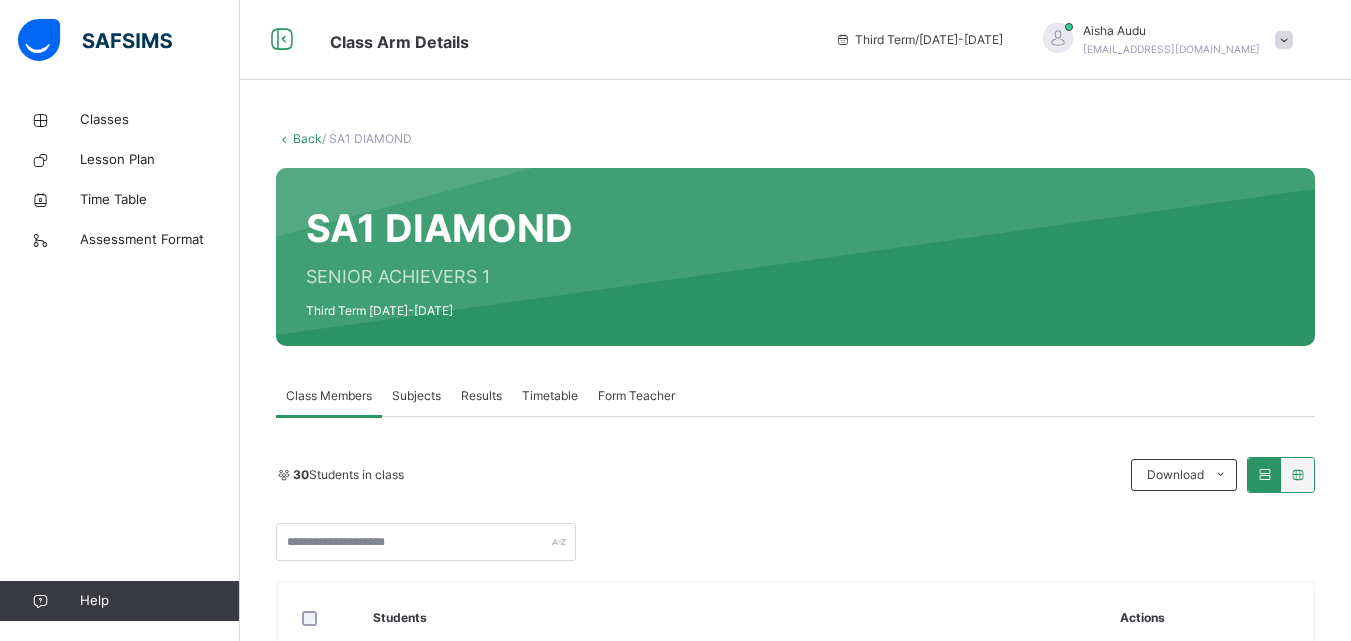 click on "Subjects" at bounding box center (416, 396) 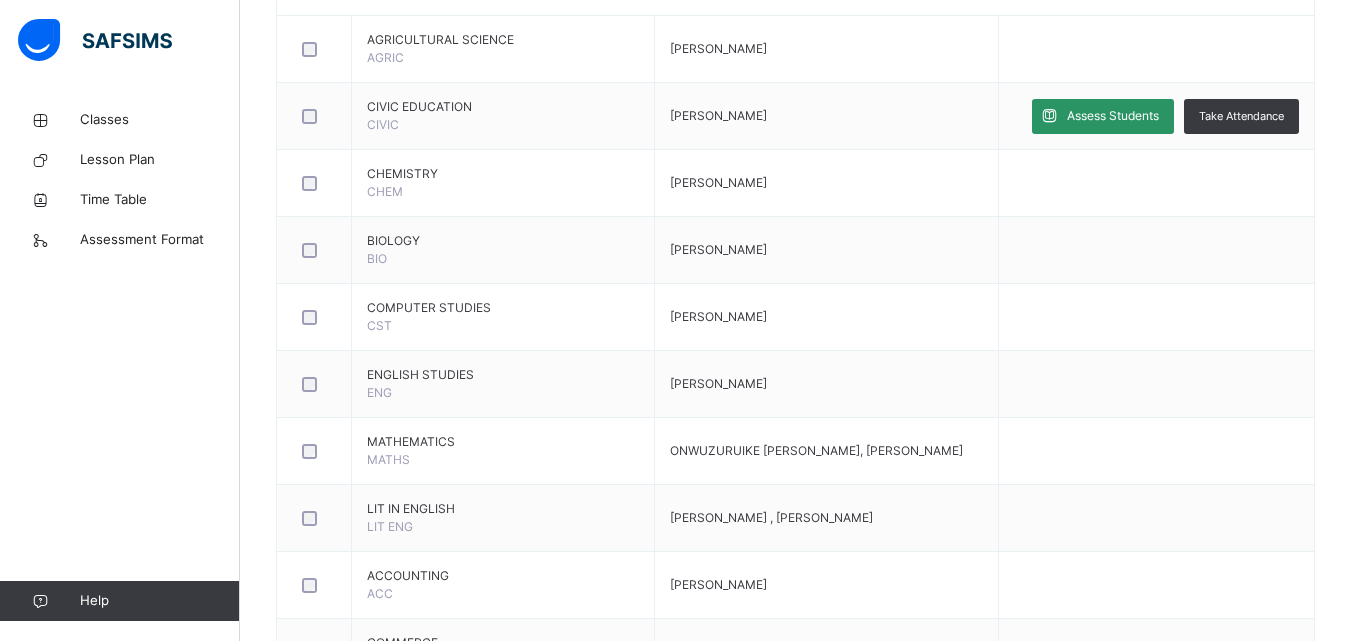 scroll, scrollTop: 560, scrollLeft: 0, axis: vertical 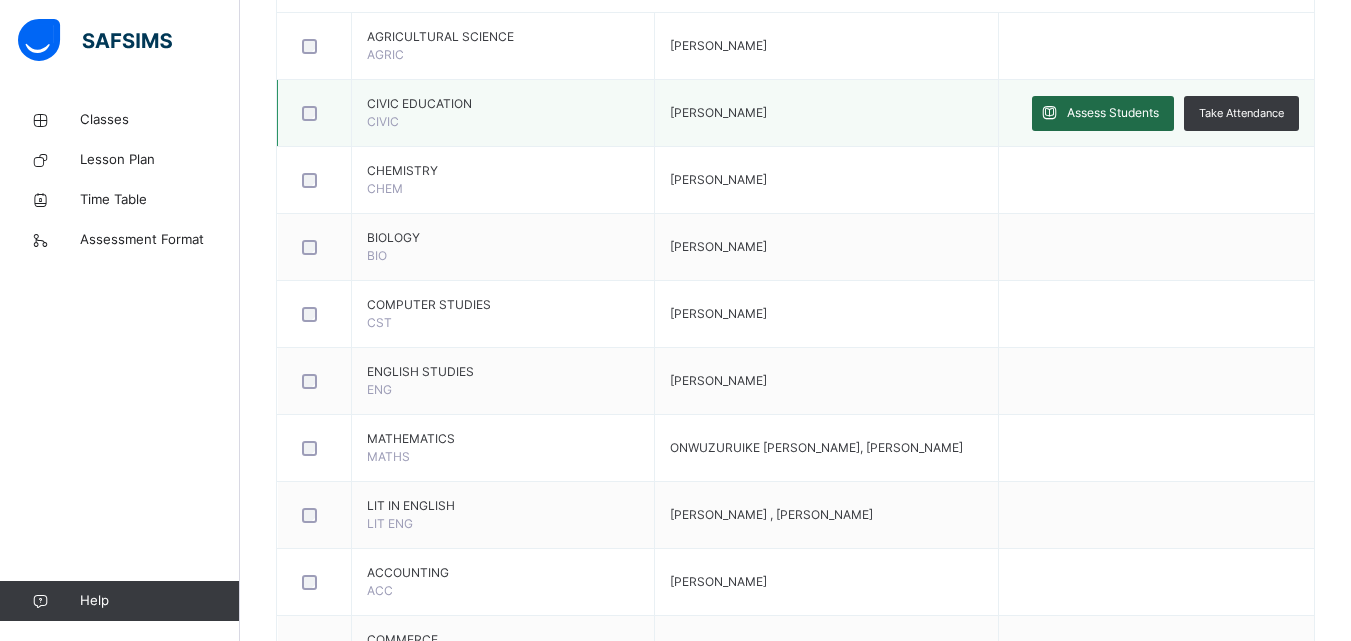 click on "Assess Students" at bounding box center [1113, 113] 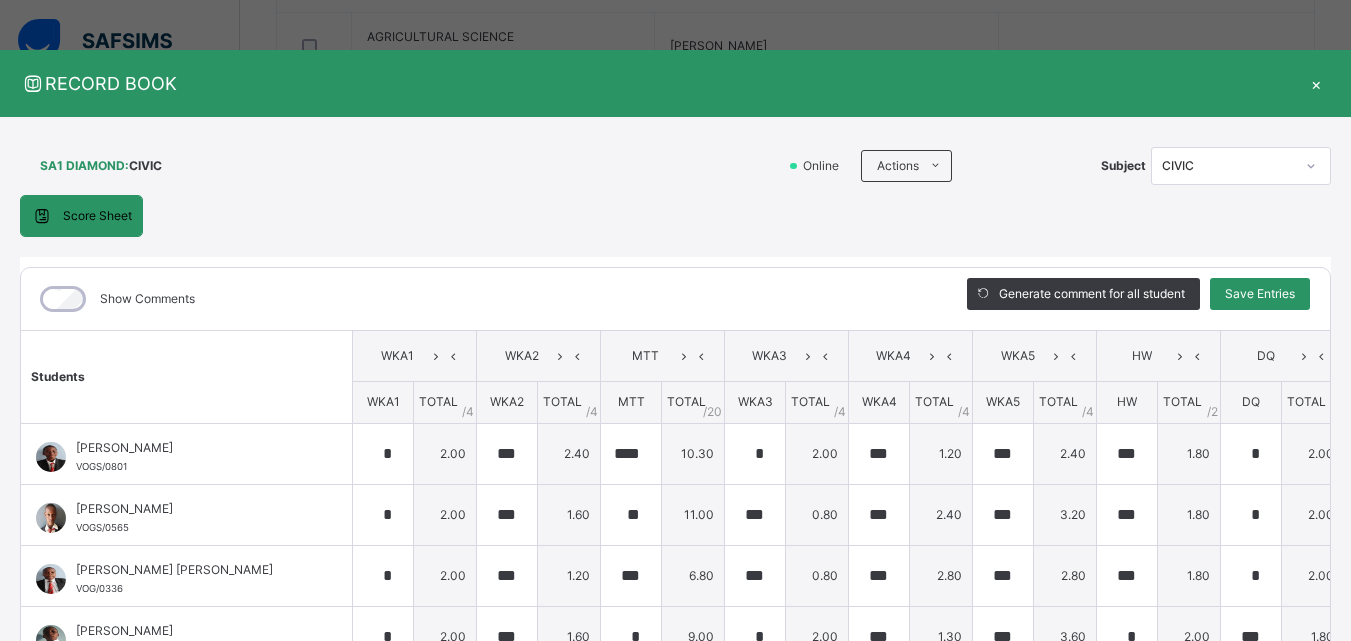 type on "*" 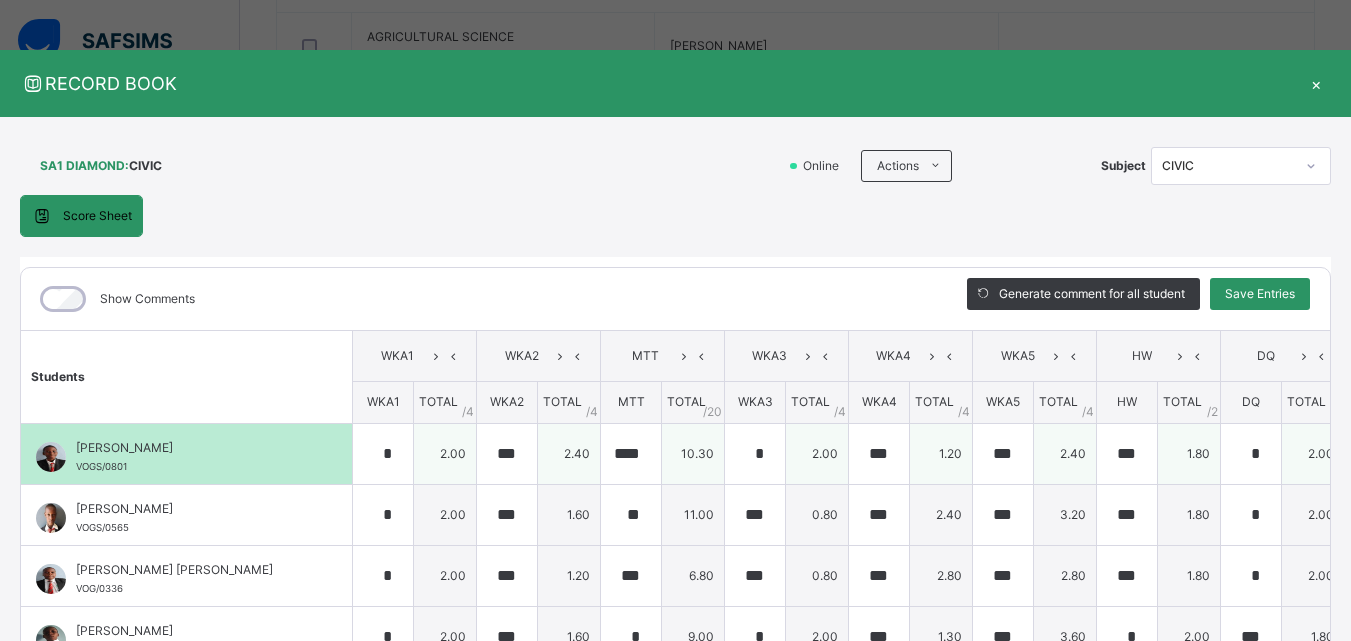 click on "2.00" at bounding box center [817, 453] 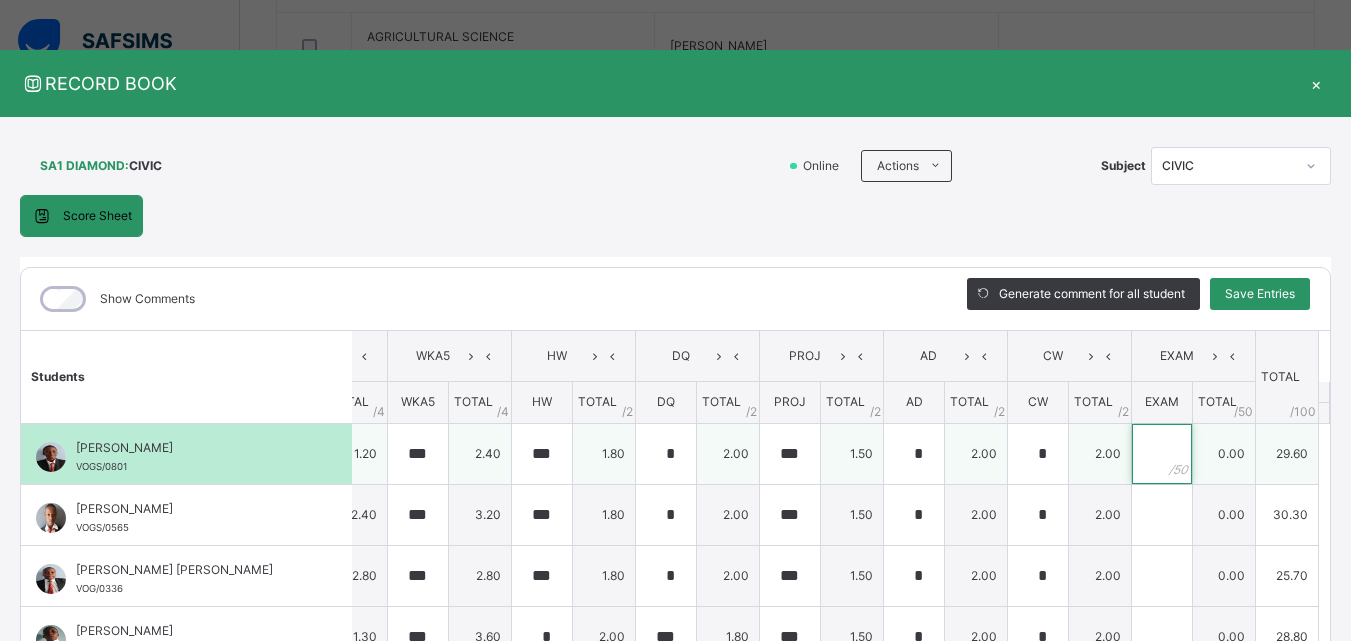 click at bounding box center (1162, 454) 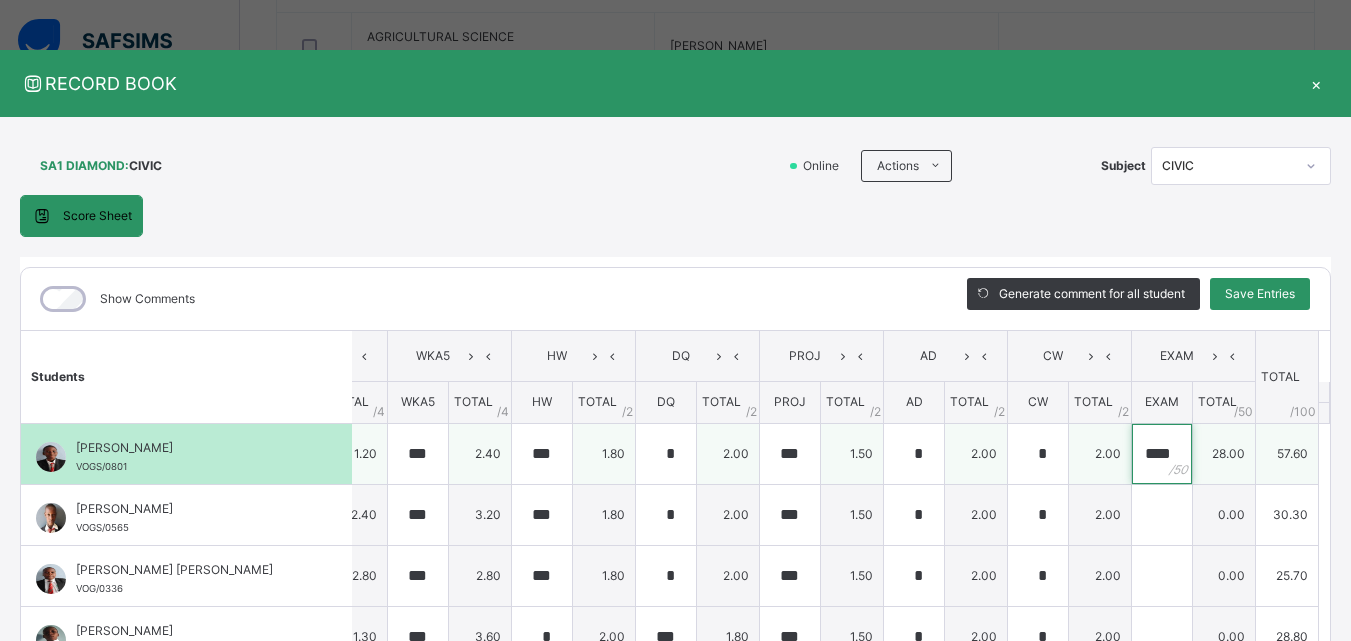scroll, scrollTop: 0, scrollLeft: 3, axis: horizontal 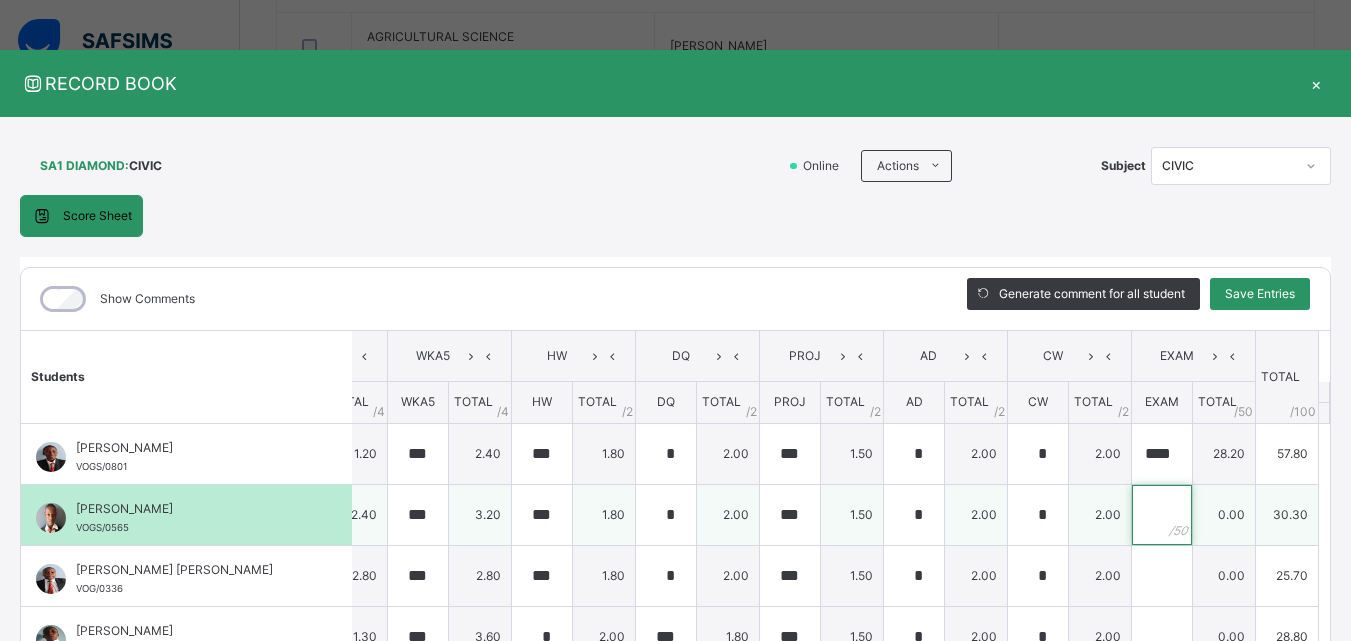 click at bounding box center [1162, 515] 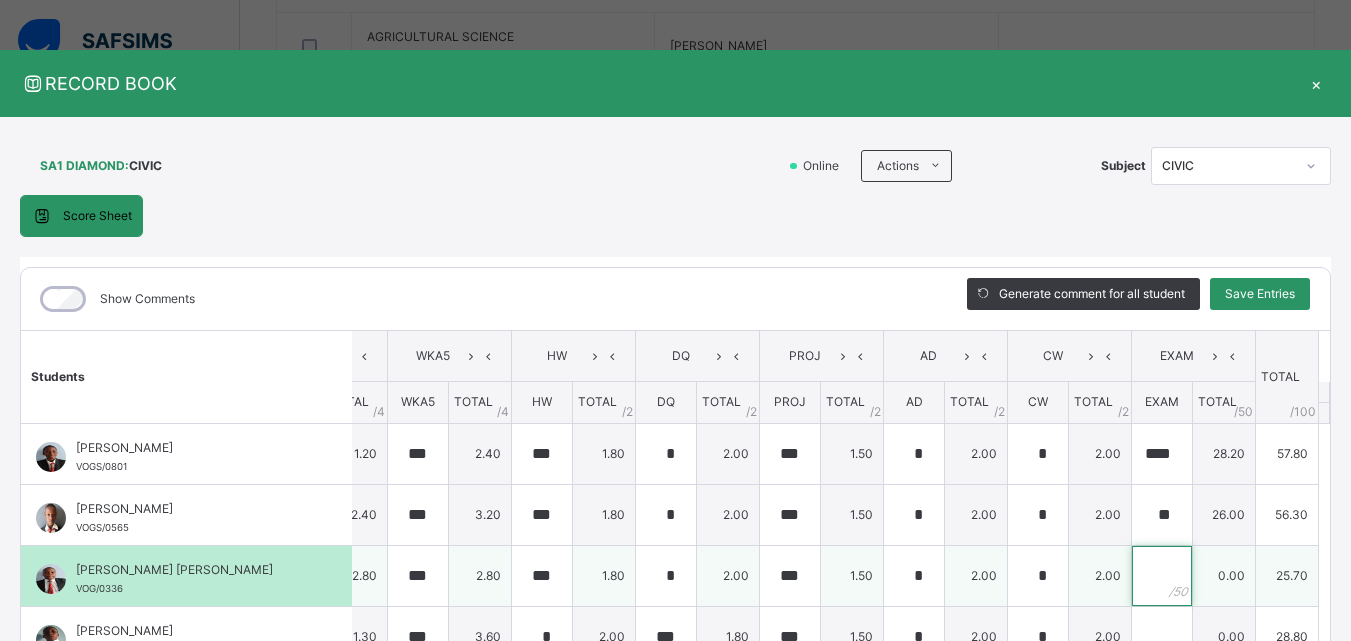 click at bounding box center (1162, 576) 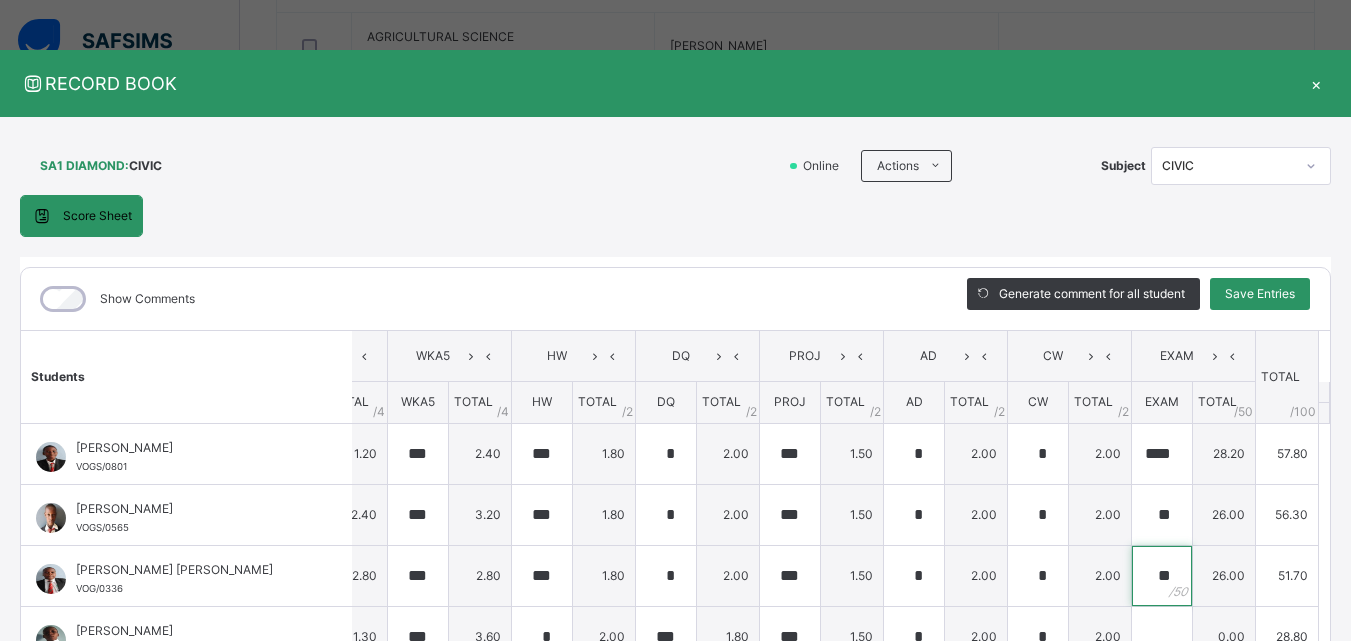 scroll, scrollTop: 424, scrollLeft: 598, axis: both 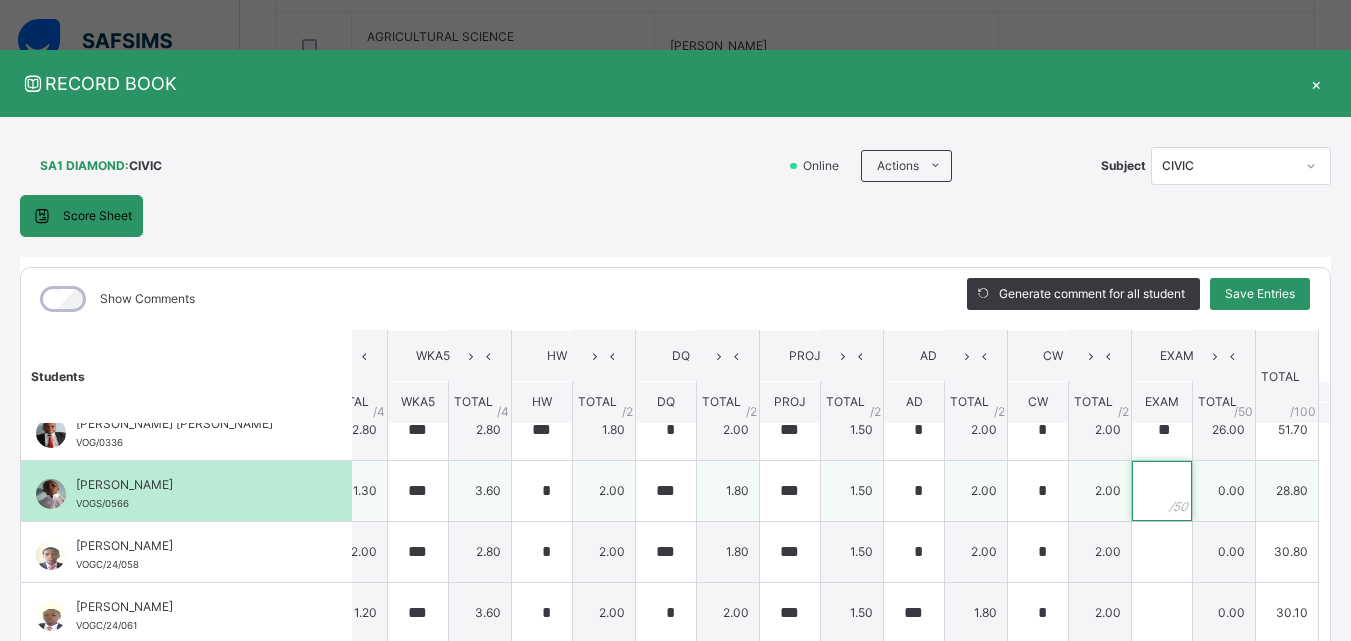 click at bounding box center (1162, 491) 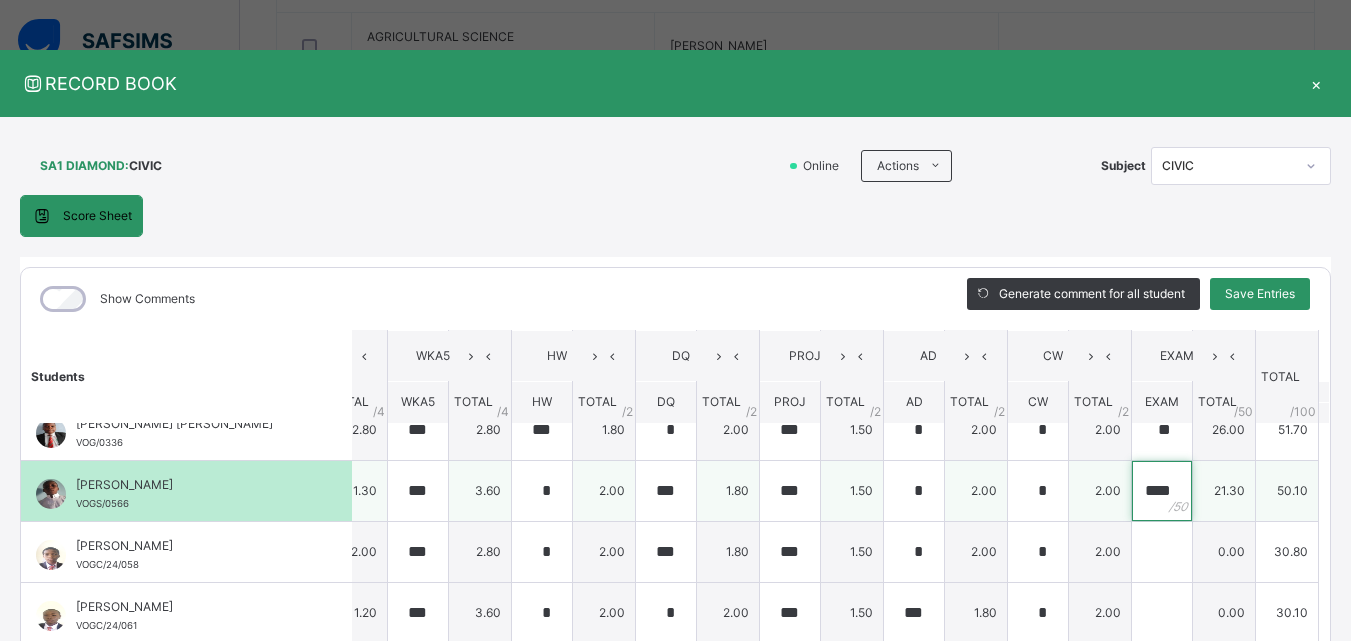 scroll, scrollTop: 0, scrollLeft: 1, axis: horizontal 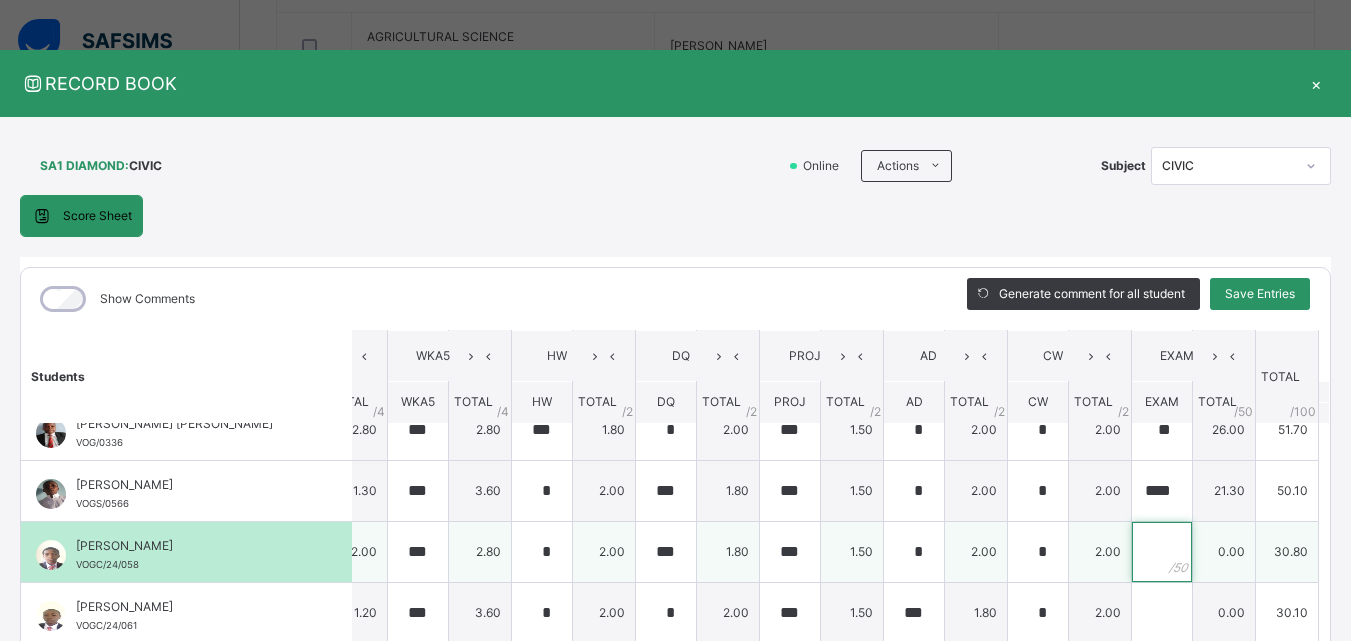 click at bounding box center (1162, 552) 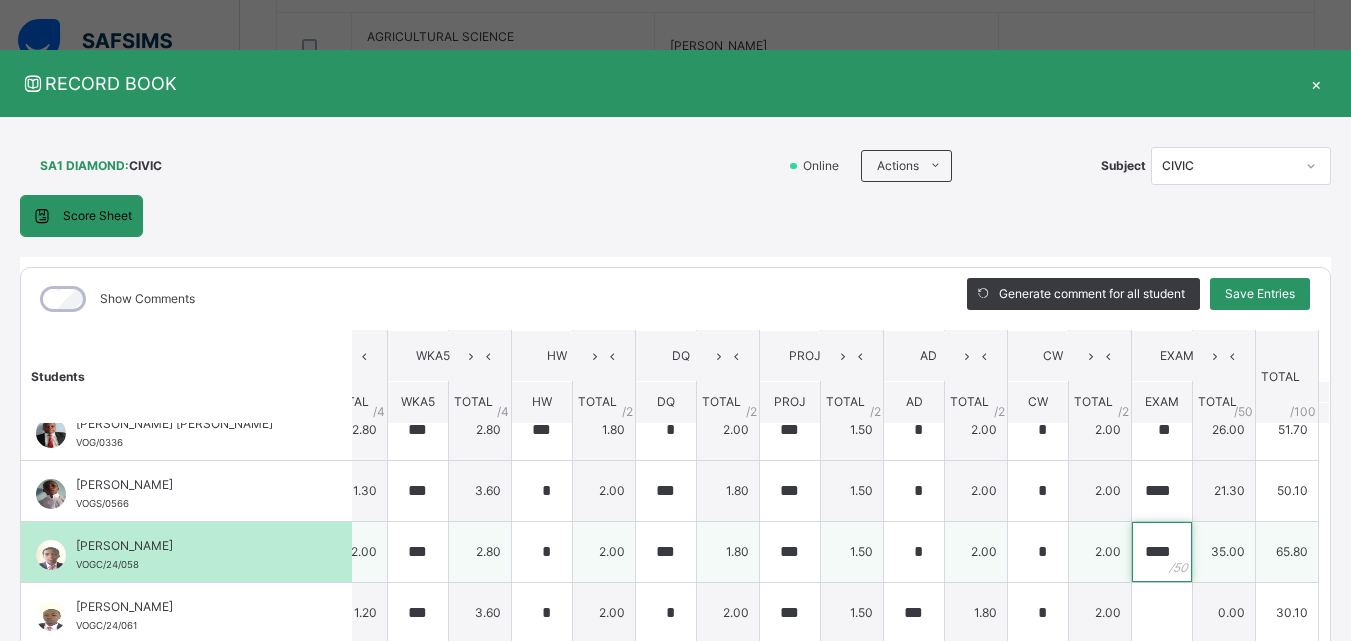 scroll, scrollTop: 0, scrollLeft: 4, axis: horizontal 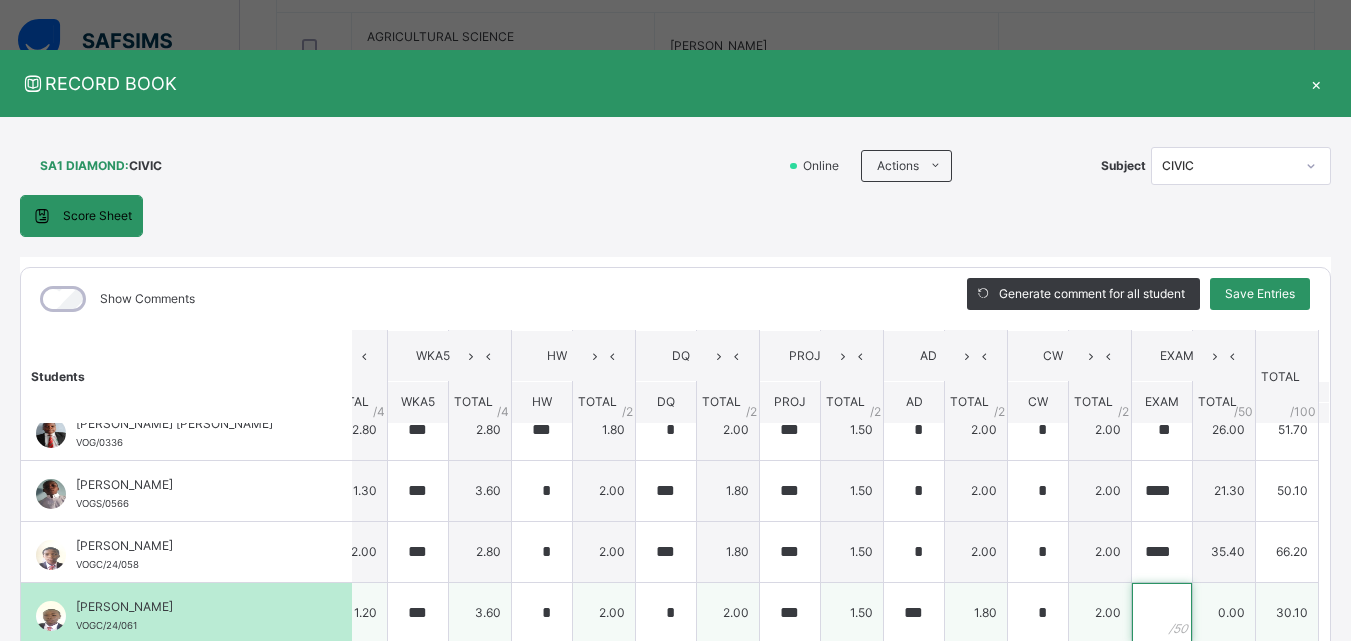 click at bounding box center (1162, 613) 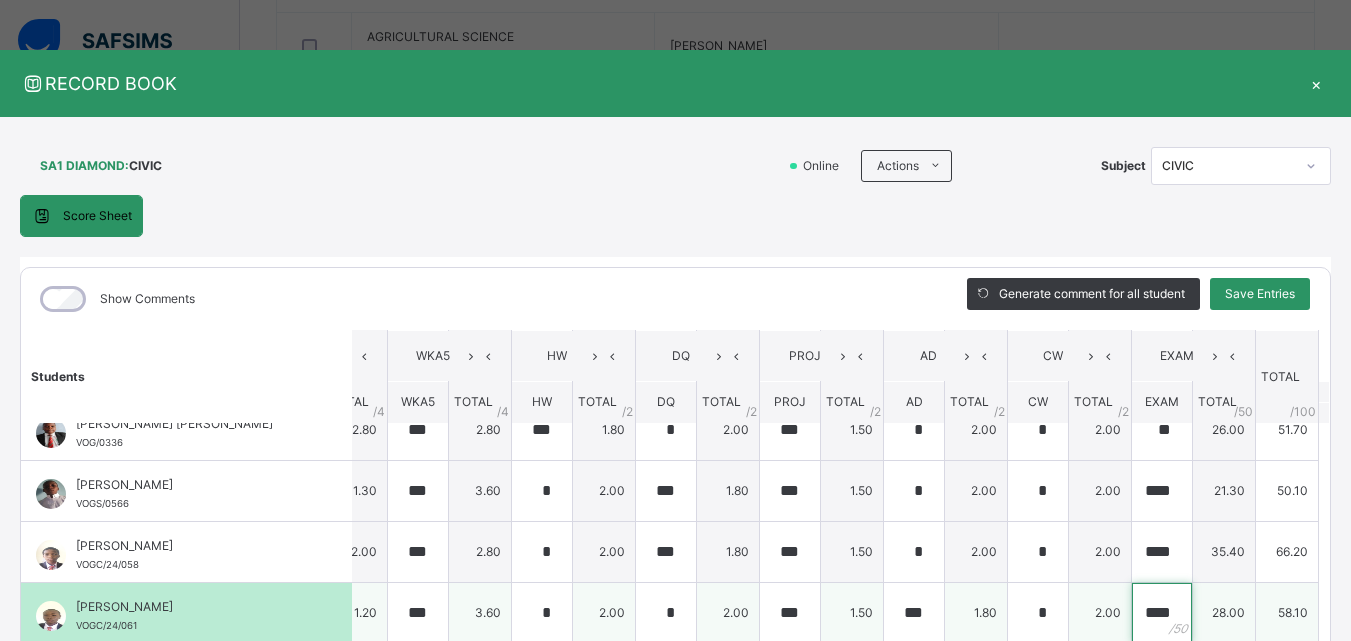 scroll, scrollTop: 0, scrollLeft: 3, axis: horizontal 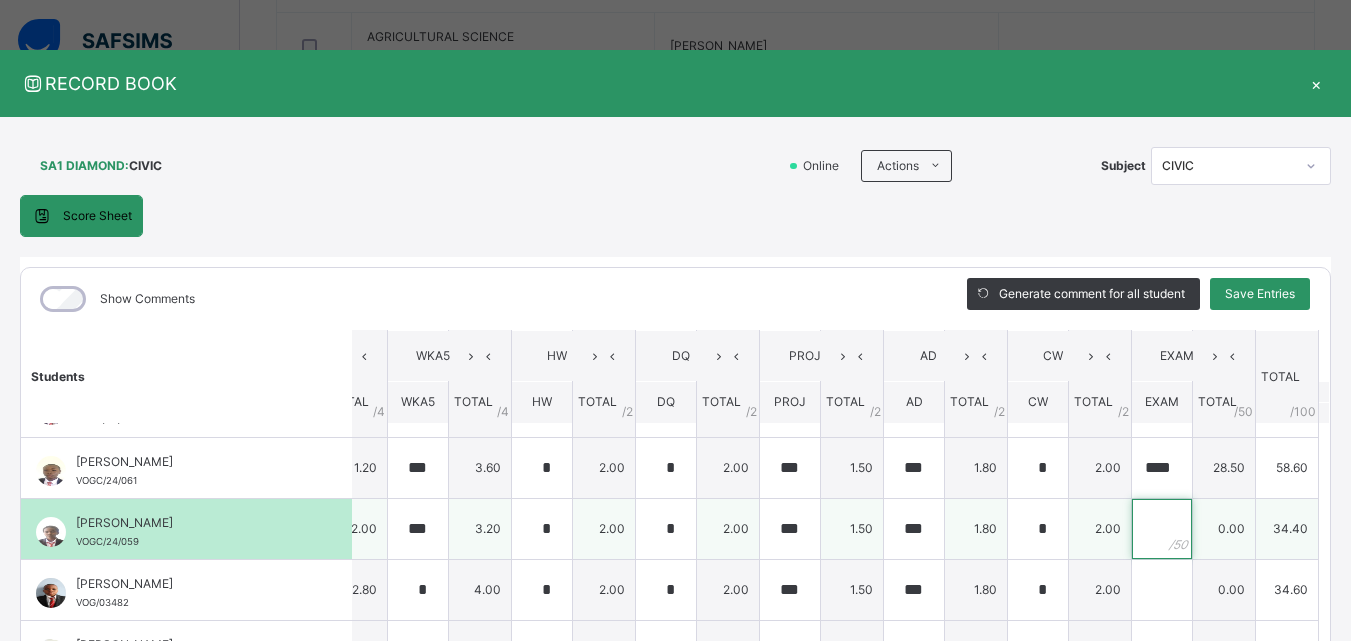 click at bounding box center [1162, 529] 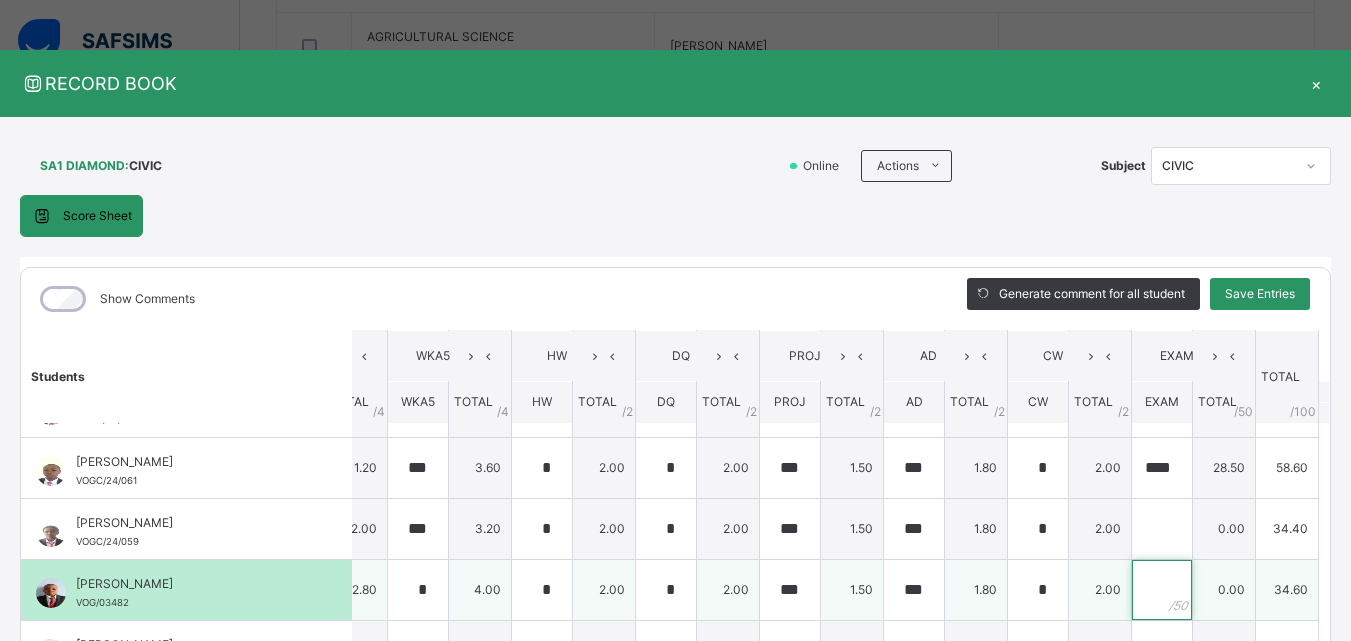 click at bounding box center (1162, 590) 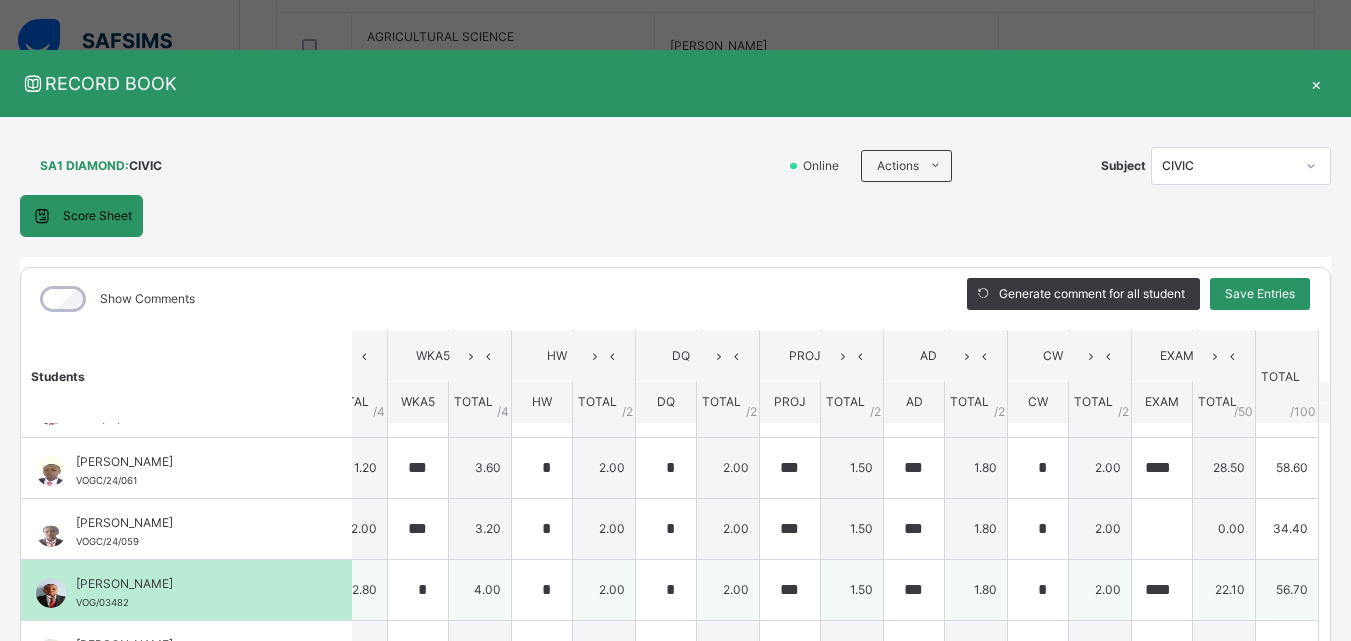 click on "22.10" at bounding box center [1224, 589] 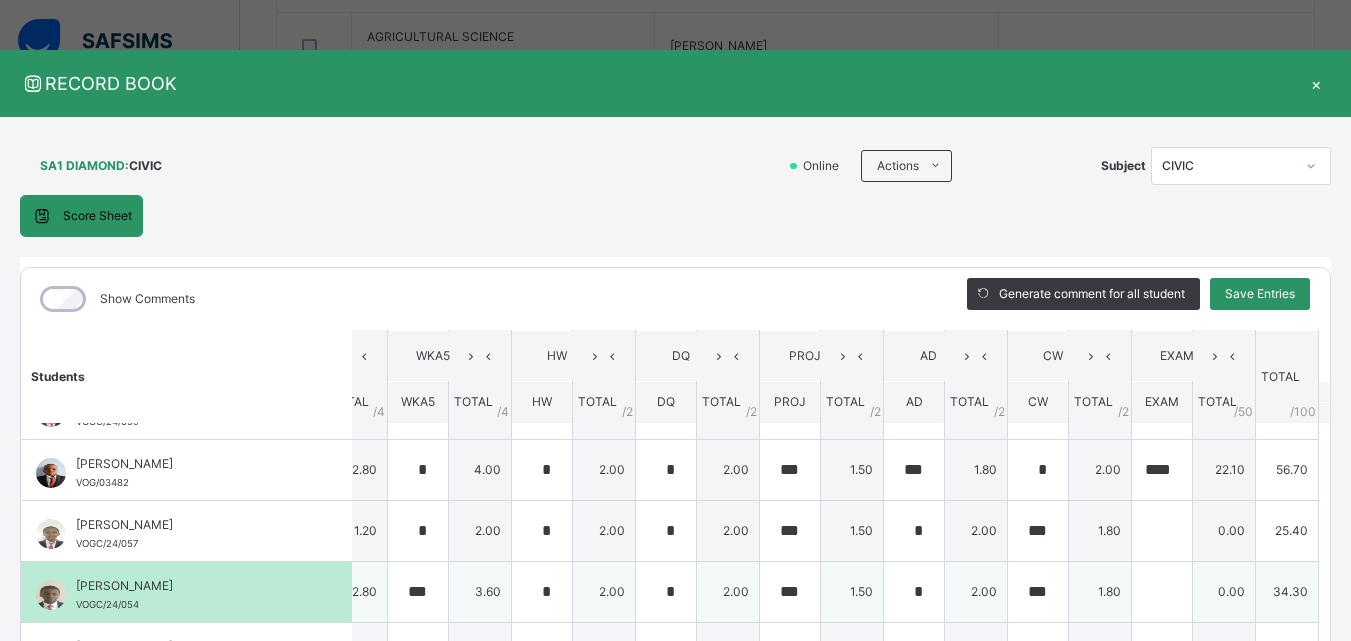 scroll, scrollTop: 451, scrollLeft: 598, axis: both 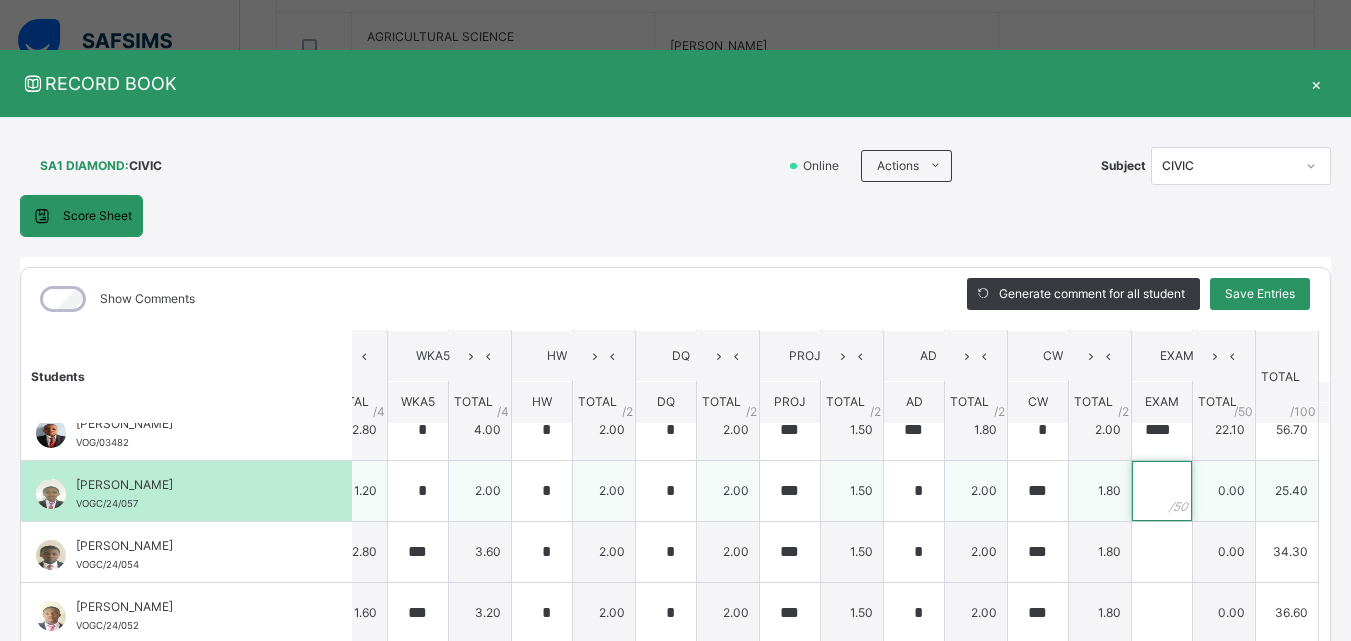 click at bounding box center [1162, 491] 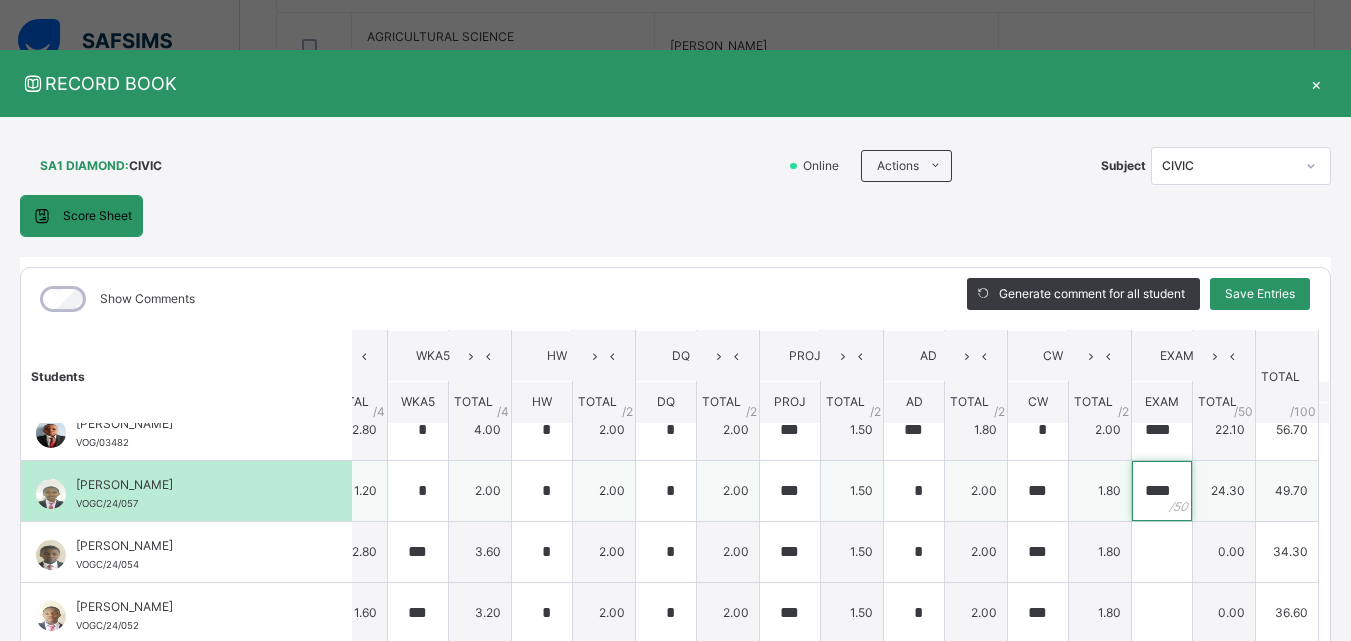 scroll, scrollTop: 0, scrollLeft: 3, axis: horizontal 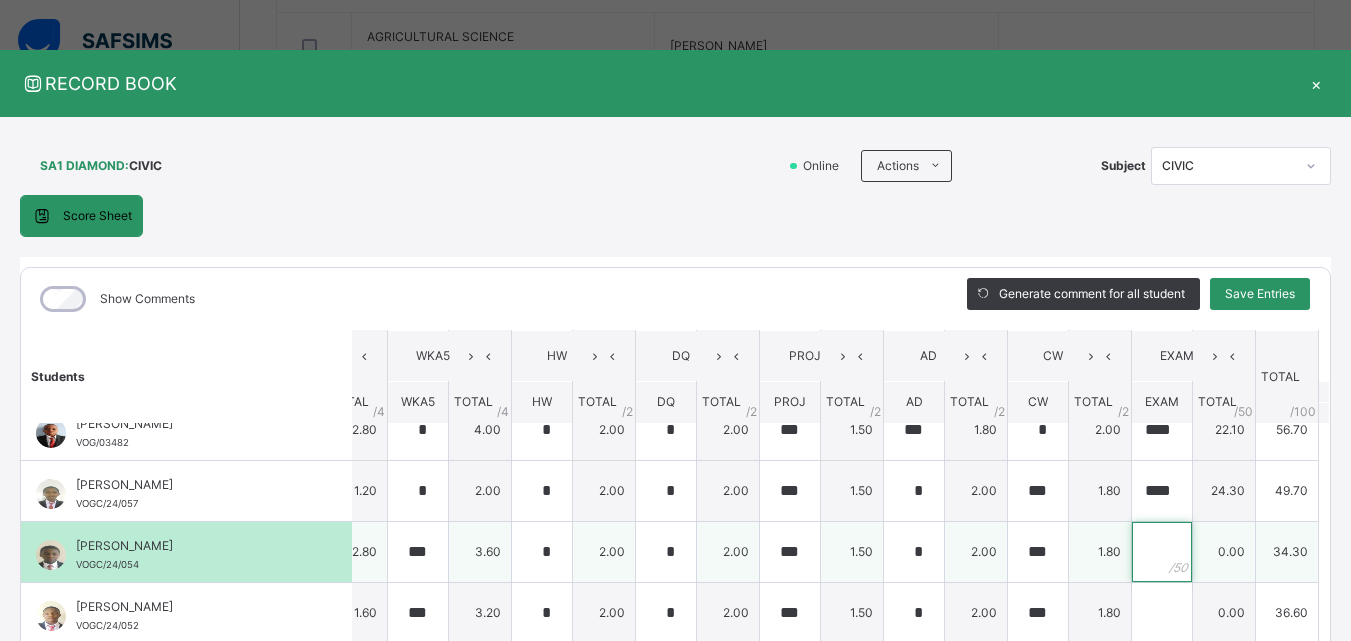 click at bounding box center [1162, 552] 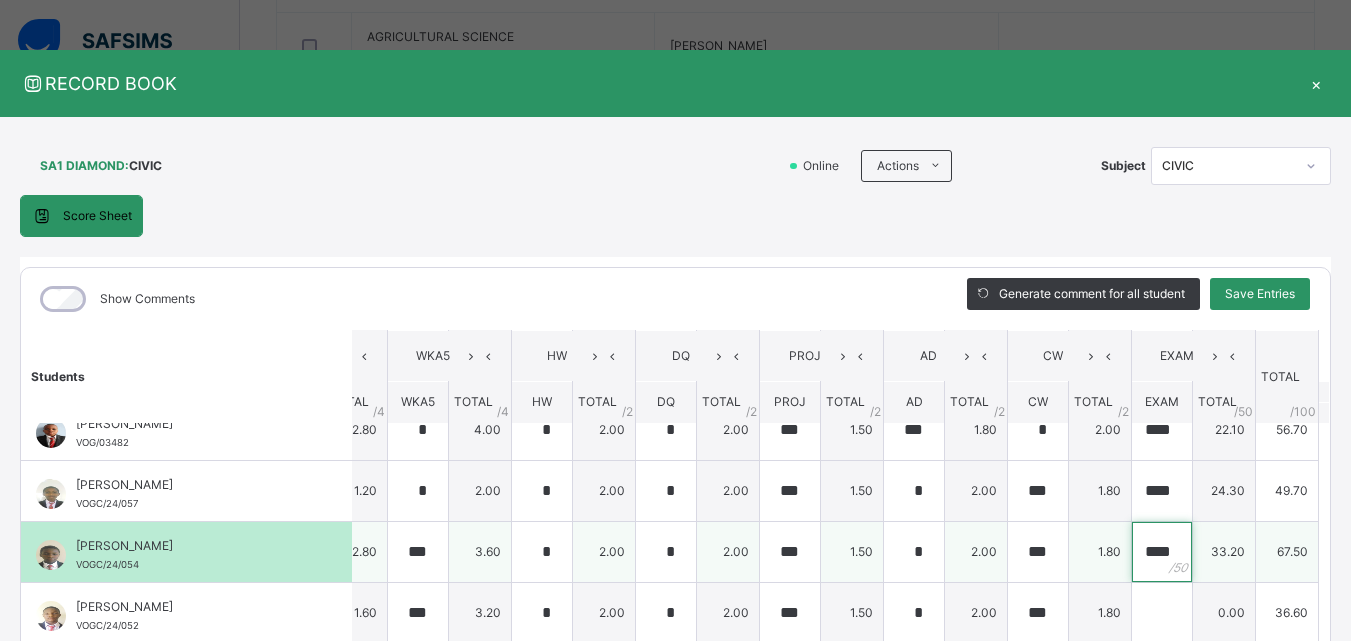 scroll, scrollTop: 0, scrollLeft: 4, axis: horizontal 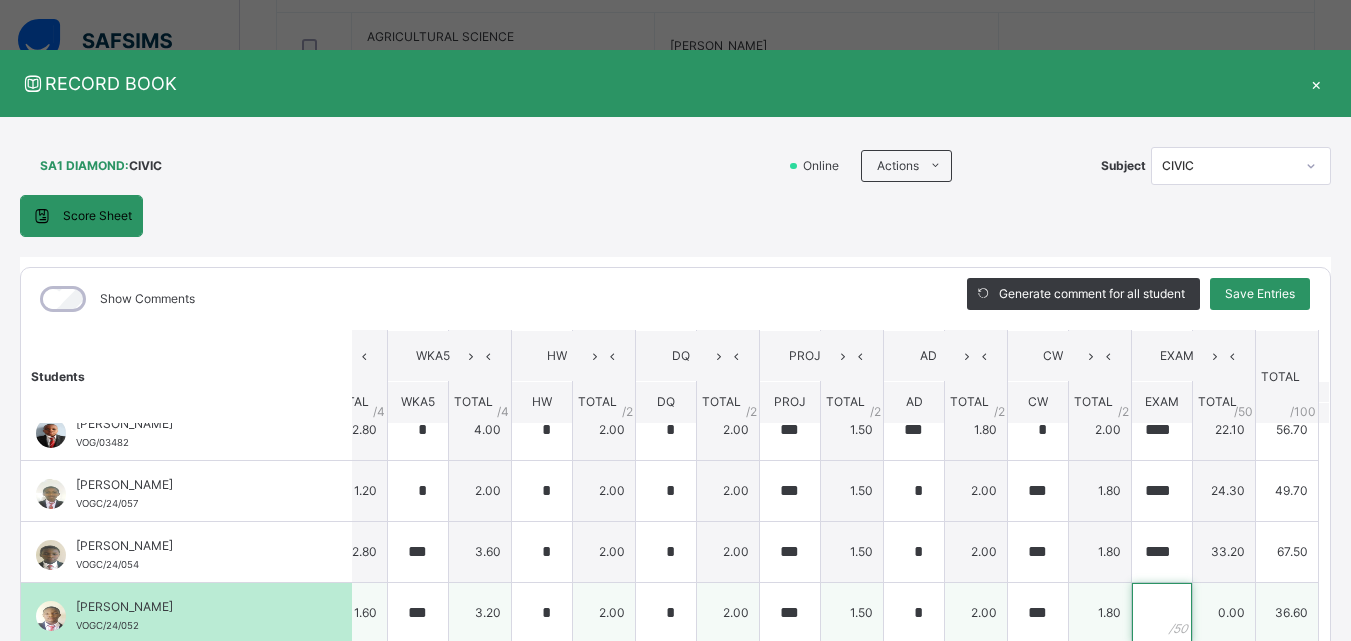 click at bounding box center [1162, 613] 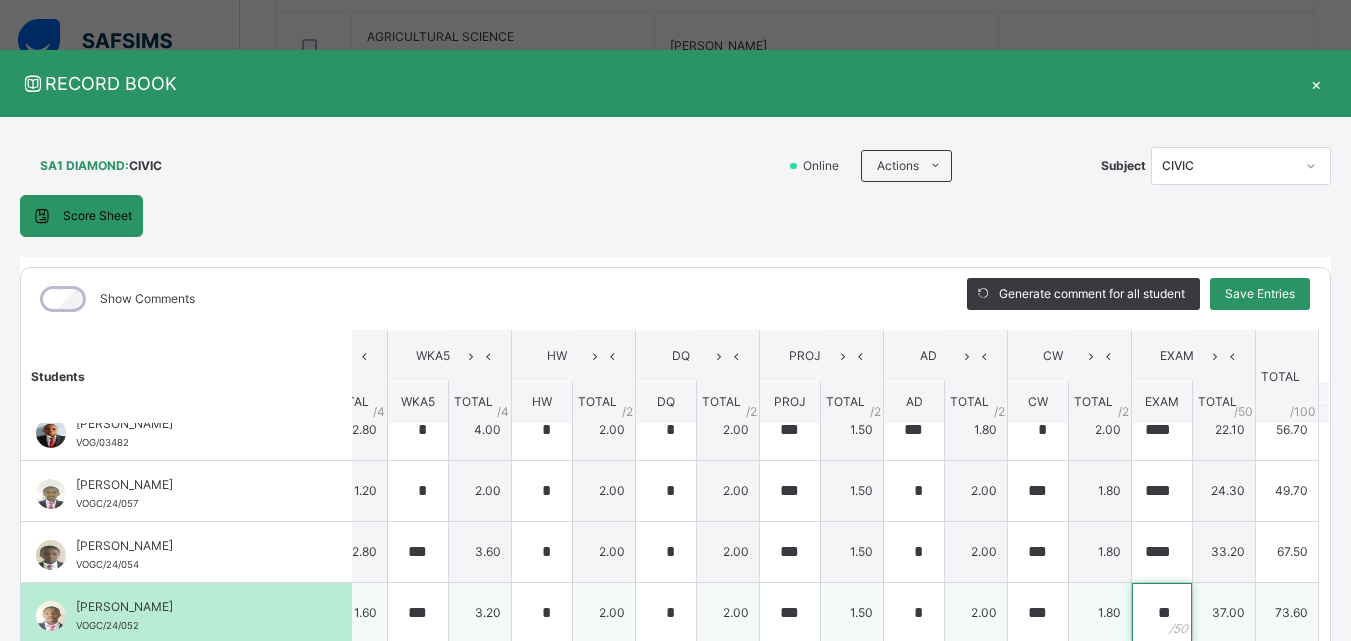 scroll, scrollTop: 875, scrollLeft: 598, axis: both 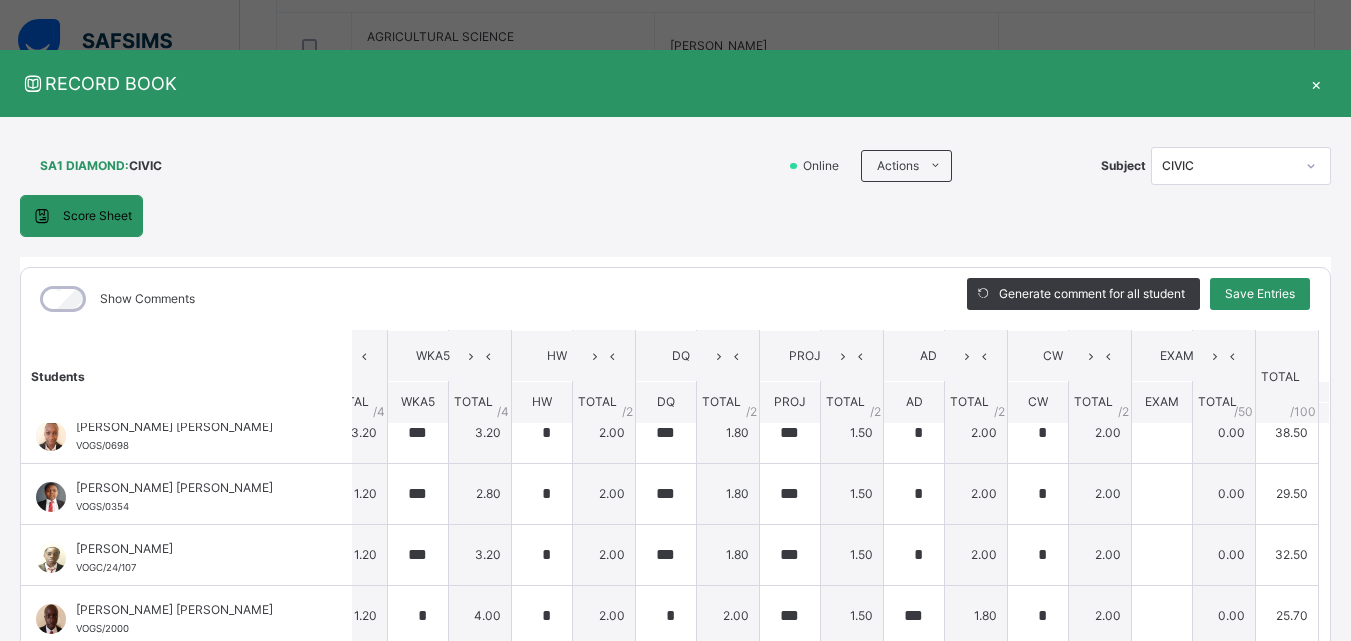 drag, startPoint x: 250, startPoint y: 345, endPoint x: 629, endPoint y: 348, distance: 379.01187 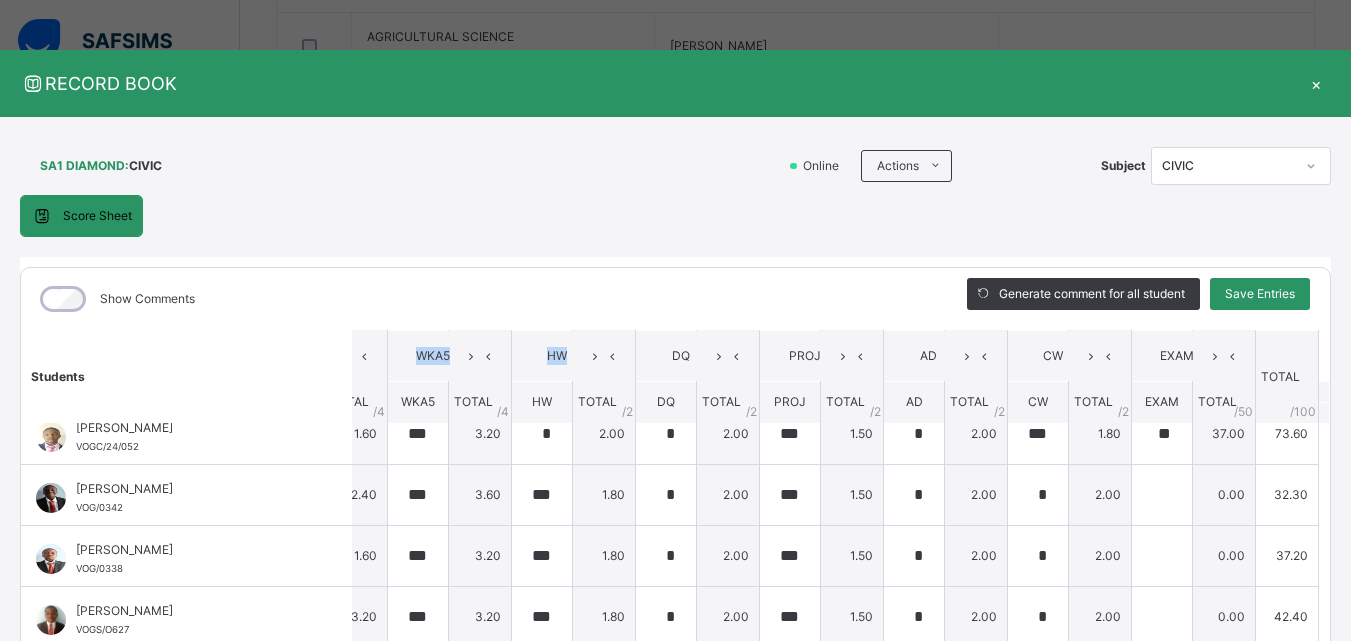 scroll, scrollTop: 447, scrollLeft: 598, axis: both 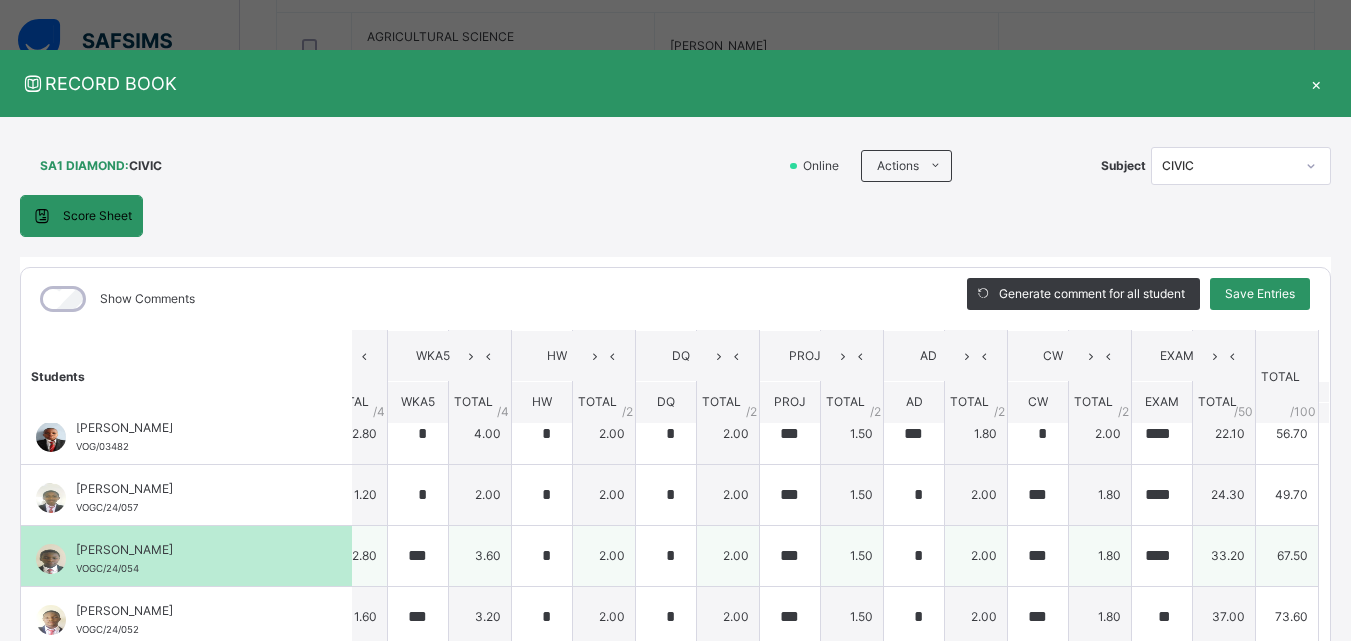 click on "33.20" at bounding box center (1224, 555) 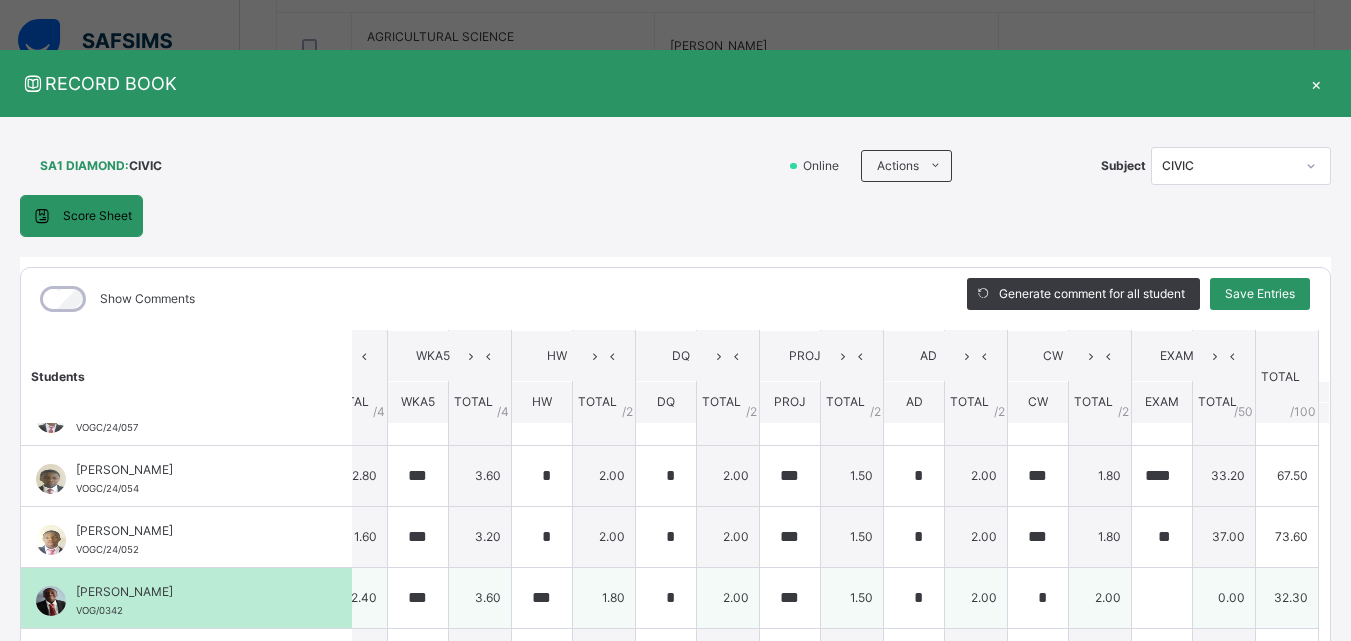 scroll, scrollTop: 567, scrollLeft: 598, axis: both 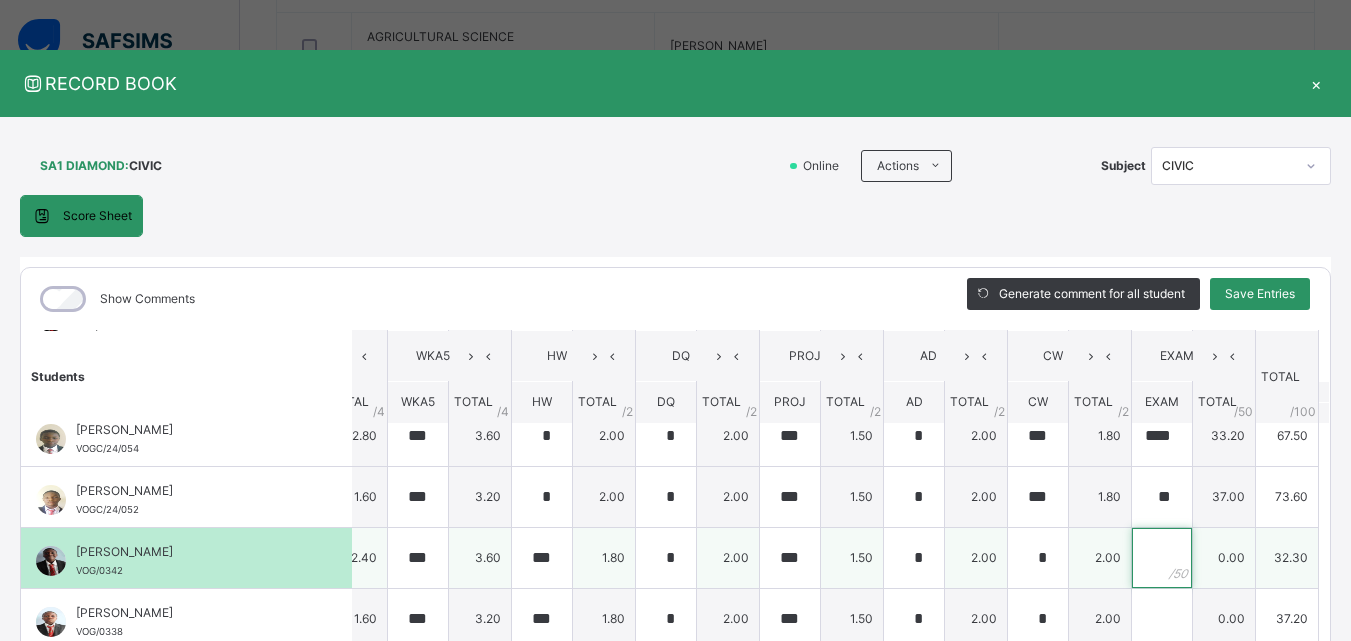 click at bounding box center (1162, 558) 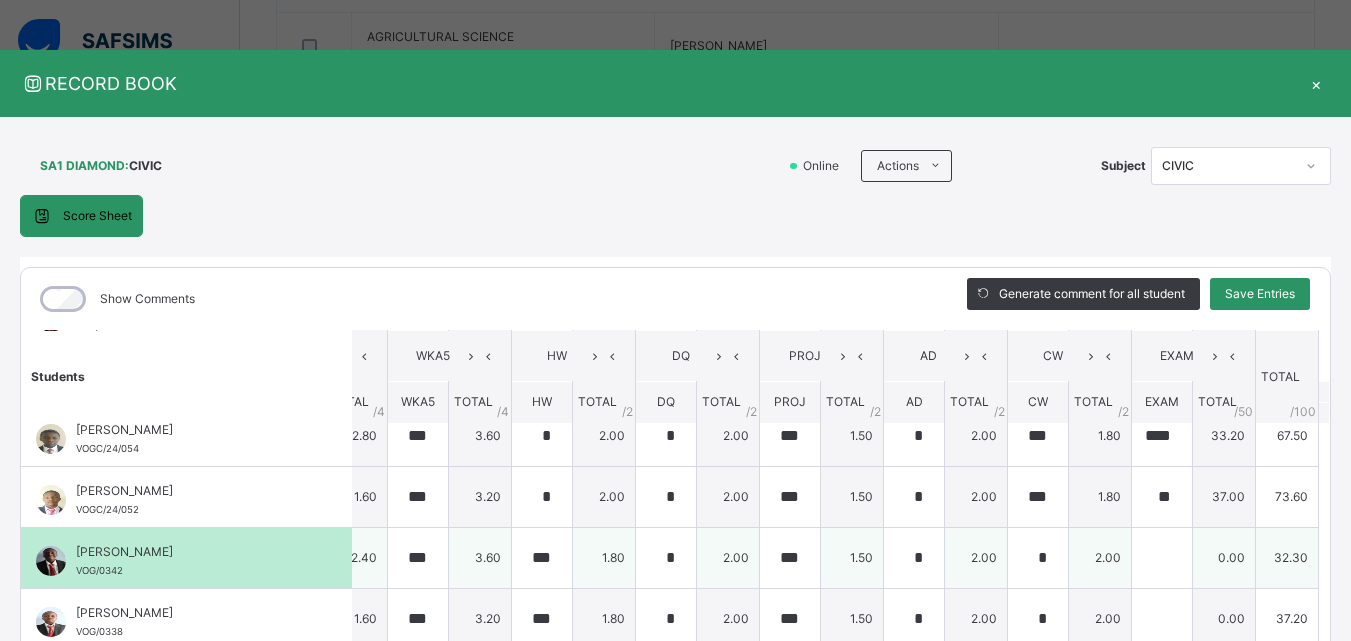 click on "0.00" at bounding box center [1224, 557] 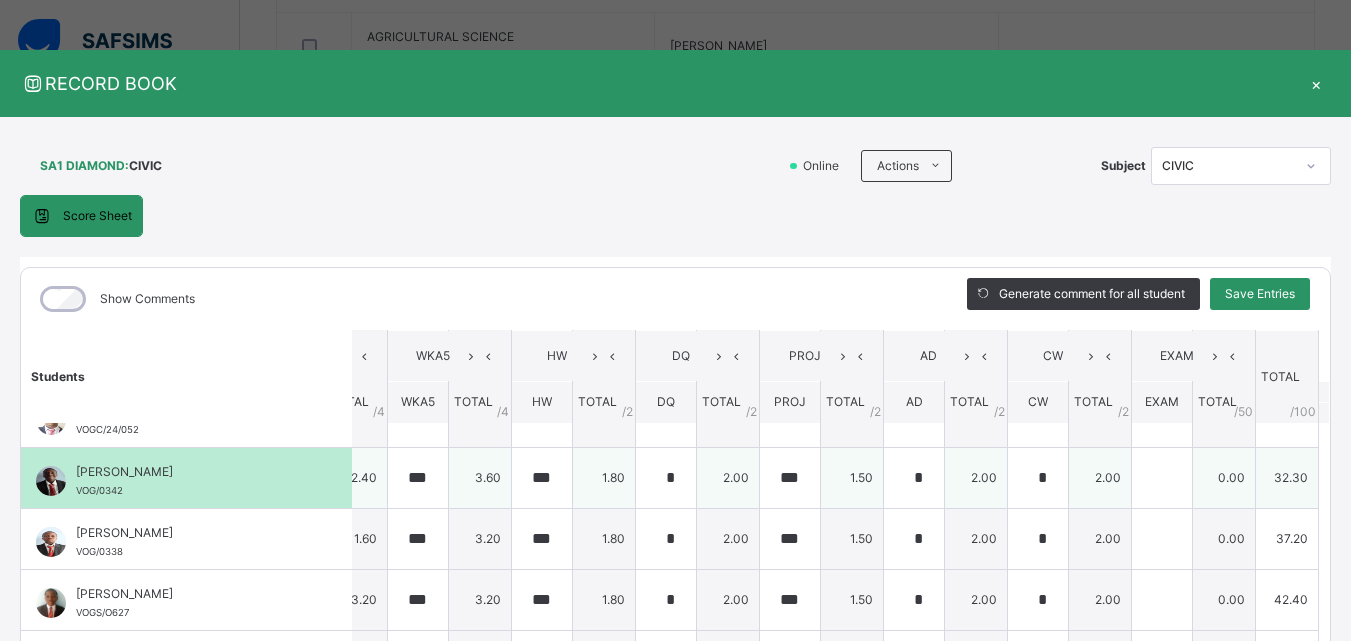 scroll, scrollTop: 687, scrollLeft: 598, axis: both 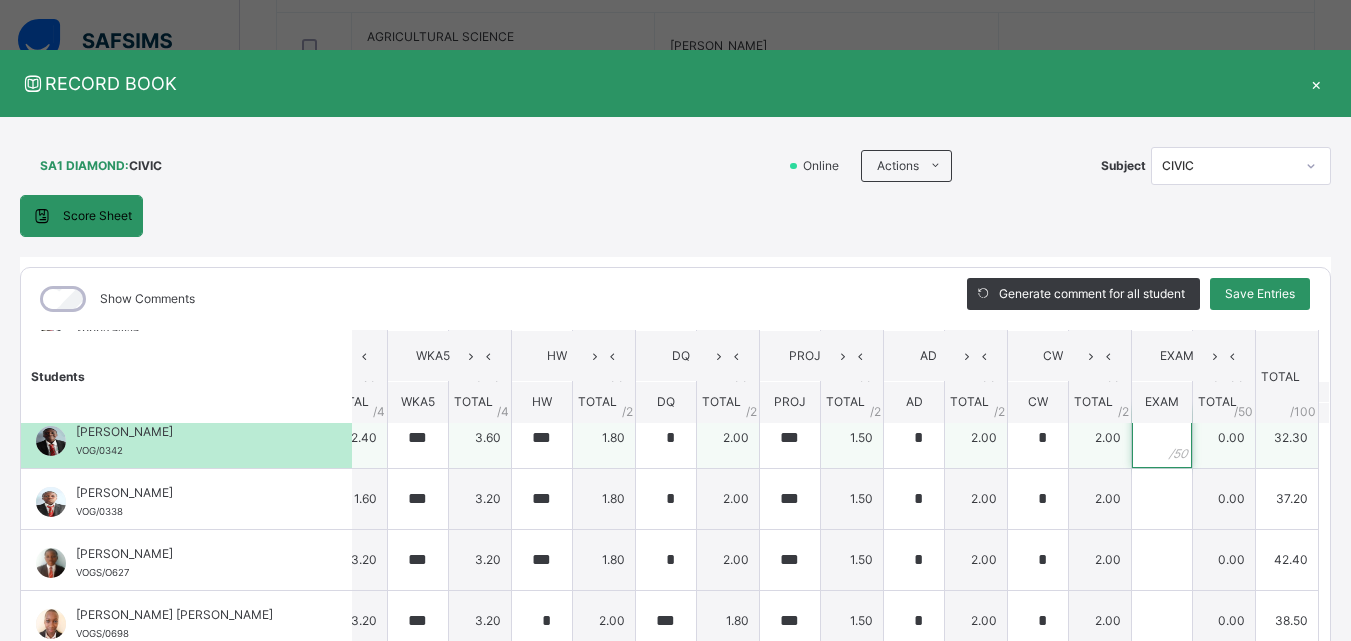 click at bounding box center (1162, 438) 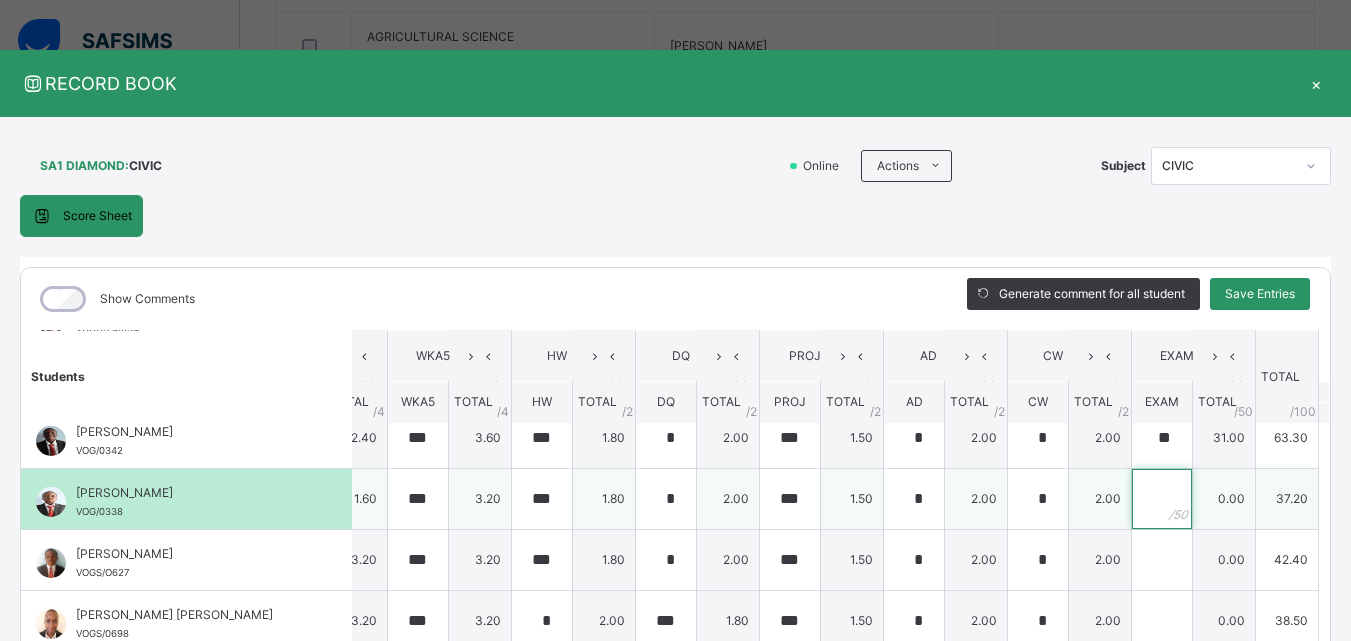 click at bounding box center (1162, 499) 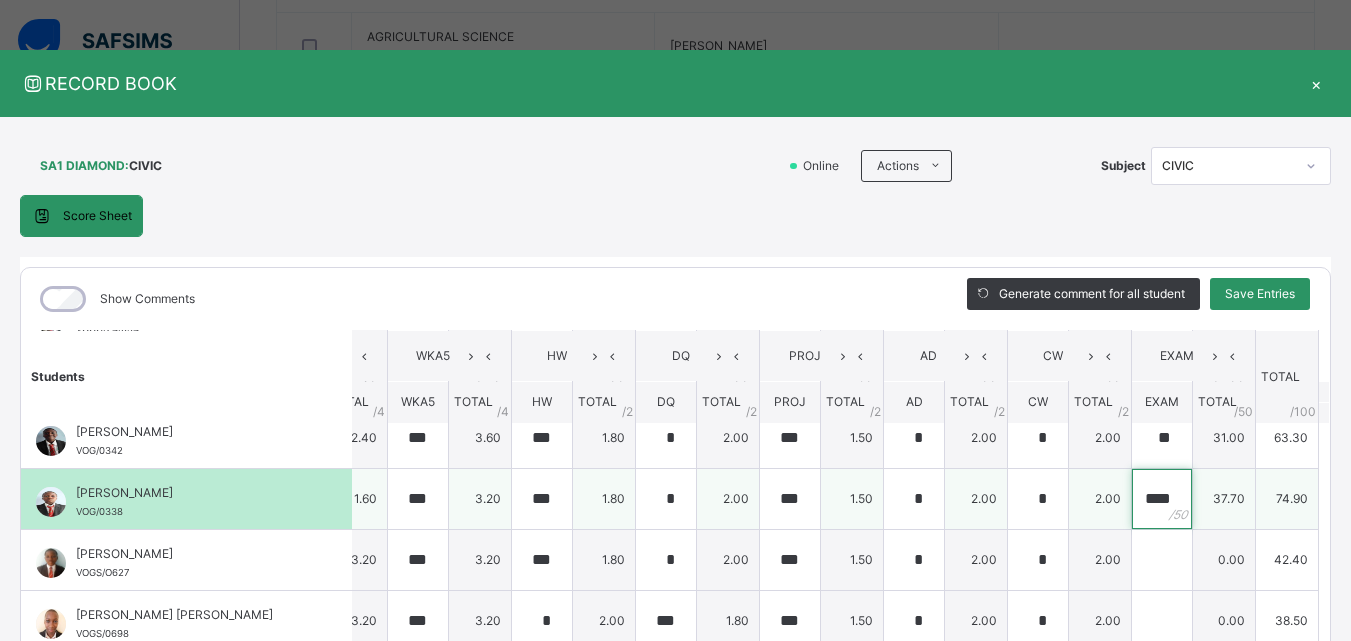 scroll, scrollTop: 0, scrollLeft: 1, axis: horizontal 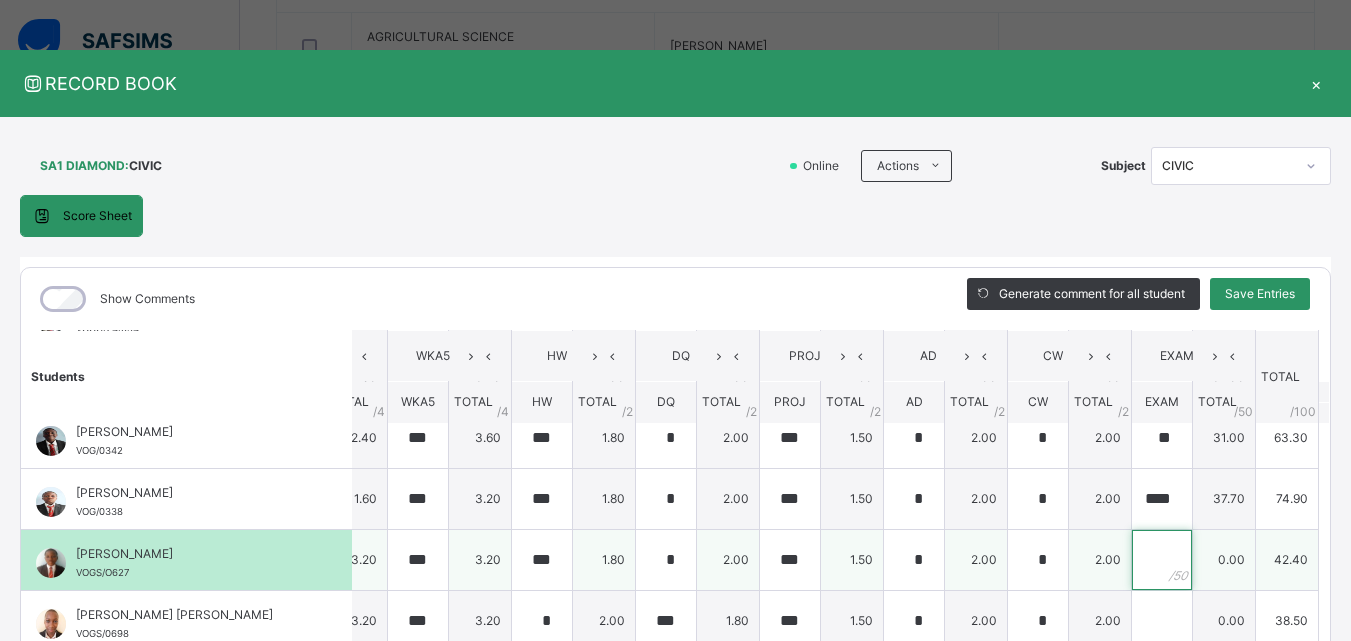 click at bounding box center [1162, 560] 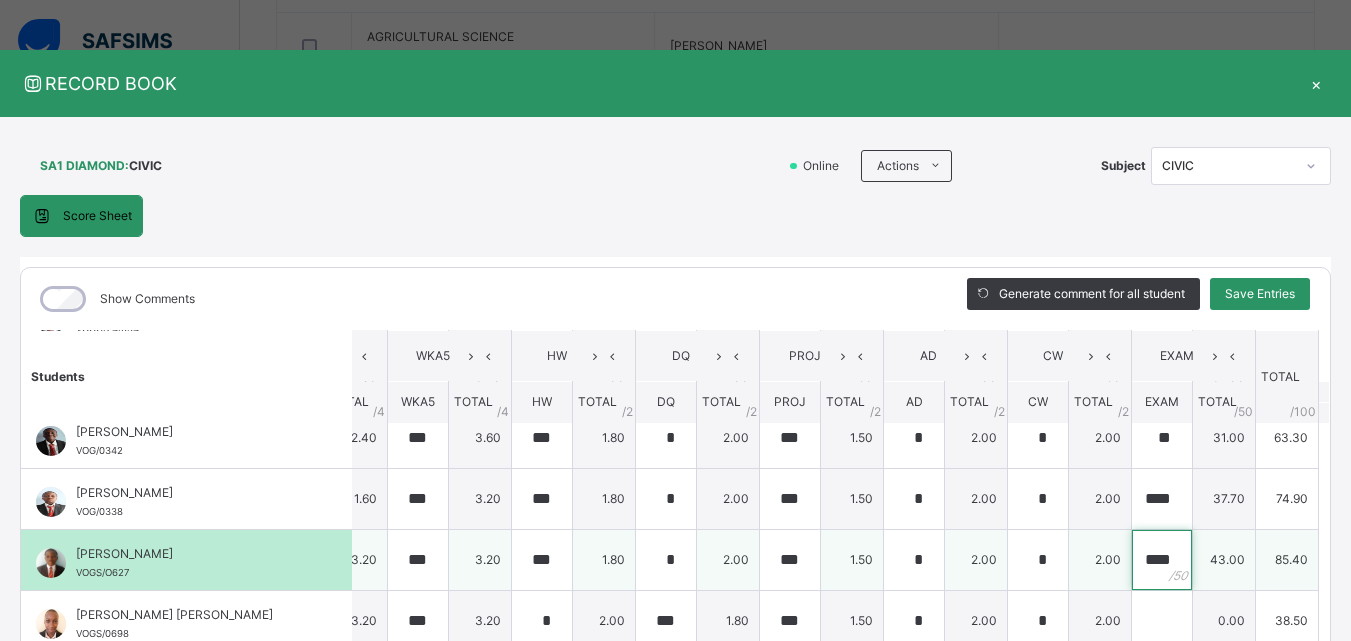 scroll, scrollTop: 0, scrollLeft: 4, axis: horizontal 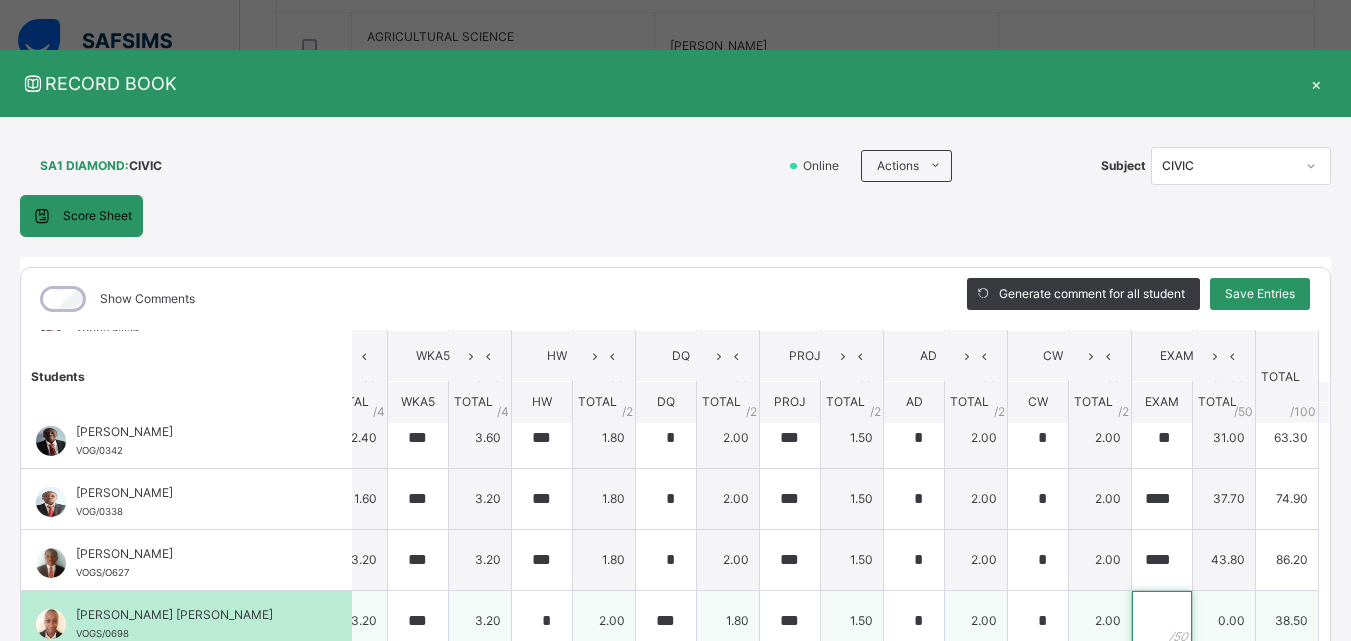 click at bounding box center (1162, 621) 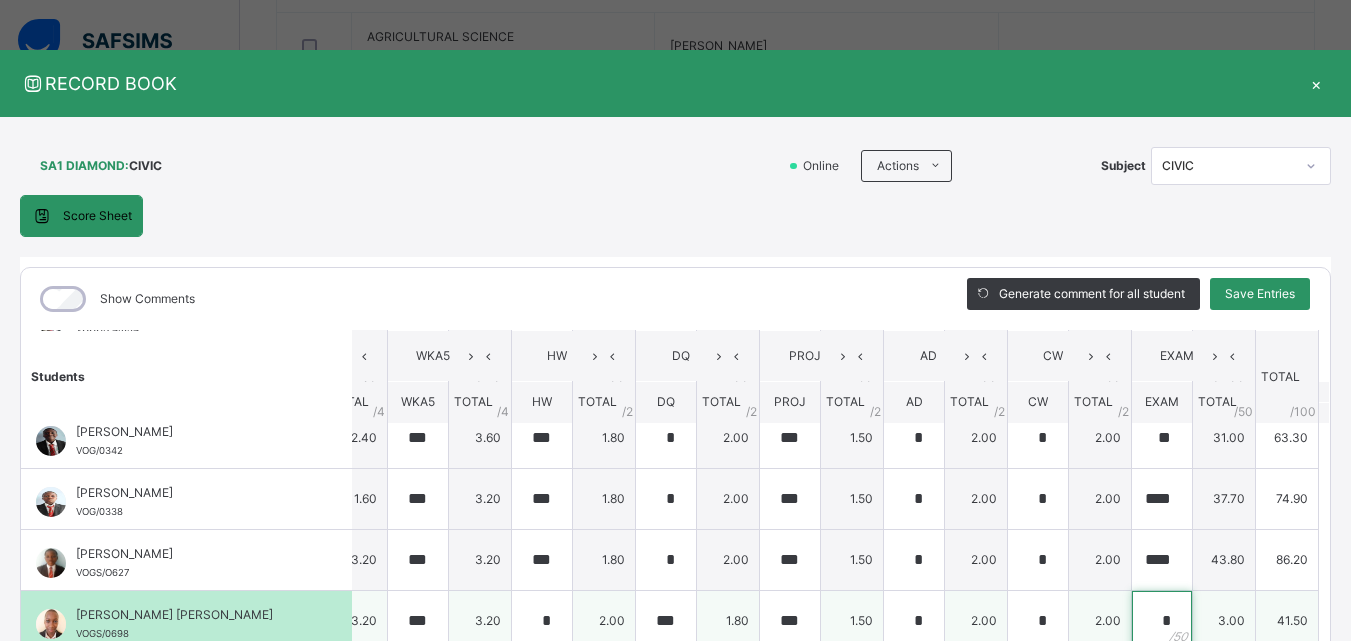 scroll, scrollTop: 5, scrollLeft: 25, axis: both 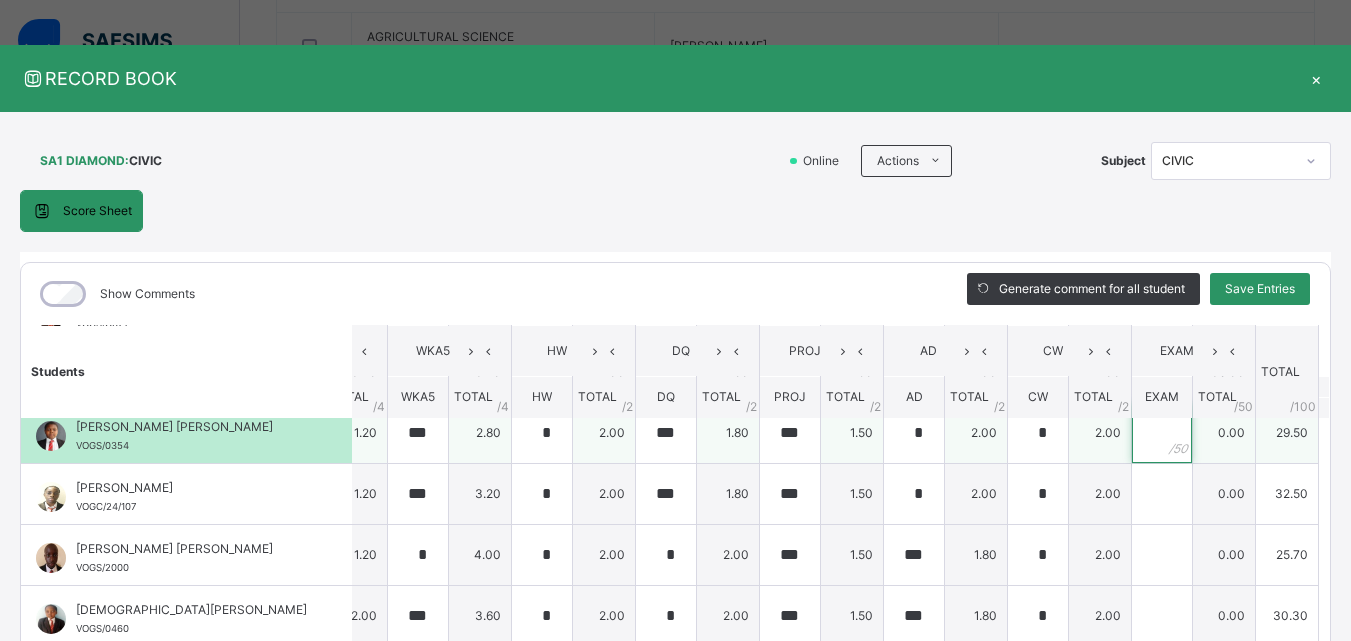 click at bounding box center (1162, 433) 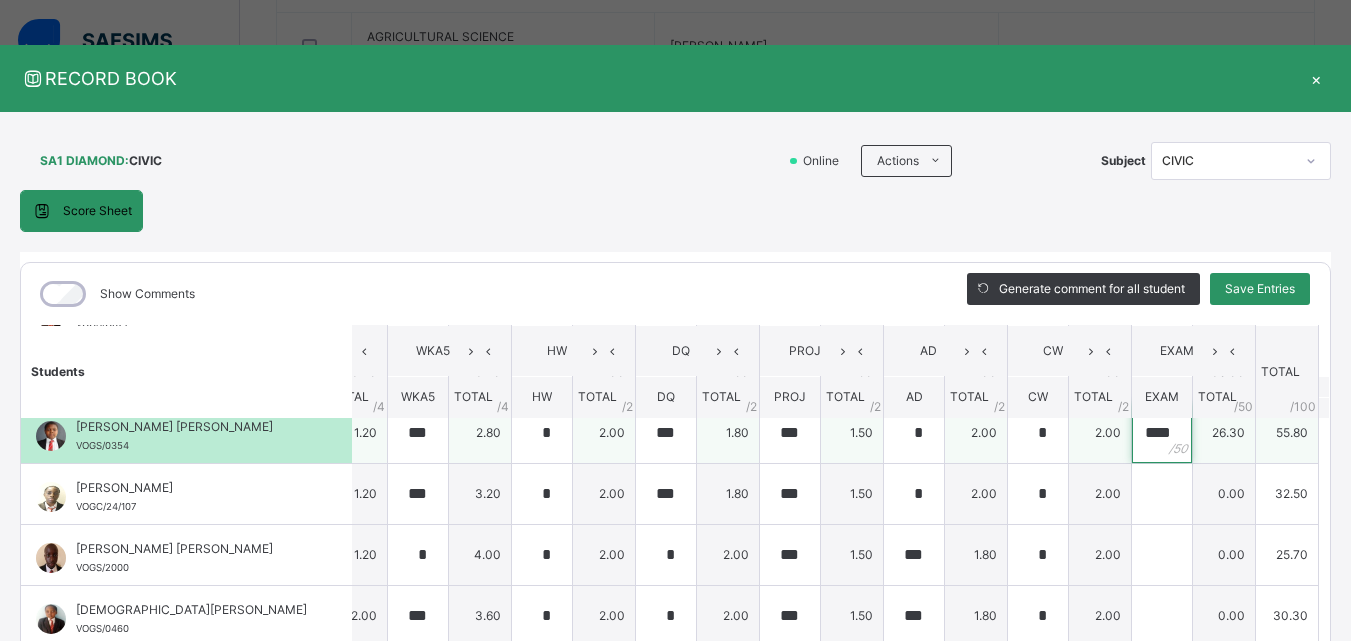 scroll, scrollTop: 0, scrollLeft: 3, axis: horizontal 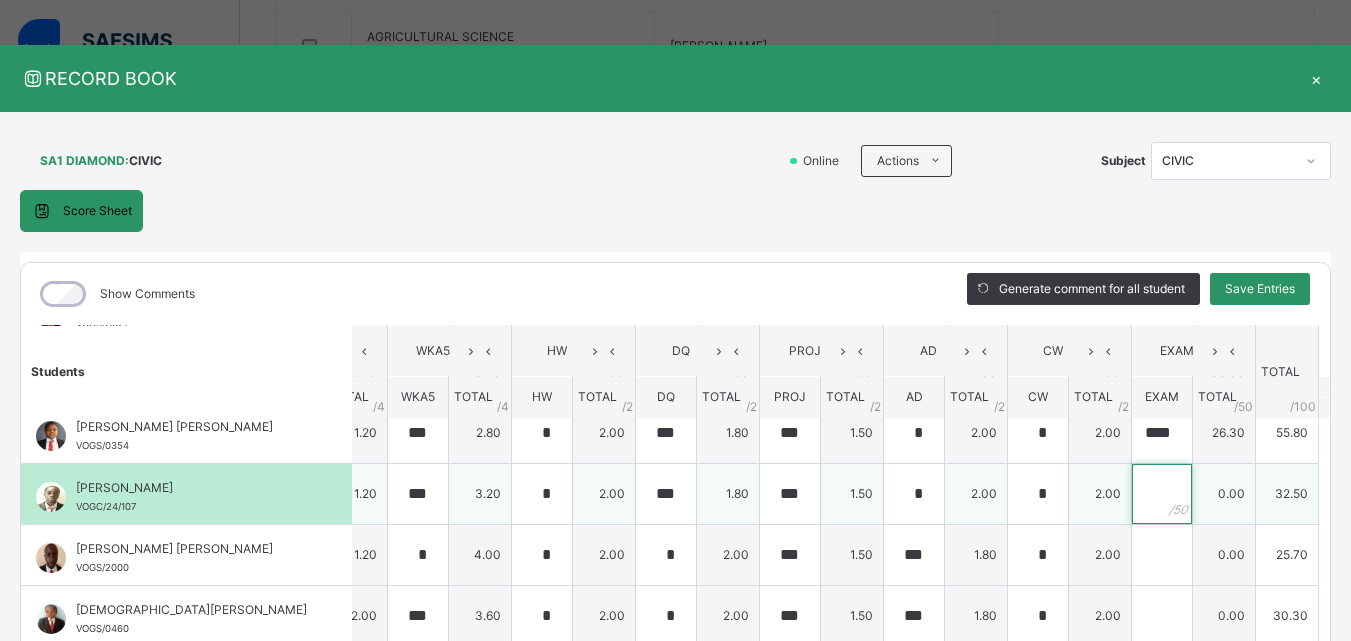 click at bounding box center (1162, 494) 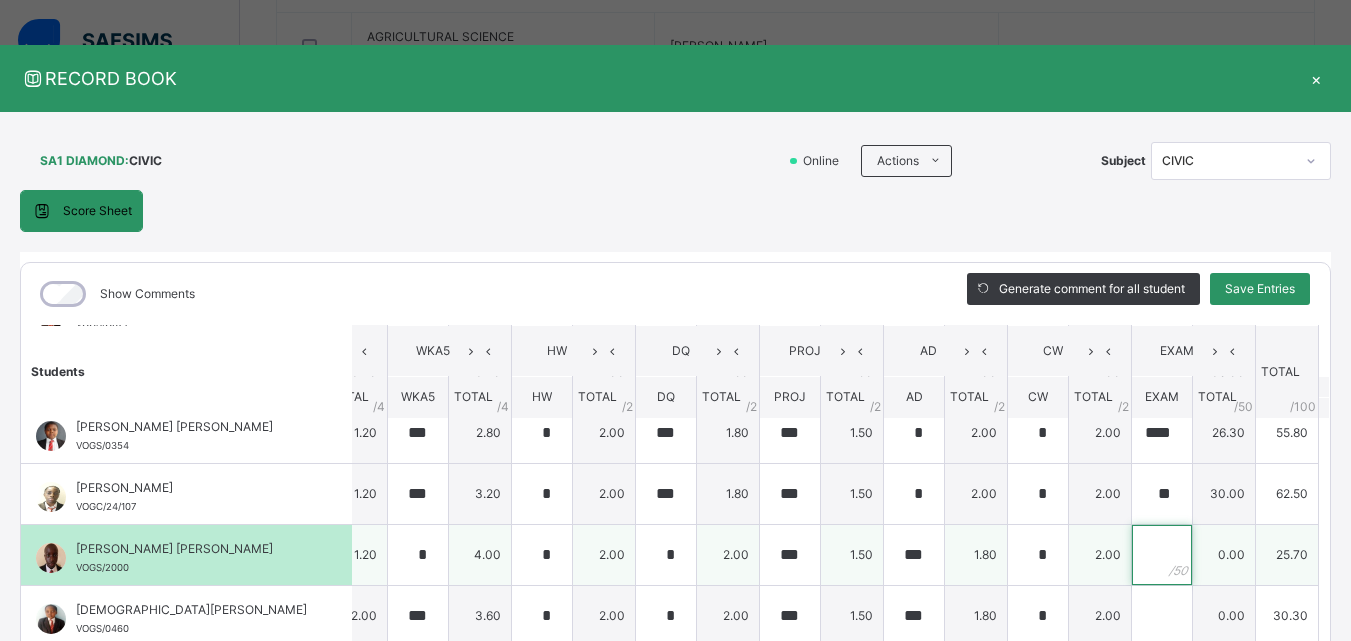 click at bounding box center (1162, 555) 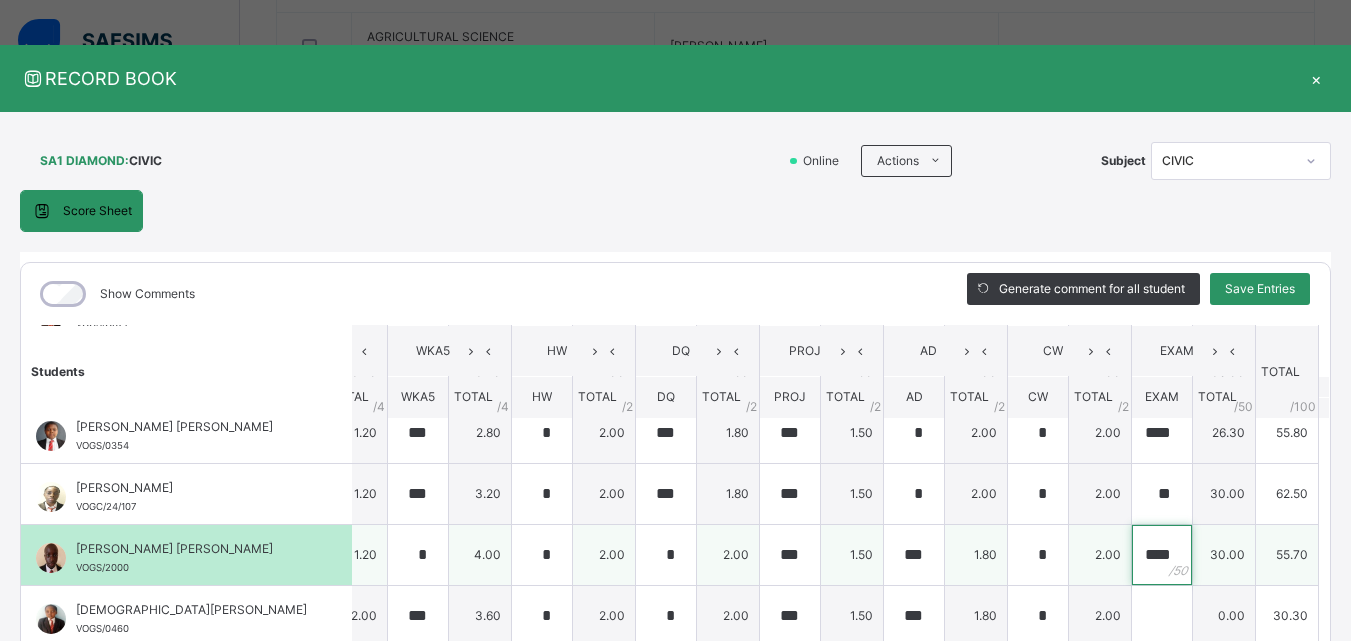 scroll, scrollTop: 0, scrollLeft: 3, axis: horizontal 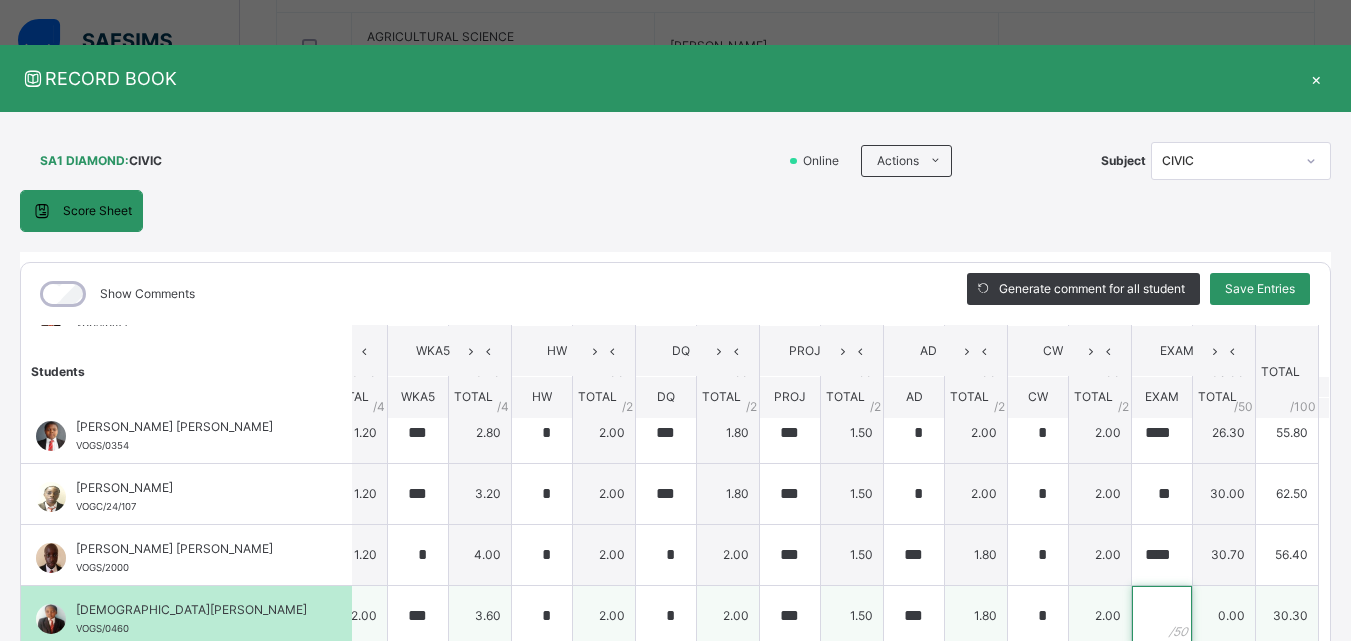 click at bounding box center [1162, 616] 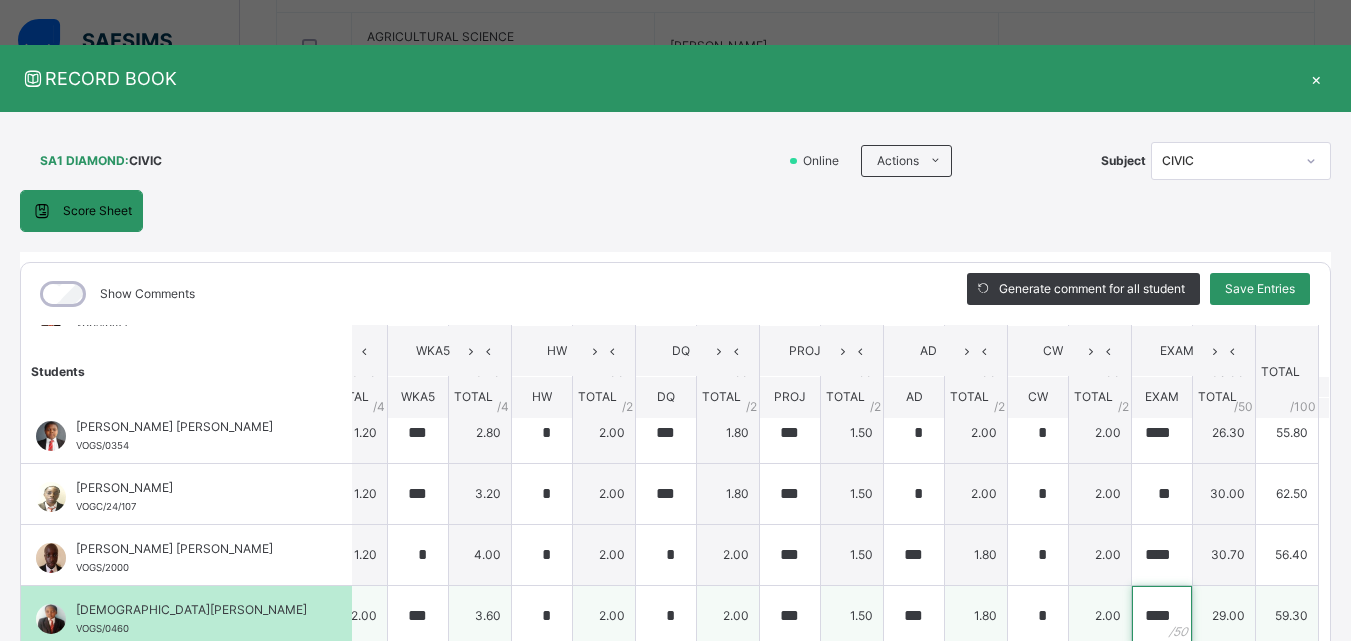 scroll, scrollTop: 0, scrollLeft: 4, axis: horizontal 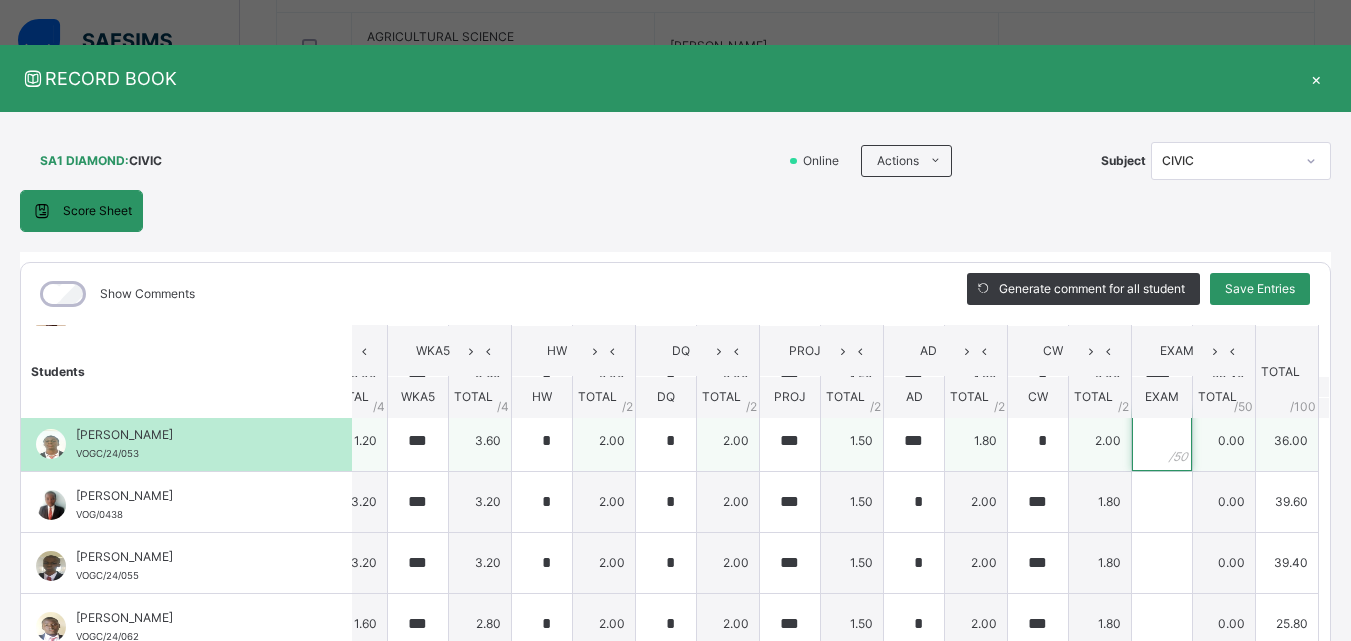 click at bounding box center [1162, 441] 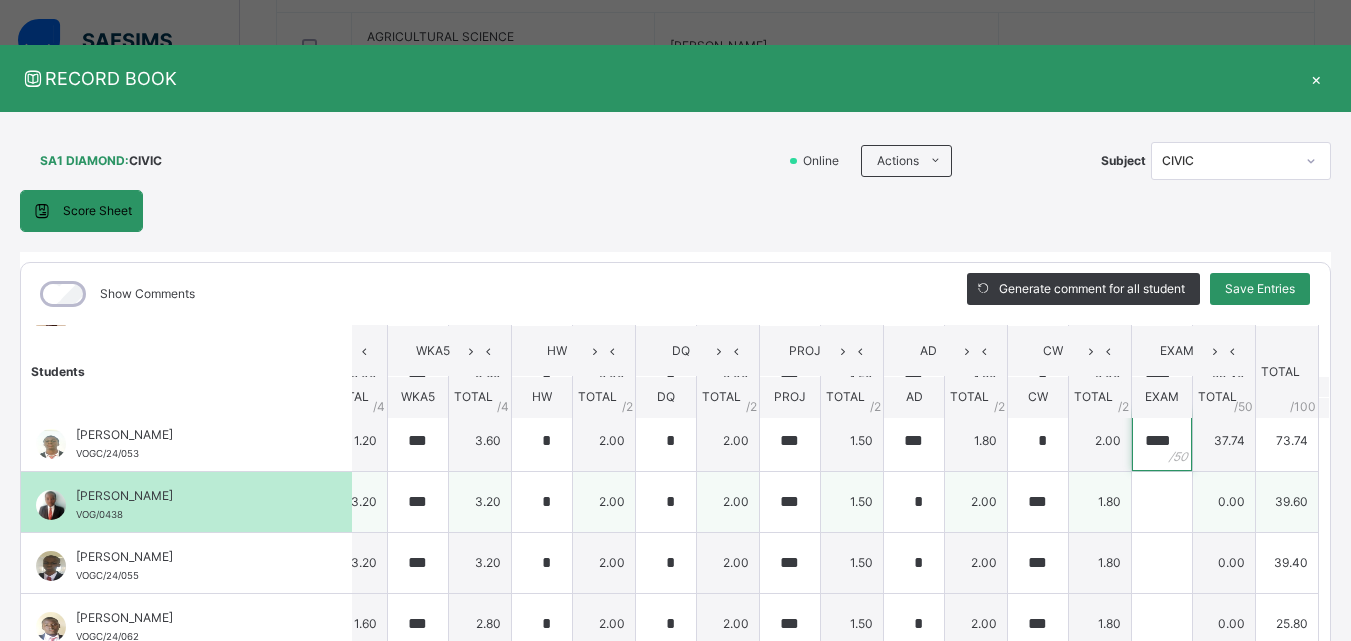 scroll, scrollTop: 0, scrollLeft: 1, axis: horizontal 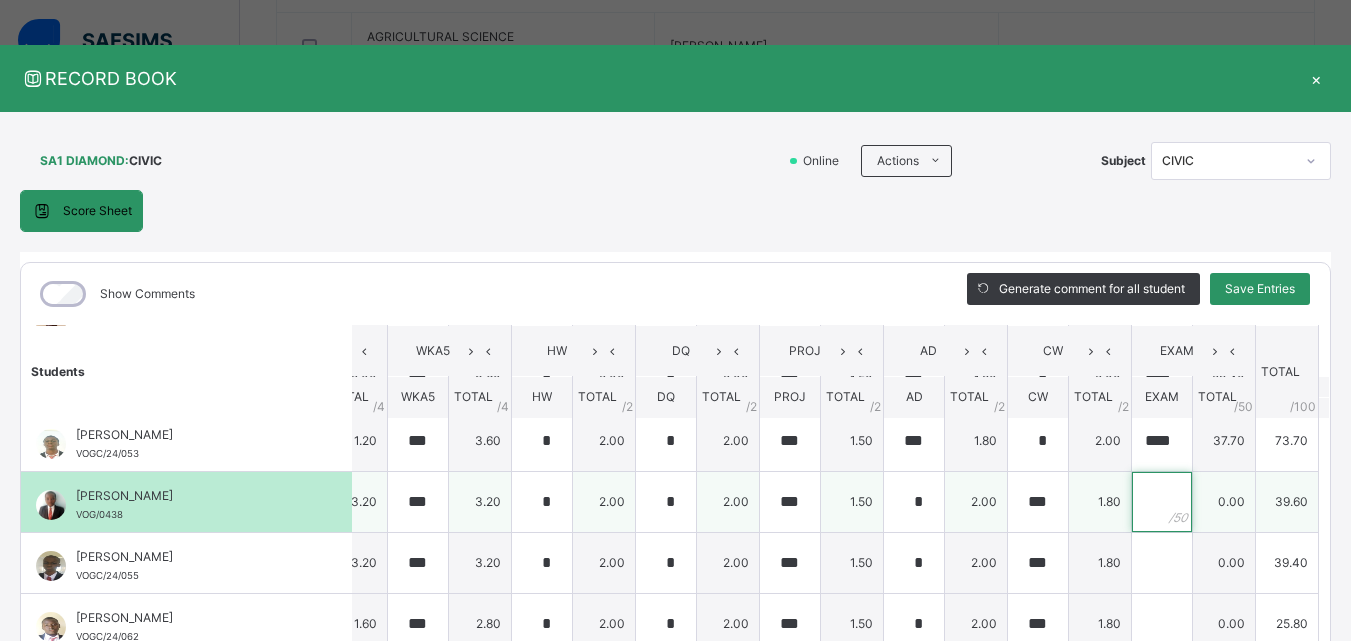 click at bounding box center [1162, 502] 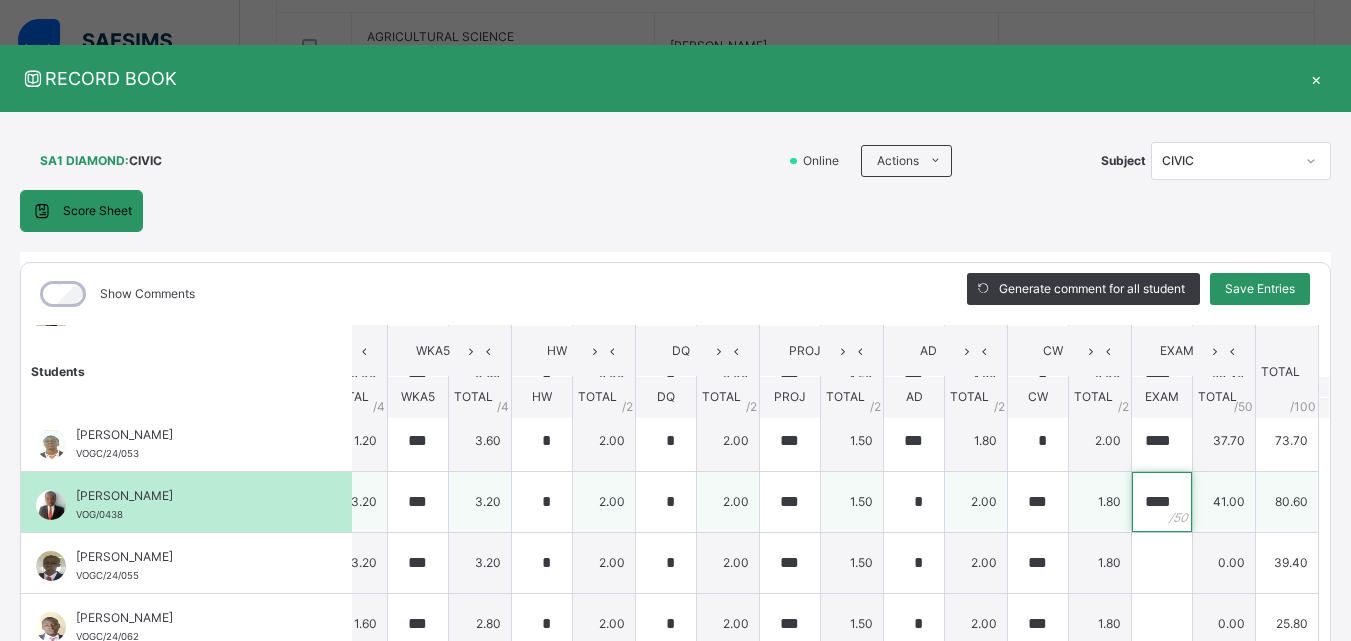 scroll, scrollTop: 0, scrollLeft: 1, axis: horizontal 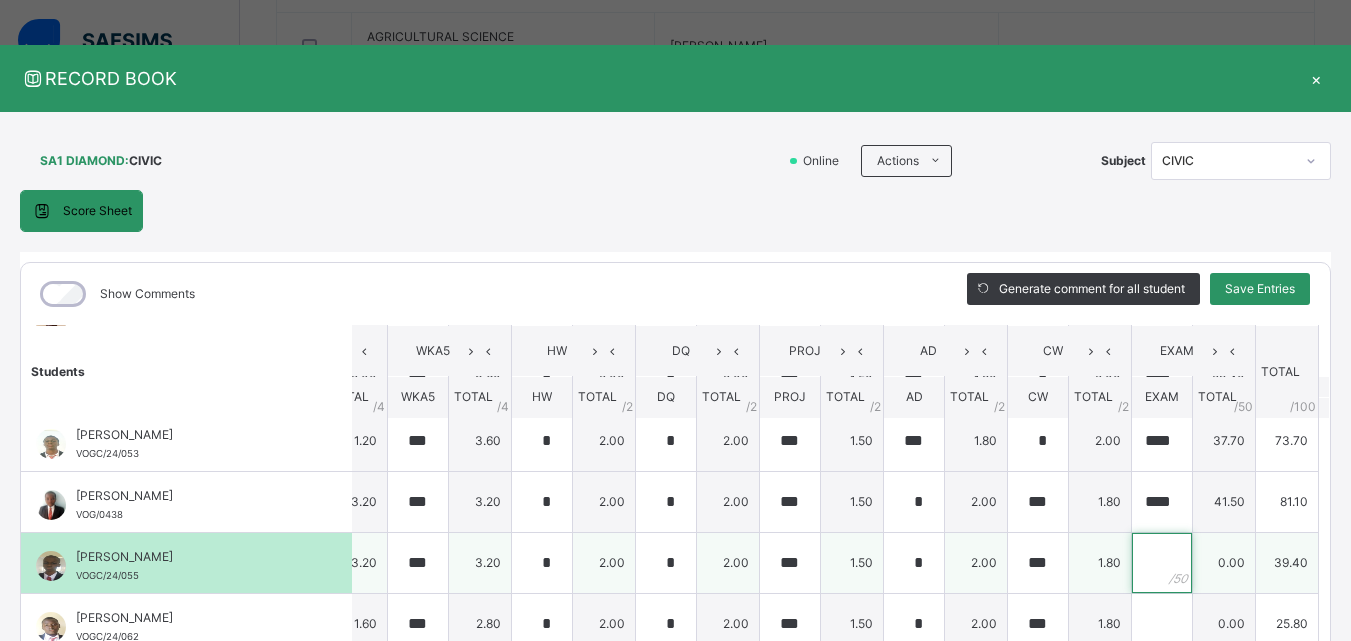 click at bounding box center [1162, 563] 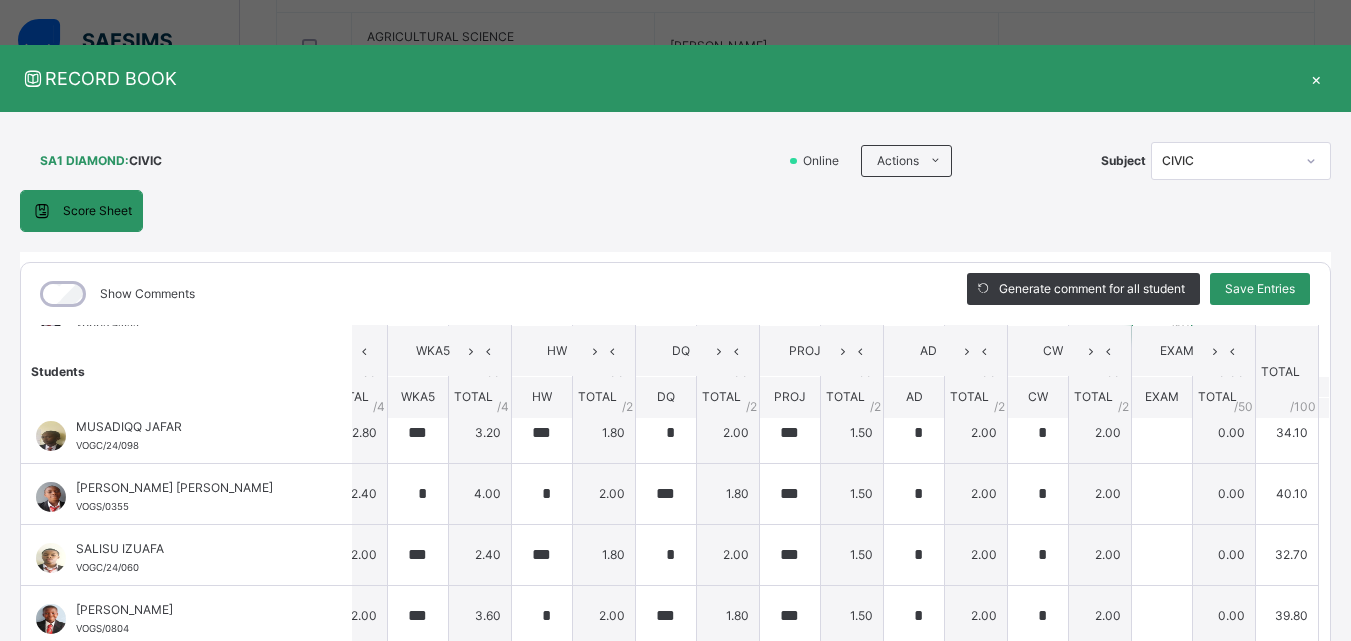 scroll, scrollTop: 1424, scrollLeft: 598, axis: both 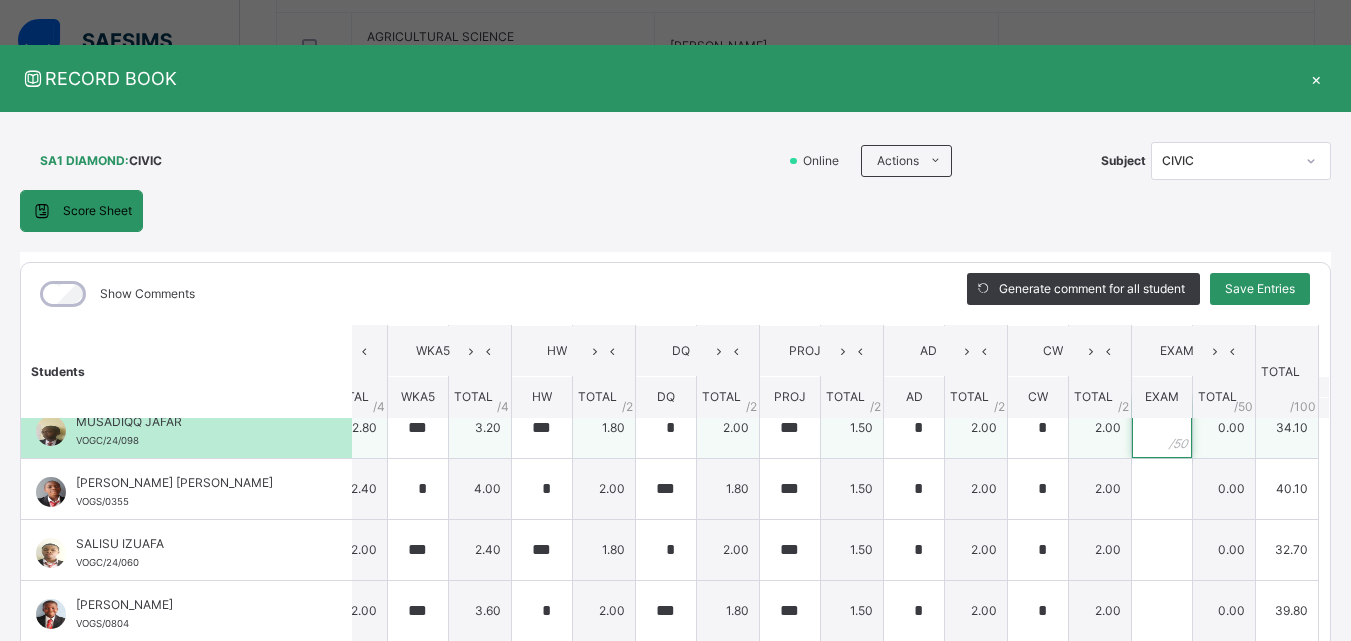 click at bounding box center [1162, 428] 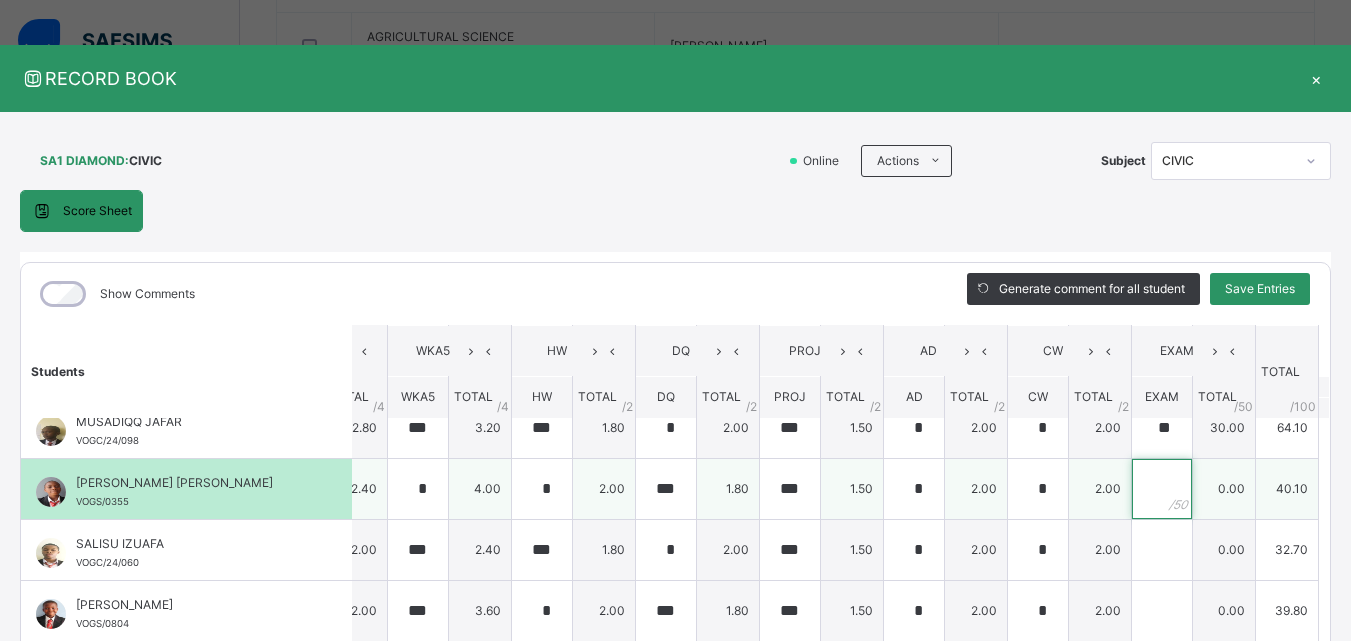 click at bounding box center [1162, 489] 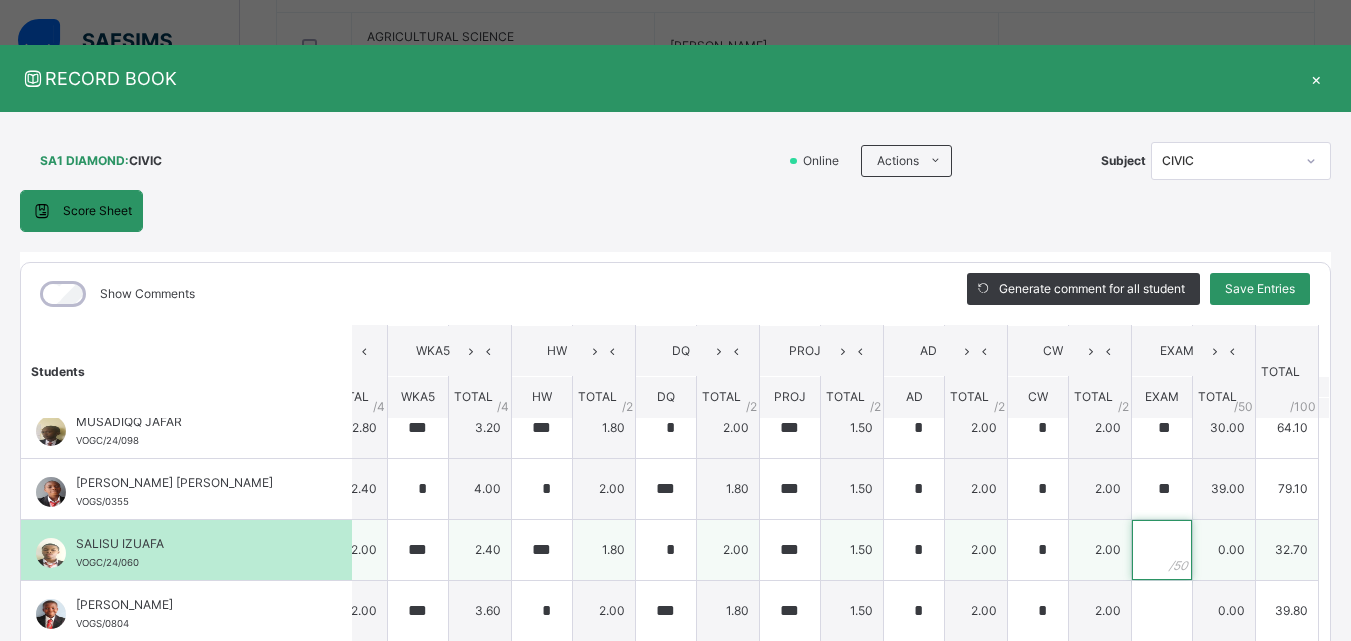 click at bounding box center (1162, 550) 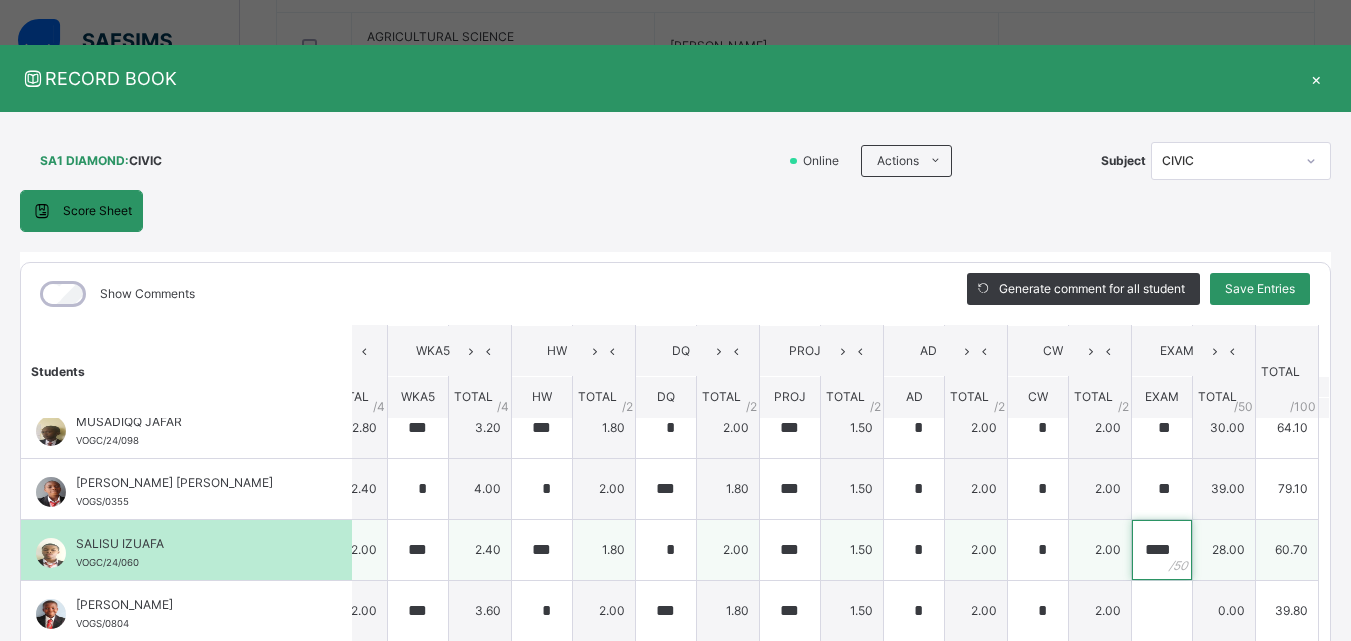 scroll, scrollTop: 0, scrollLeft: 3, axis: horizontal 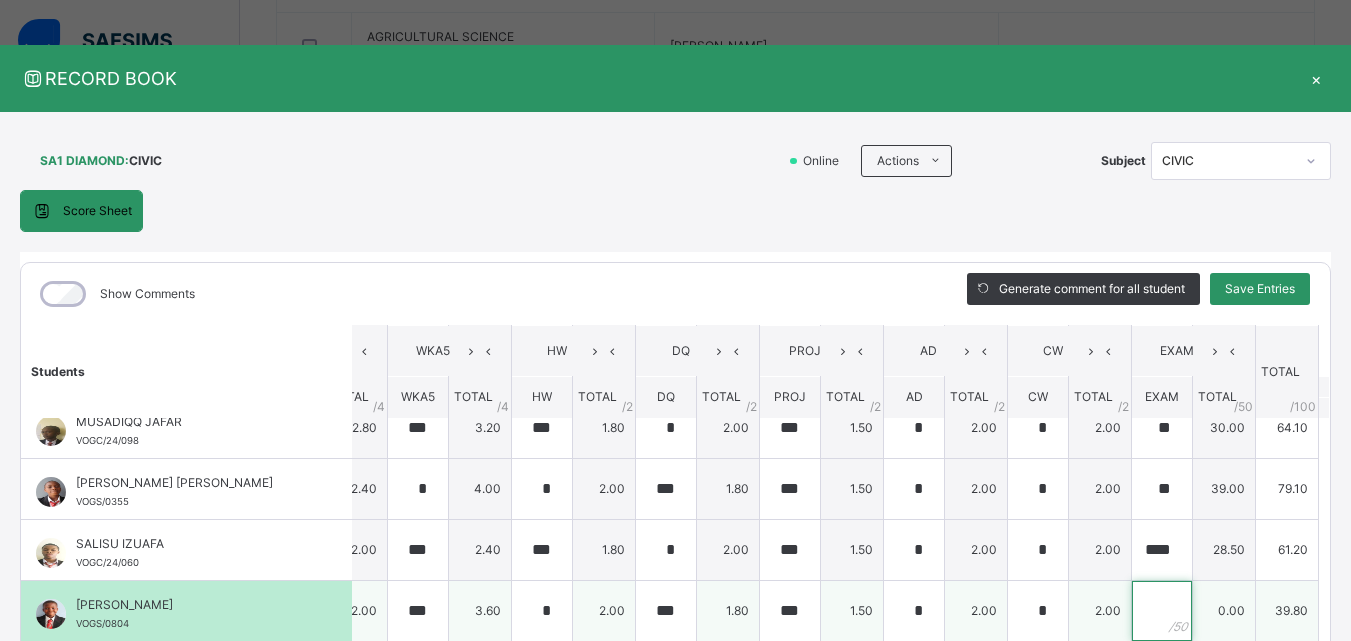 click at bounding box center (1162, 611) 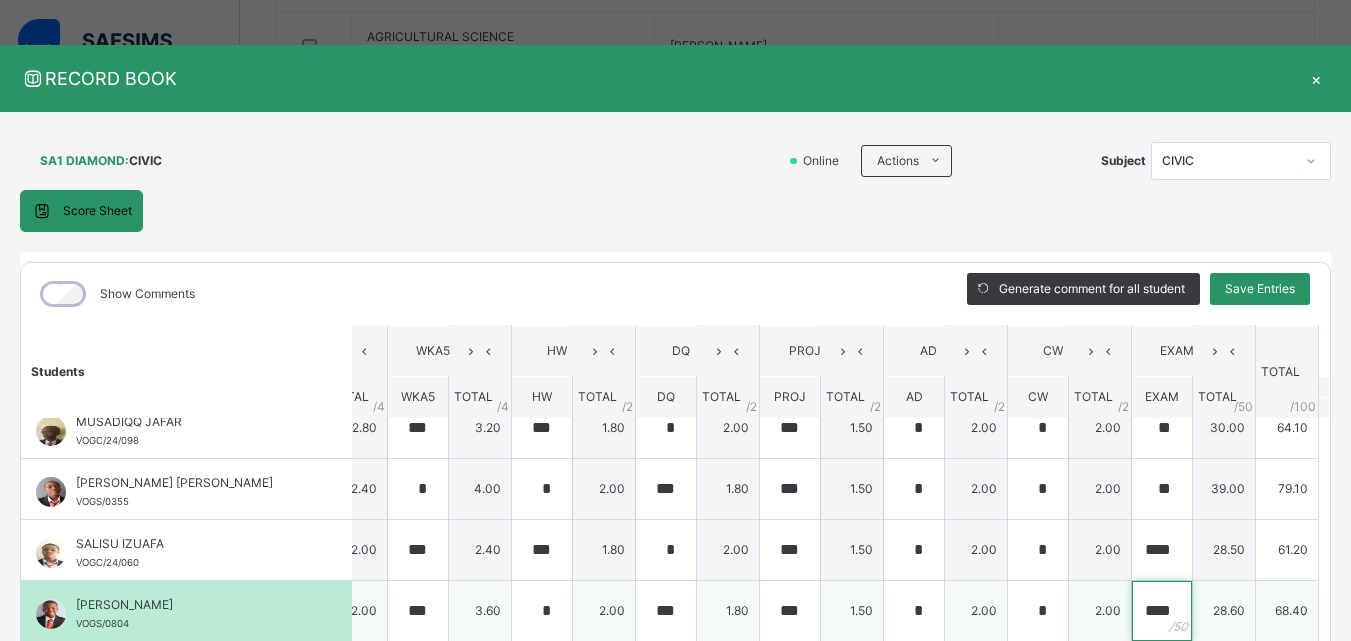 scroll, scrollTop: 0, scrollLeft: 3, axis: horizontal 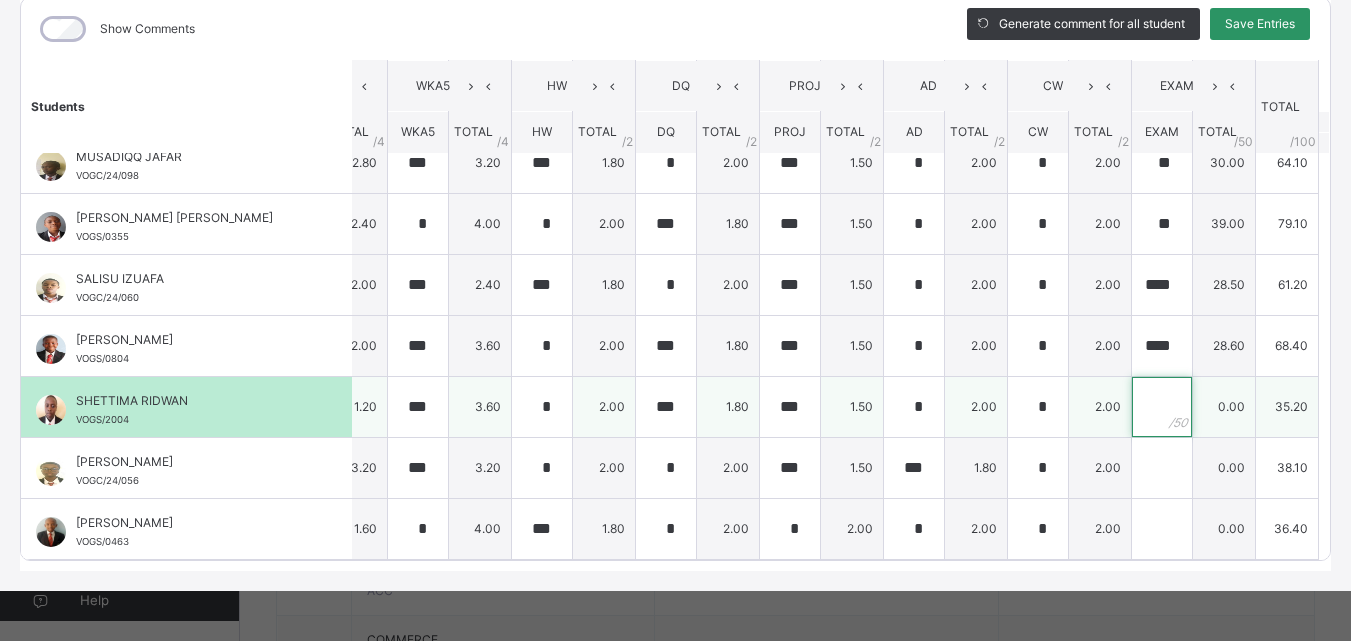 click at bounding box center [1162, 407] 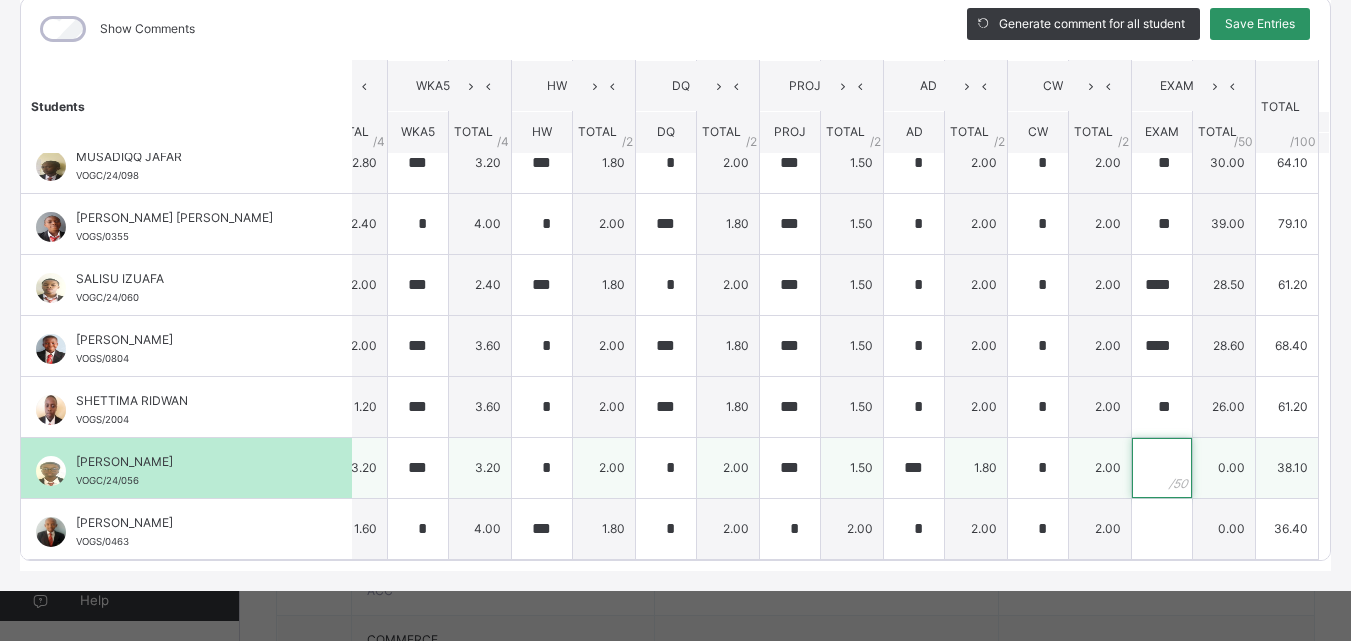 click at bounding box center [1162, 468] 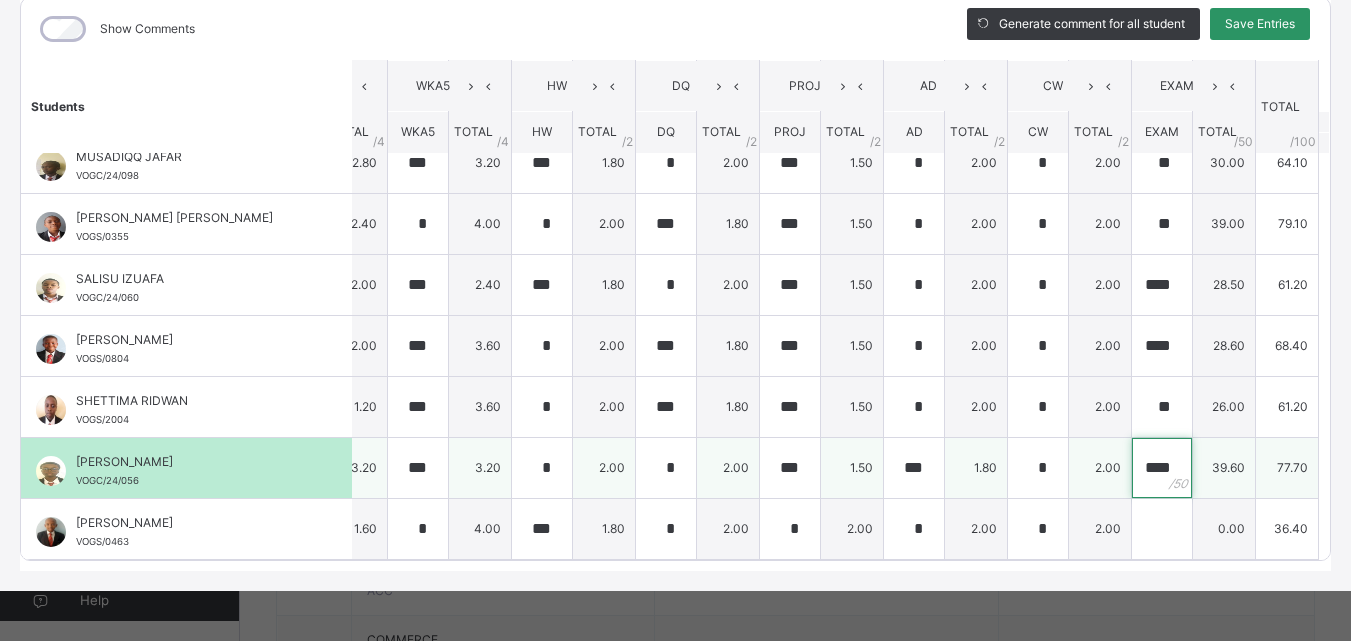scroll, scrollTop: 0, scrollLeft: 4, axis: horizontal 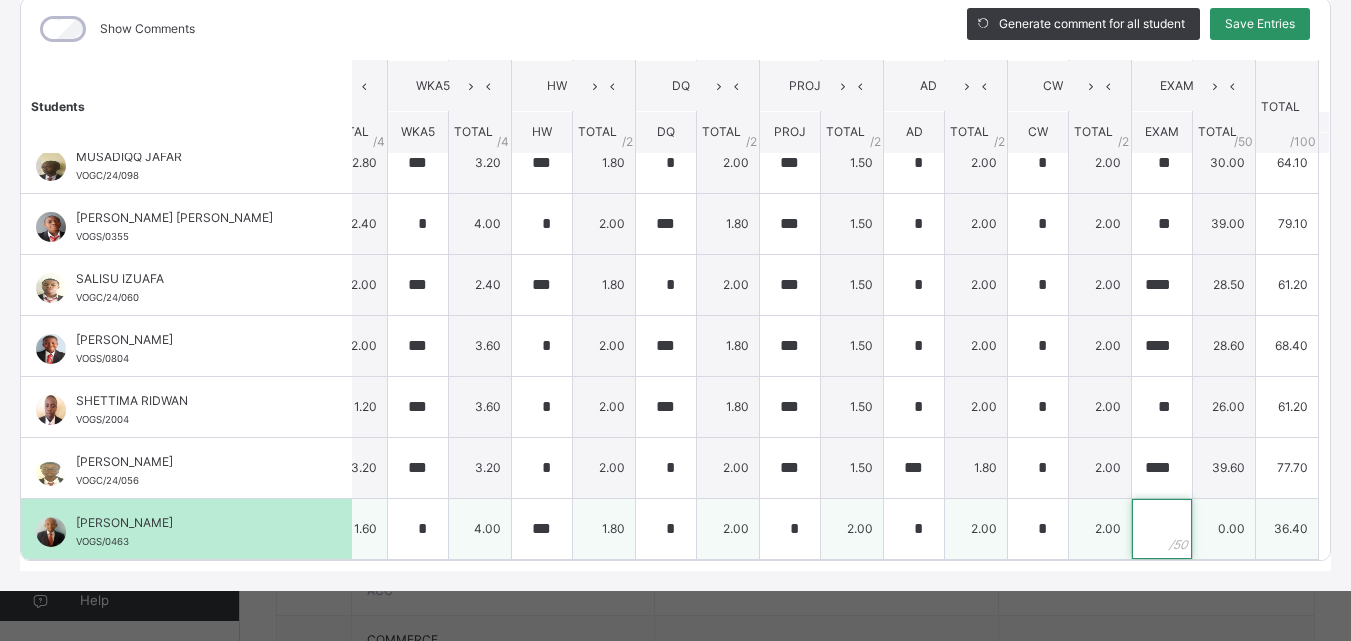 click at bounding box center (1162, 529) 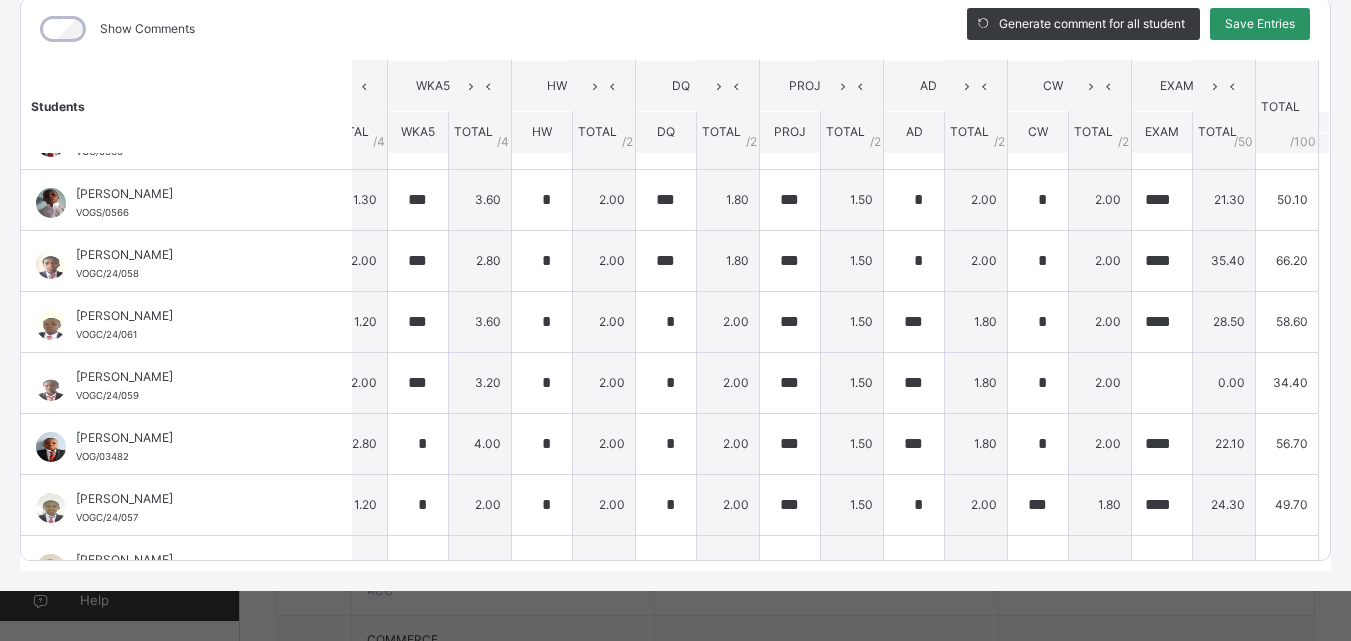 scroll, scrollTop: 0, scrollLeft: 598, axis: horizontal 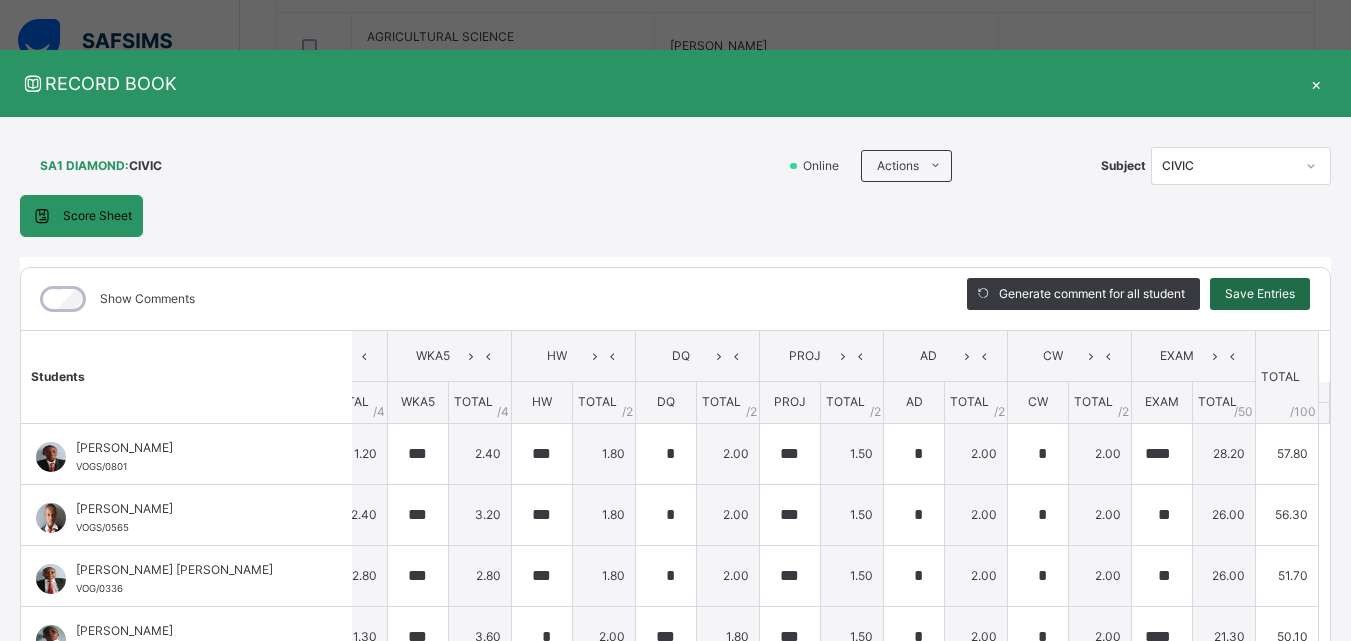 click on "Save Entries" at bounding box center [1260, 294] 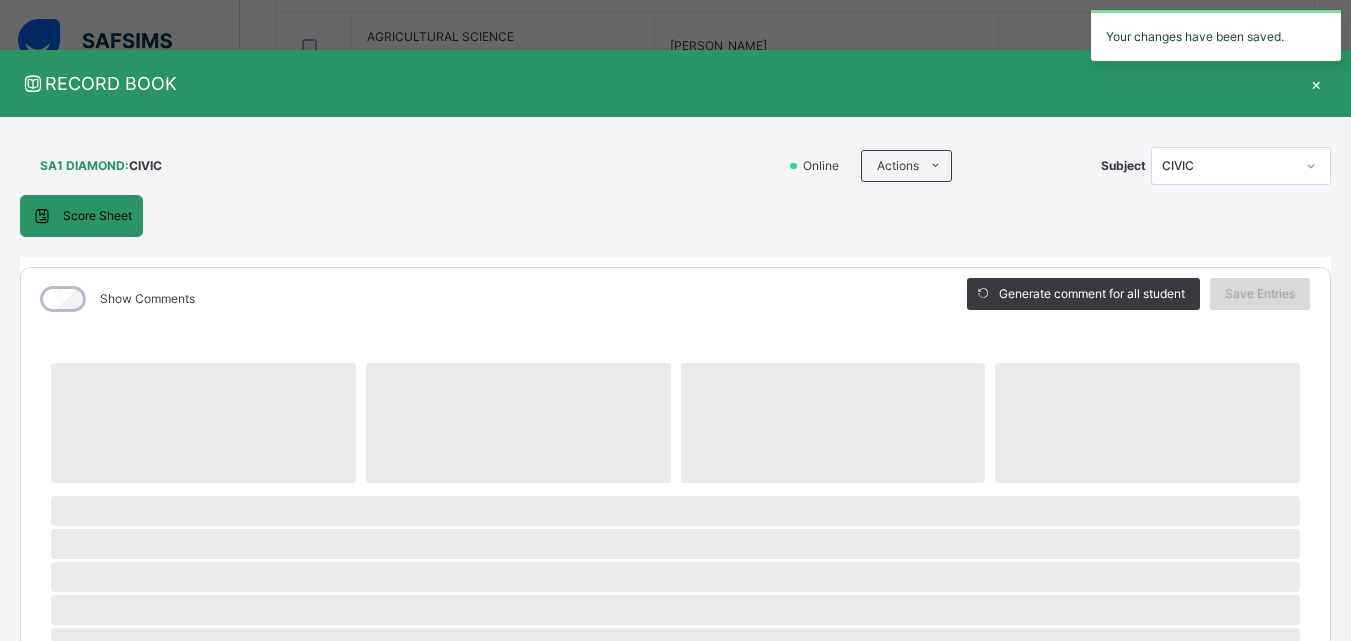 scroll, scrollTop: 0, scrollLeft: 0, axis: both 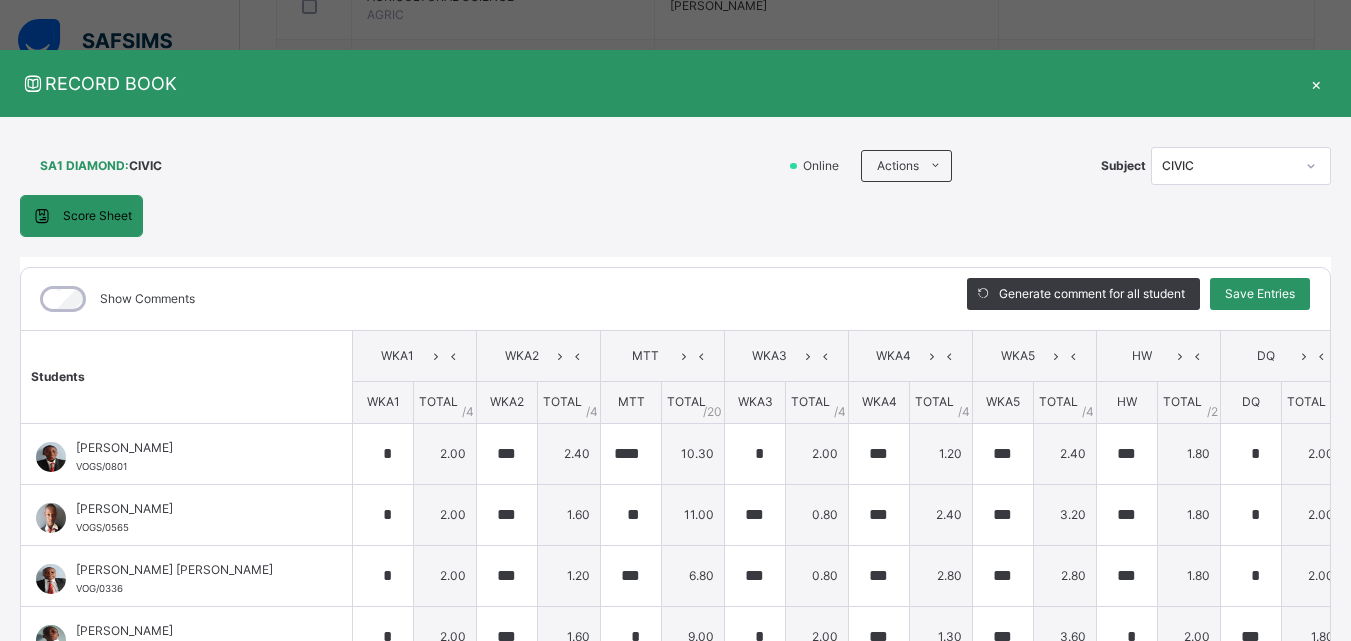 click on "RECORD BOOK × SA1   DIAMOND :   CIVIC Online Actions  Download Empty Score Sheet  Upload/map score sheet Subject  CIVIC VOYAGE INTERNATIONAL SCHOOL ABUJA (VISA) Date: [DATE] 8:04:28 am Score Sheet Score Sheet Show Comments   Generate comment for all student   Save Entries Class Level:  SA1   DIAMOND Subject:  CIVIC Session:  2024/2025 Session Session:  Third Term Students WKA1 WKA2 MTT WKA3 WKA4 WKA5 HW DQ PROJ AD CW EXAM TOTAL /100 Comment WKA1 TOTAL / 4 WKA2 TOTAL / 4 MTT TOTAL / 20 WKA3 TOTAL / 4 WKA4 TOTAL / 4 WKA5 TOTAL / 4 HW TOTAL / 2 DQ TOTAL / 2 PROJ TOTAL / [DATE] TOTAL / 2 CW TOTAL / 2 EXAM TOTAL / 50 ABDALLAH  AMINU VOGS/0801 ABDALLAH  AMINU VOGS/0801 * 2.00 *** 2.40 **** 10.30 * 2.00 *** 1.20 *** 2.40 *** 1.80 * 2.00 *** 1.50 * 2.00 * 2.00 **** 28.20 57.80 Generate comment 0 / 250   ×   Subject Teacher’s Comment Generate and see in full the comment developed by the AI with an option to regenerate the comment [PERSON_NAME]  [PERSON_NAME]/0801   Total 57.80  / 100.00 [PERSON_NAME] Bot   Regenerate" at bounding box center (675, 320) 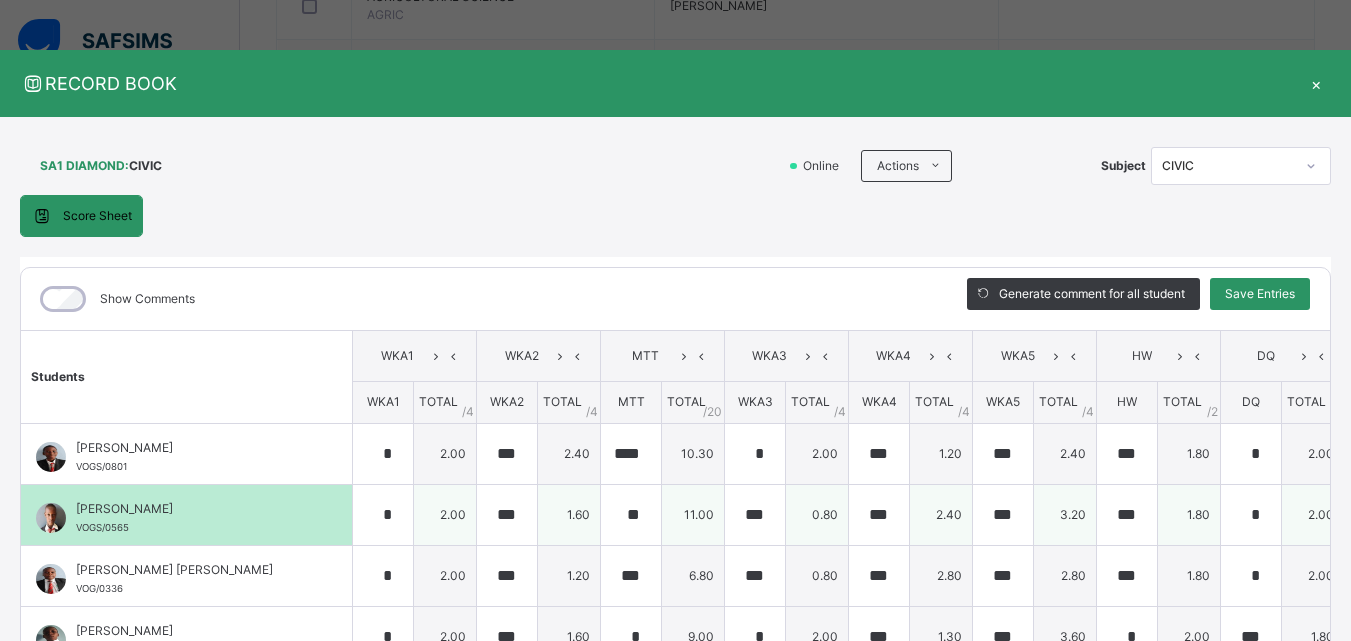 click on "3.20" at bounding box center (1065, 514) 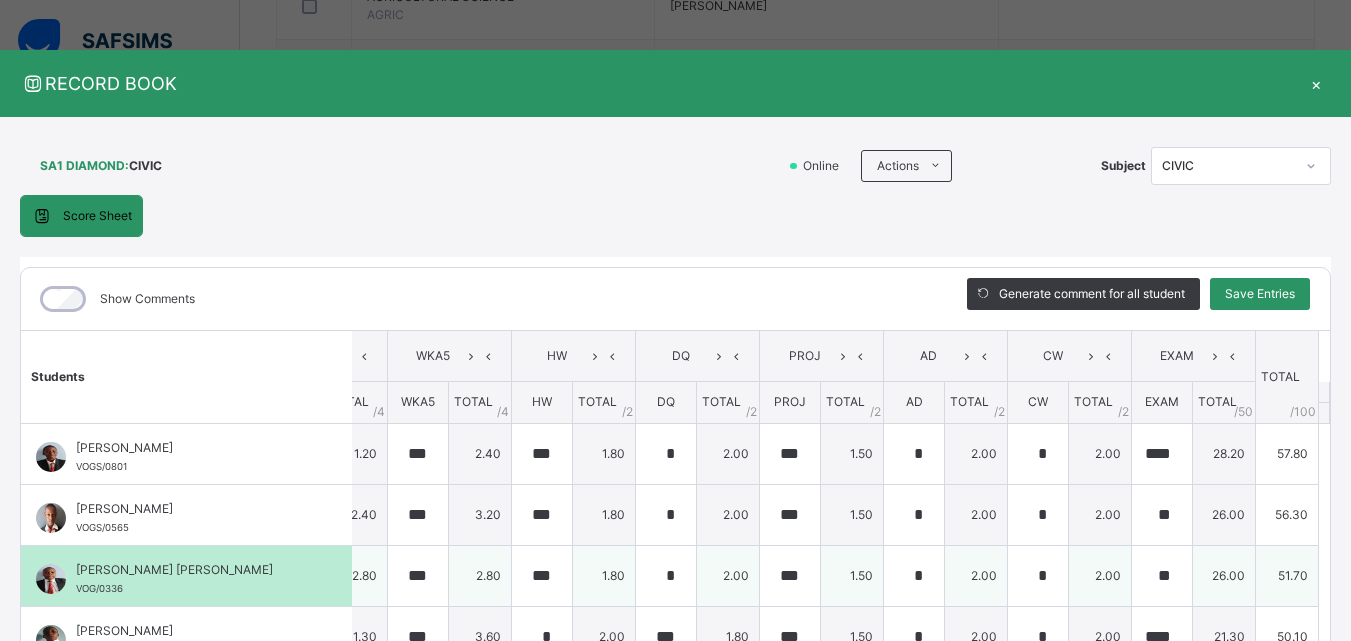 click on "26.00" at bounding box center [1224, 575] 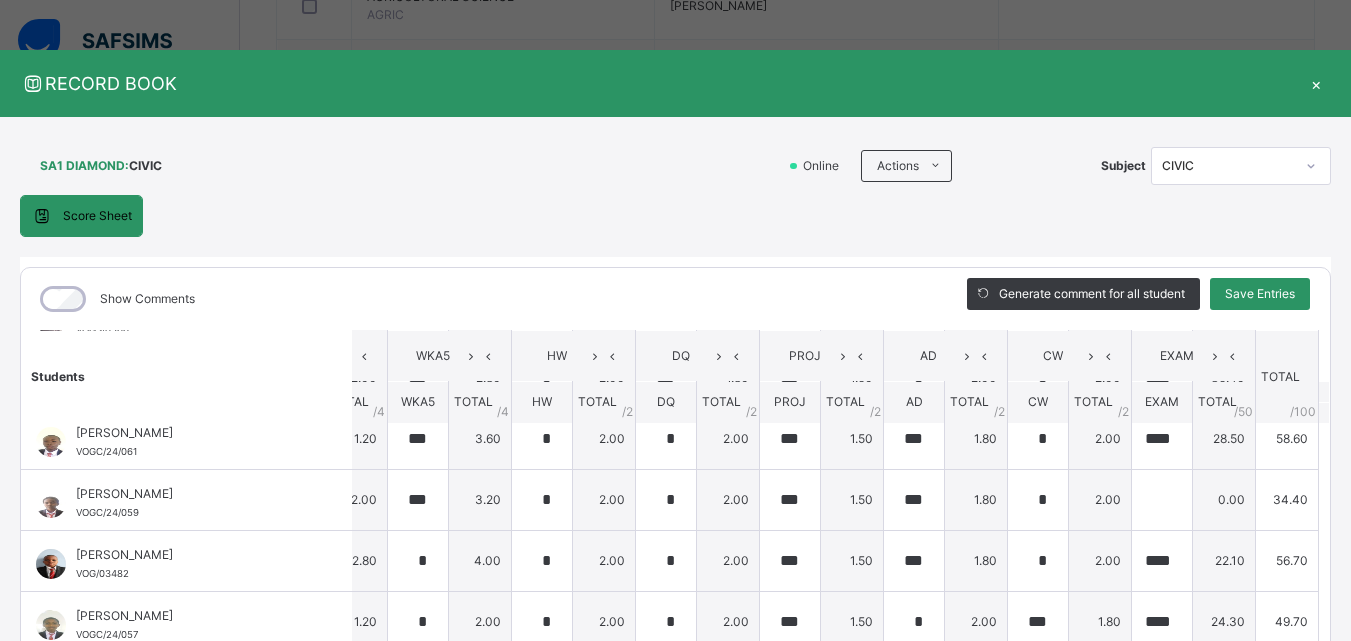 scroll, scrollTop: 360, scrollLeft: 598, axis: both 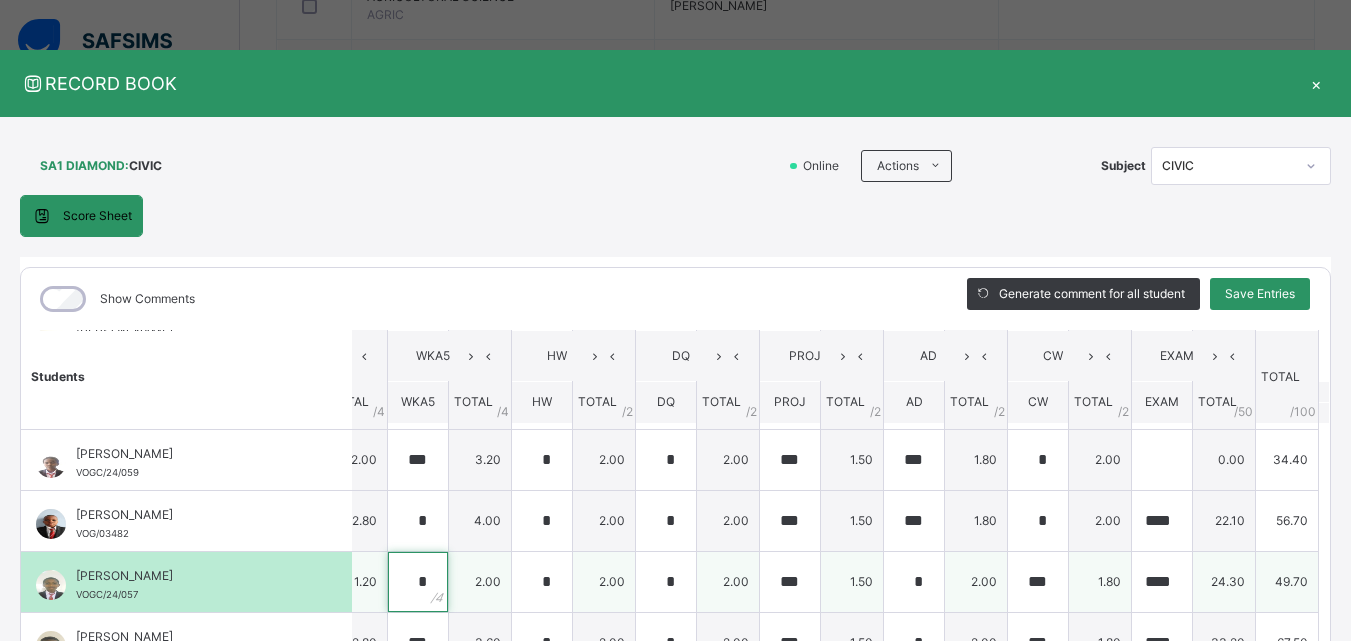 click on "*" at bounding box center (418, 582) 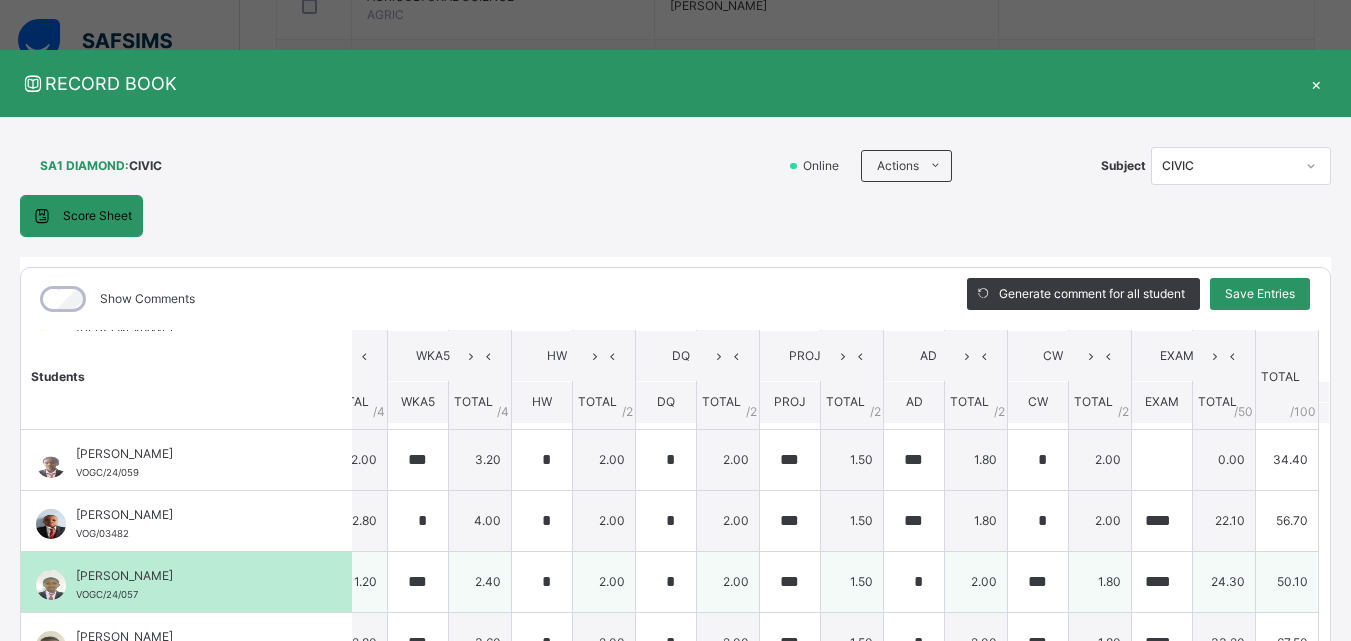 click on "2.00" at bounding box center (728, 581) 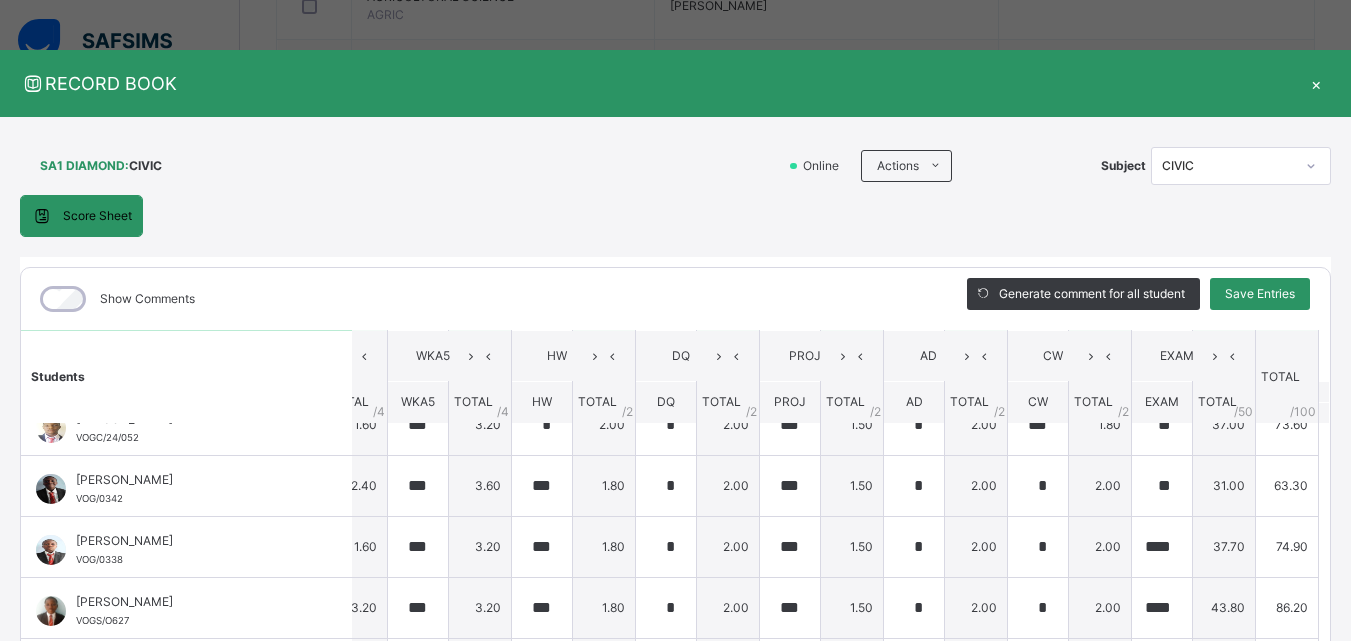 scroll, scrollTop: 640, scrollLeft: 598, axis: both 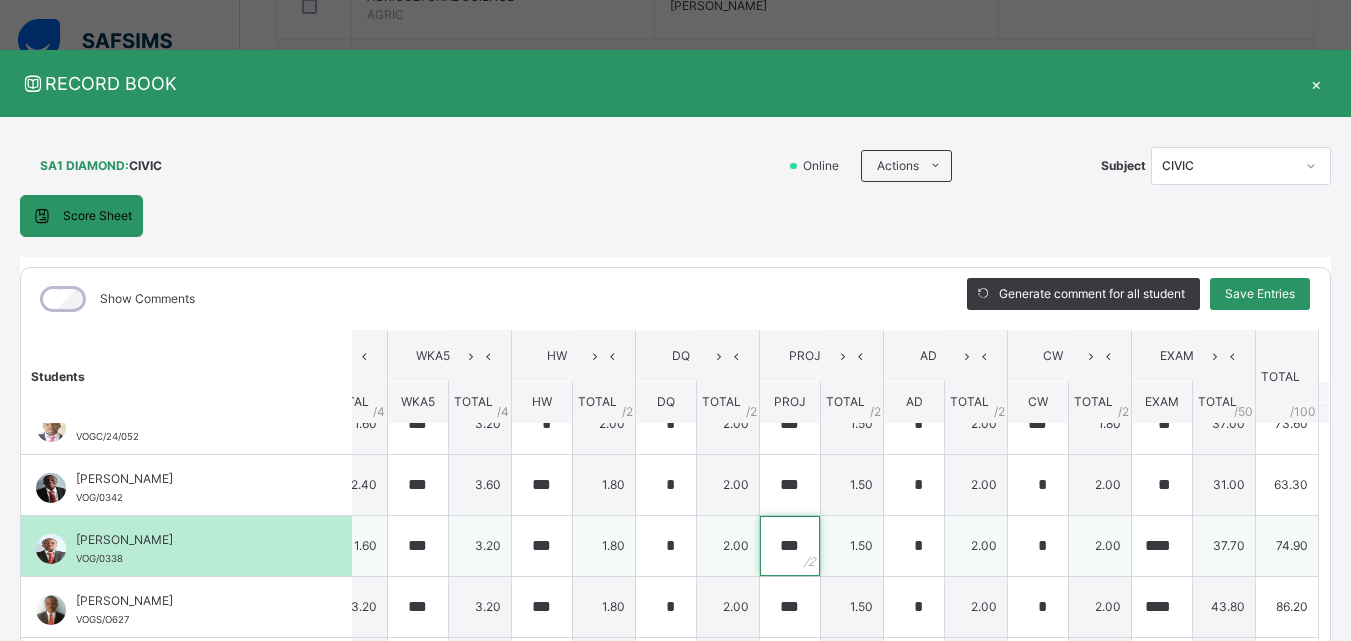 click on "***" at bounding box center (790, 546) 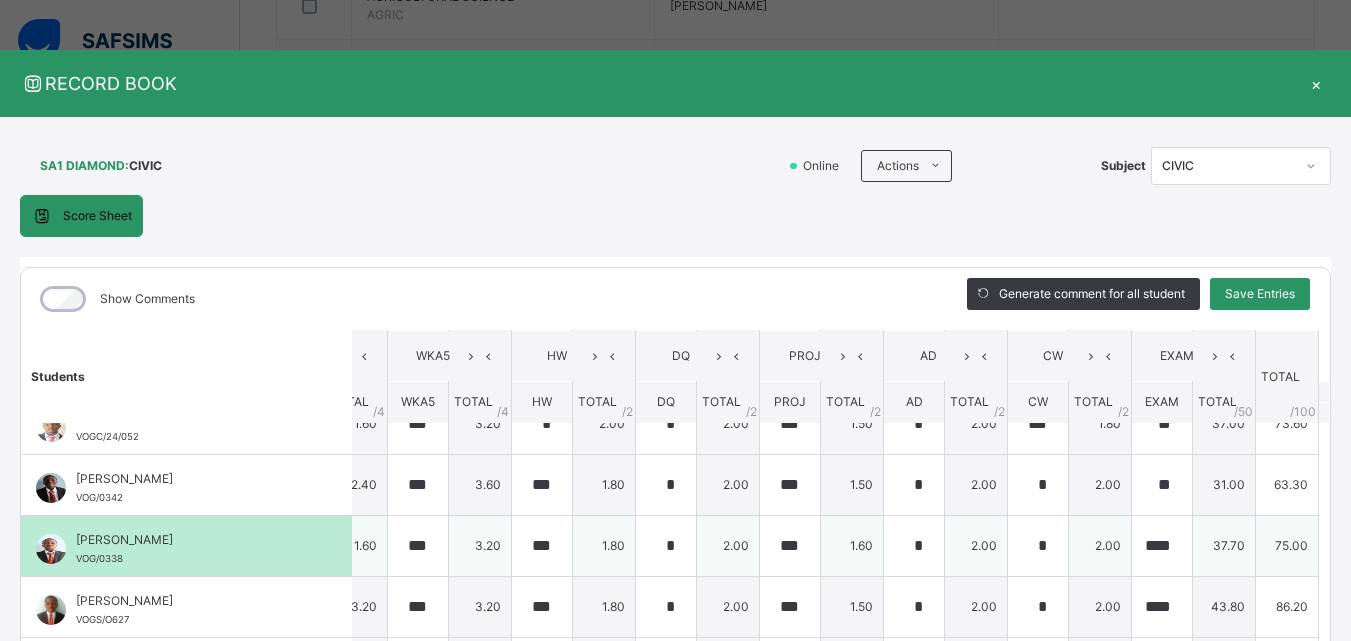 click on "2.00" at bounding box center (1100, 545) 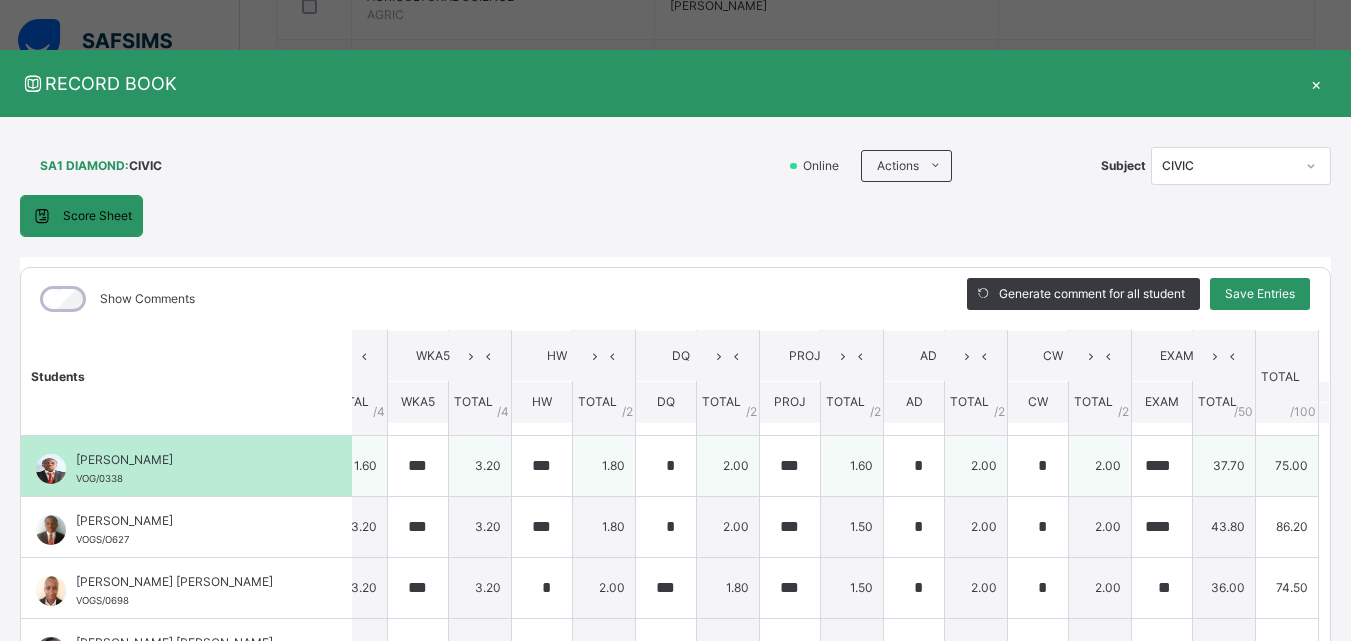 scroll, scrollTop: 760, scrollLeft: 598, axis: both 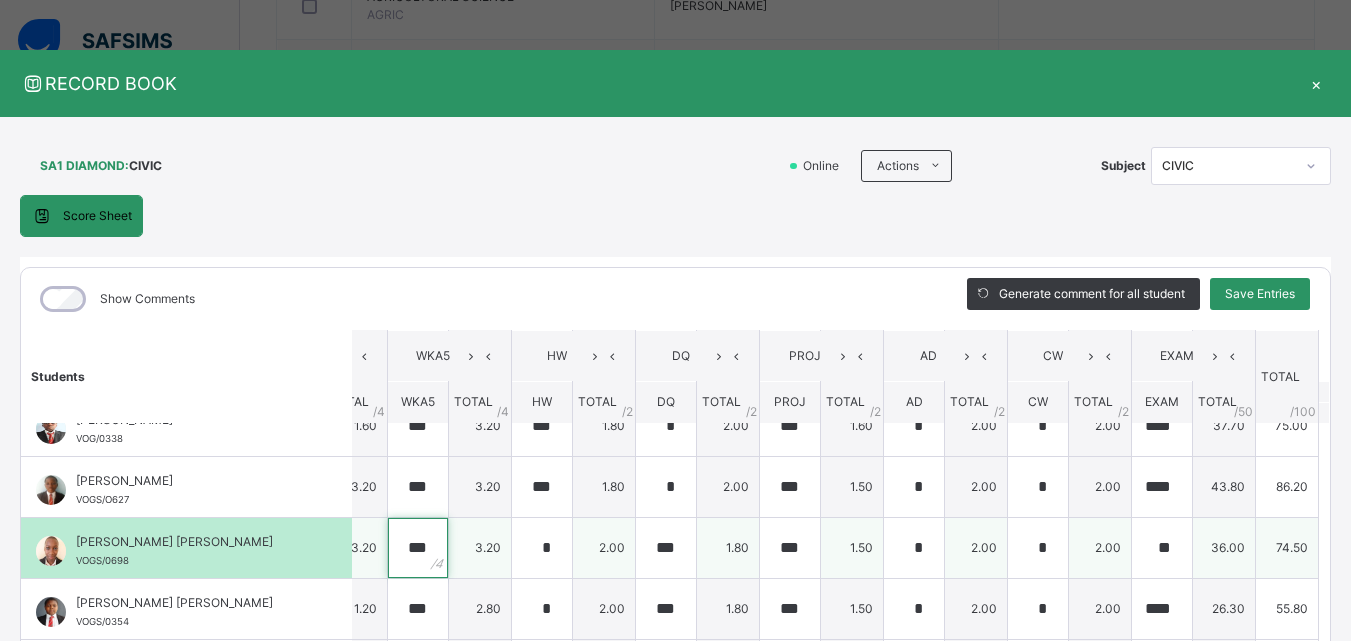 click on "***" at bounding box center [418, 548] 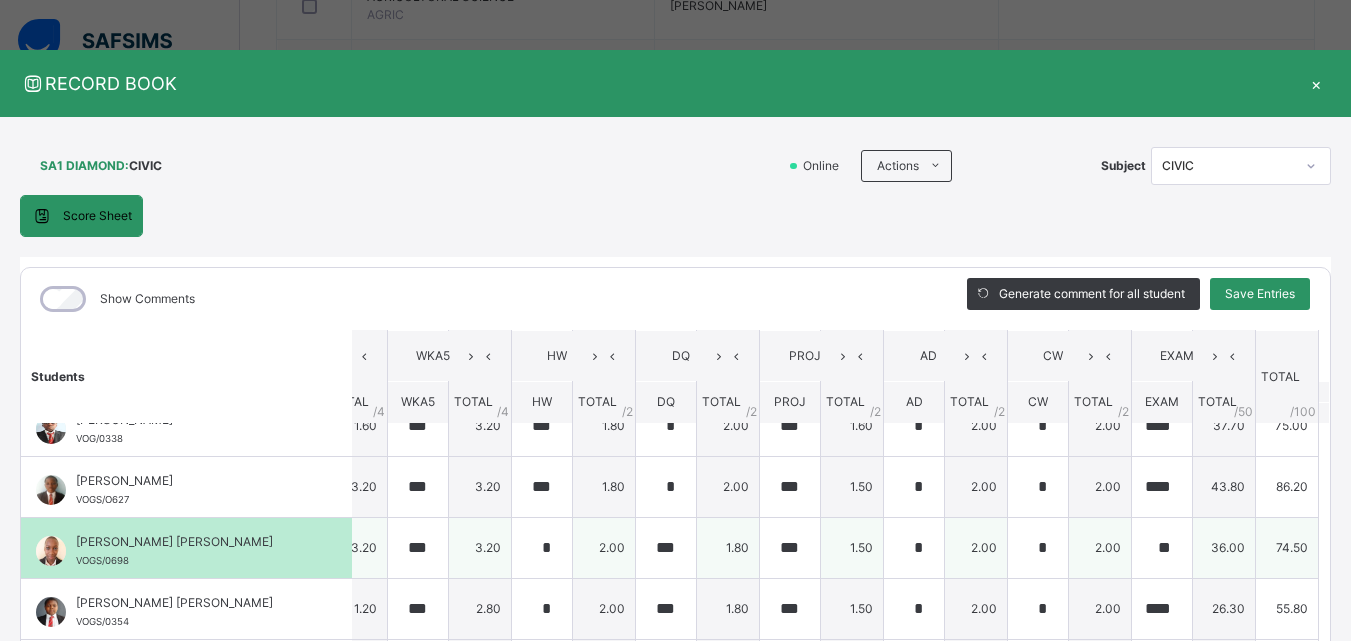 click on "3.20" at bounding box center (356, 547) 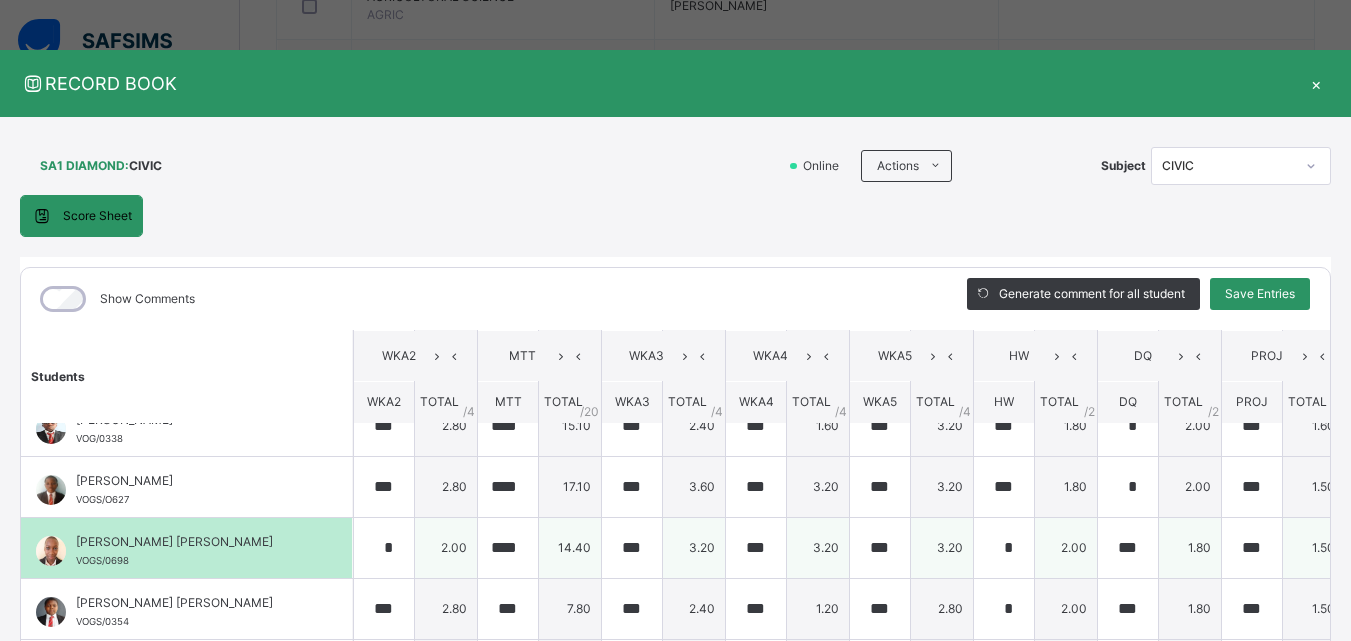 scroll, scrollTop: 760, scrollLeft: 118, axis: both 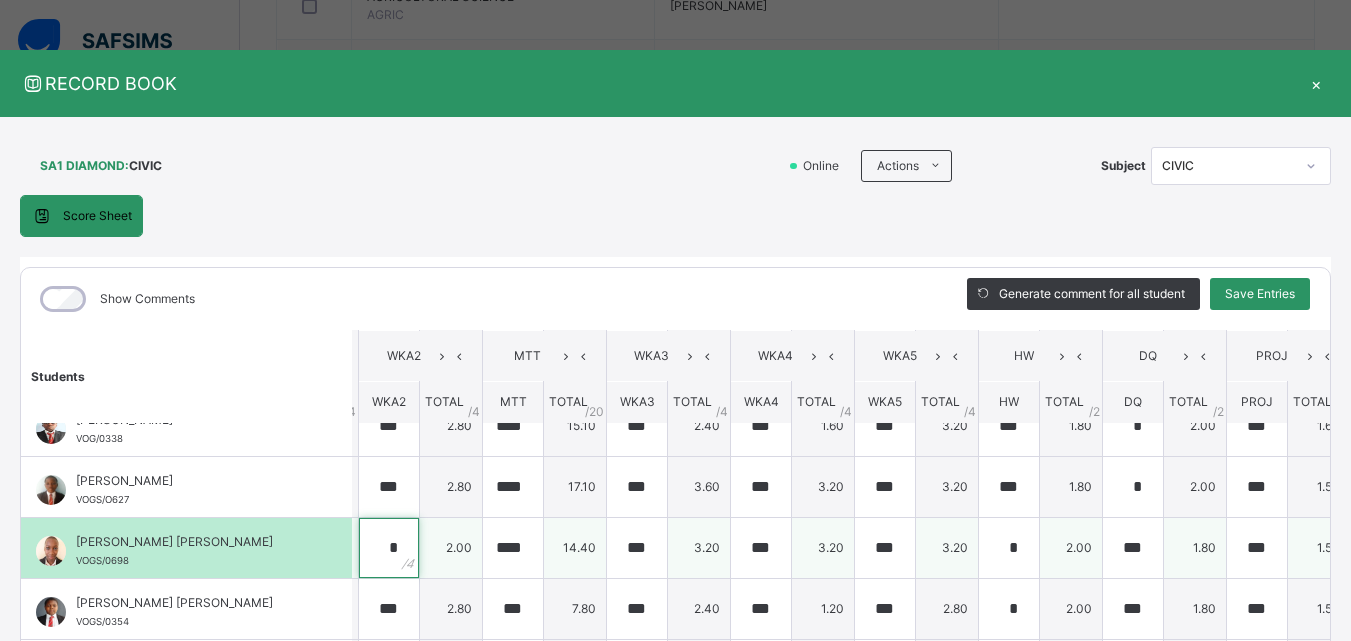 click on "*" at bounding box center (389, 548) 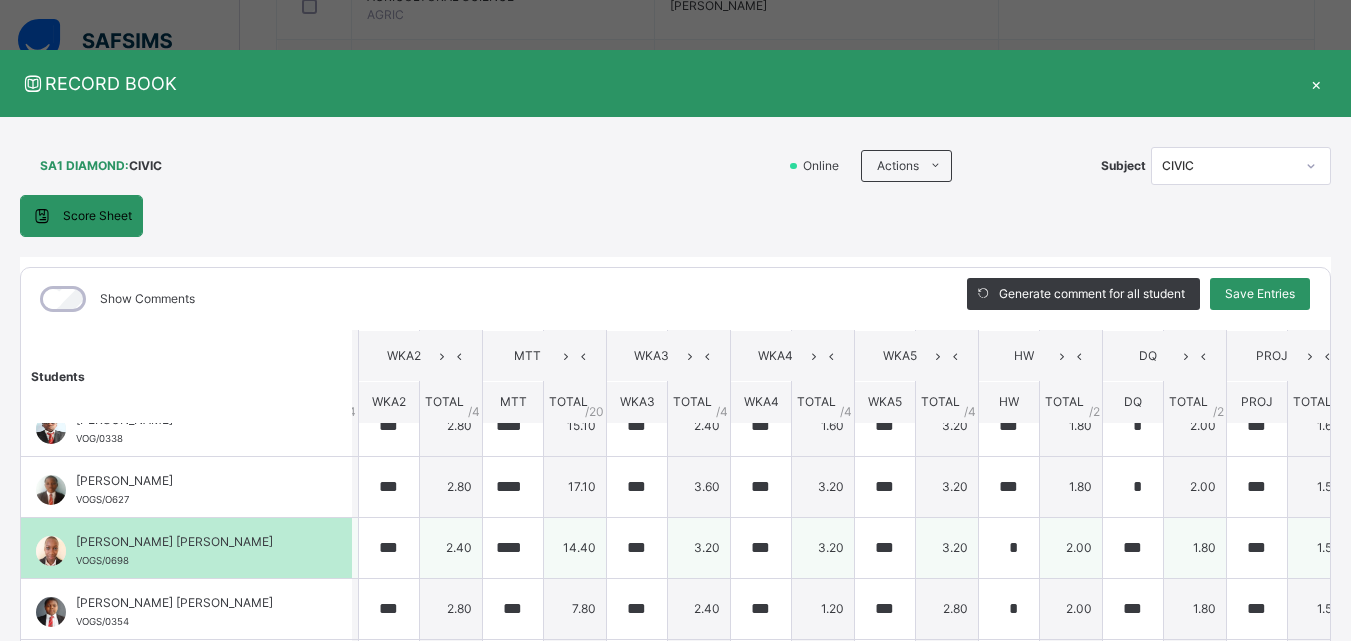 click on "2.40" at bounding box center [451, 547] 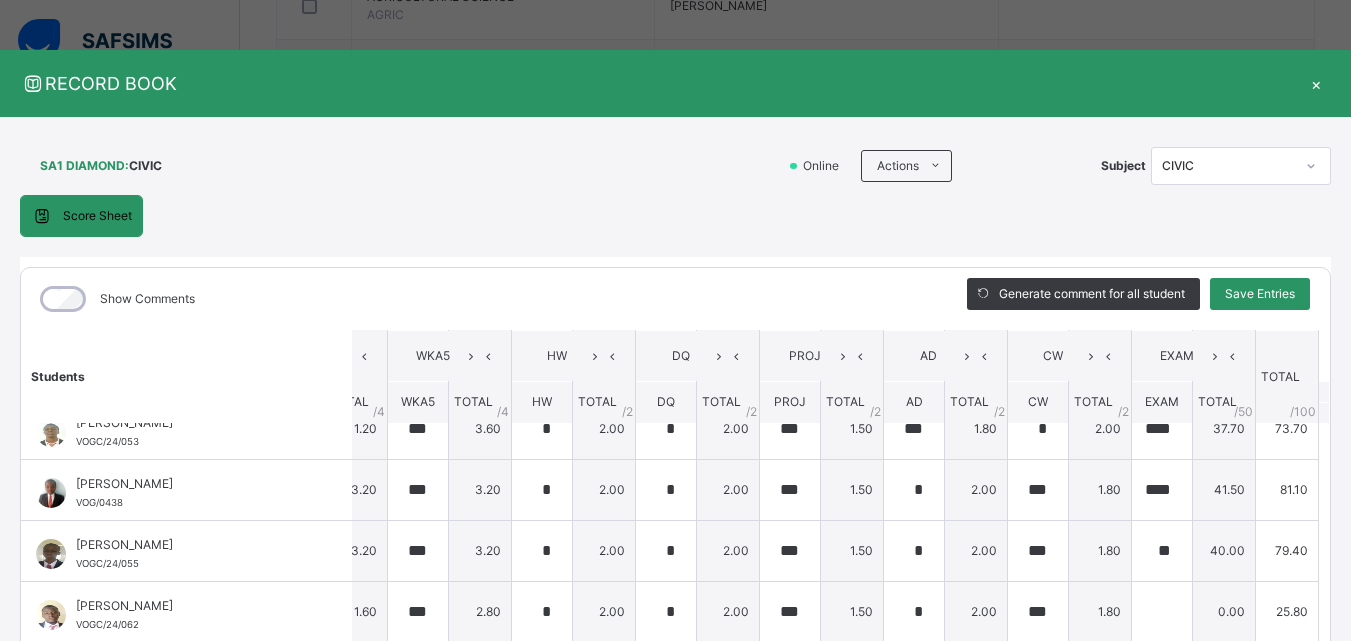 scroll, scrollTop: 760, scrollLeft: 598, axis: both 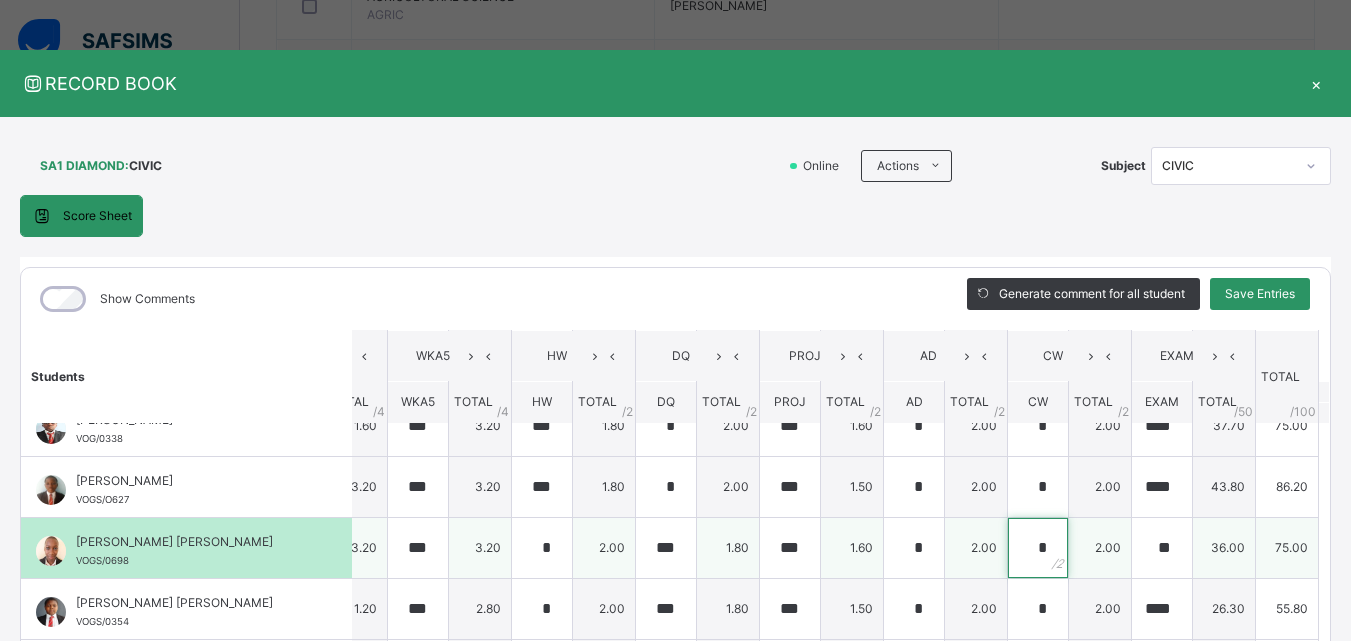 drag, startPoint x: 1014, startPoint y: 548, endPoint x: 1000, endPoint y: 548, distance: 14 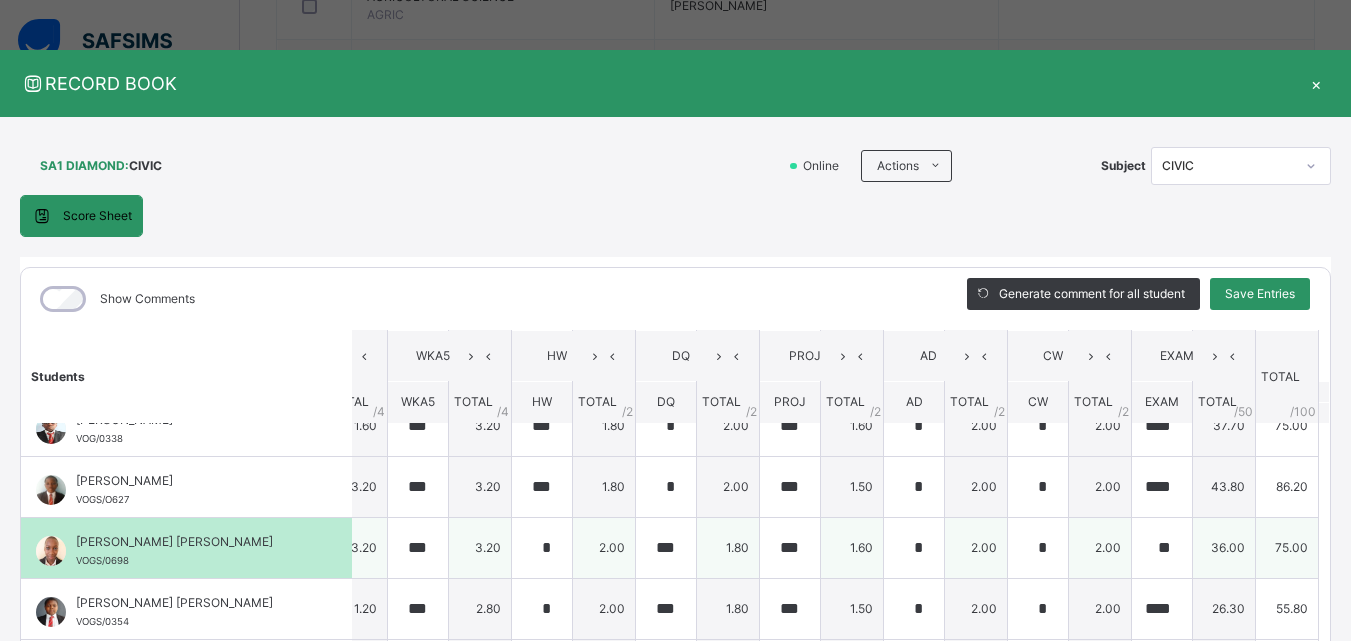 click on "2.00" at bounding box center (976, 547) 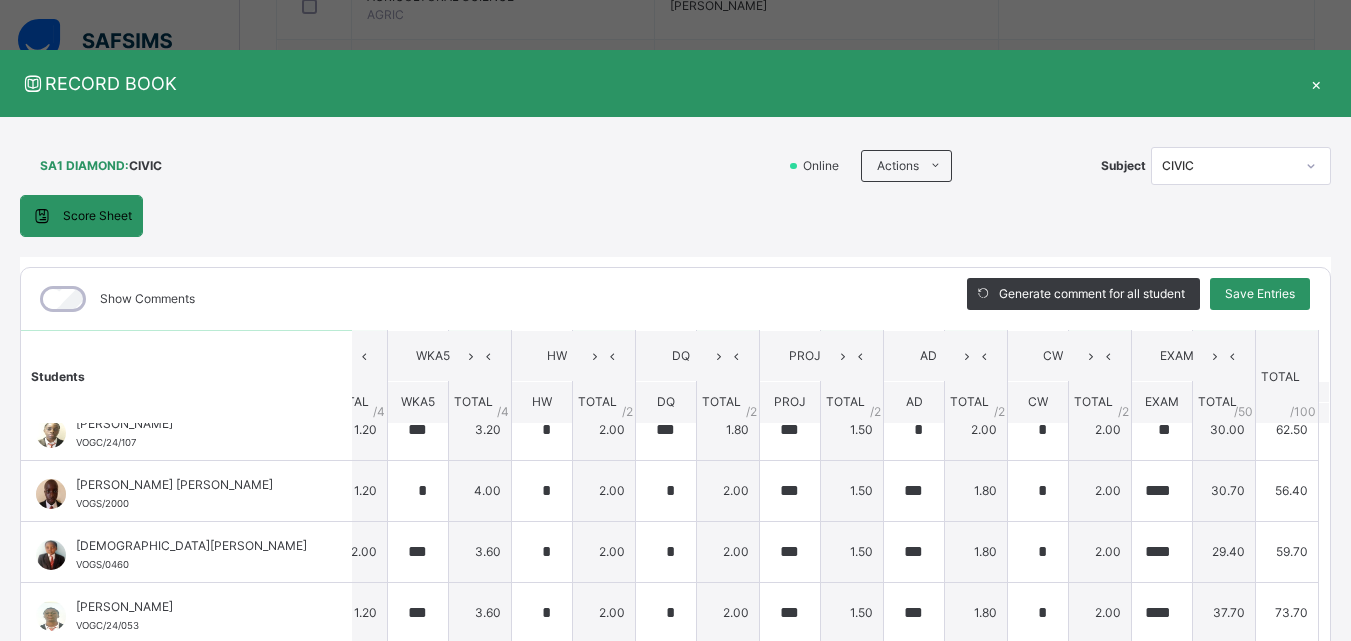 scroll, scrollTop: 1040, scrollLeft: 598, axis: both 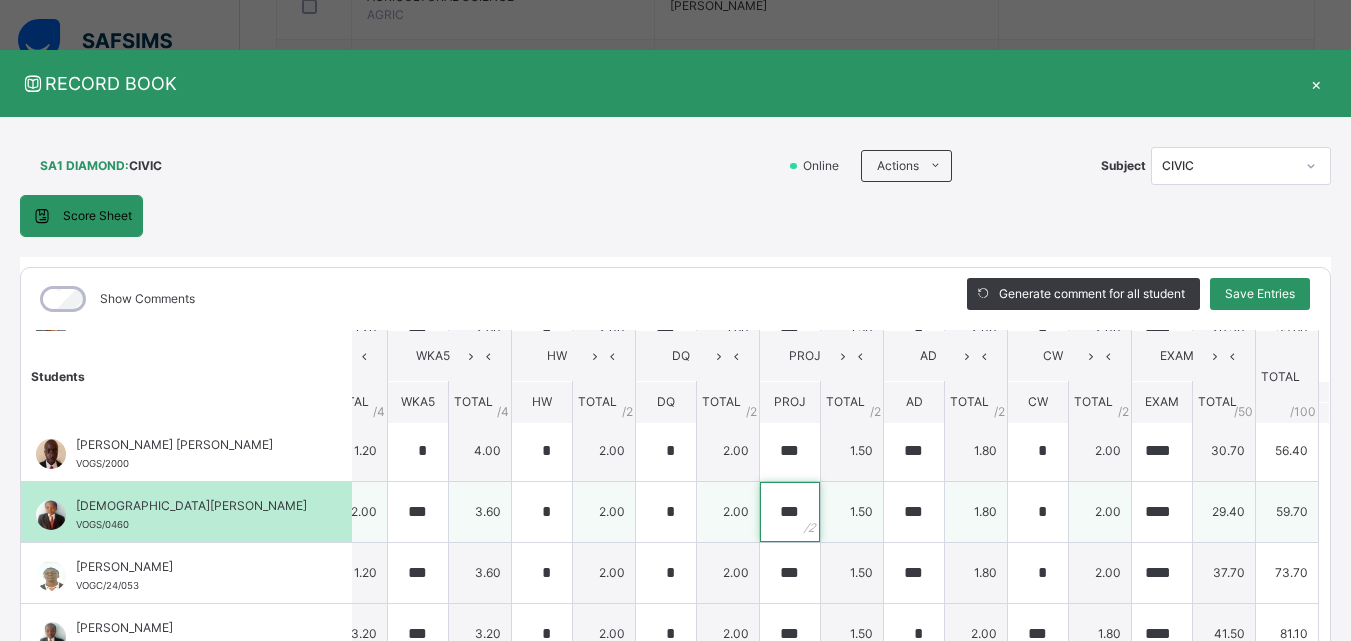 drag, startPoint x: 798, startPoint y: 513, endPoint x: 808, endPoint y: 515, distance: 10.198039 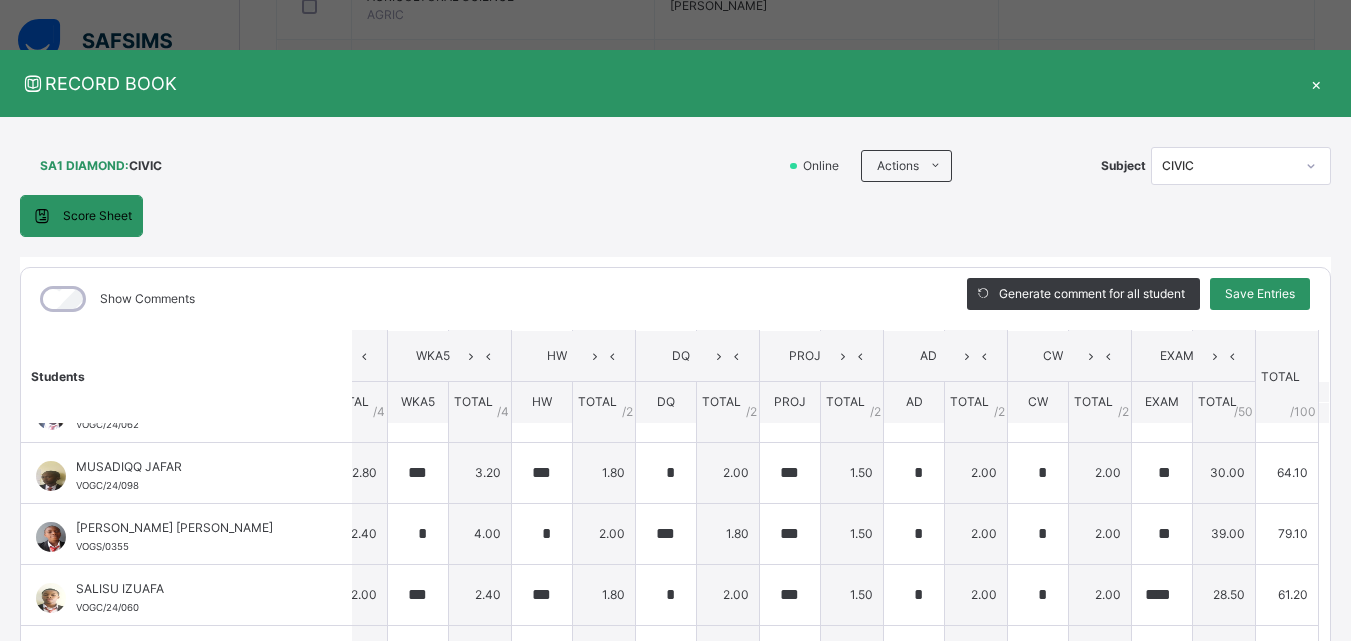 scroll, scrollTop: 1439, scrollLeft: 598, axis: both 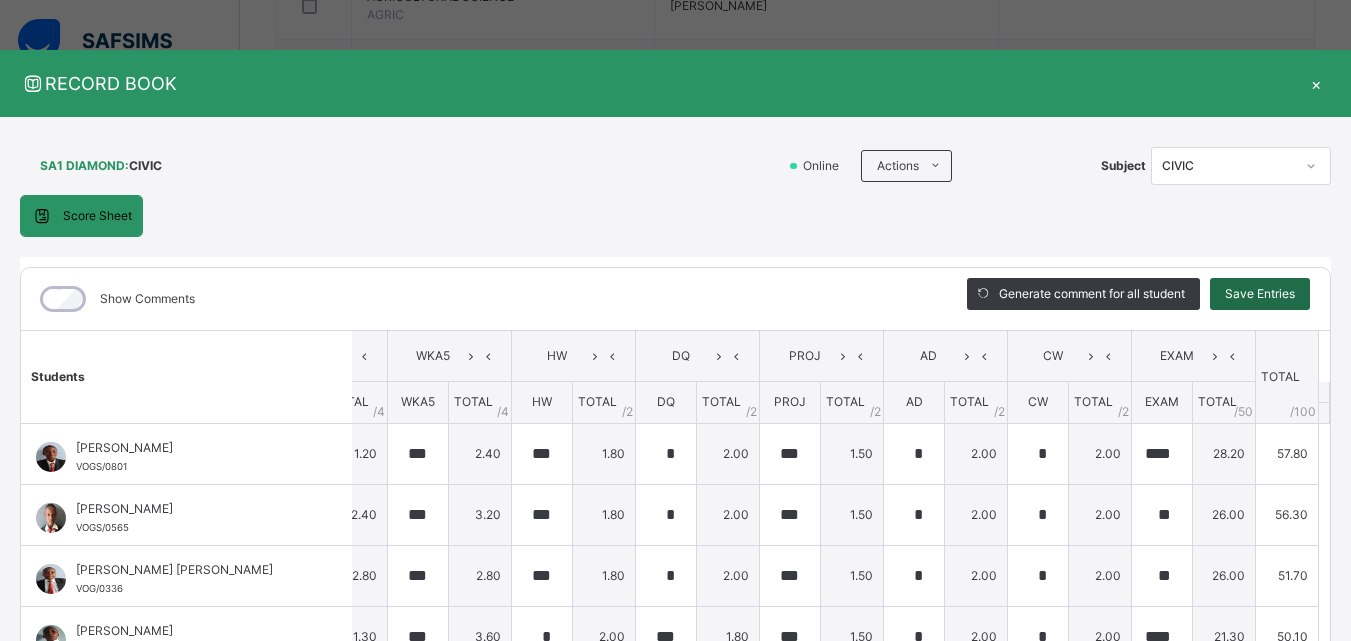 click on "Save Entries" at bounding box center [1260, 294] 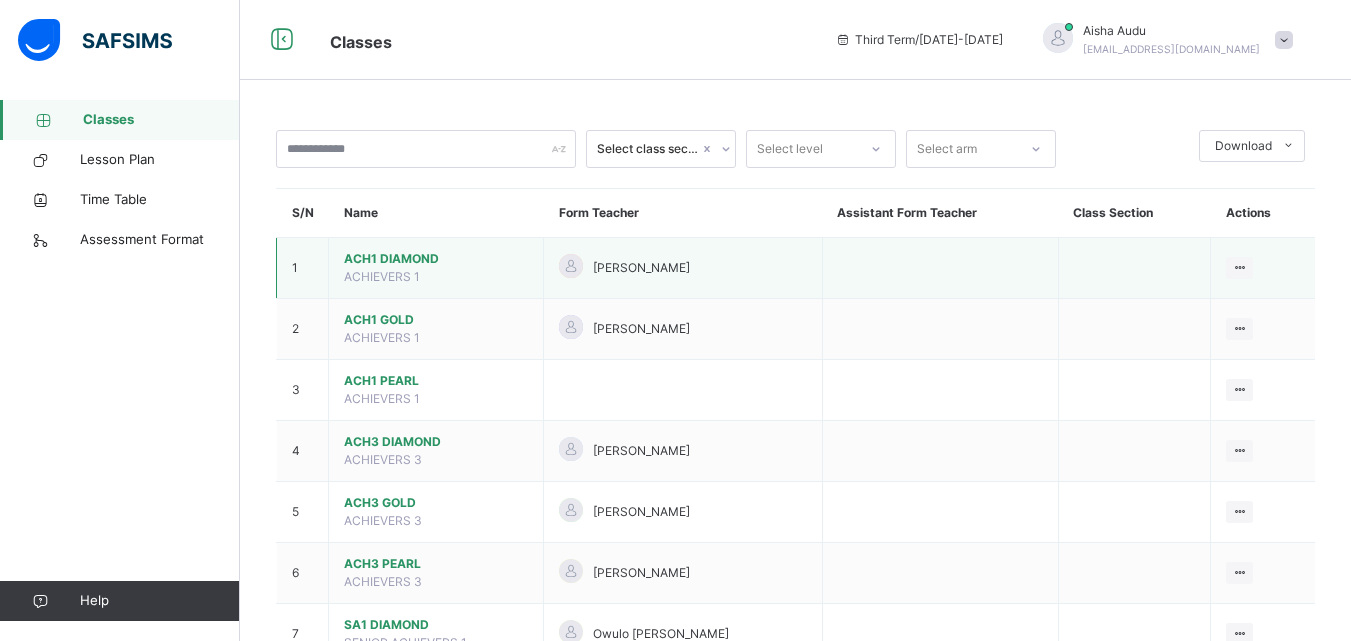 scroll, scrollTop: 560, scrollLeft: 0, axis: vertical 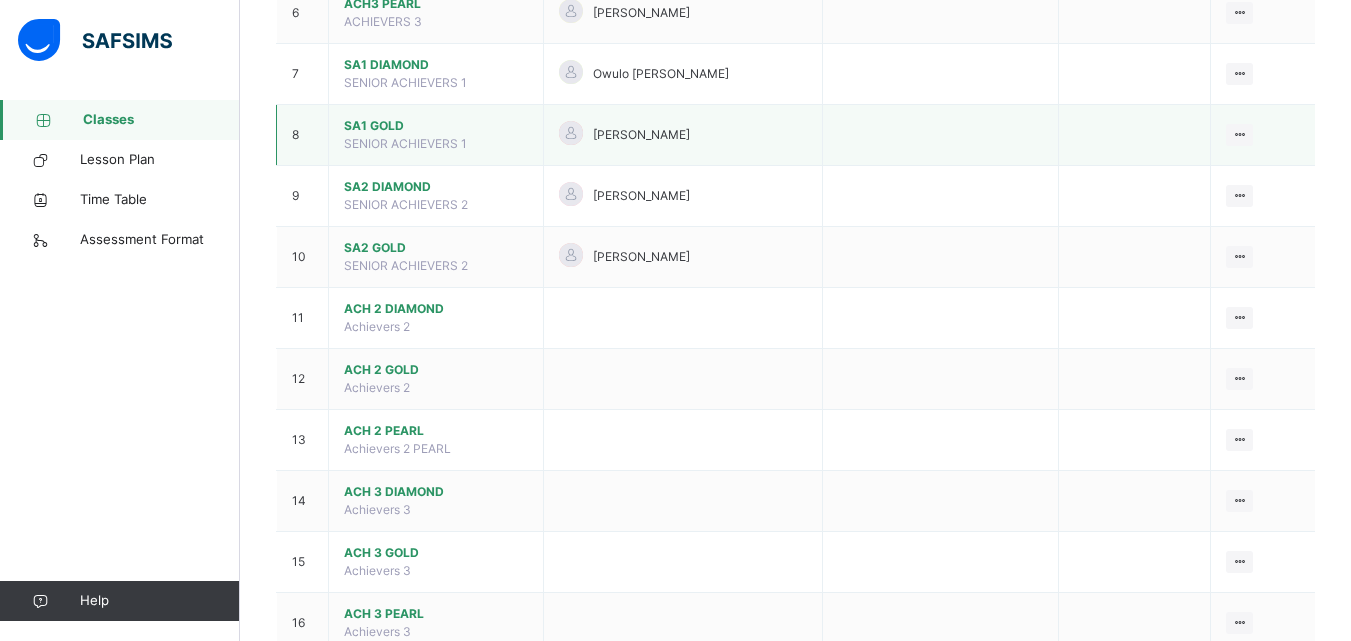 click on "SA1   GOLD" at bounding box center [436, 126] 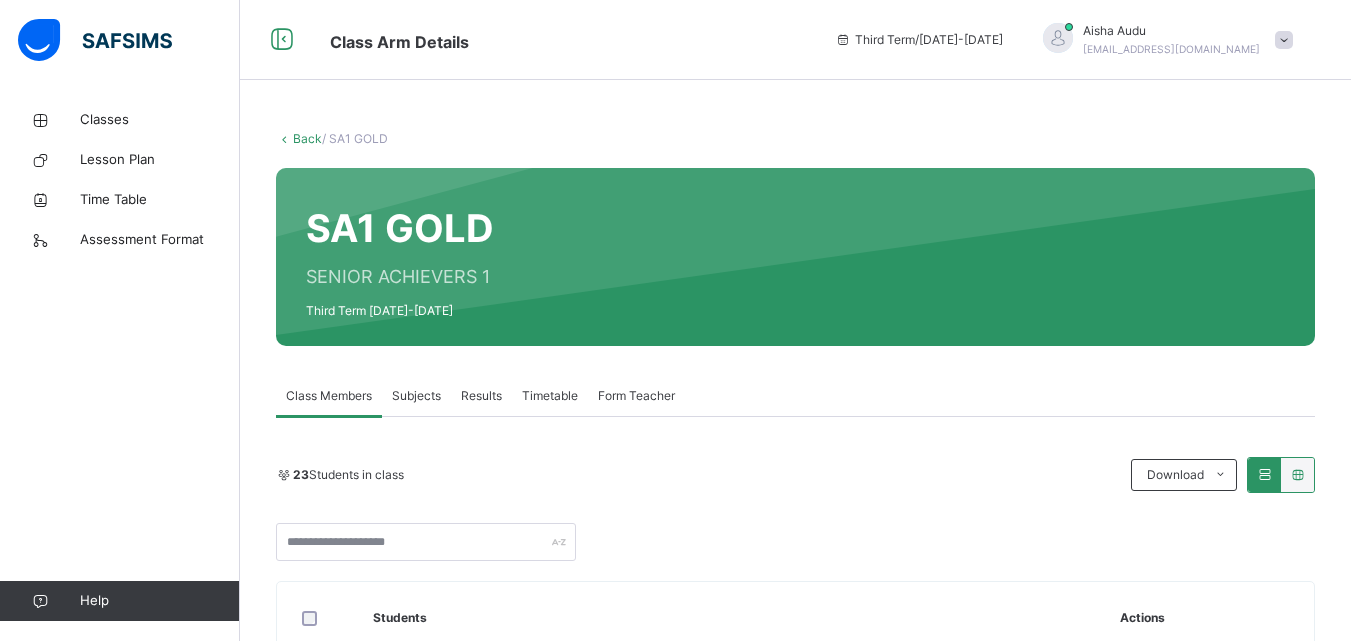scroll, scrollTop: 40, scrollLeft: 0, axis: vertical 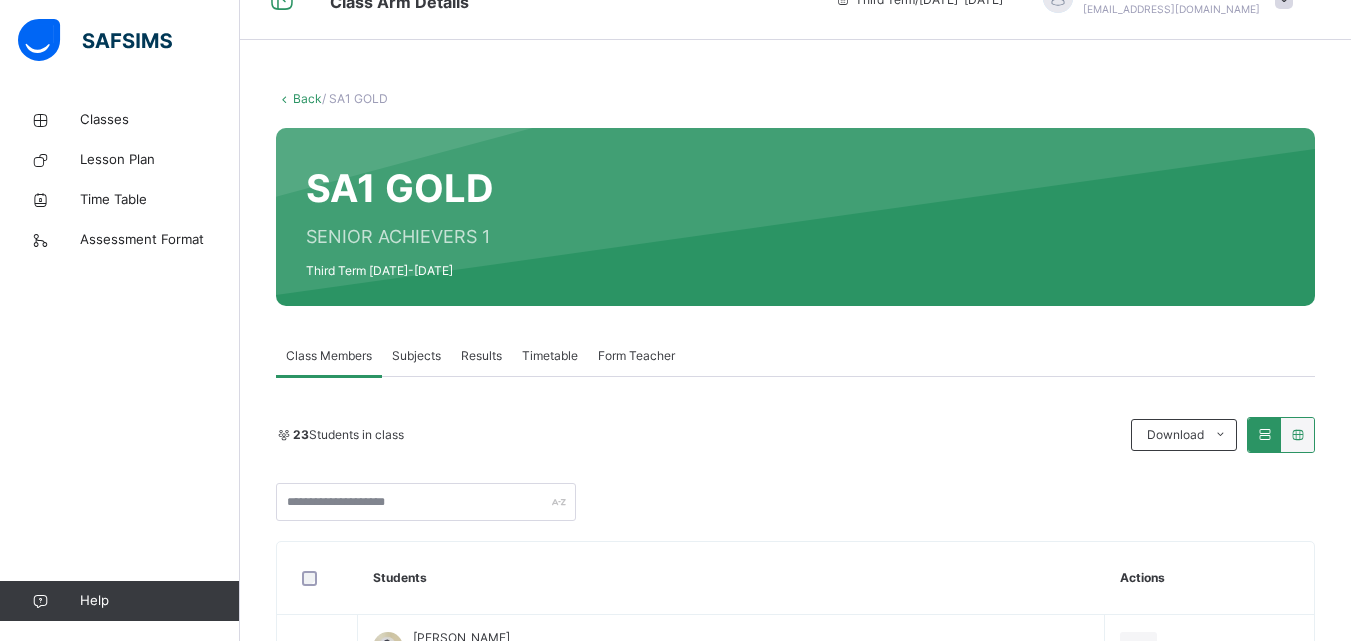 click on "Subjects" at bounding box center (416, 356) 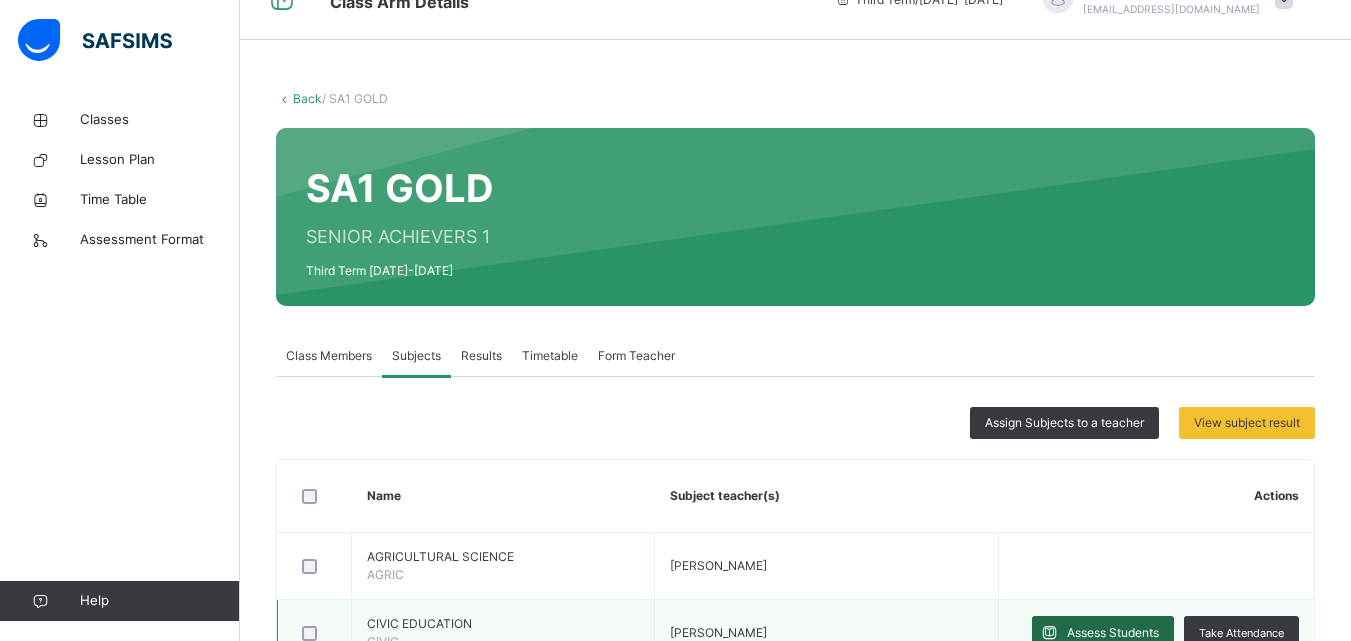click on "Assess Students" at bounding box center [1113, 633] 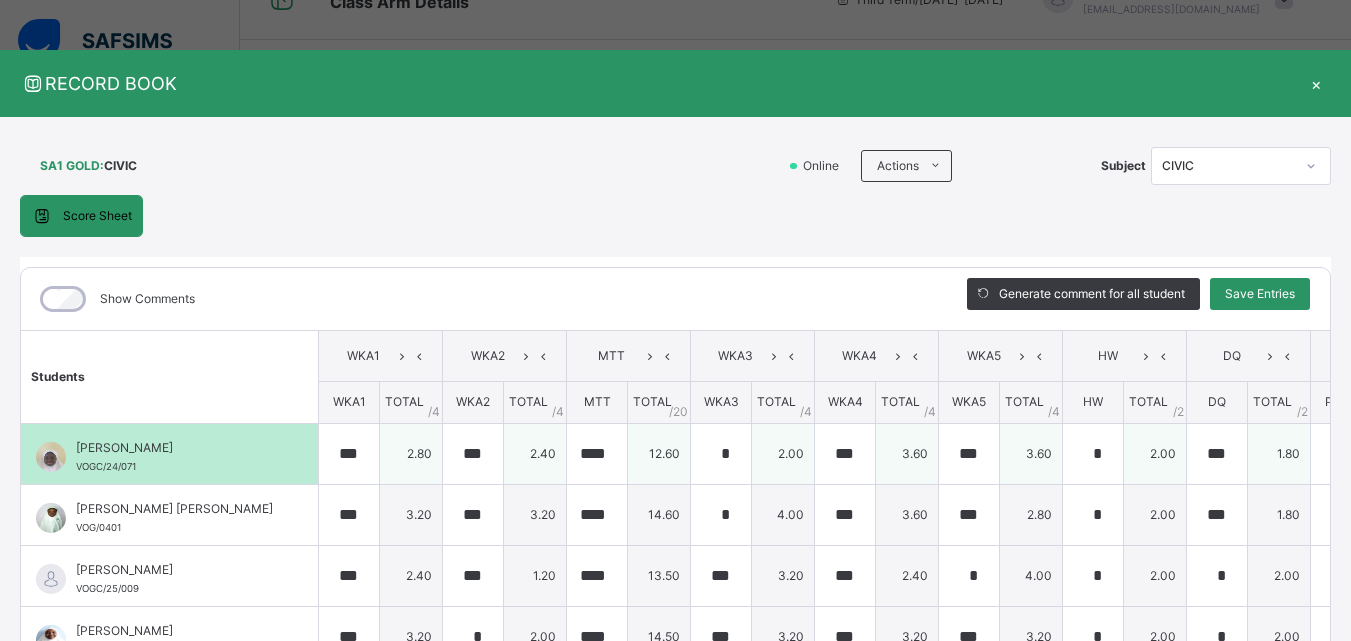 click on "2.00" at bounding box center [1155, 453] 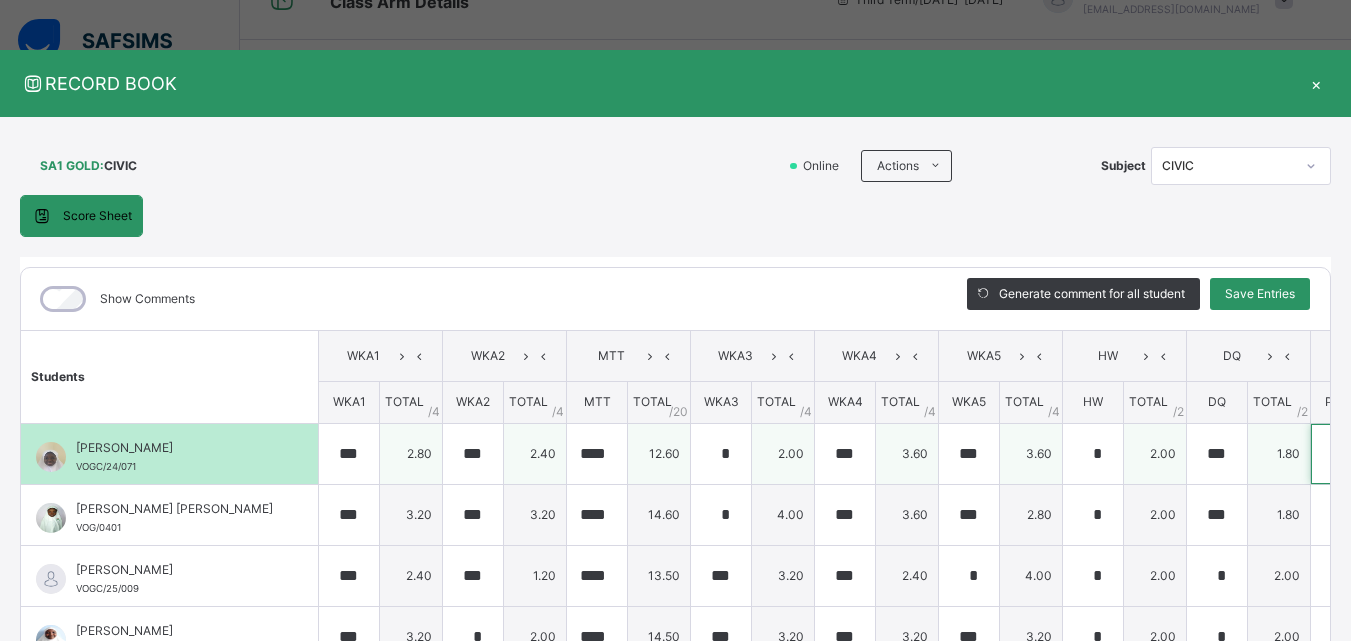 scroll, scrollTop: 0, scrollLeft: 19, axis: horizontal 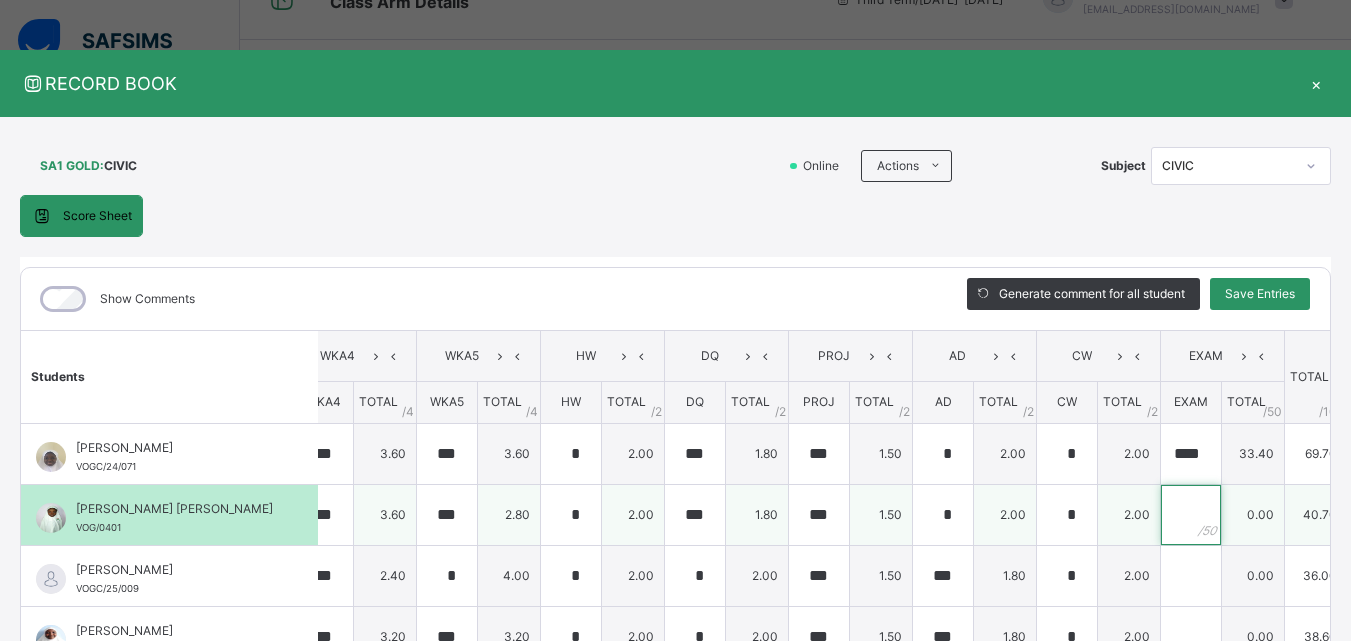 click at bounding box center [1191, 515] 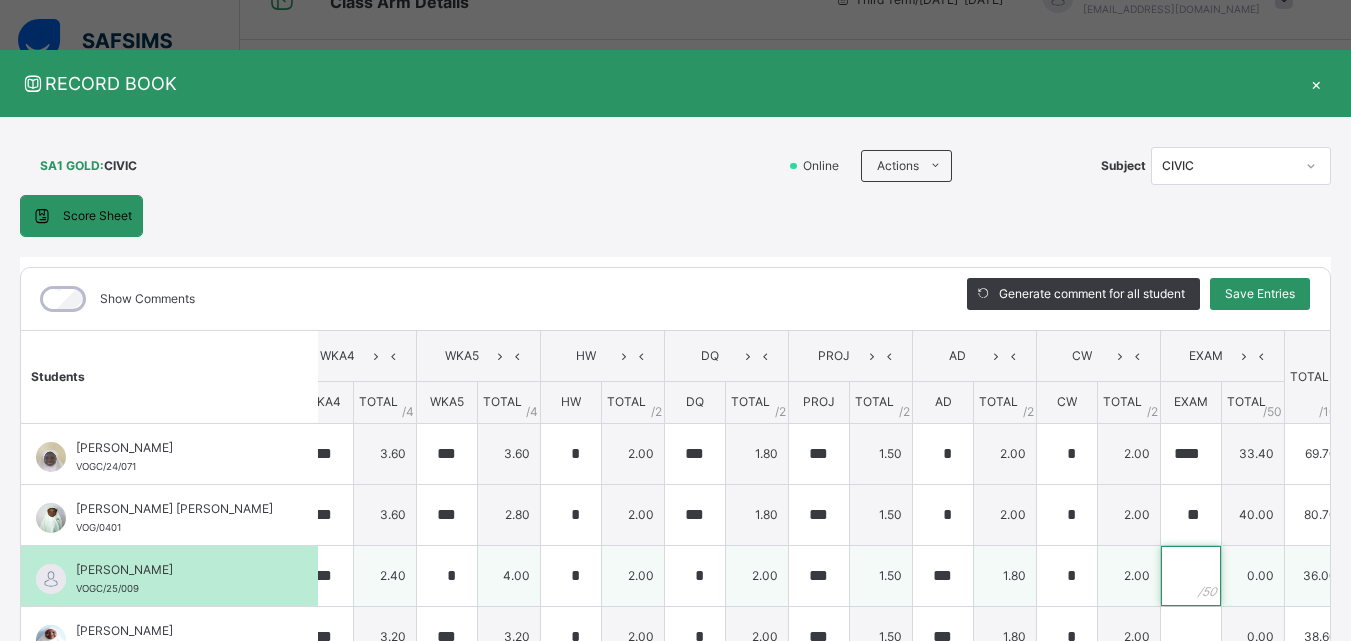 click at bounding box center [1191, 576] 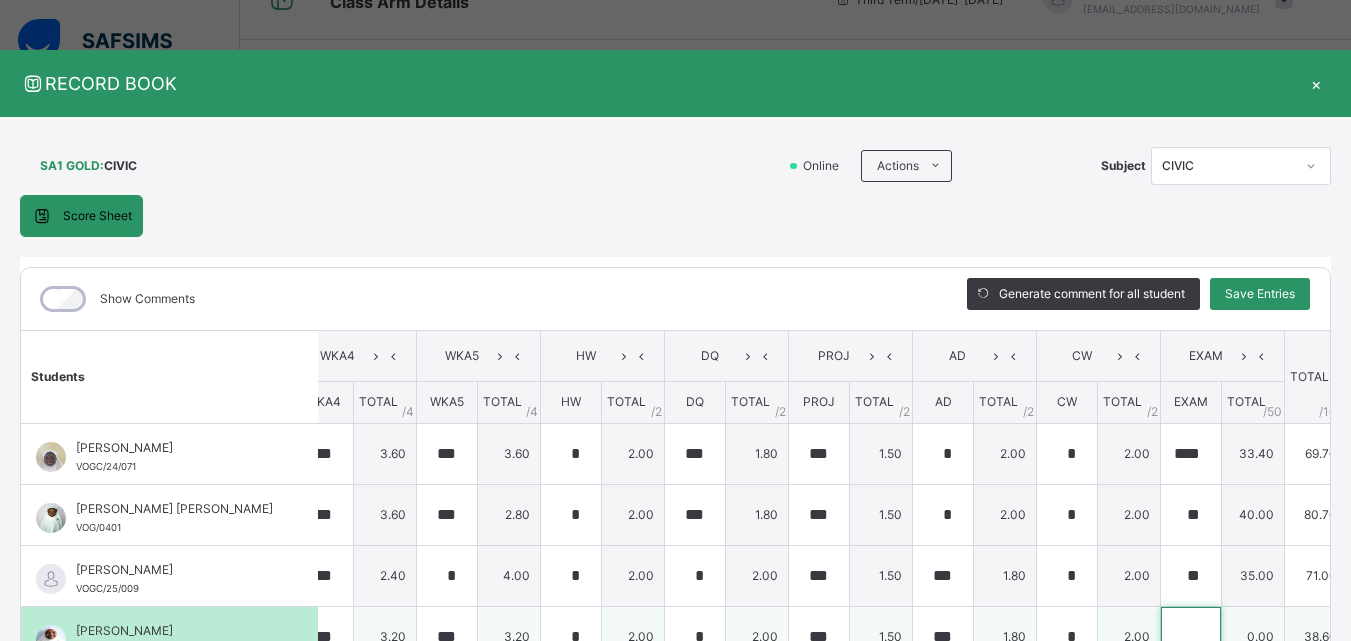click at bounding box center (1191, 637) 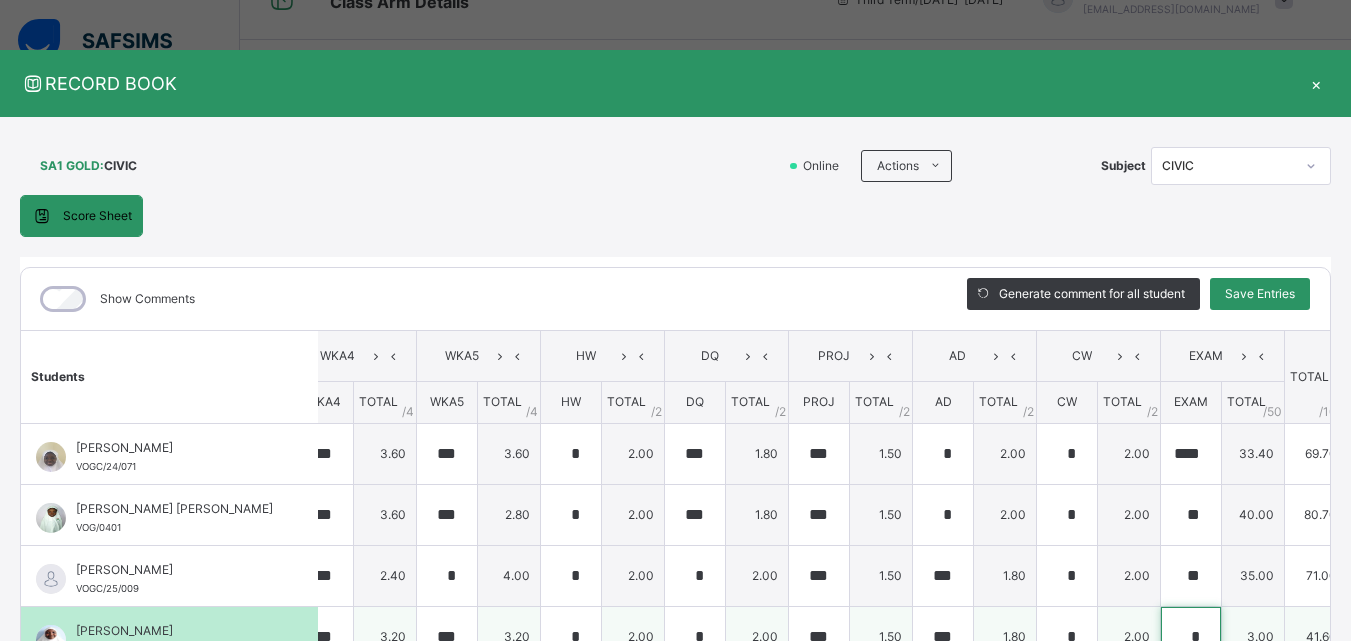 scroll, scrollTop: 21, scrollLeft: 0, axis: vertical 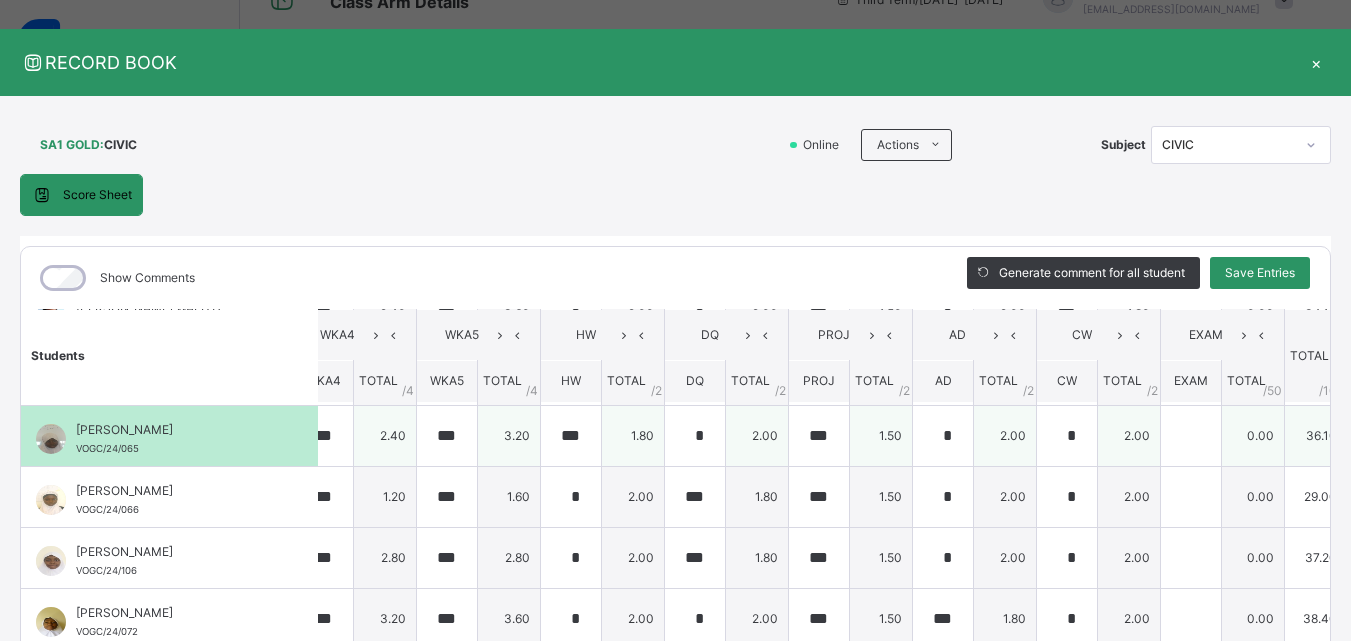 click on "[PERSON_NAME]" at bounding box center [174, 430] 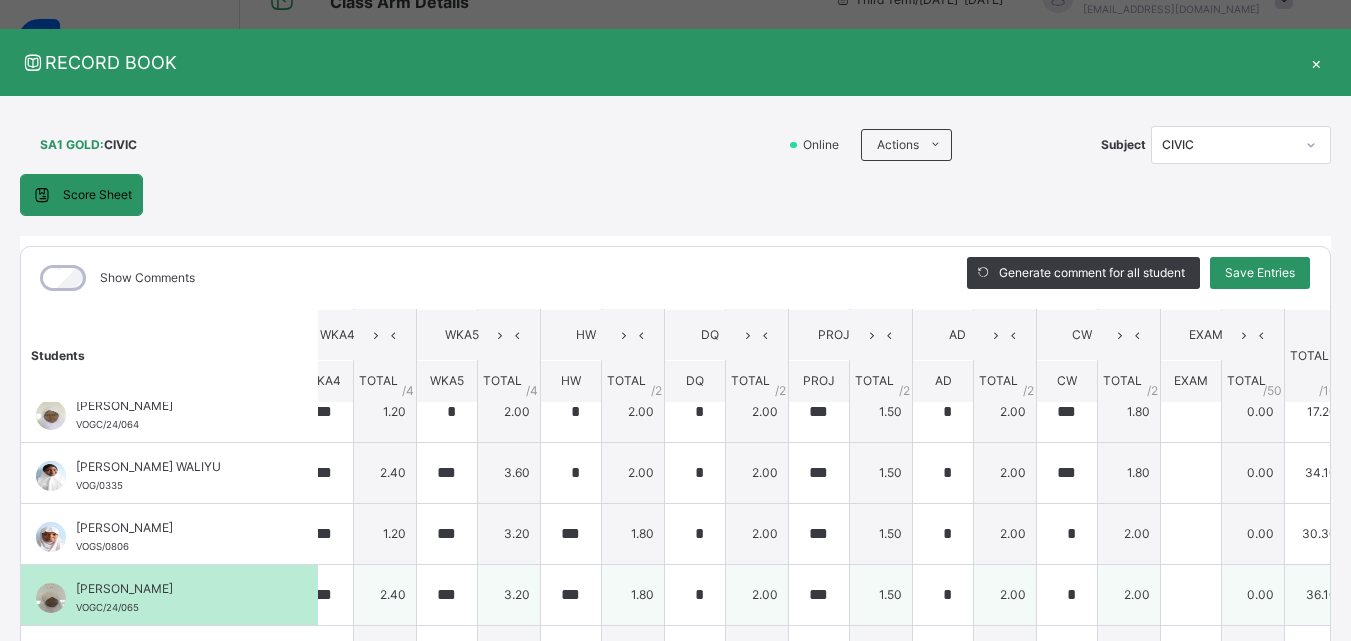 scroll, scrollTop: 264, scrollLeft: 522, axis: both 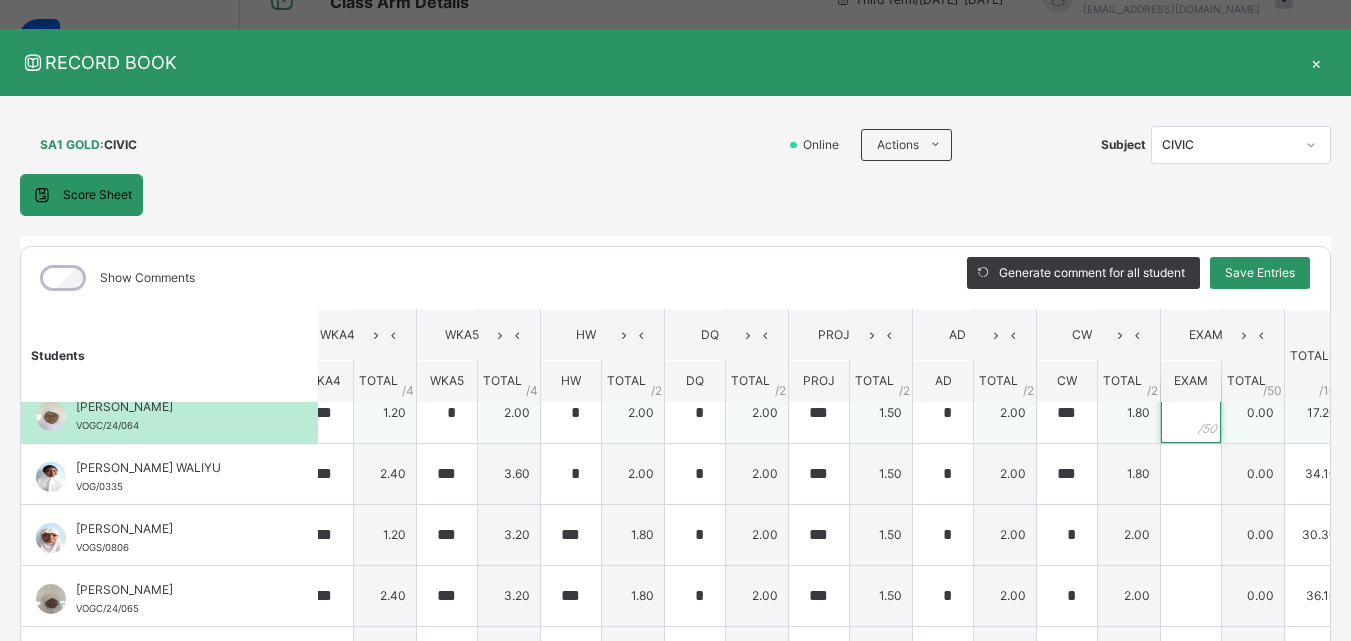 click at bounding box center (1191, 413) 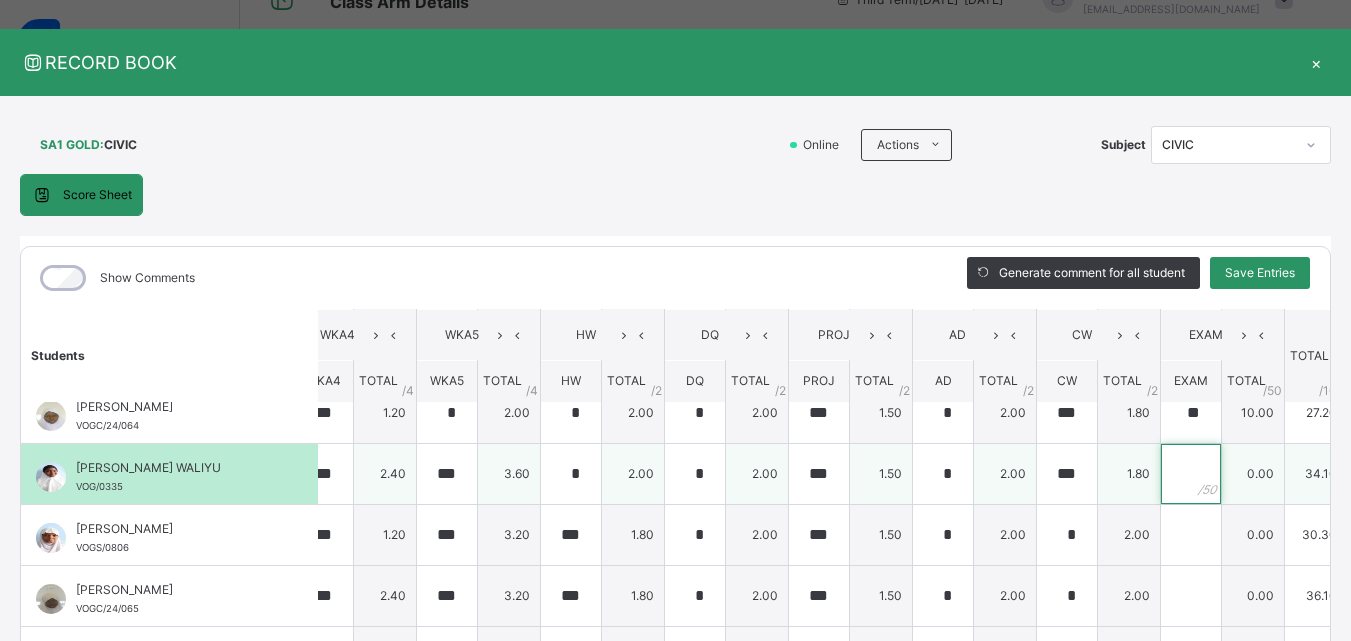 click at bounding box center (1191, 474) 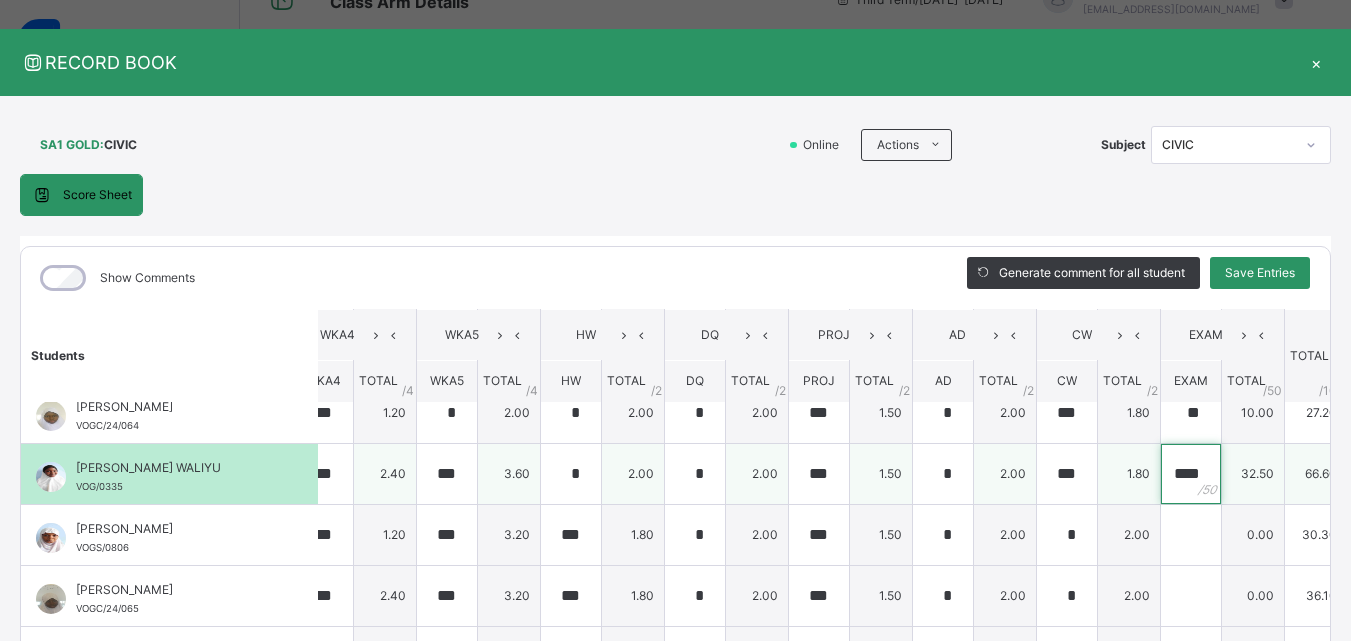 scroll, scrollTop: 0, scrollLeft: 3, axis: horizontal 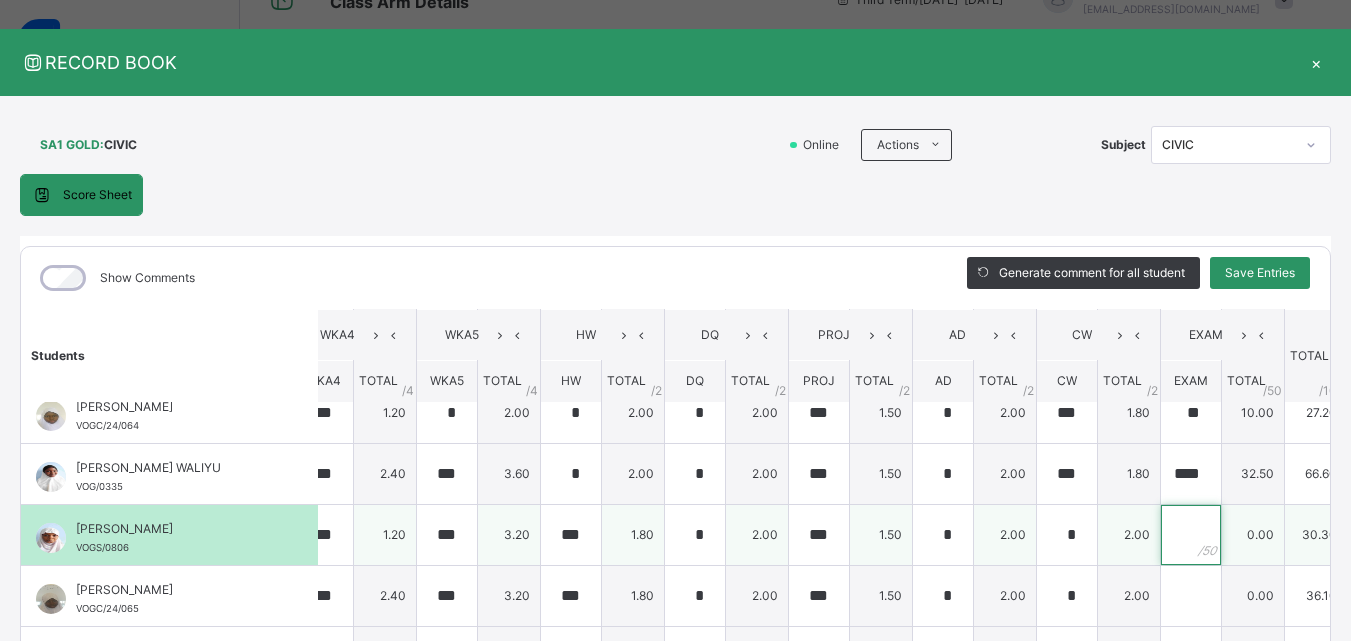 click at bounding box center (1191, 535) 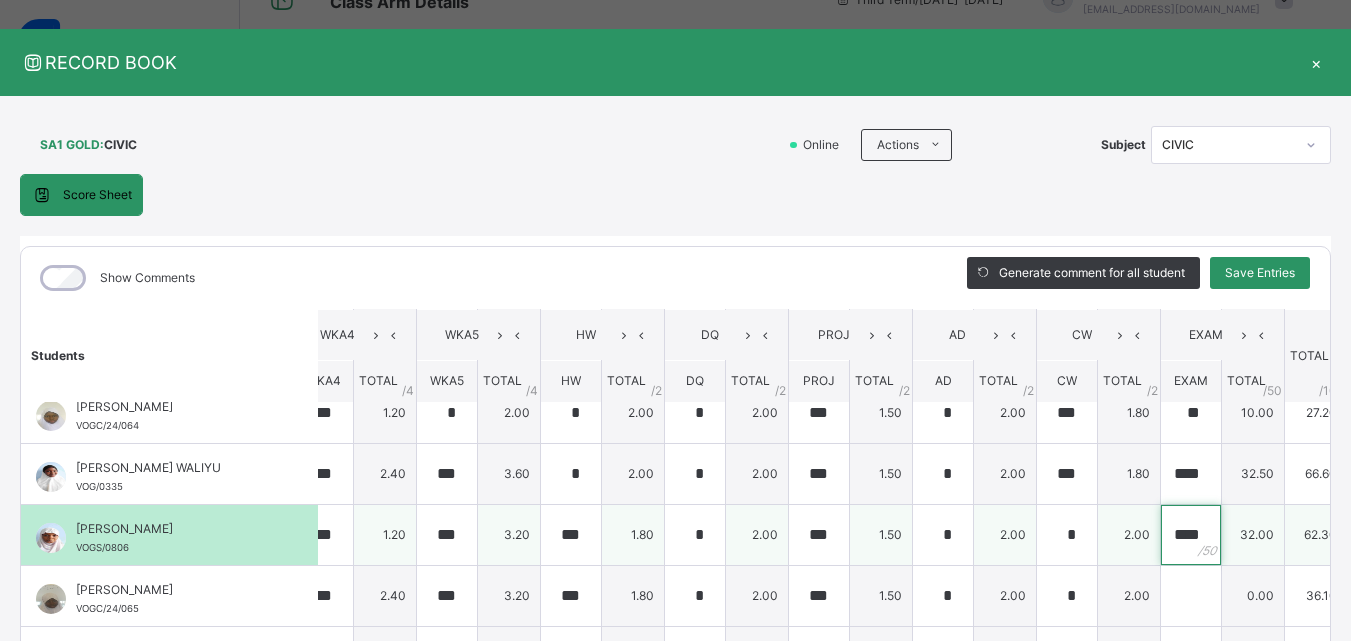 scroll, scrollTop: 0, scrollLeft: 4, axis: horizontal 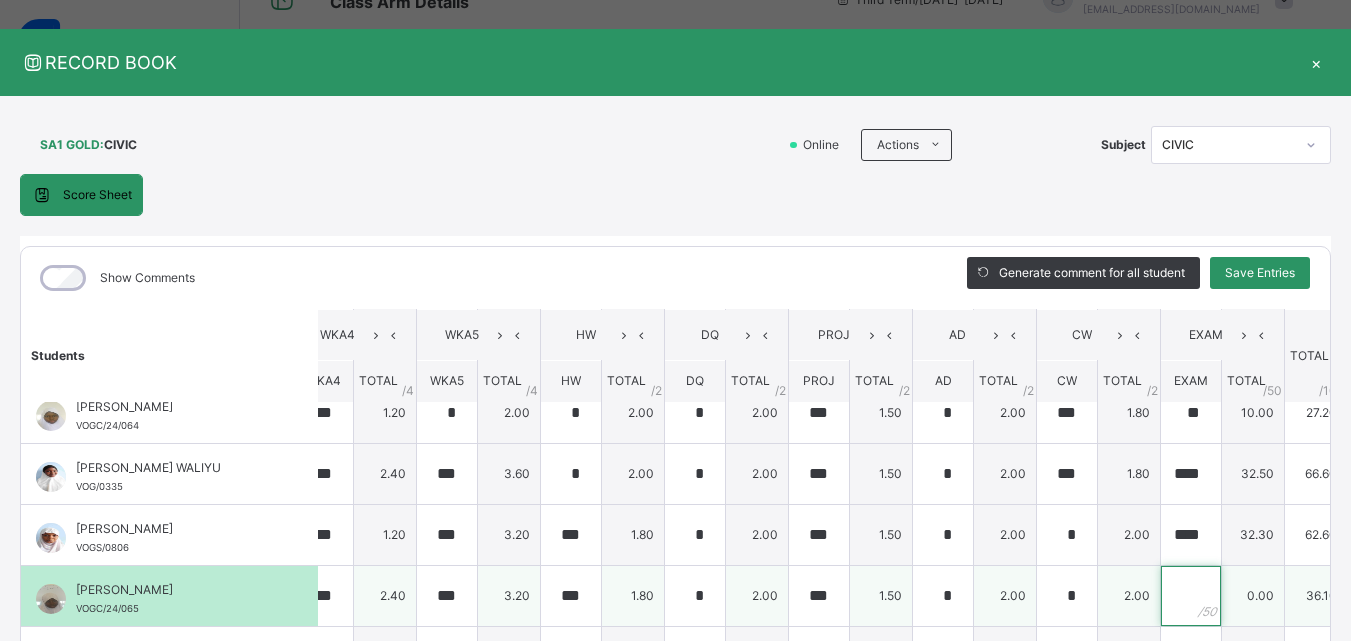 click at bounding box center [1191, 596] 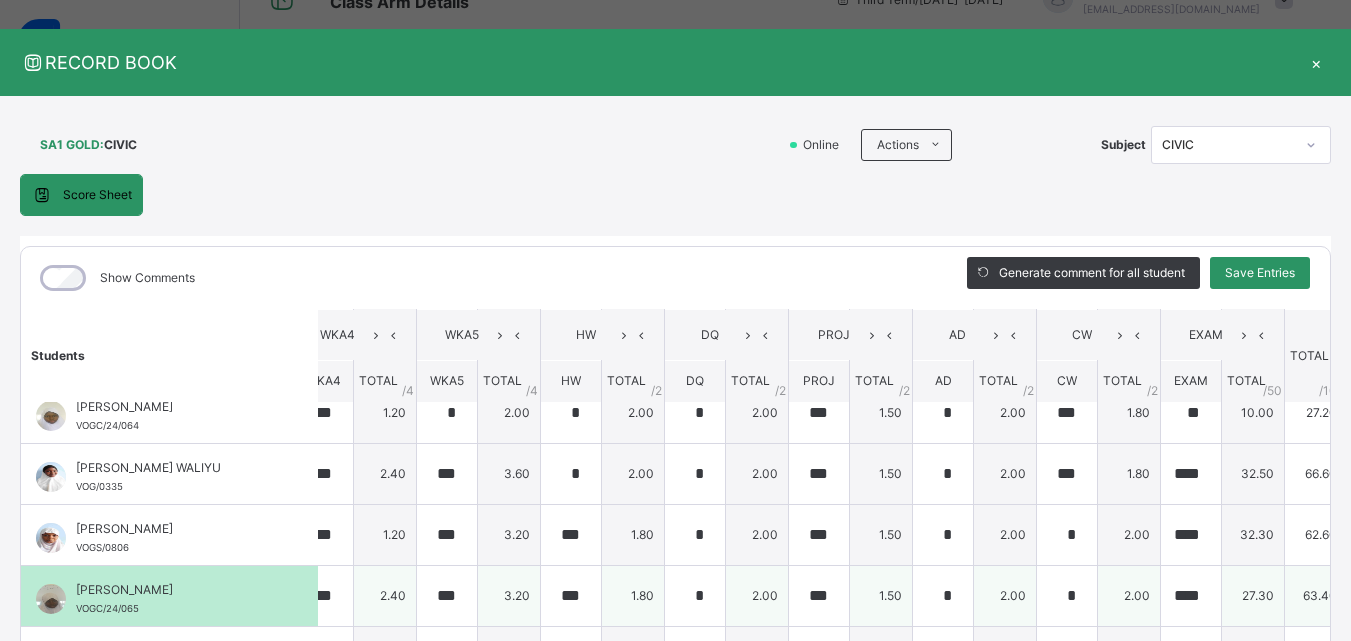 click on "2.00" at bounding box center [1129, 595] 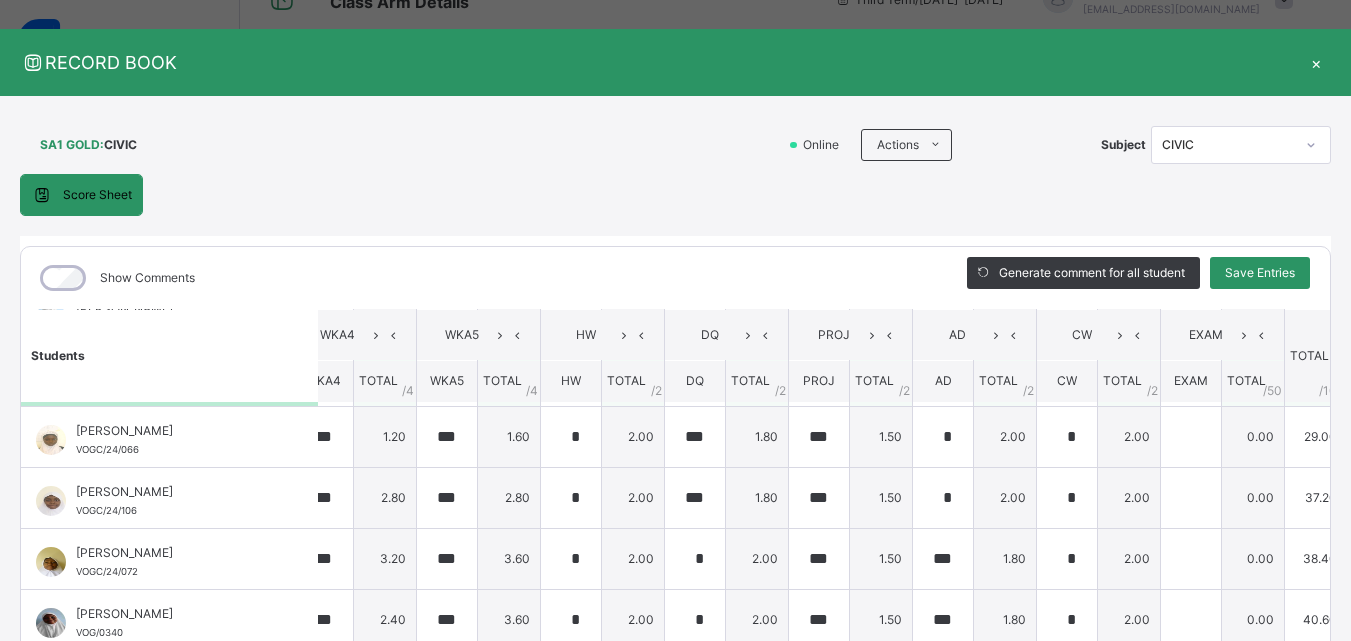 scroll, scrollTop: 544, scrollLeft: 522, axis: both 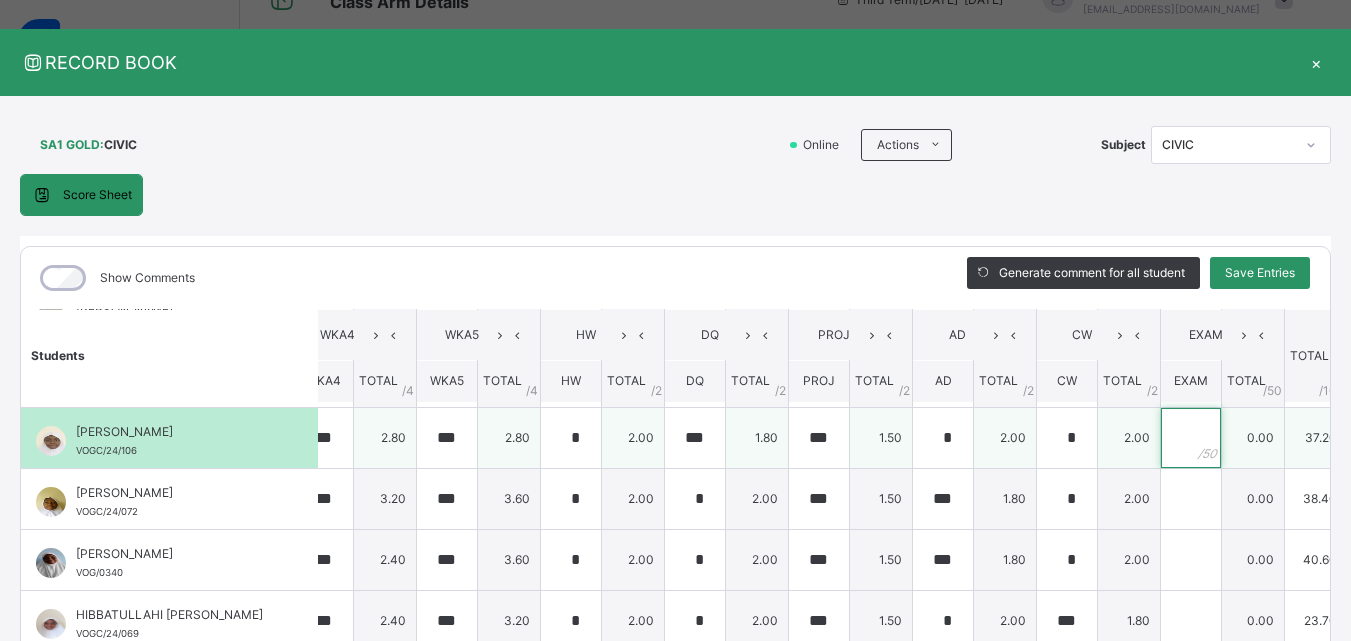 click at bounding box center [1191, 438] 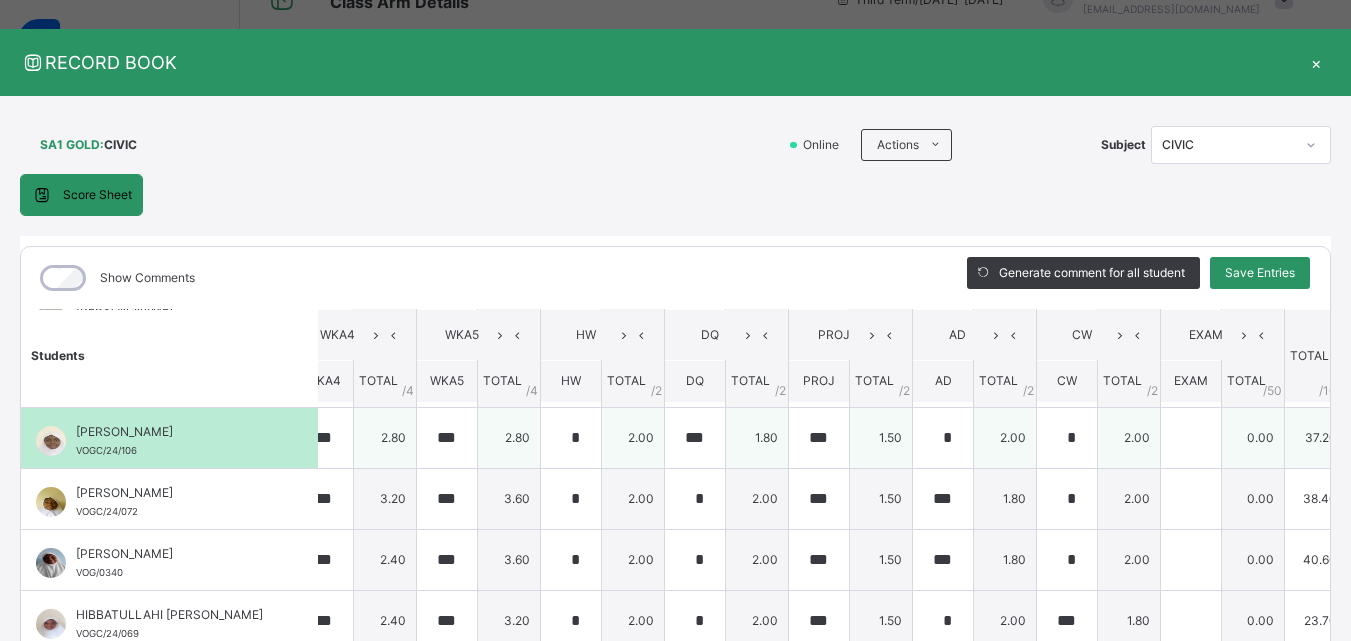 click on "2.00" at bounding box center (1129, 437) 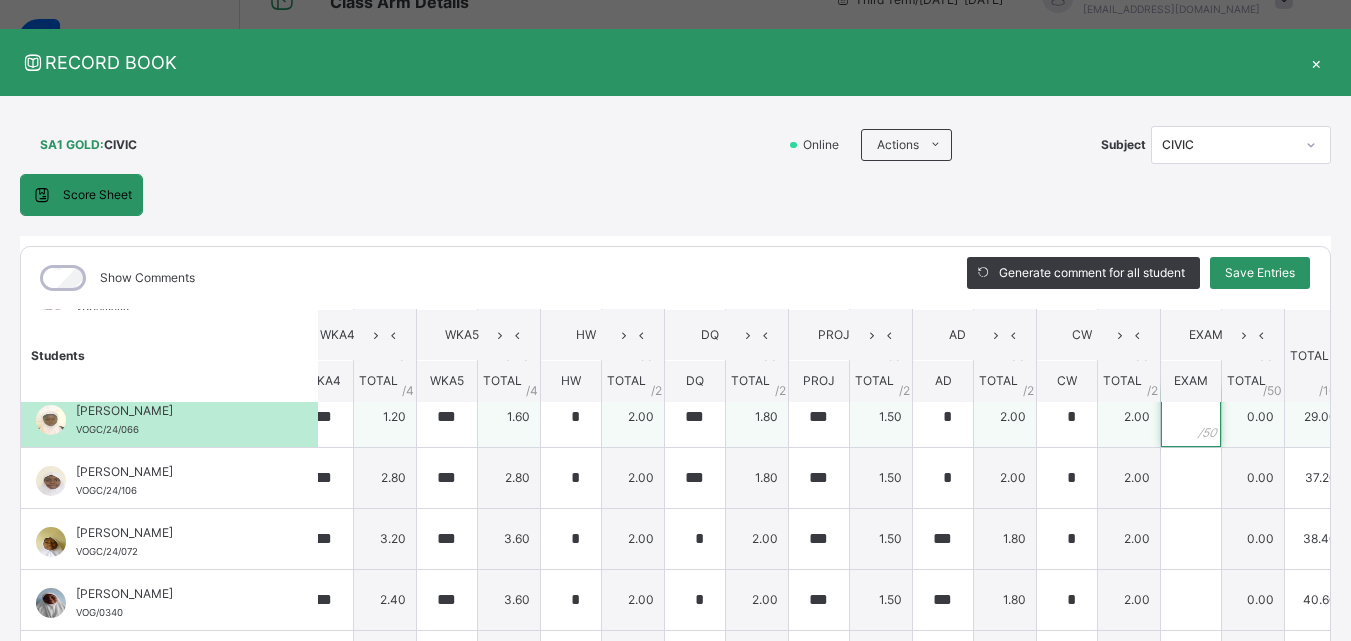 click at bounding box center [1191, 417] 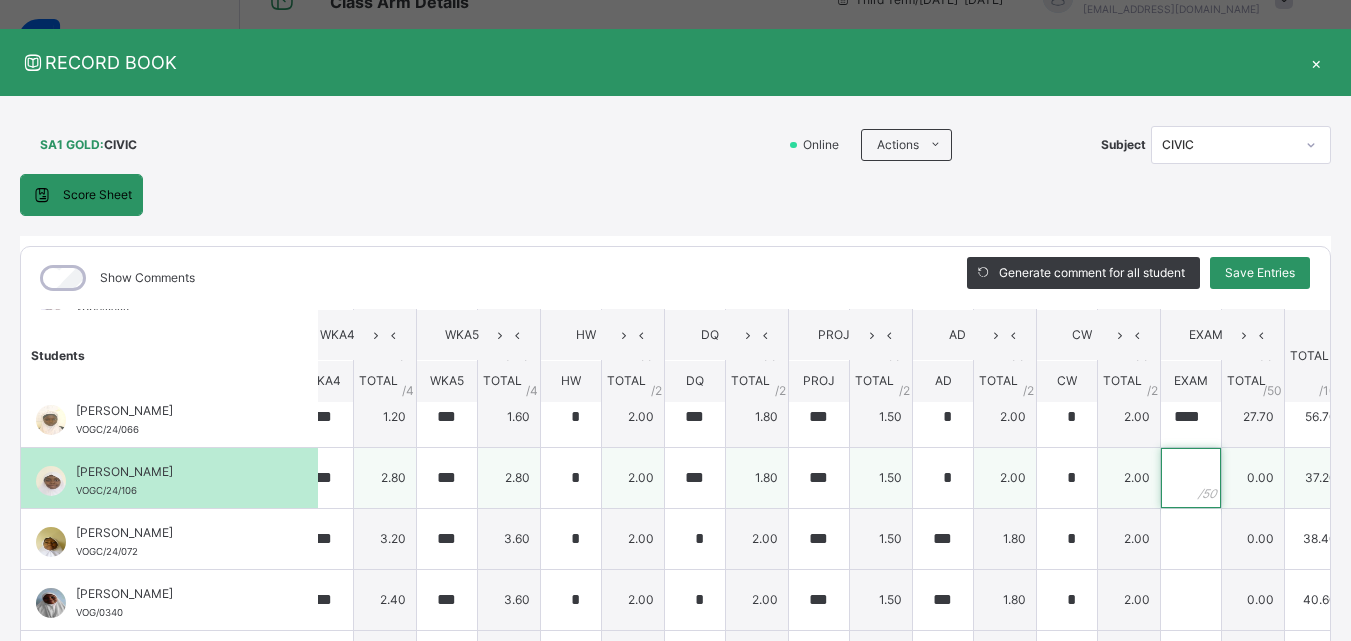 click at bounding box center (1191, 478) 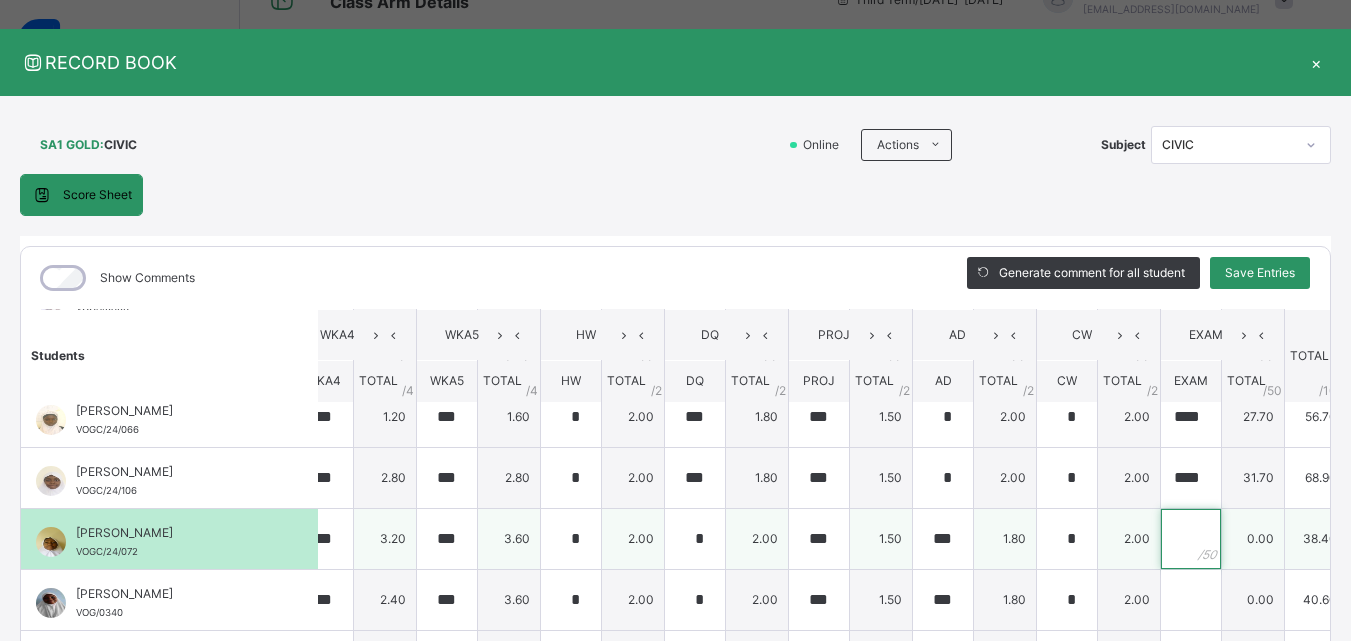 click at bounding box center [1191, 539] 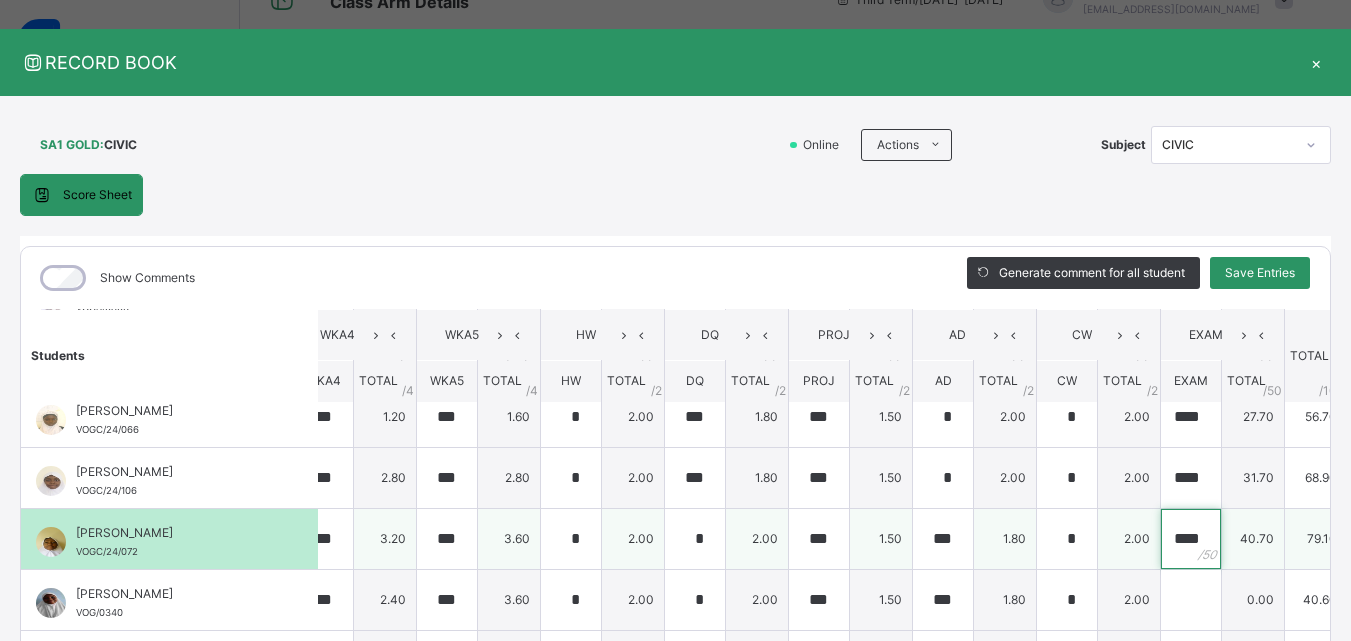 scroll, scrollTop: 0, scrollLeft: 3, axis: horizontal 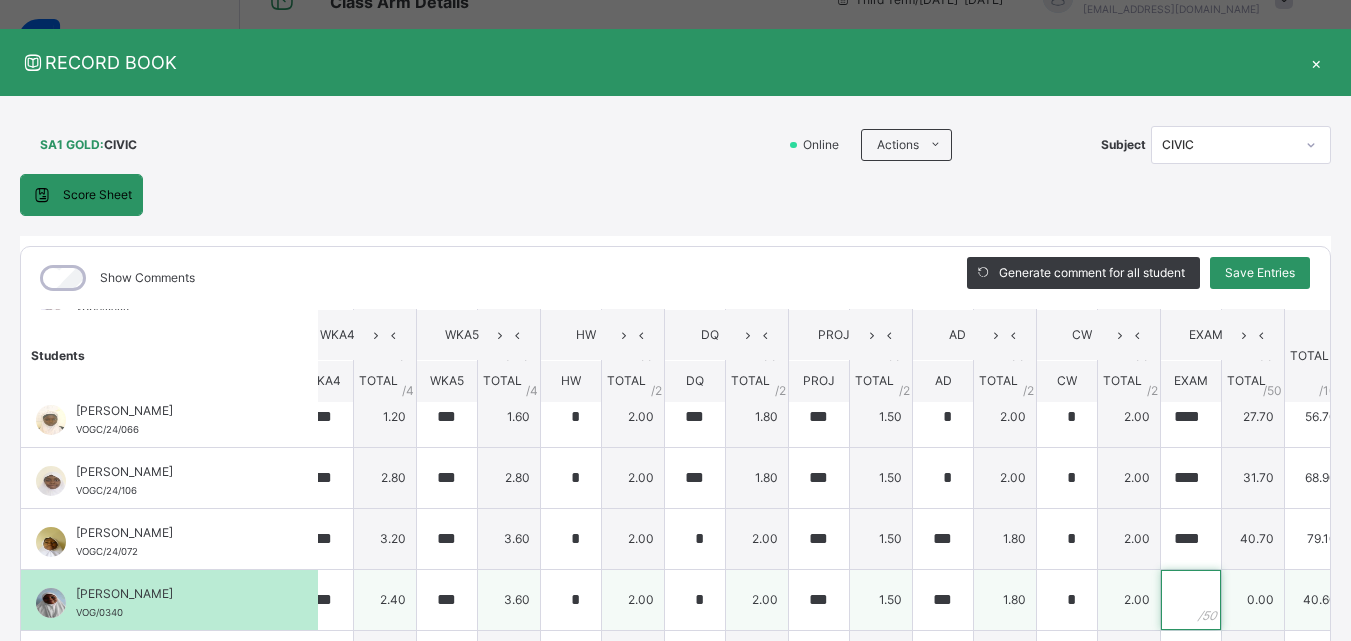 click at bounding box center (1191, 600) 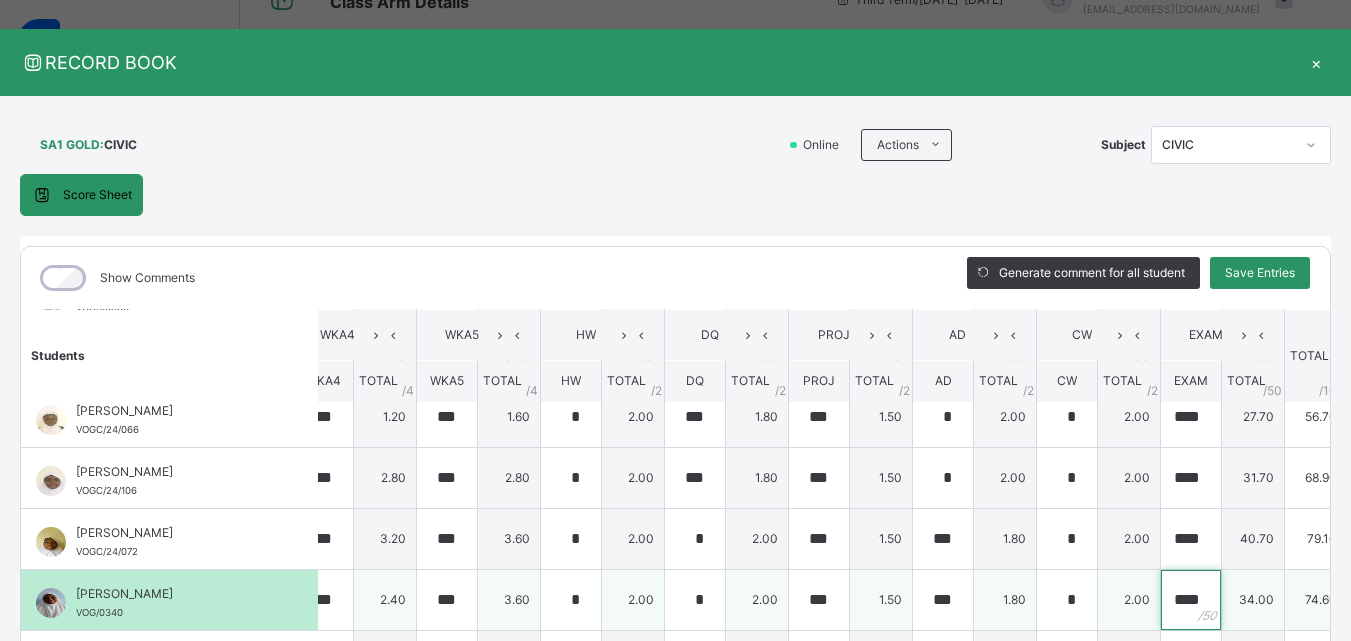 scroll, scrollTop: 0, scrollLeft: 4, axis: horizontal 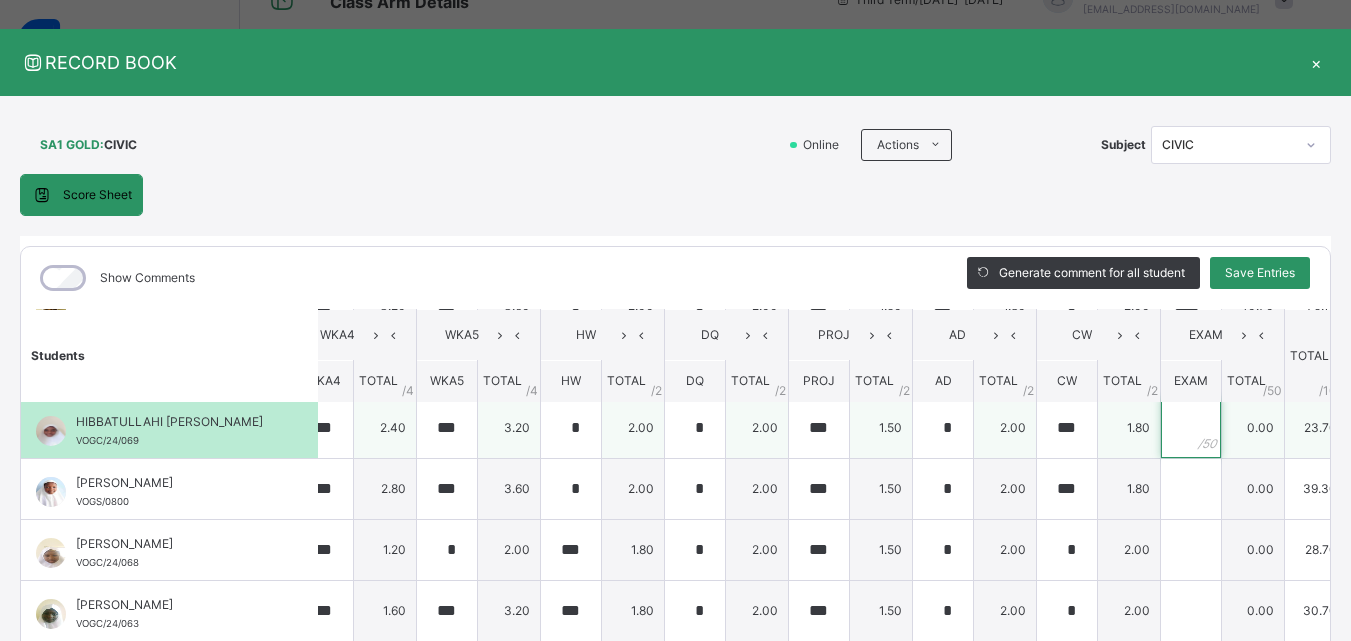 click at bounding box center [1191, 428] 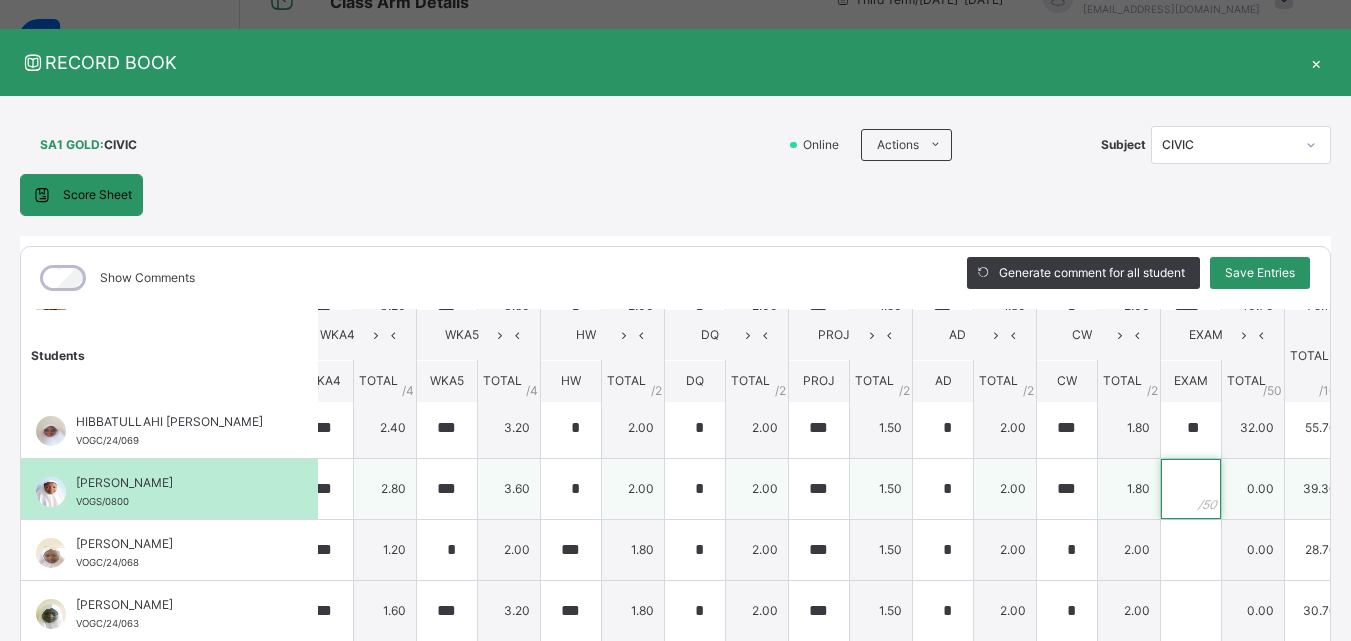 click at bounding box center [1191, 489] 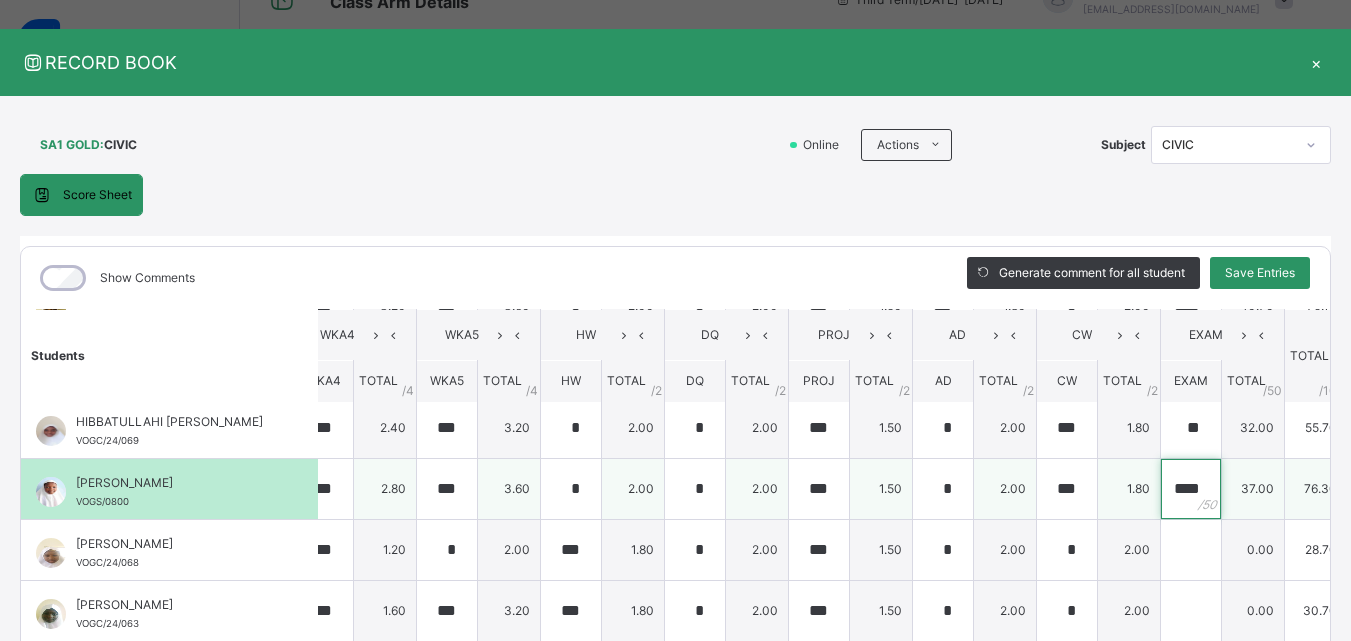 scroll, scrollTop: 0, scrollLeft: 1, axis: horizontal 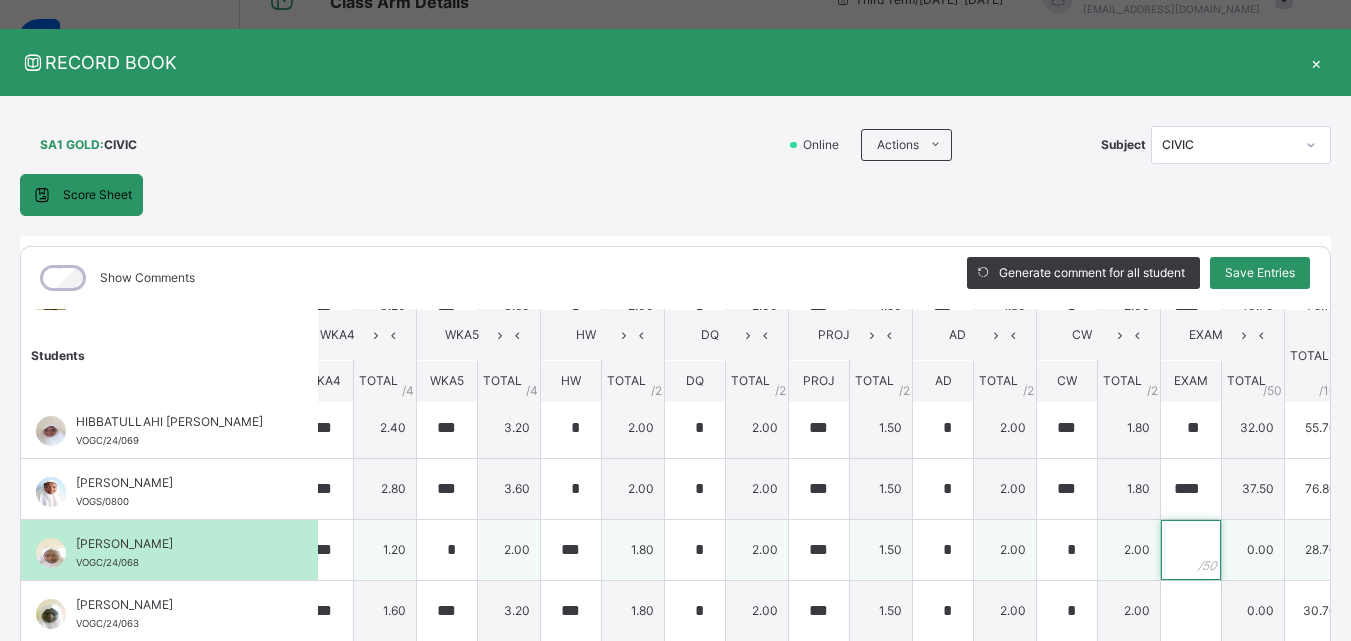 click at bounding box center [1191, 550] 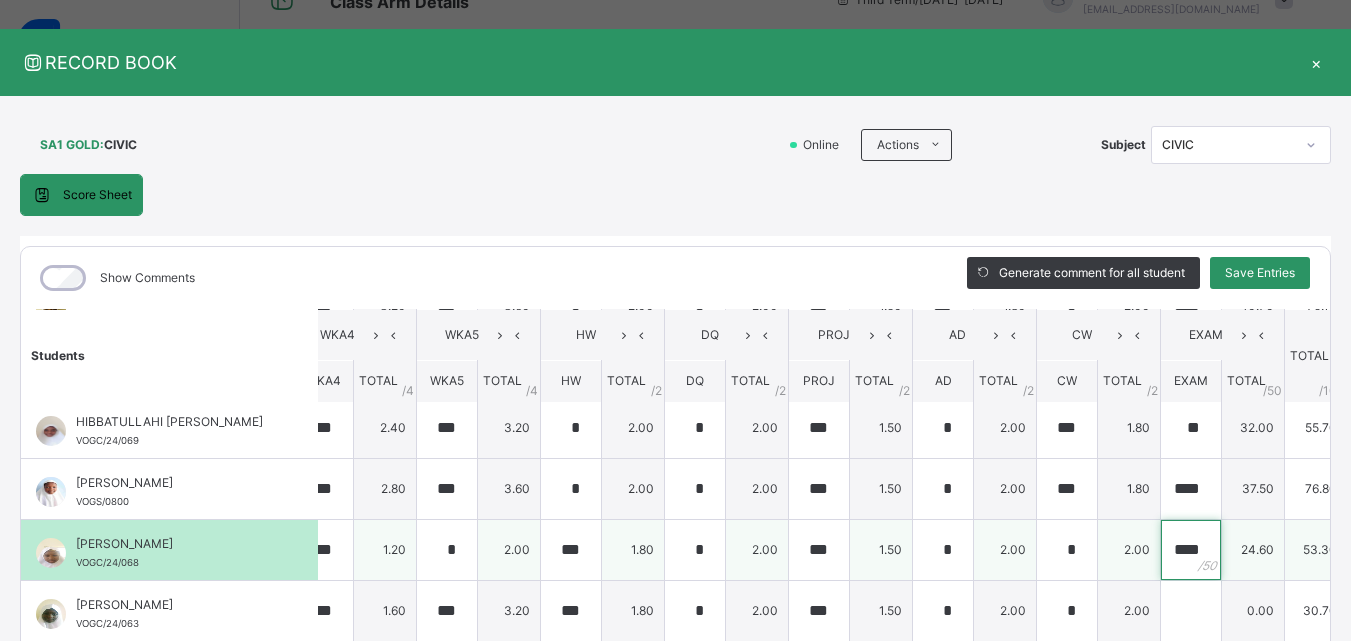 scroll, scrollTop: 0, scrollLeft: 3, axis: horizontal 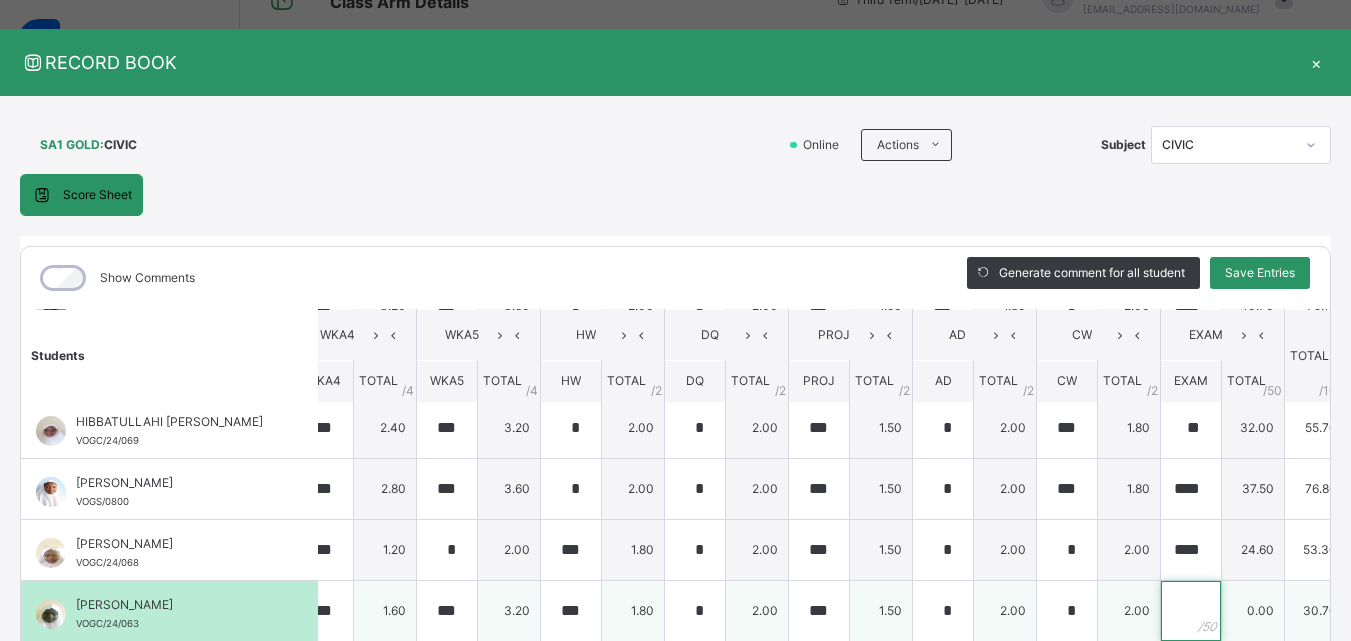 click at bounding box center [1191, 611] 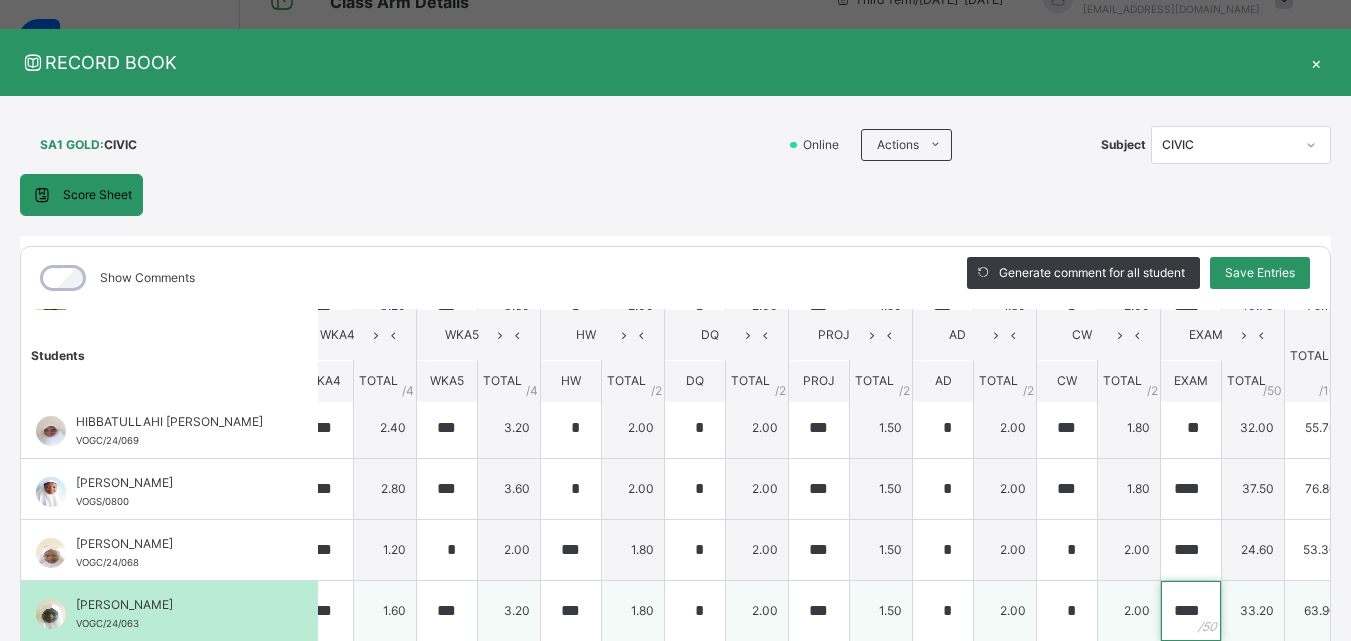 scroll, scrollTop: 0, scrollLeft: 4, axis: horizontal 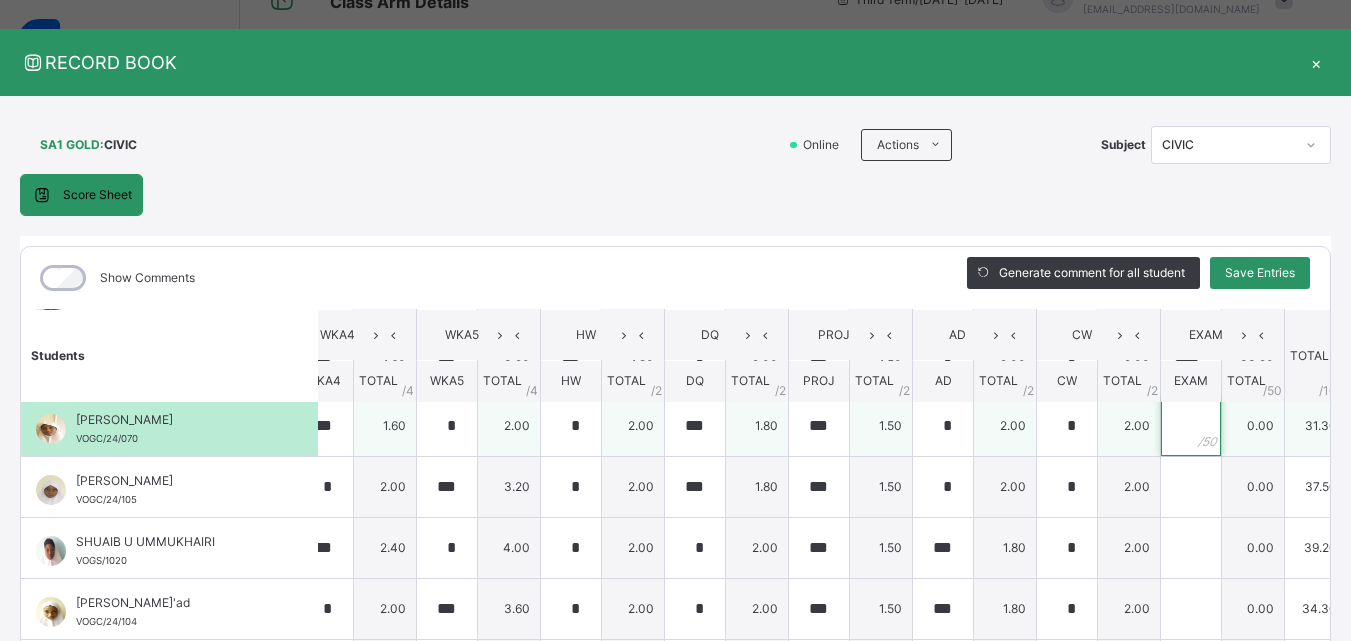 click at bounding box center (1191, 426) 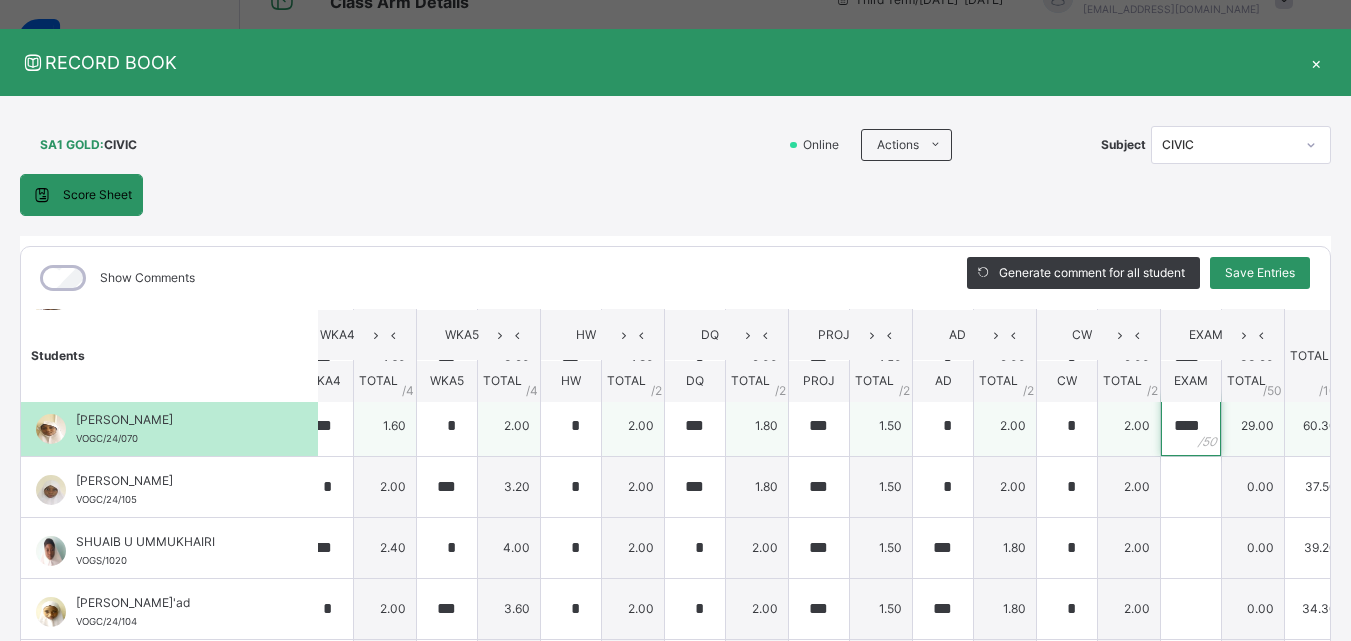 scroll, scrollTop: 0, scrollLeft: 3, axis: horizontal 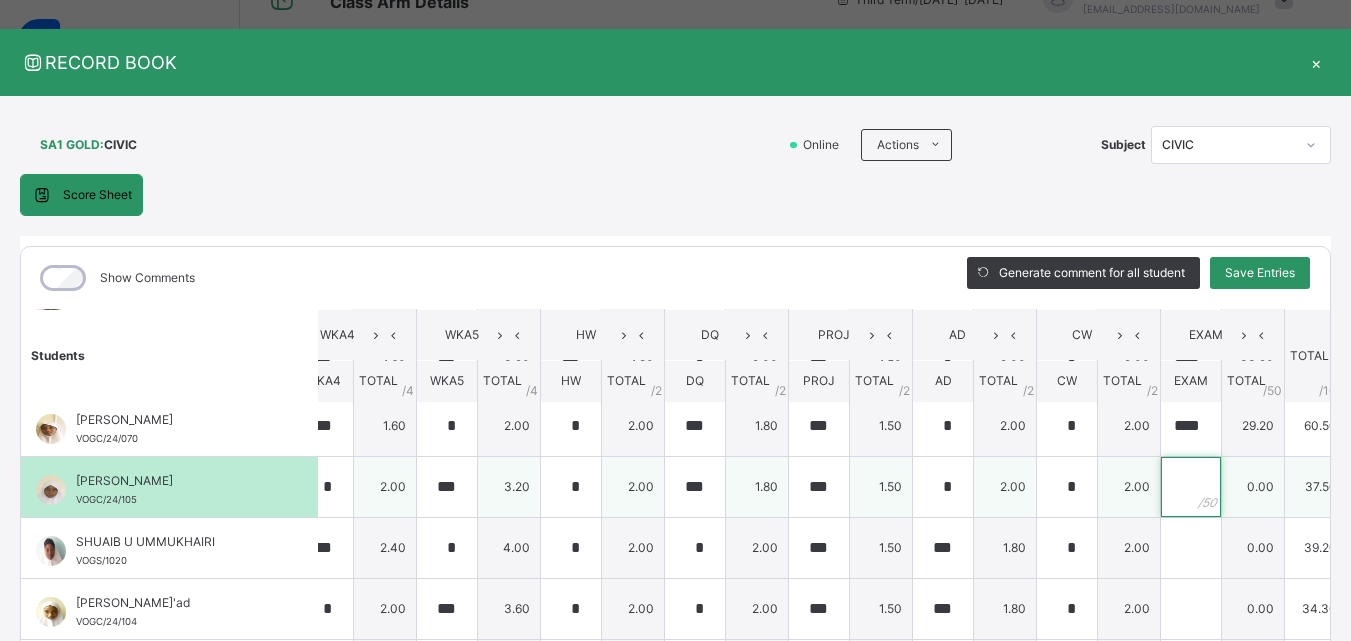 click at bounding box center (1191, 487) 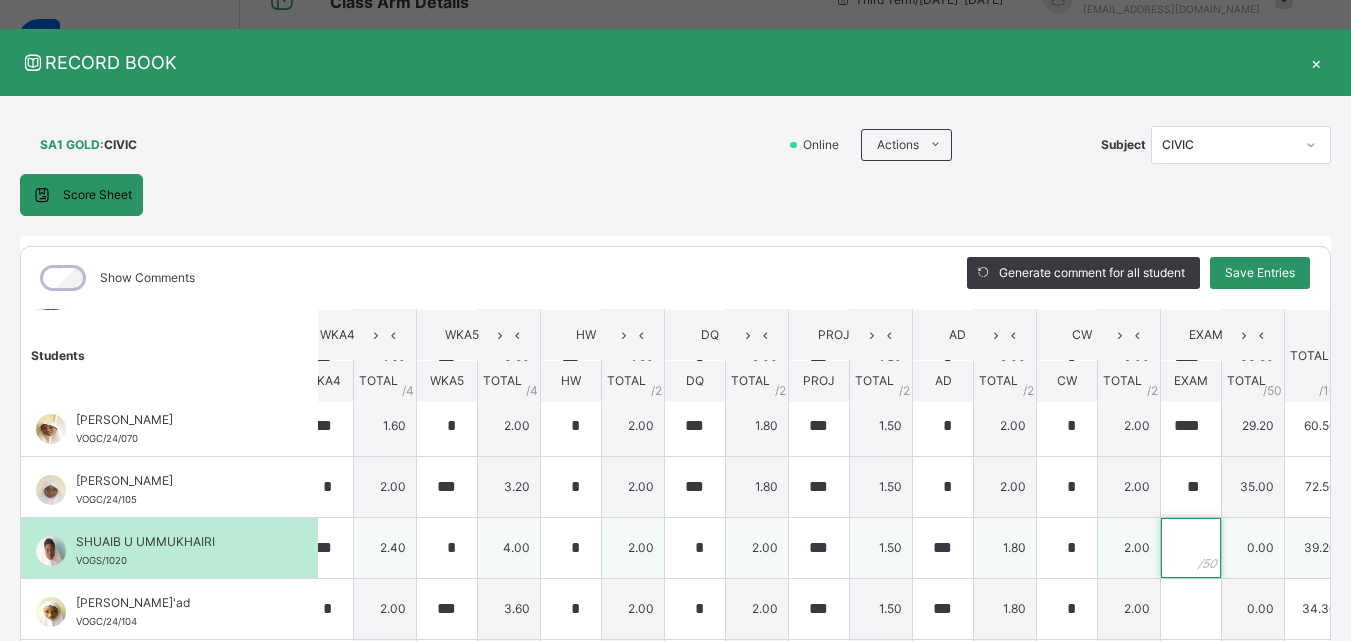 click at bounding box center [1191, 548] 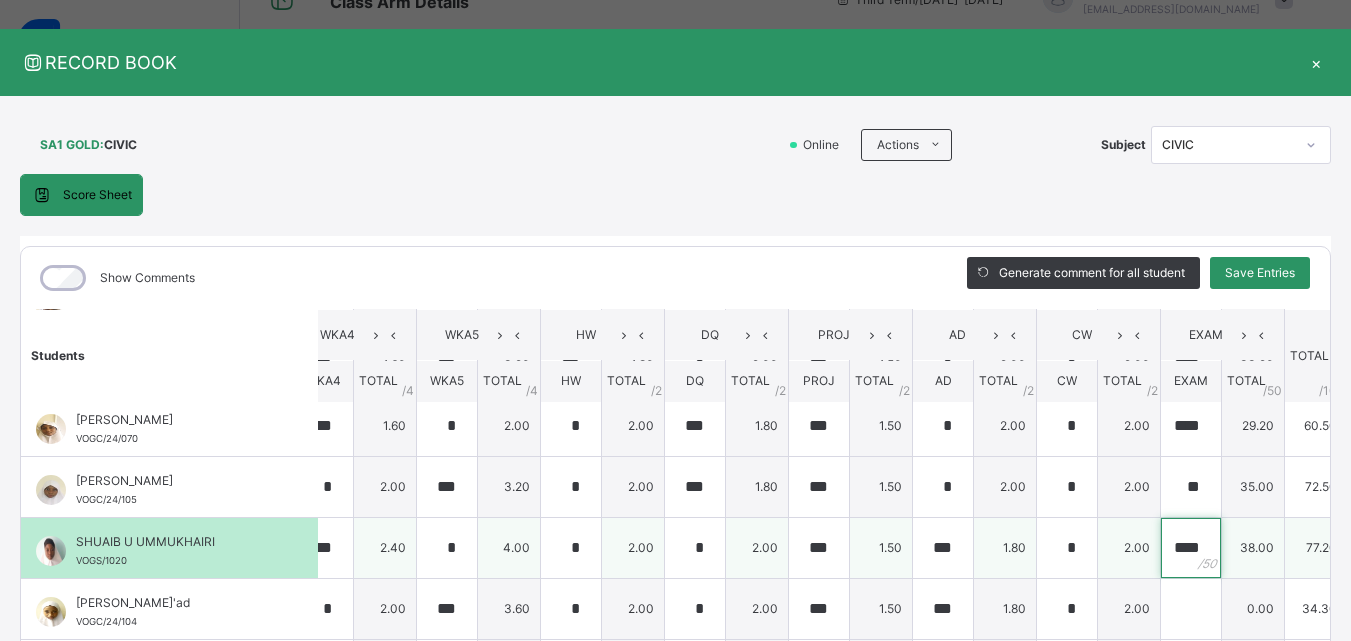 scroll, scrollTop: 0, scrollLeft: 3, axis: horizontal 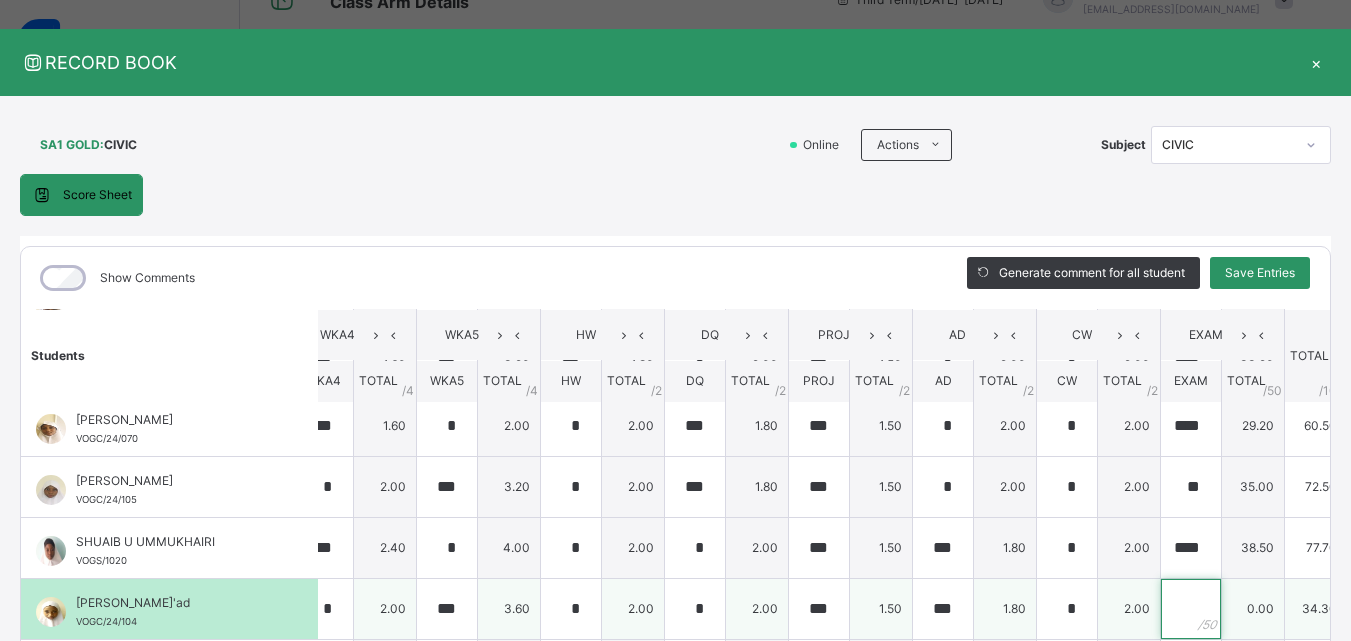 click at bounding box center (1191, 609) 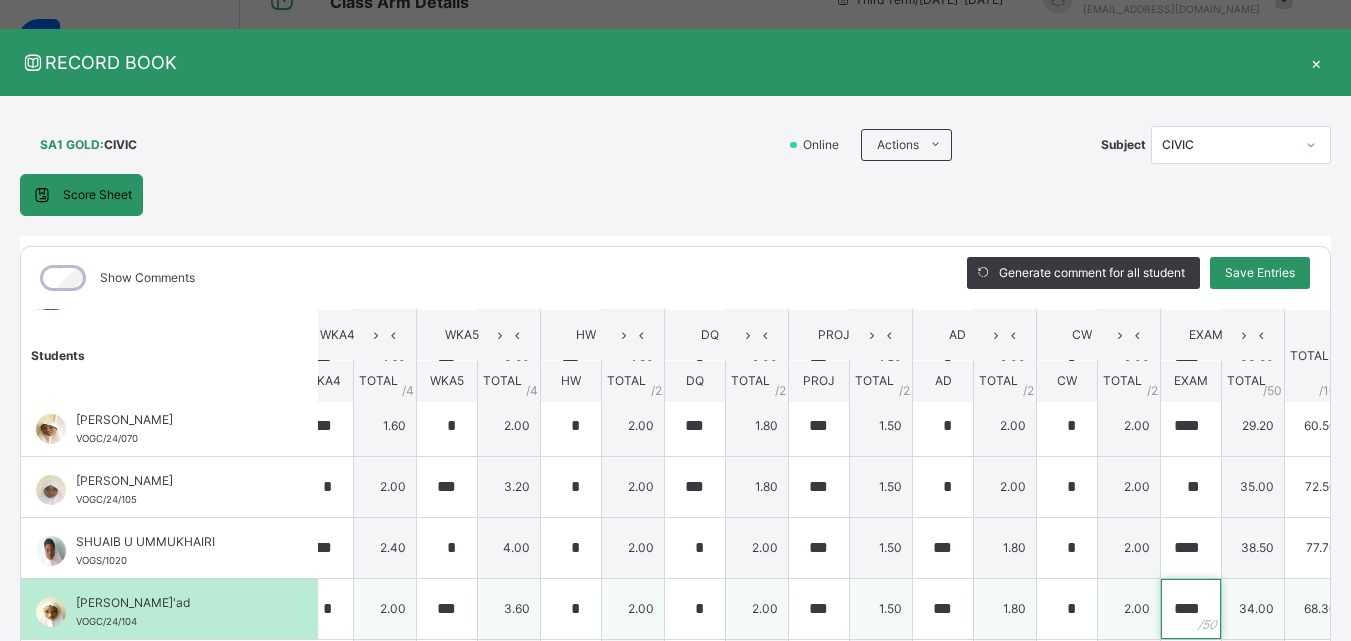 scroll, scrollTop: 0, scrollLeft: 3, axis: horizontal 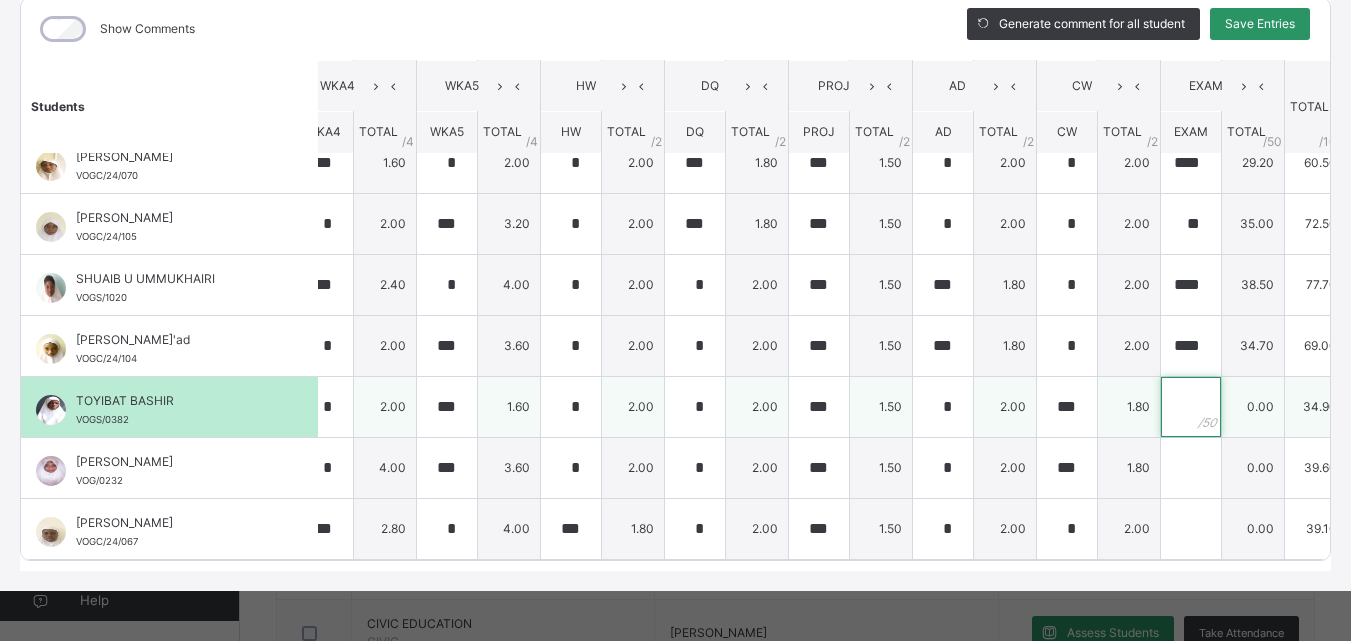 click at bounding box center [1191, 407] 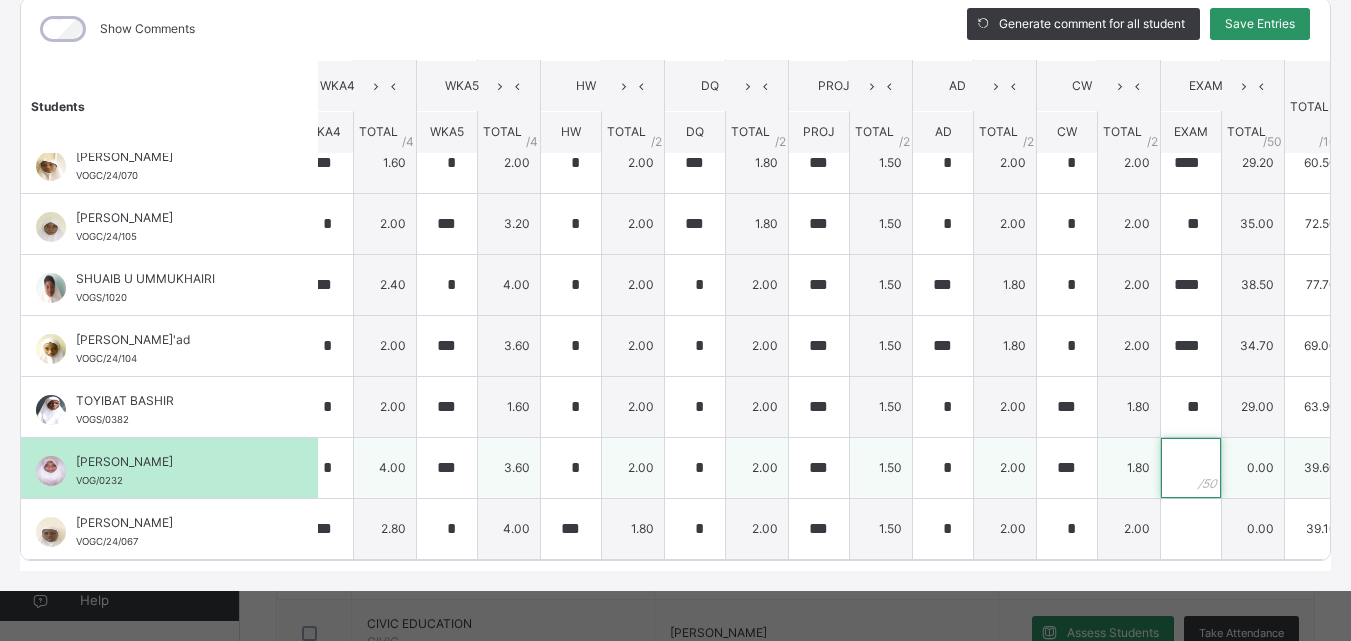 click at bounding box center [1191, 468] 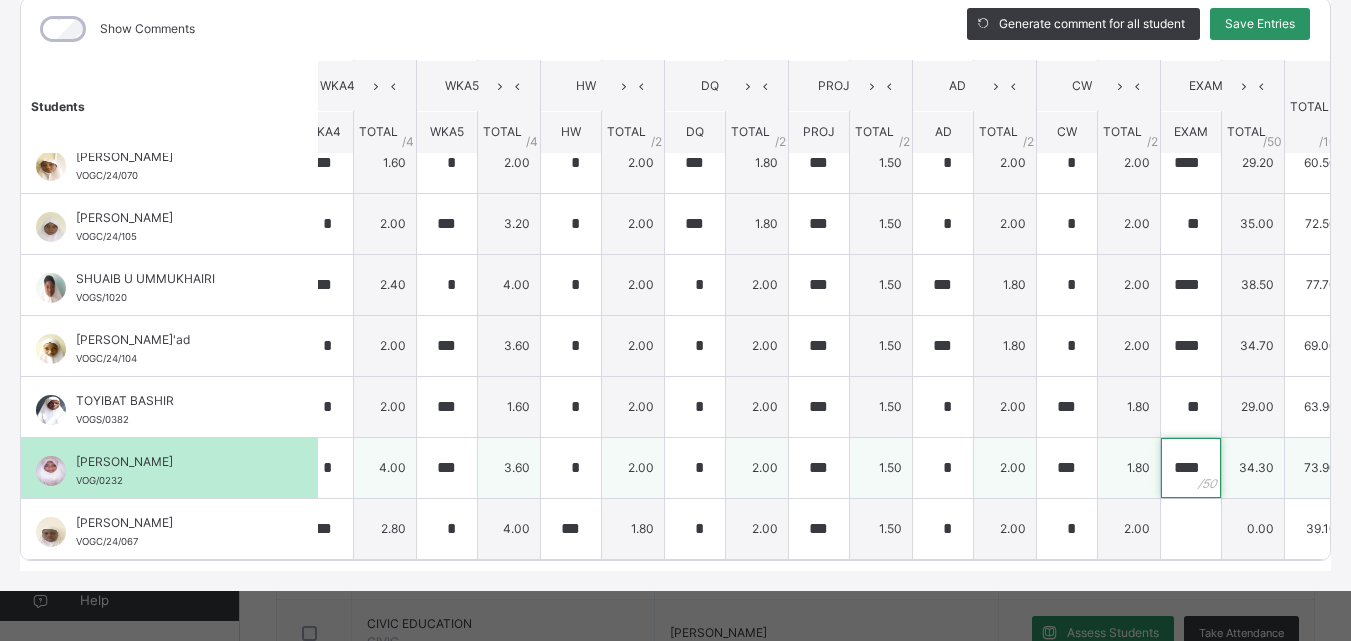 scroll, scrollTop: 0, scrollLeft: 4, axis: horizontal 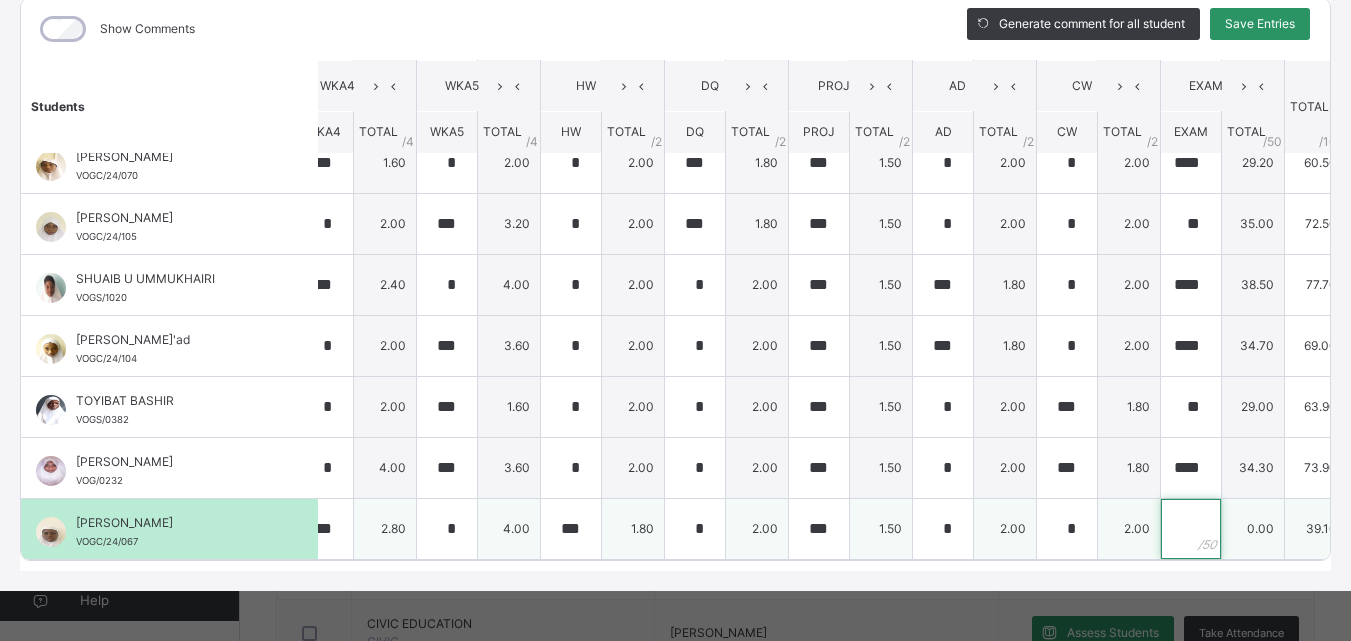 click at bounding box center [1191, 529] 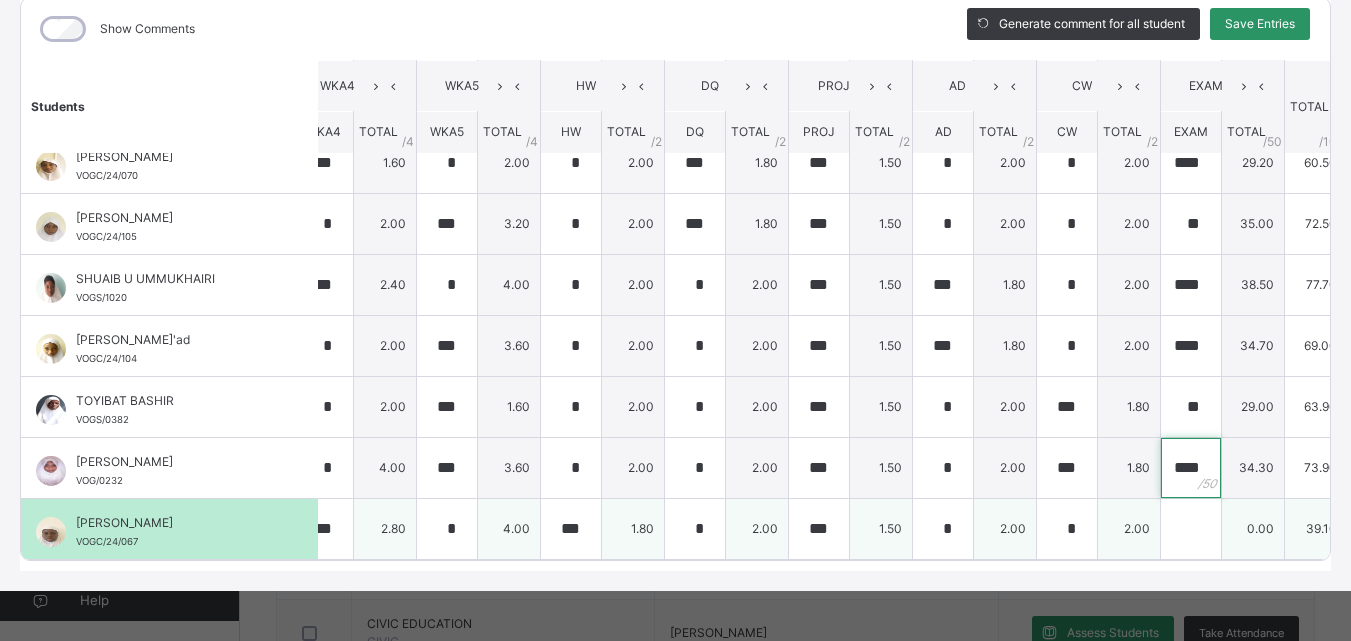 drag, startPoint x: 1141, startPoint y: 441, endPoint x: 1237, endPoint y: 469, distance: 100 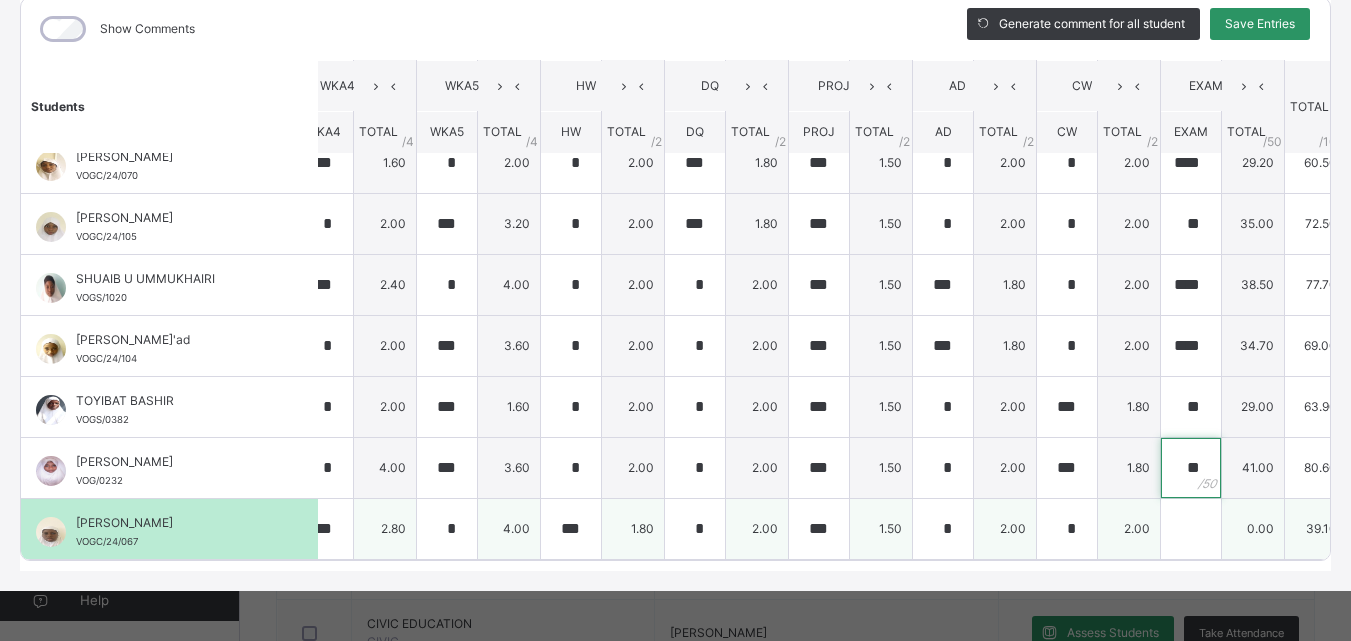 scroll, scrollTop: 0, scrollLeft: 0, axis: both 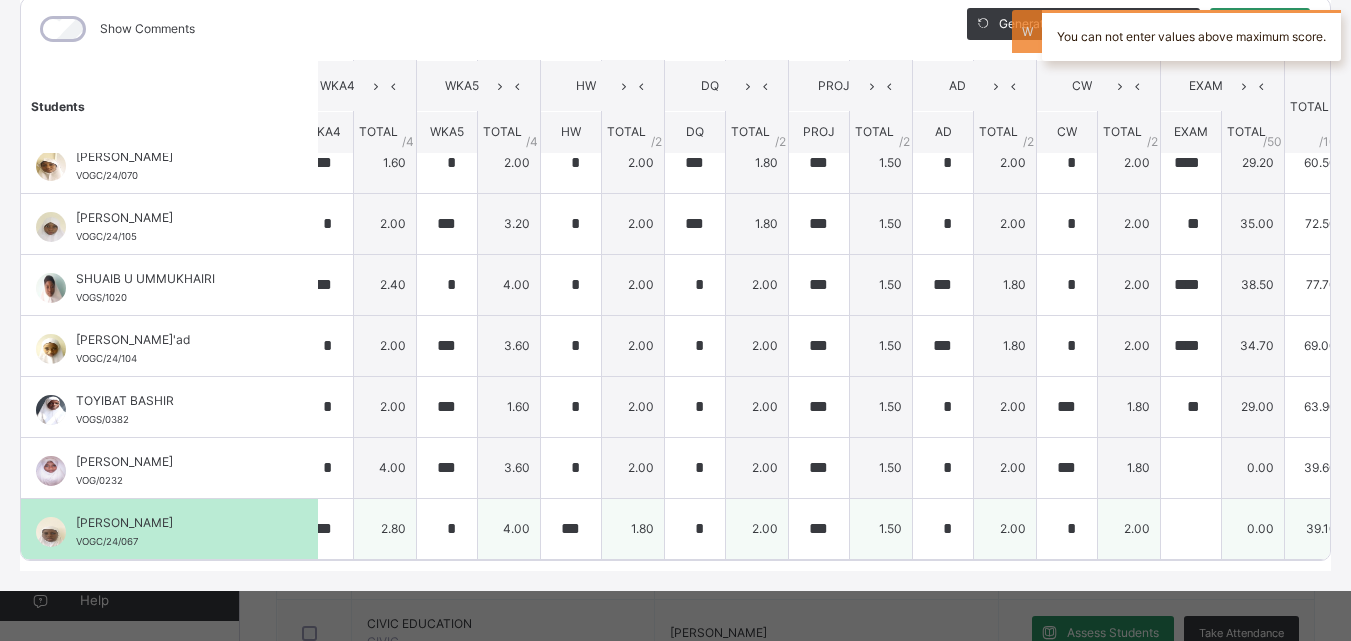 click on "0.00" at bounding box center [1253, 528] 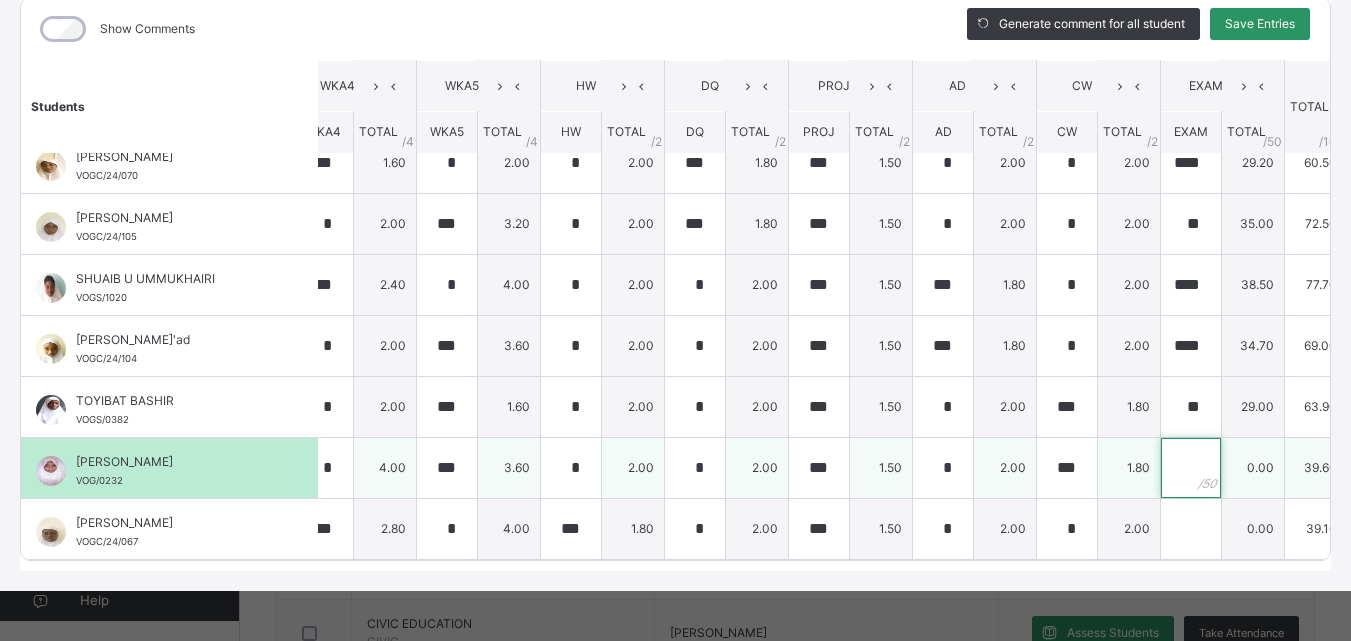 click at bounding box center [1191, 468] 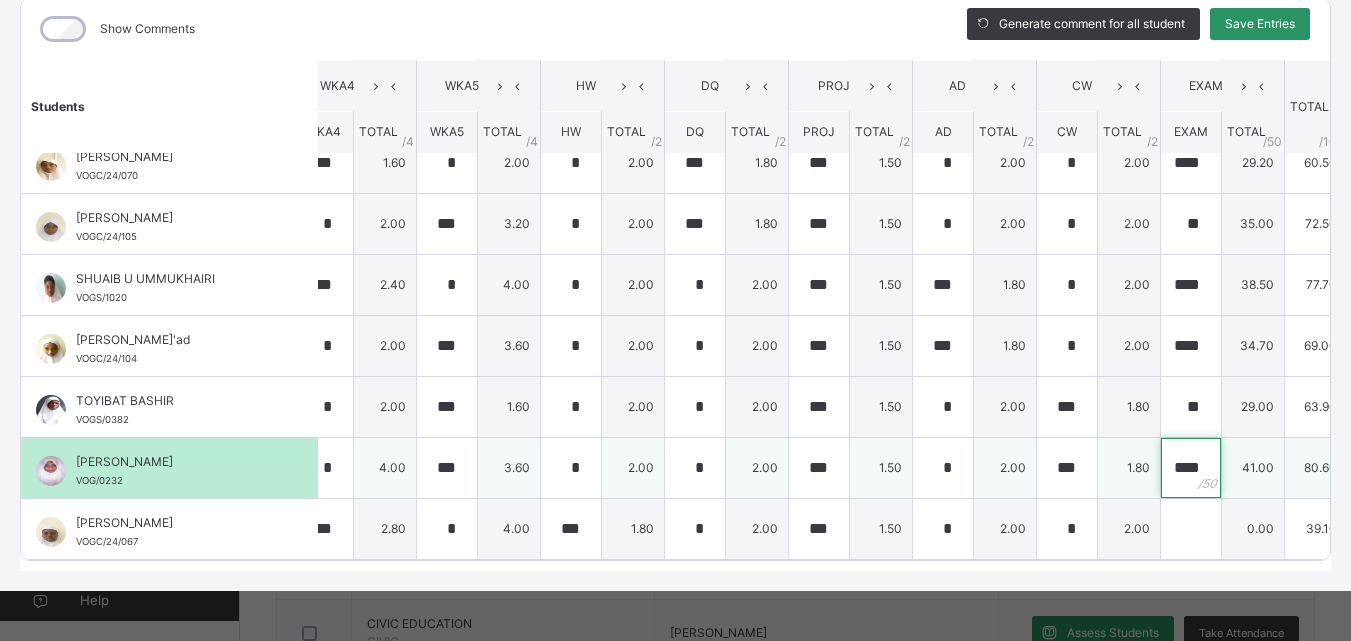 scroll, scrollTop: 0, scrollLeft: 1, axis: horizontal 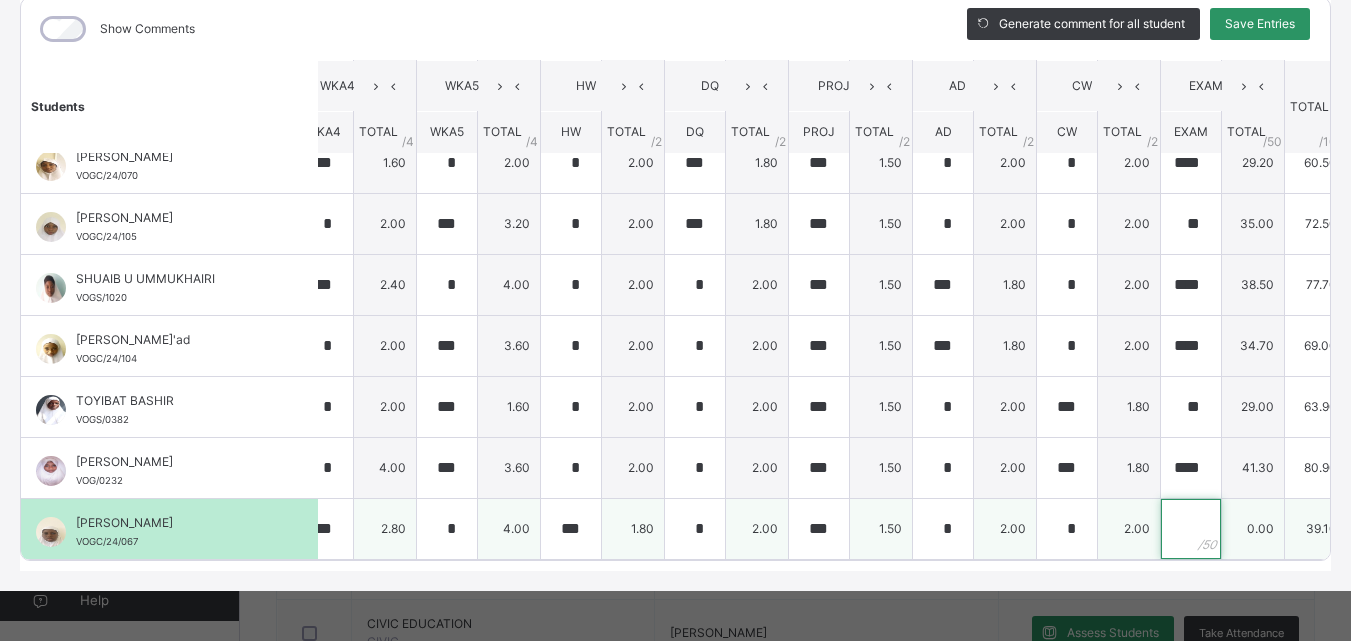 click at bounding box center (1191, 529) 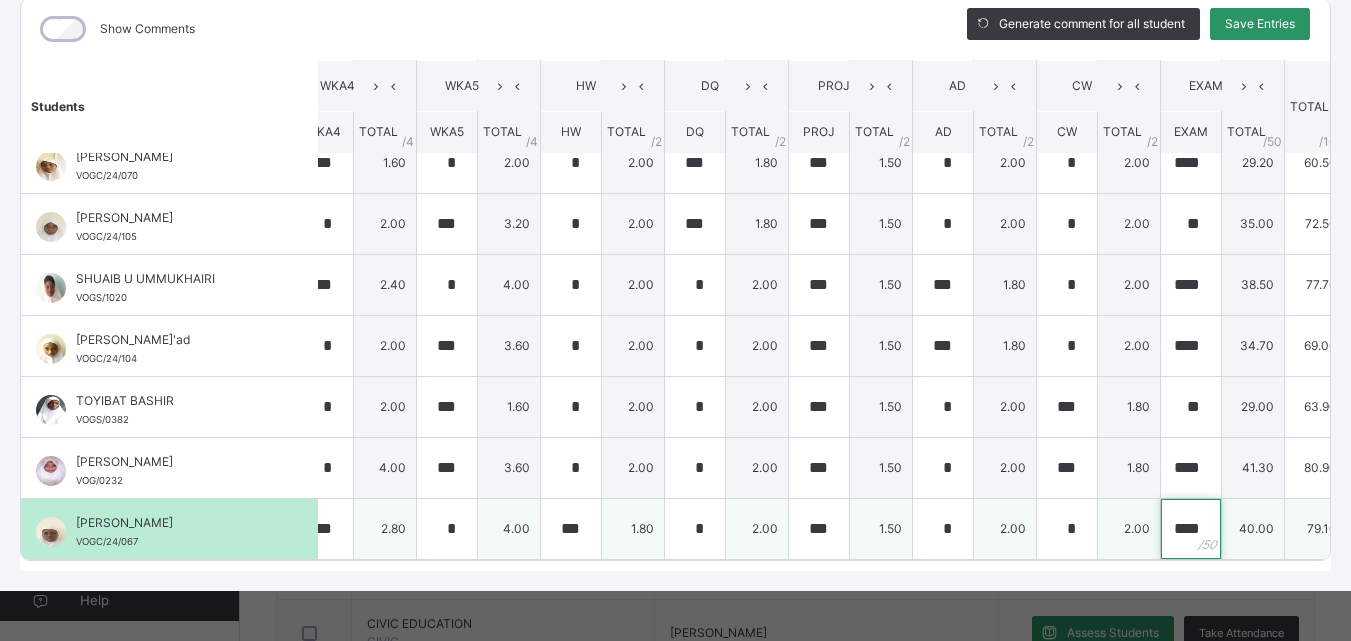 scroll, scrollTop: 0, scrollLeft: 3, axis: horizontal 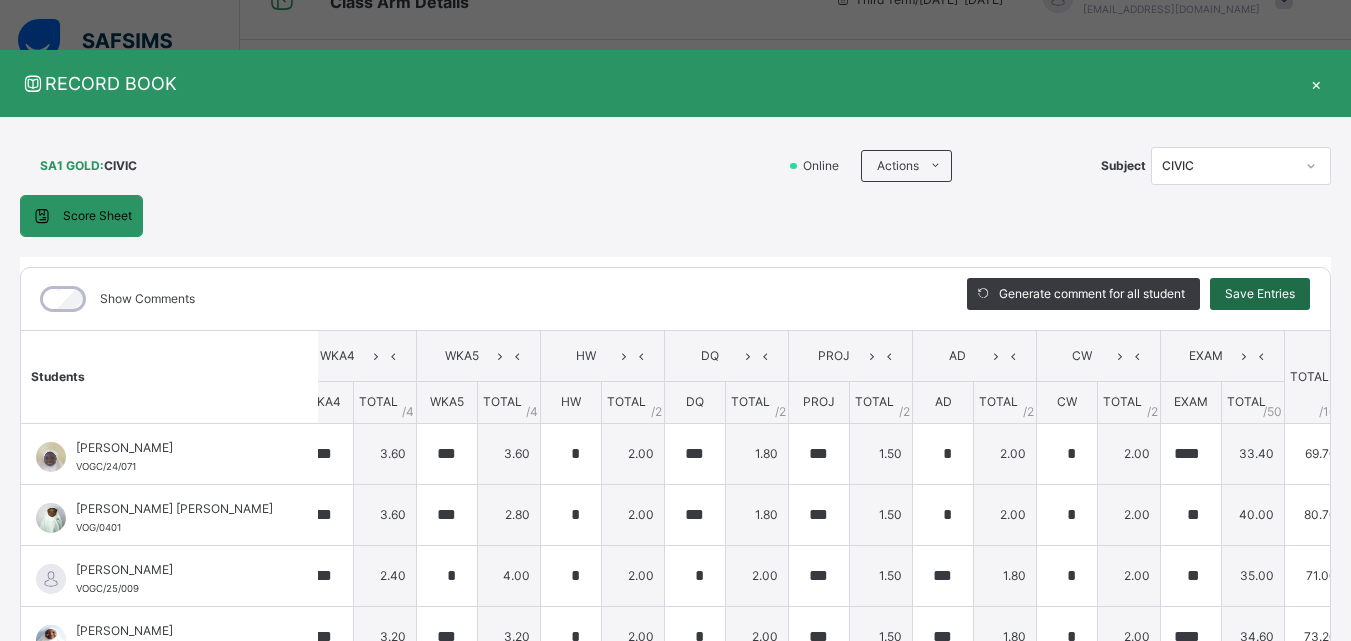 click on "Save Entries" at bounding box center (1260, 294) 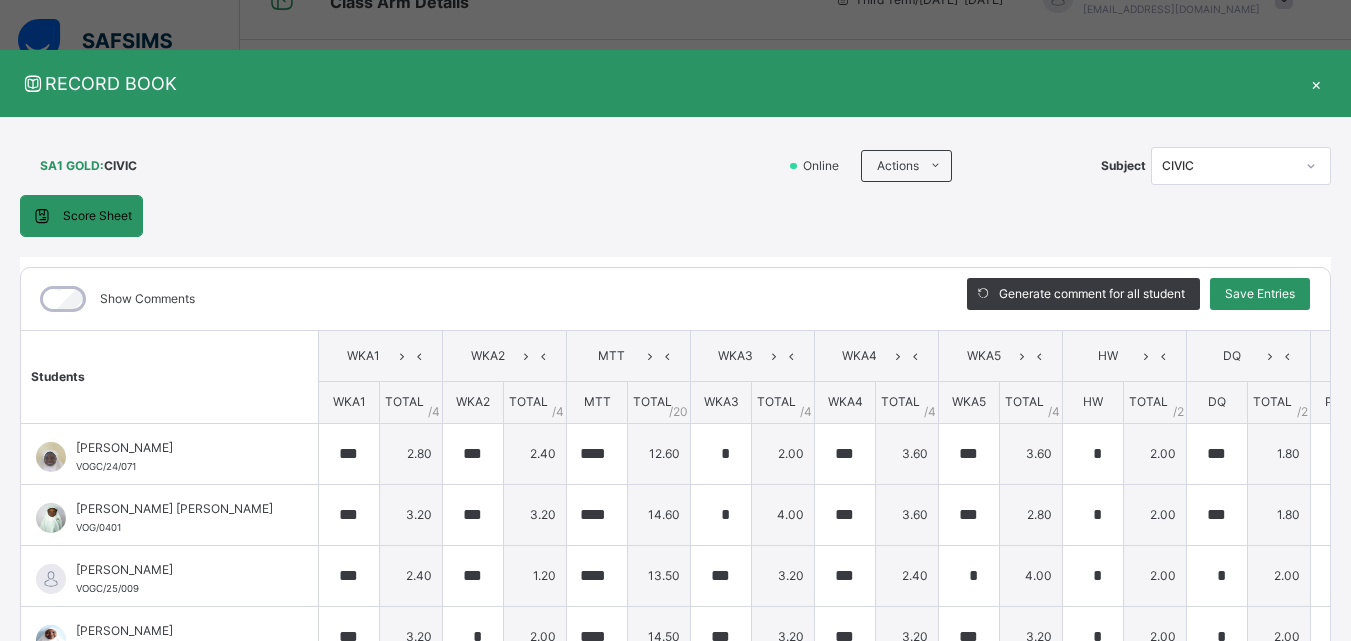 click on "TOTAL" at bounding box center [1272, 401] 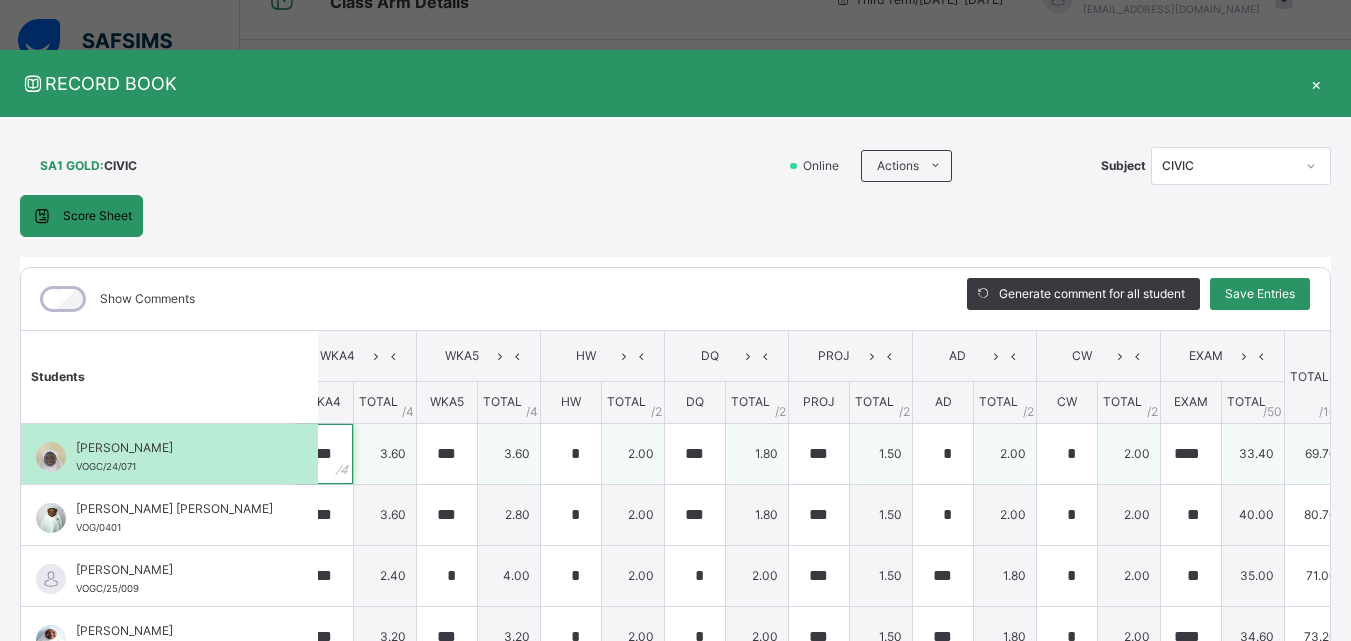 click on "***" at bounding box center (323, 454) 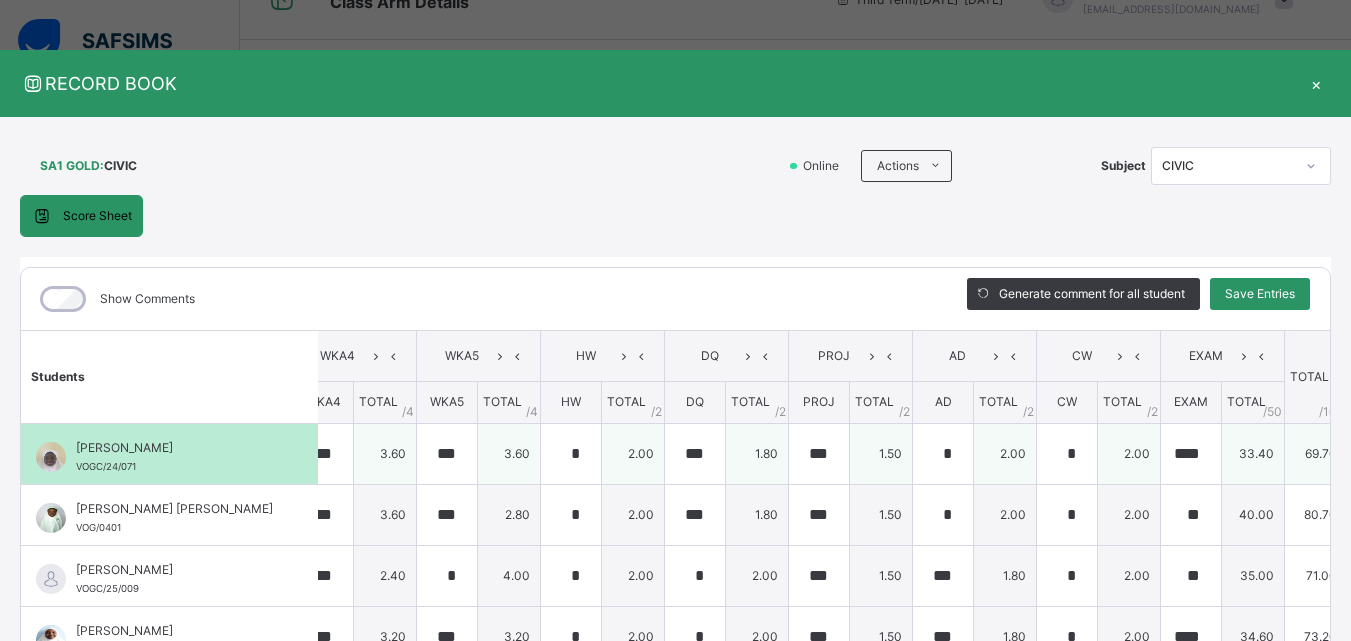 click on "3.60" at bounding box center (385, 453) 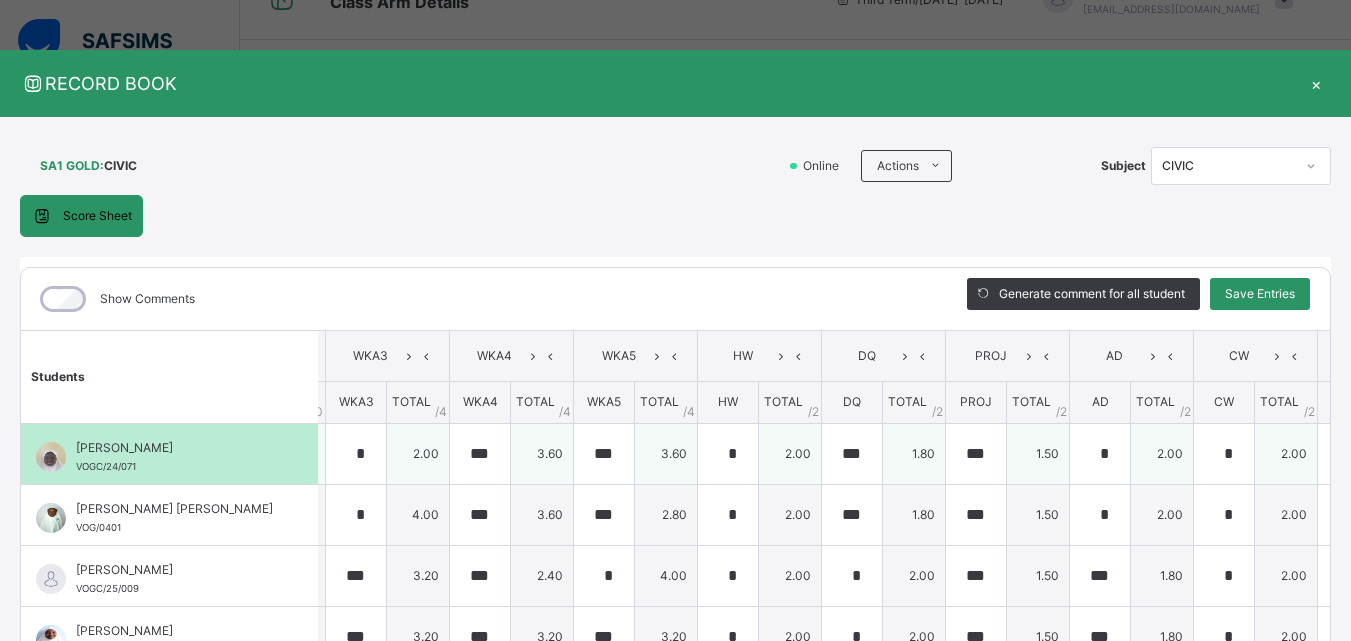 scroll, scrollTop: 0, scrollLeft: 362, axis: horizontal 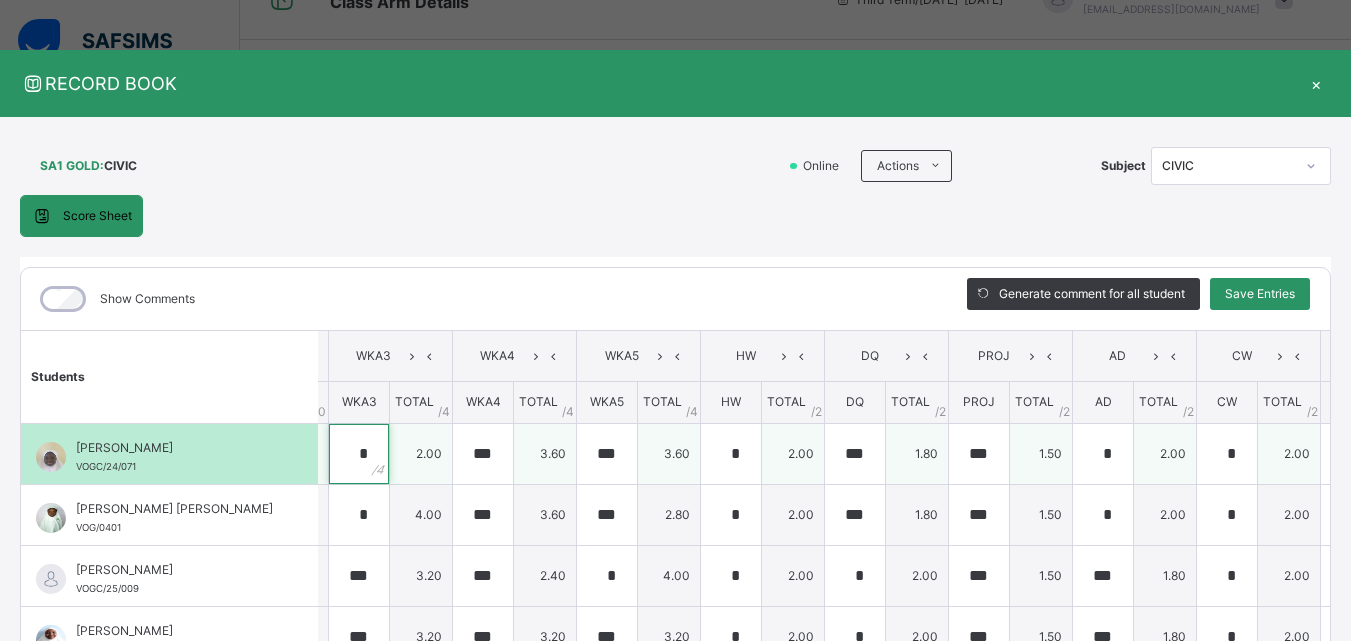 click on "*" at bounding box center [359, 454] 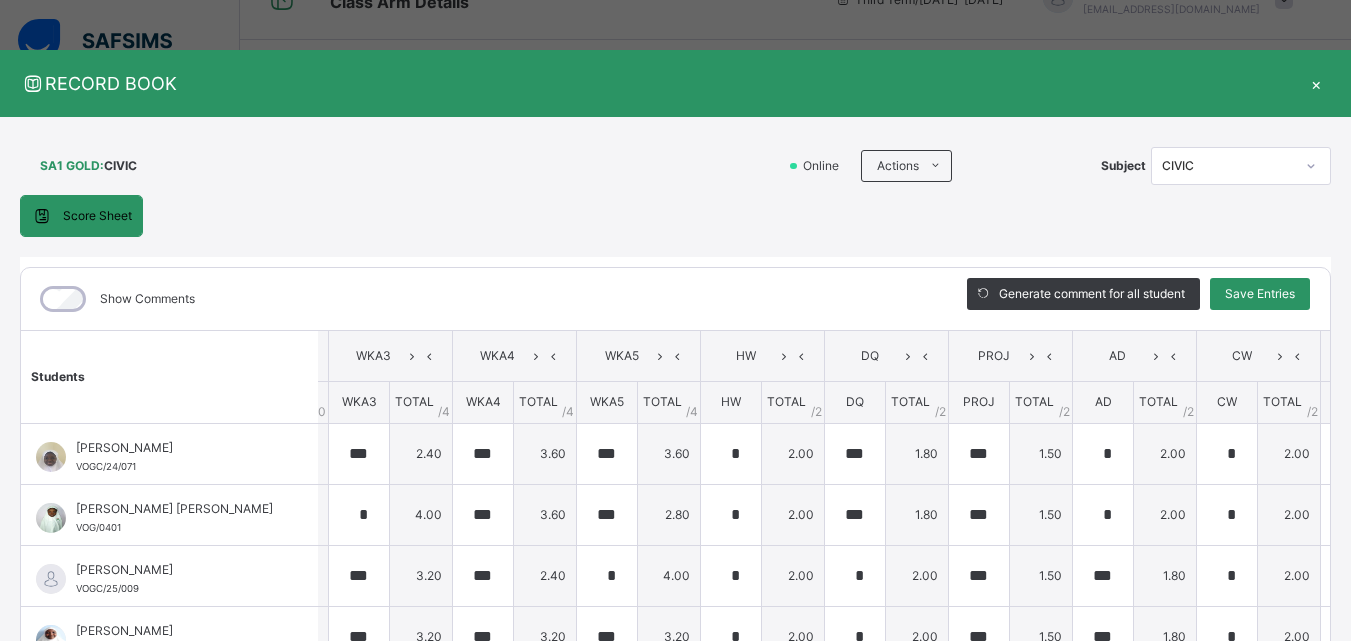 click on "EXAM" at bounding box center (1351, 401) 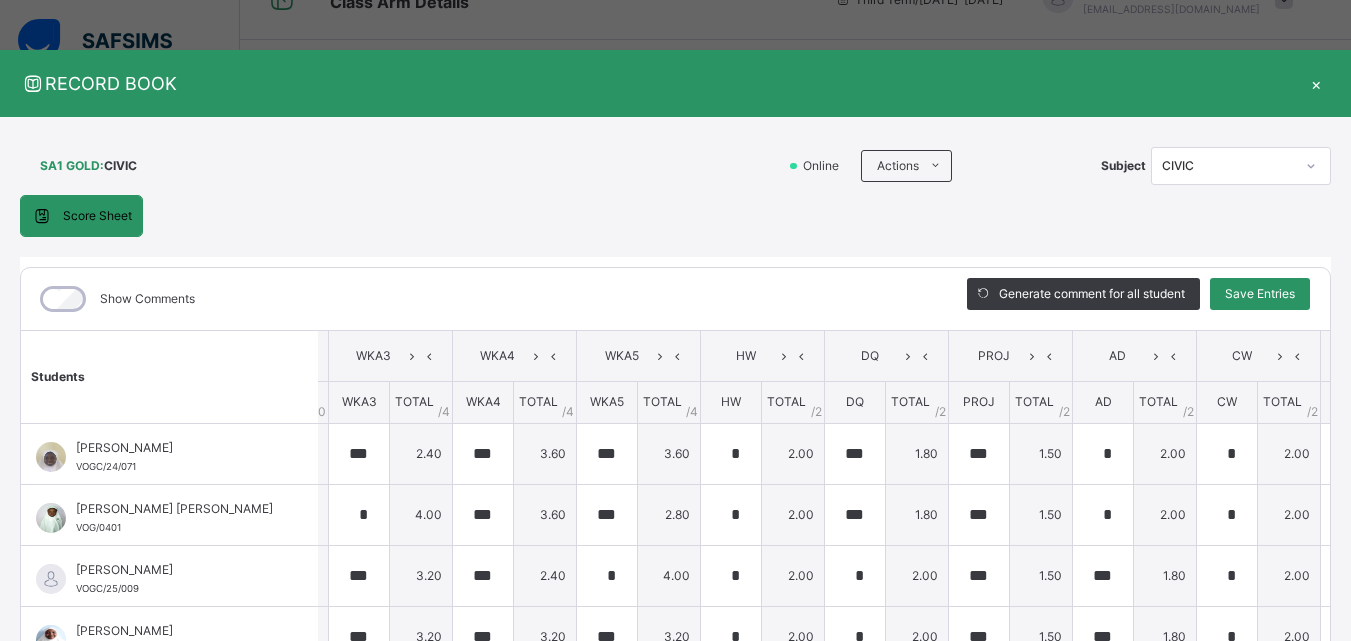 scroll, scrollTop: 0, scrollLeft: 0, axis: both 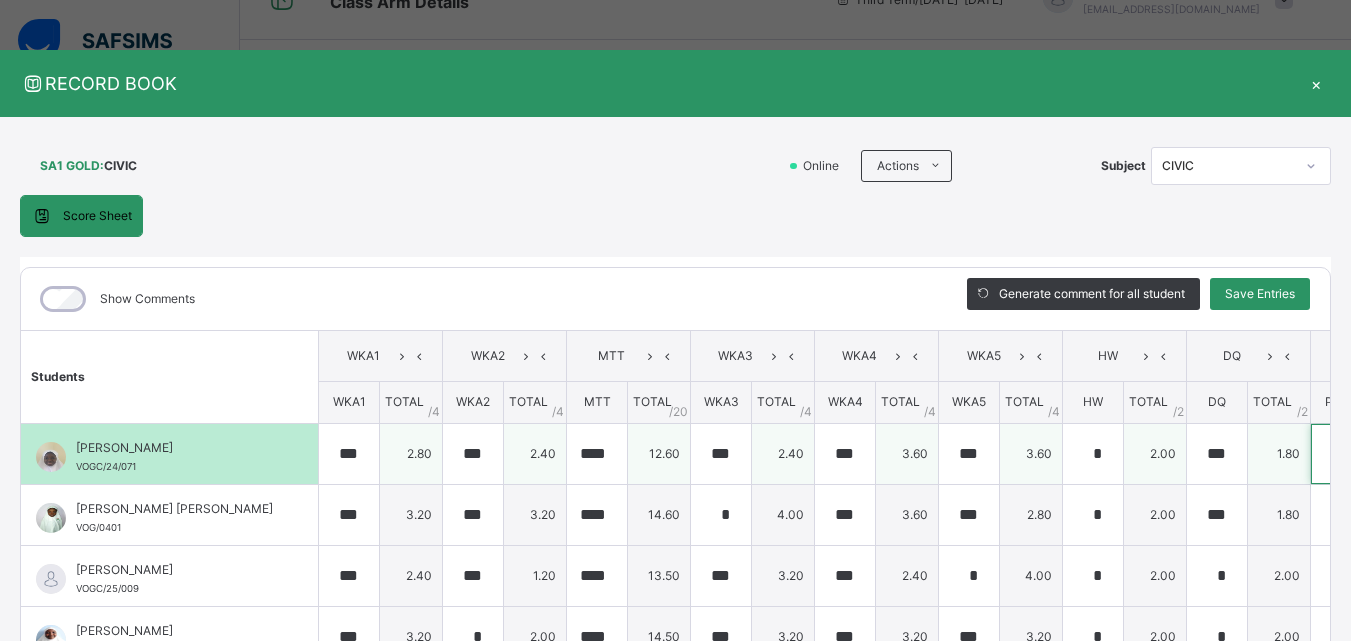 click on "***" at bounding box center (1341, 454) 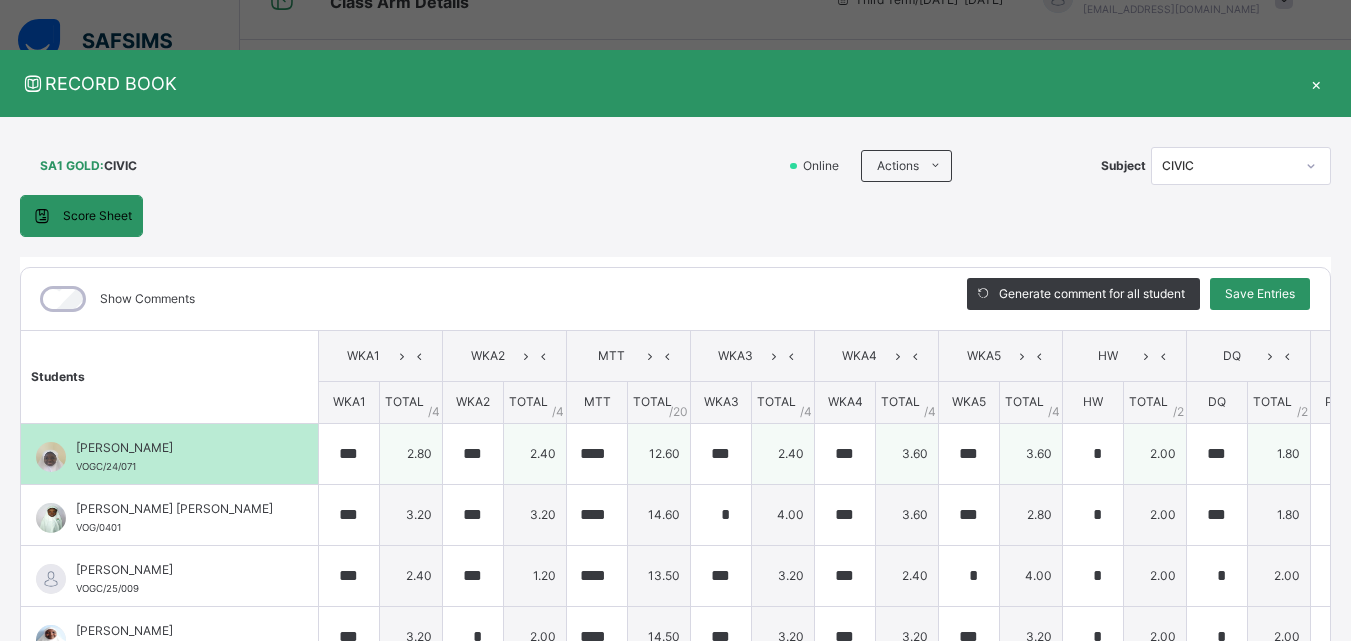 scroll, scrollTop: 0, scrollLeft: 522, axis: horizontal 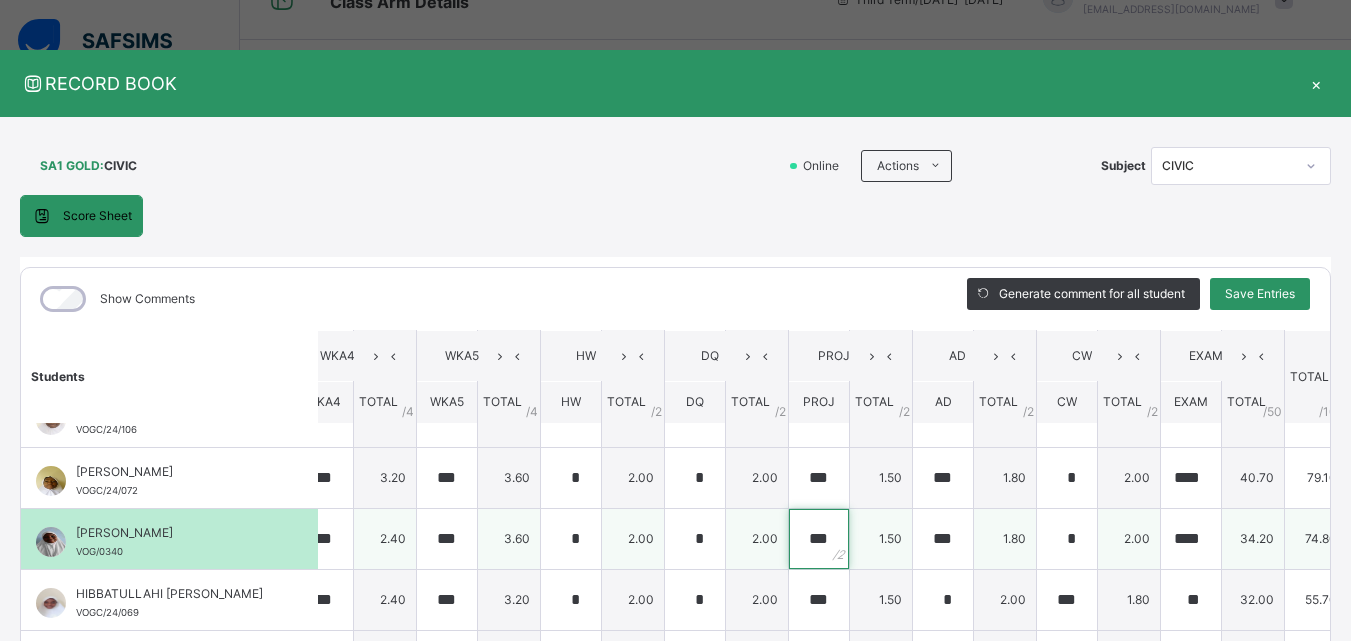 click on "***" at bounding box center [819, 539] 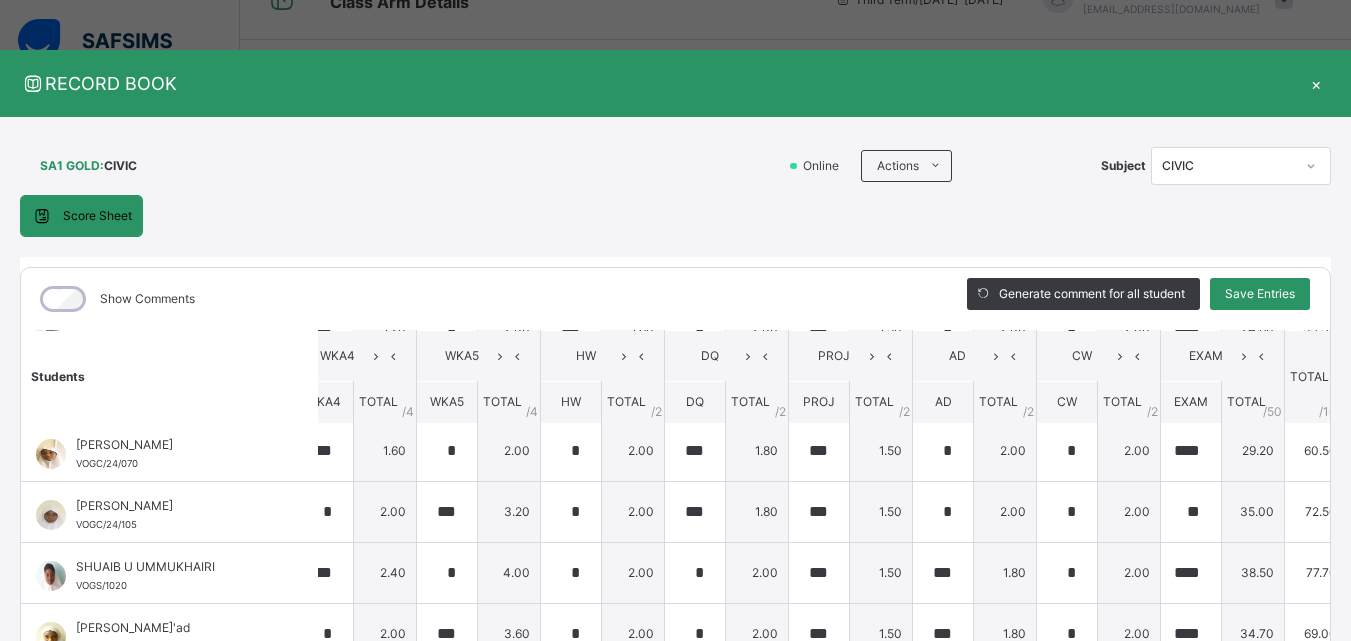 scroll, scrollTop: 586, scrollLeft: 522, axis: both 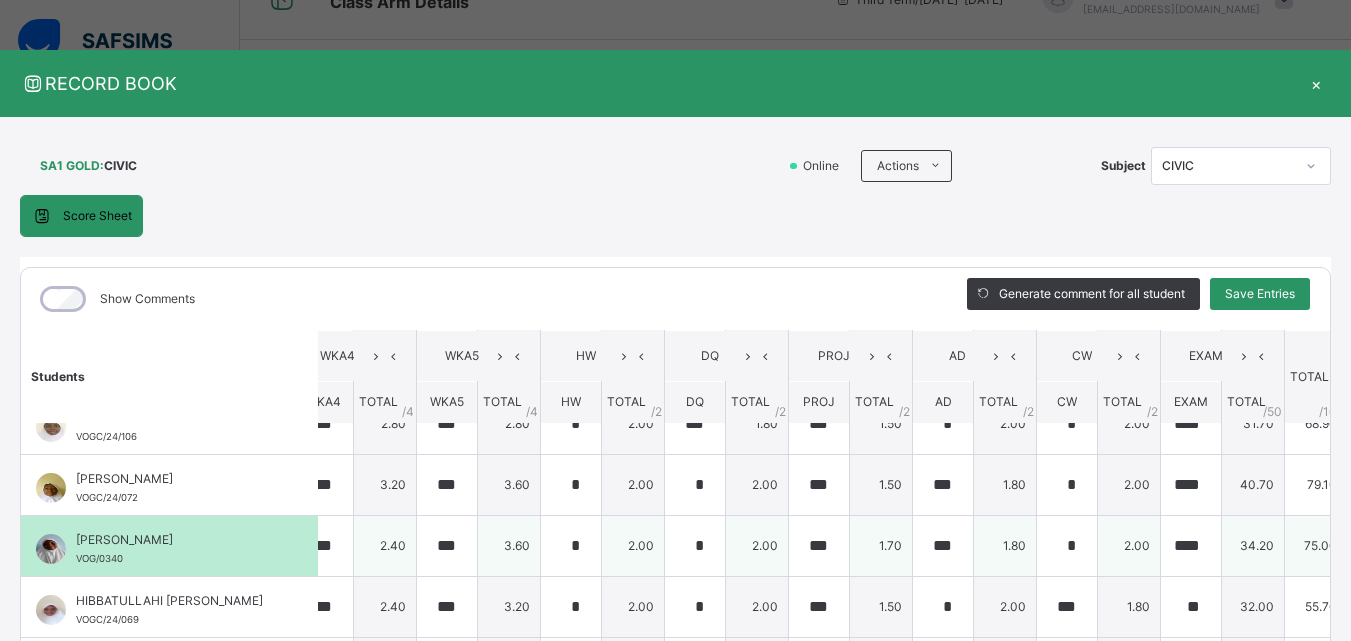 click on "75.00" at bounding box center (1316, 545) 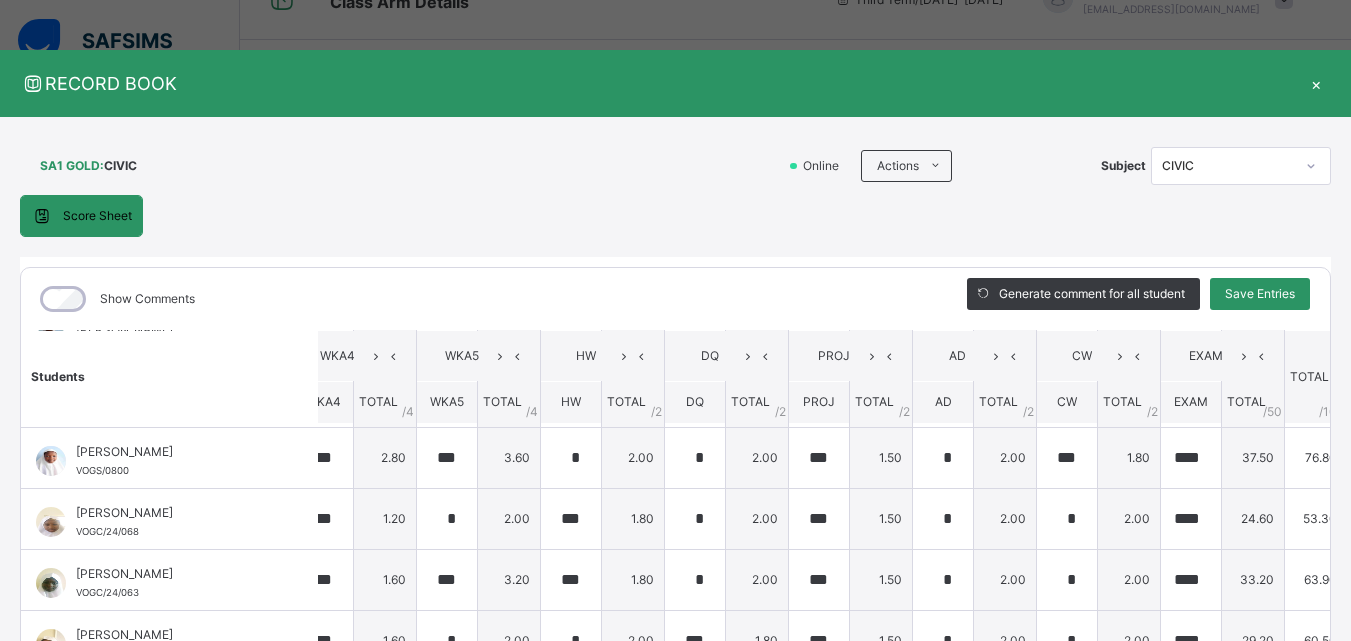 scroll, scrollTop: 879, scrollLeft: 522, axis: both 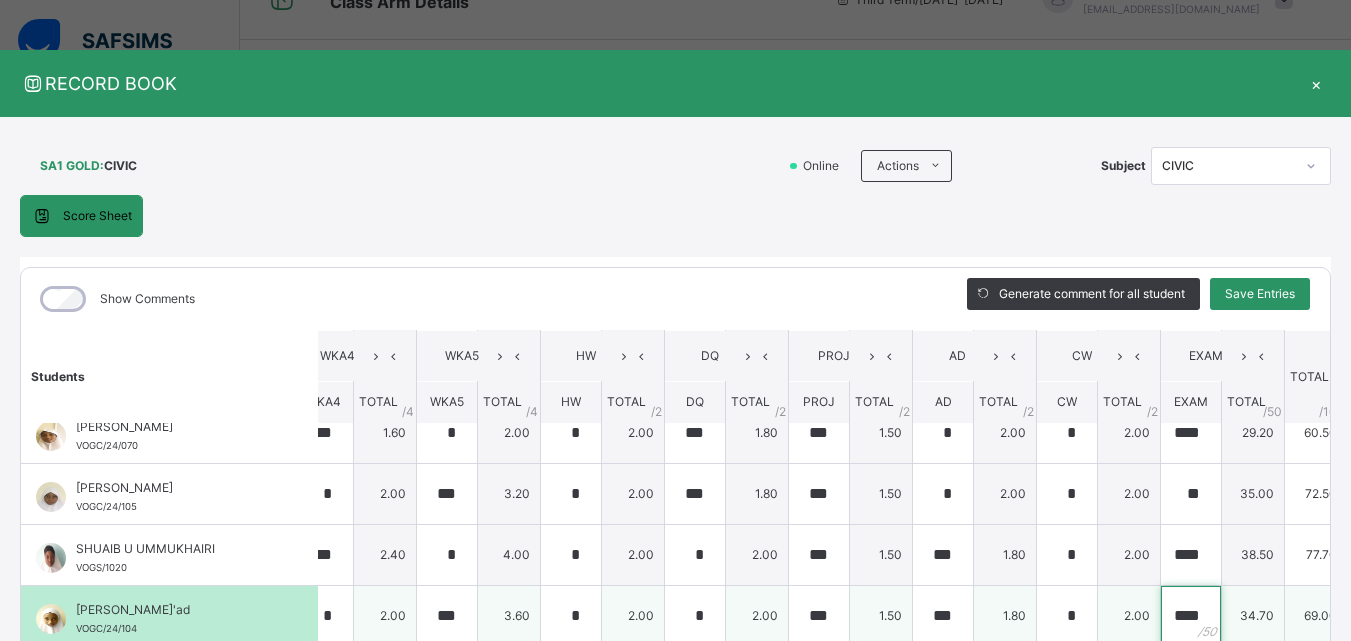 drag, startPoint x: 1154, startPoint y: 601, endPoint x: 1183, endPoint y: 596, distance: 29.427877 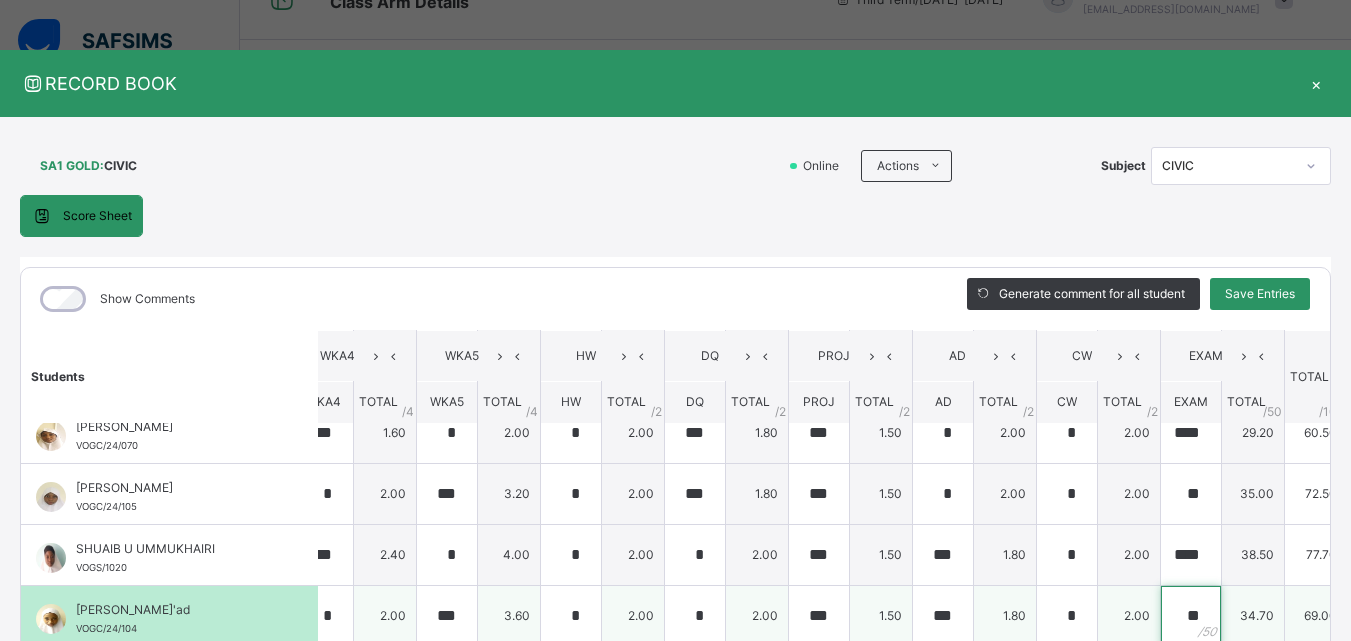 scroll, scrollTop: 0, scrollLeft: 0, axis: both 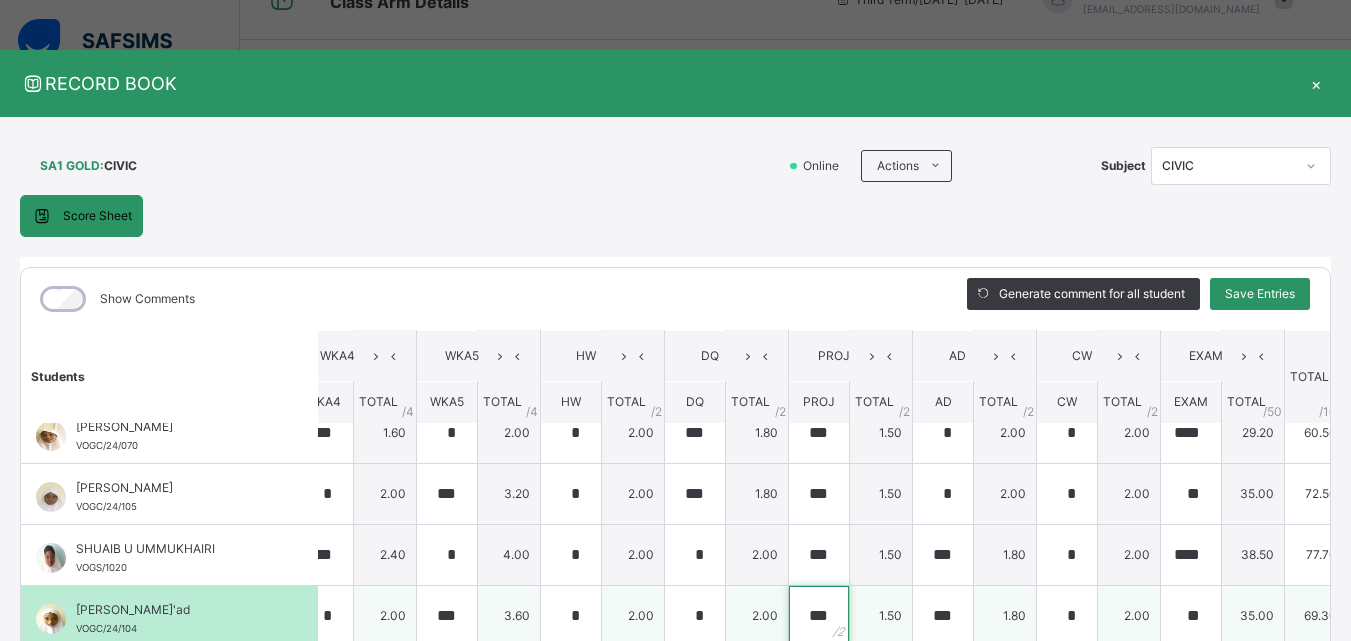 click on "***" at bounding box center (819, 616) 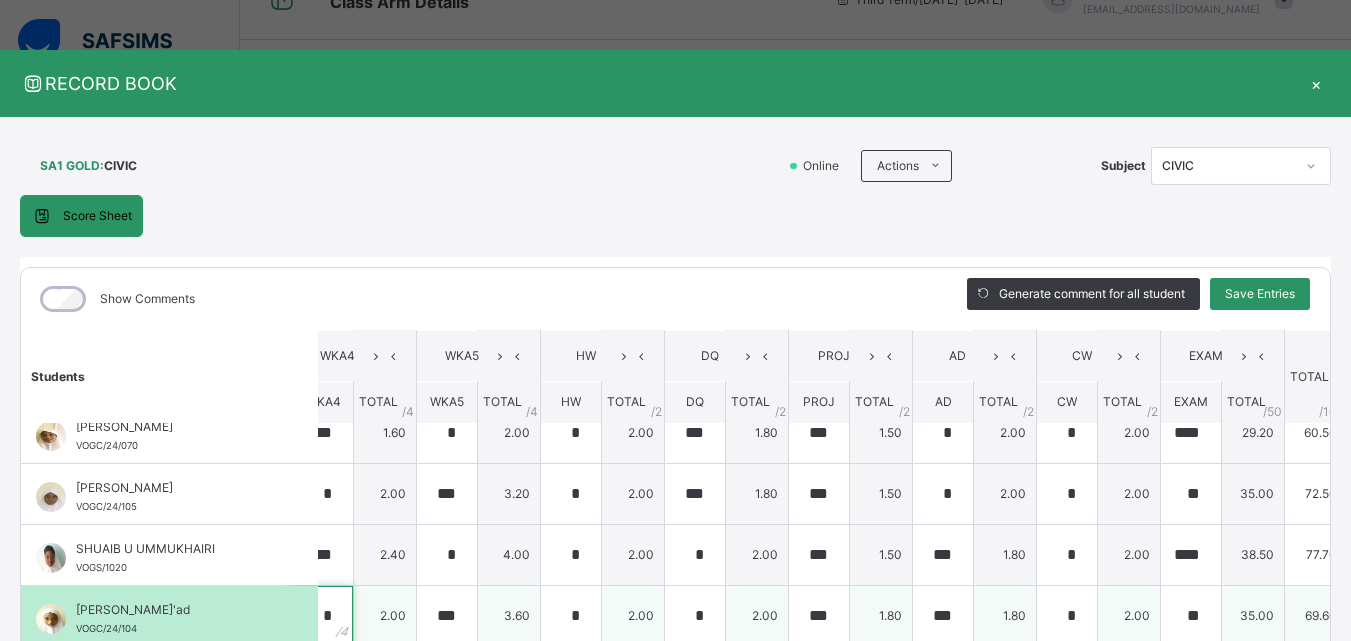 click on "*" at bounding box center (323, 616) 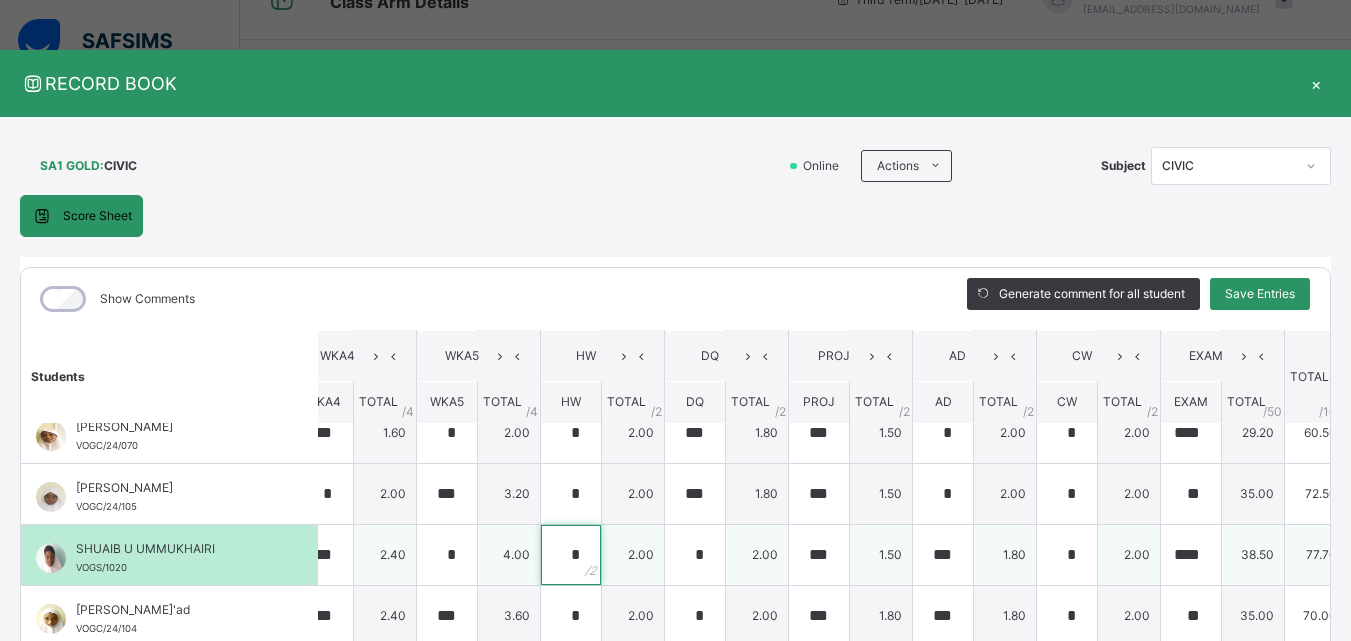 click on "*" at bounding box center (571, 555) 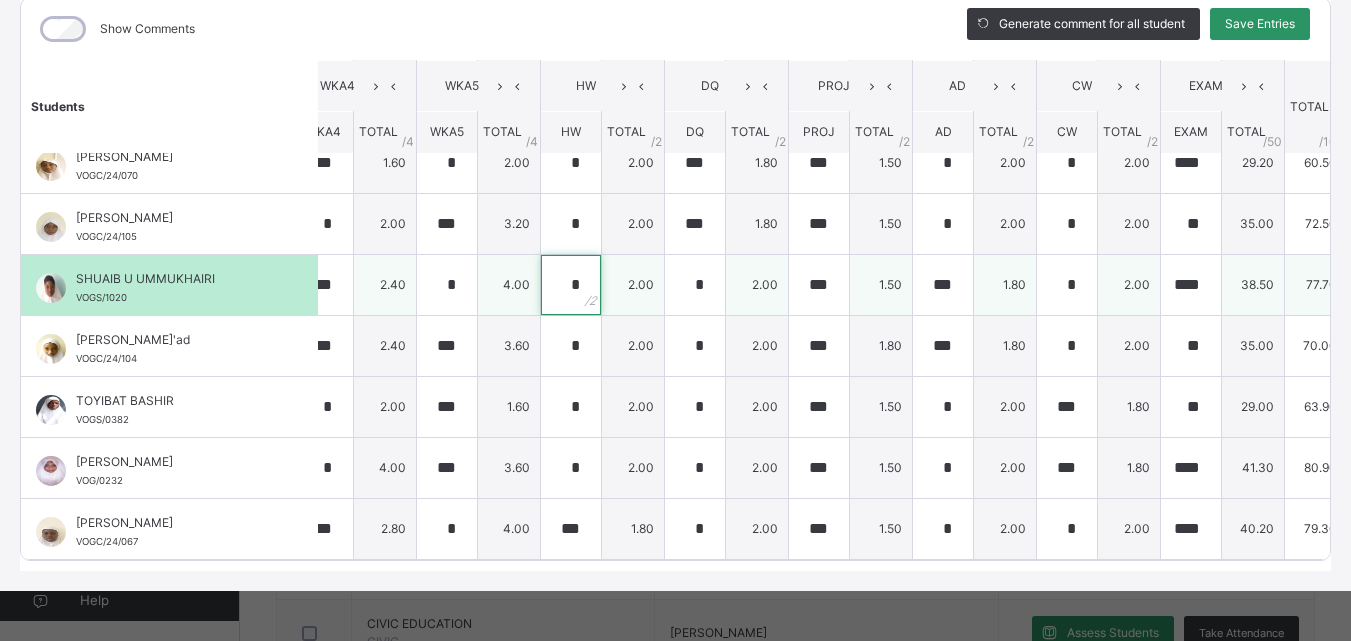 scroll, scrollTop: 285, scrollLeft: 0, axis: vertical 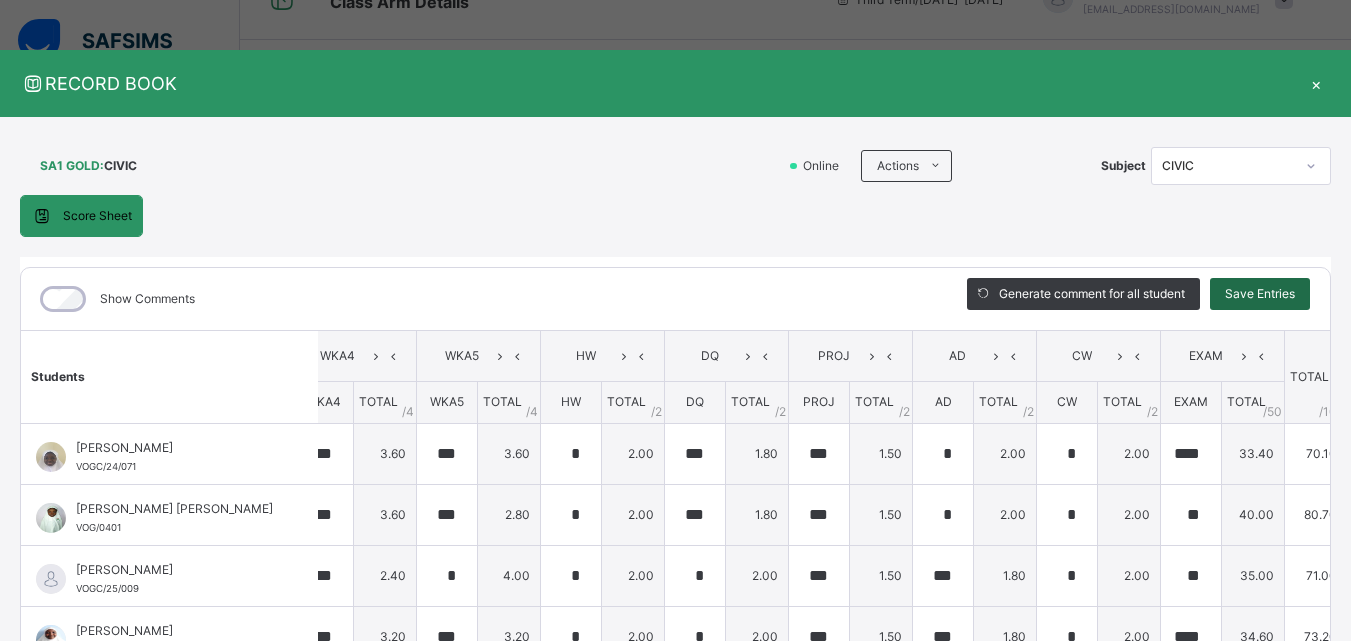 click on "Save Entries" at bounding box center [1260, 294] 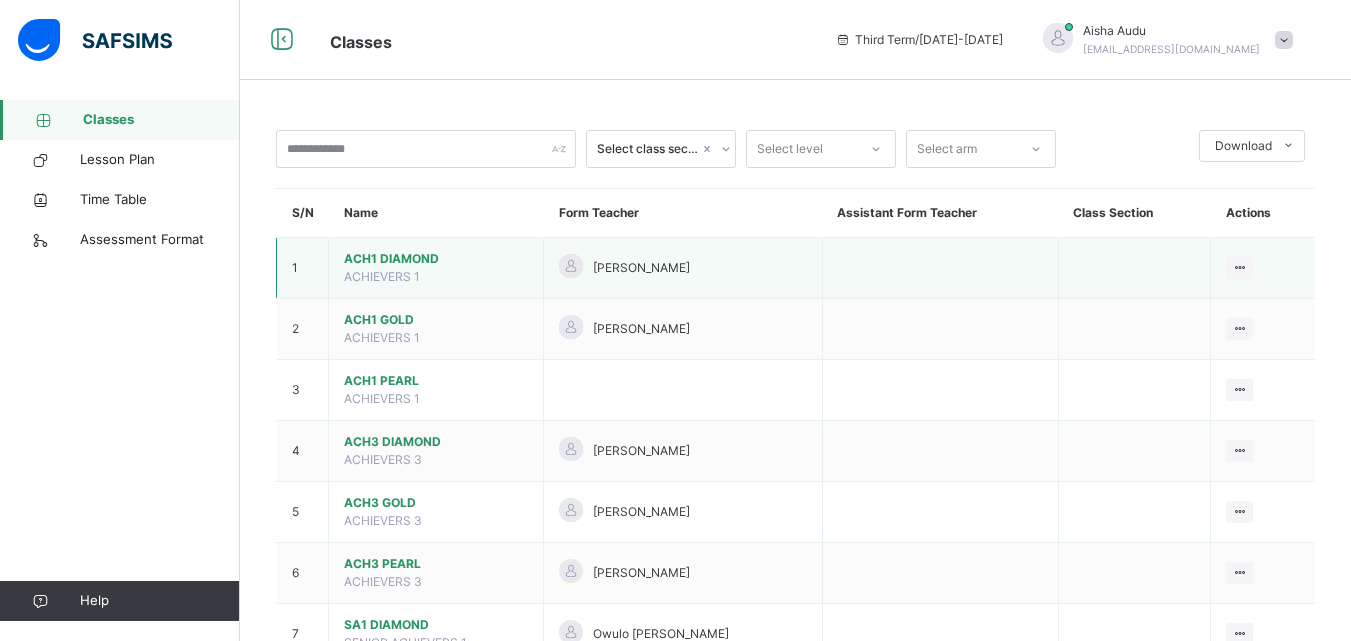 scroll, scrollTop: 560, scrollLeft: 0, axis: vertical 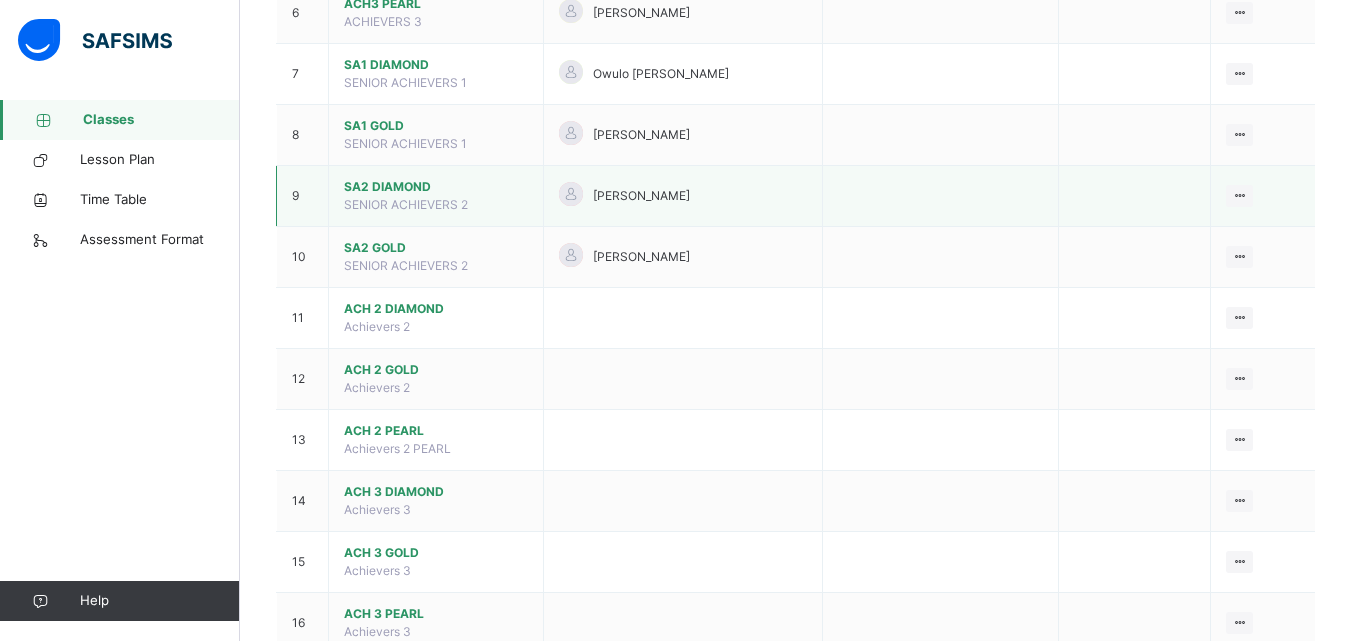 click on "SA2   DIAMOND" at bounding box center [436, 187] 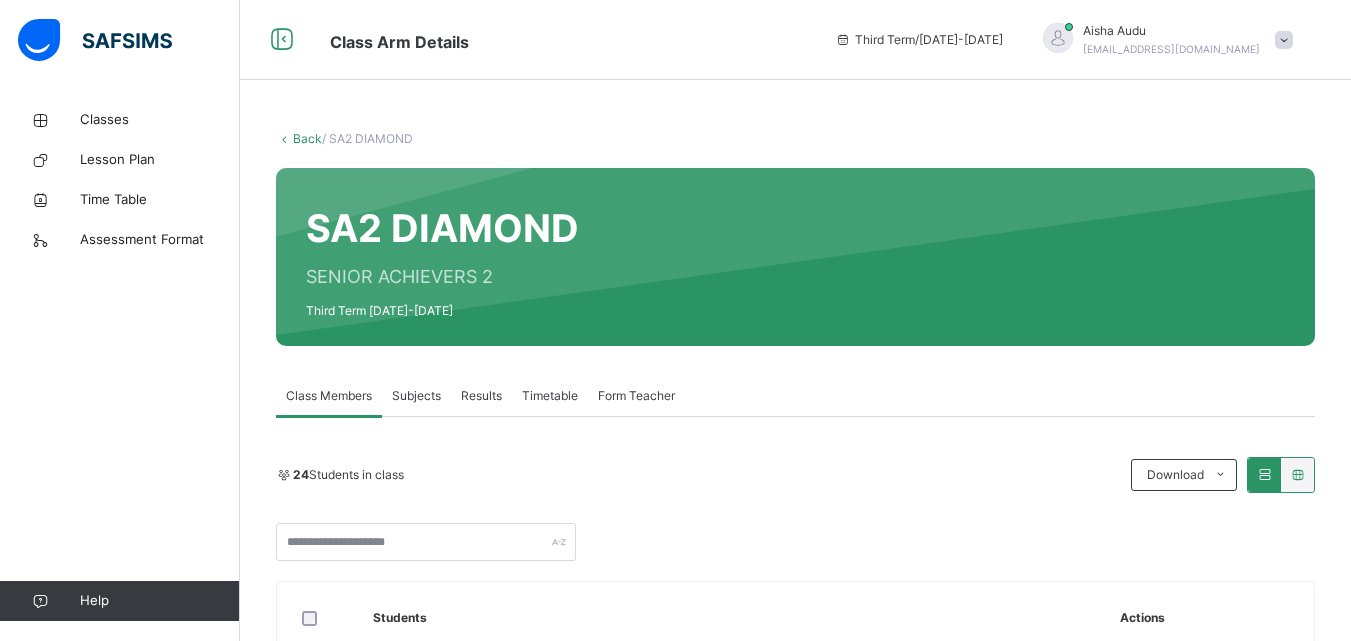 scroll, scrollTop: 40, scrollLeft: 0, axis: vertical 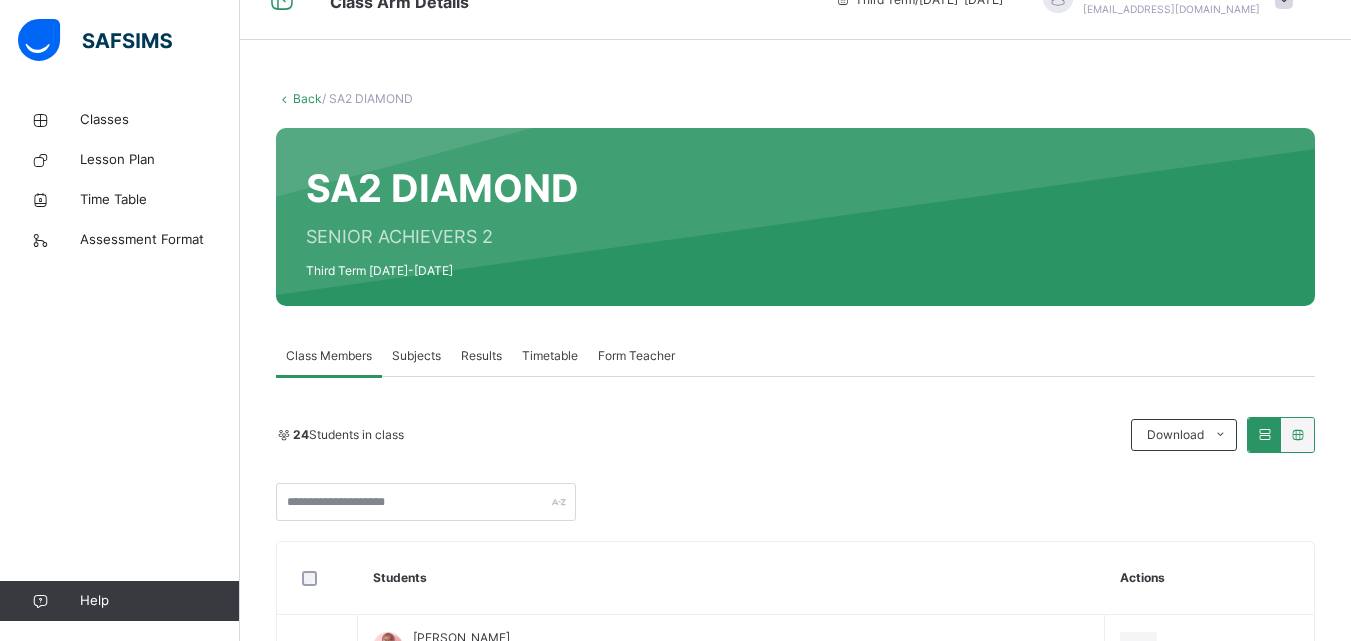 click on "Subjects" at bounding box center [416, 356] 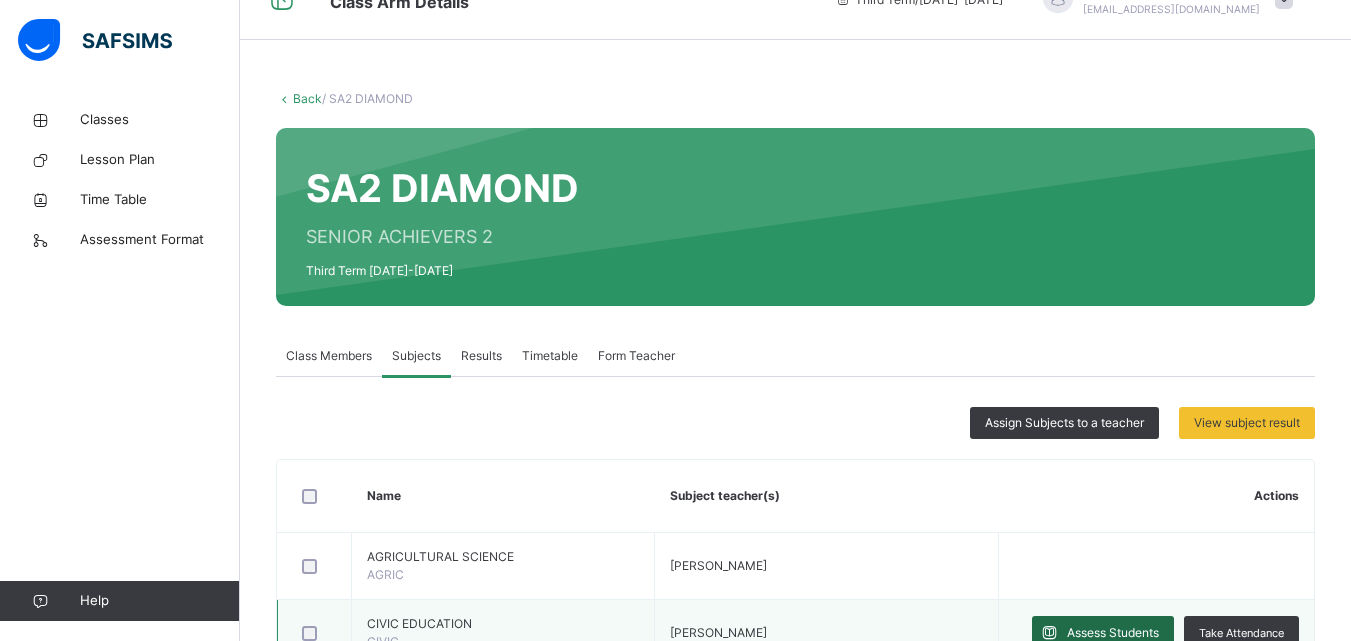 click on "Assess Students" at bounding box center (1113, 633) 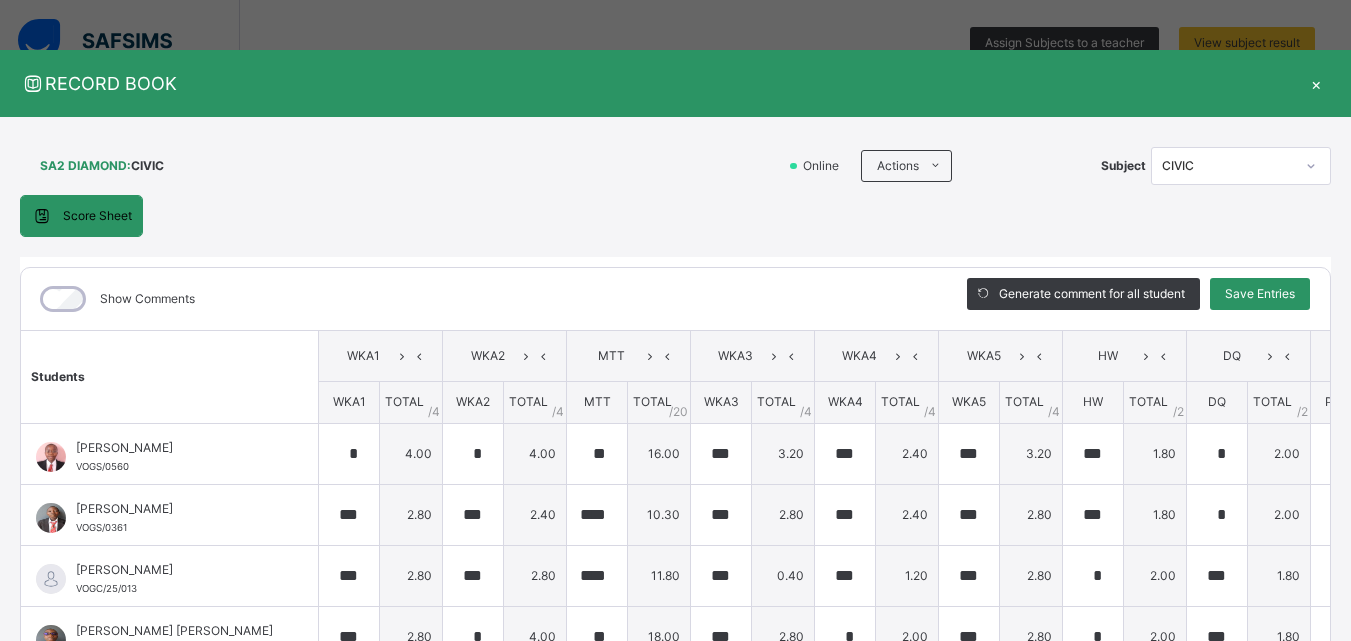 scroll, scrollTop: 755, scrollLeft: 0, axis: vertical 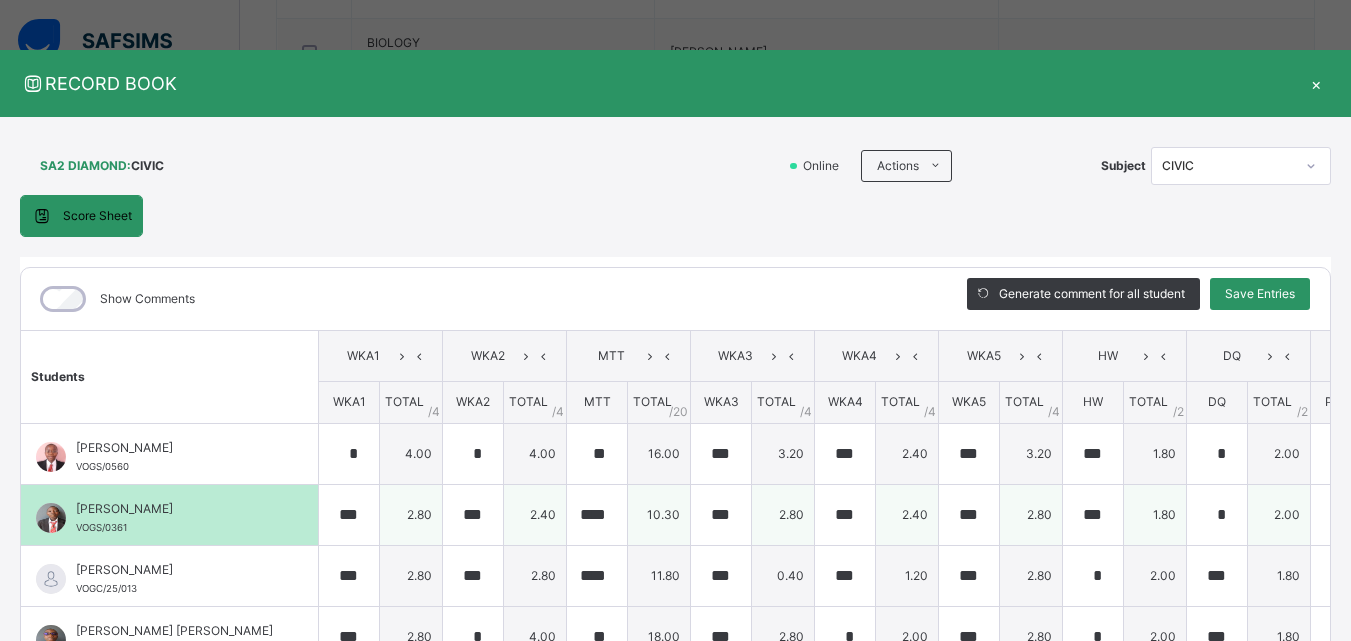click on "2.00" at bounding box center [1279, 514] 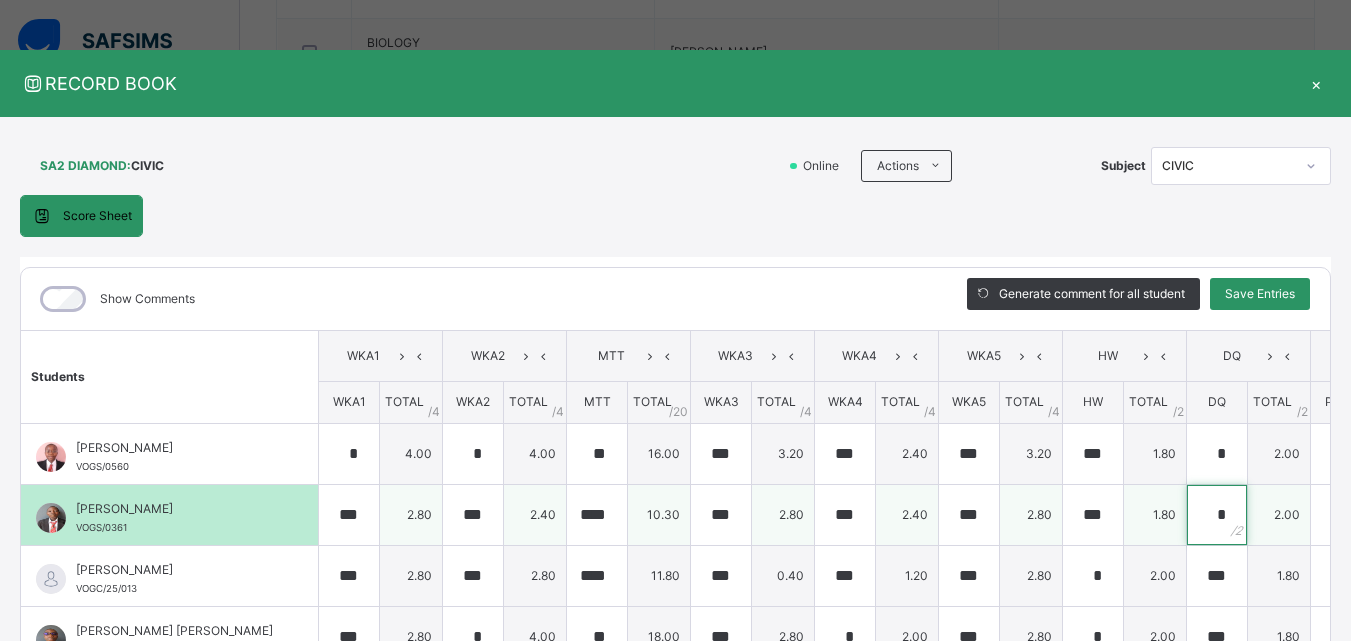 click on "*" at bounding box center (1217, 515) 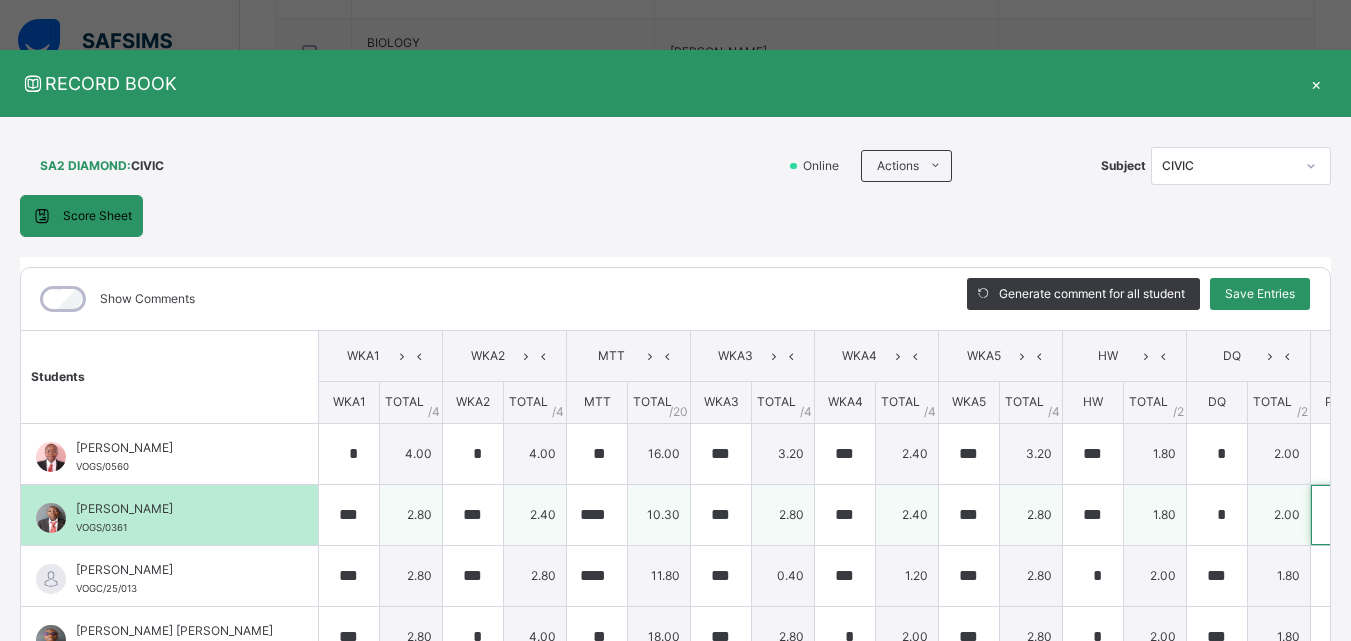 scroll, scrollTop: 0, scrollLeft: 564, axis: horizontal 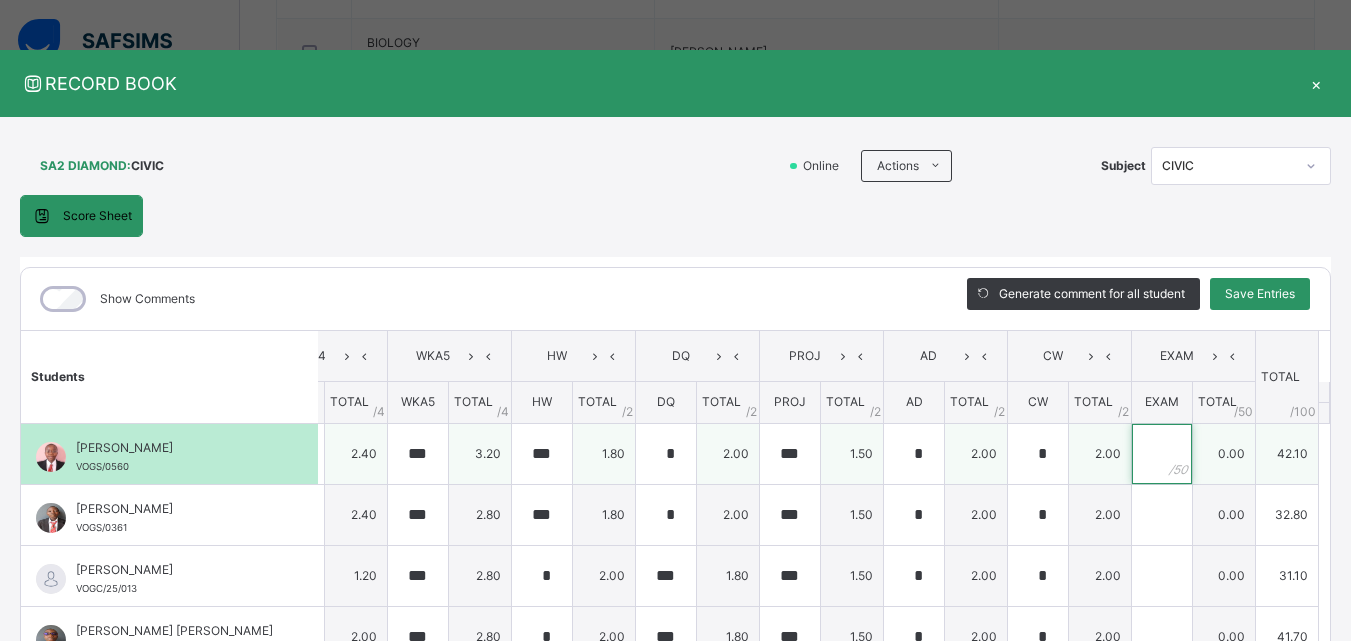 click at bounding box center (1162, 454) 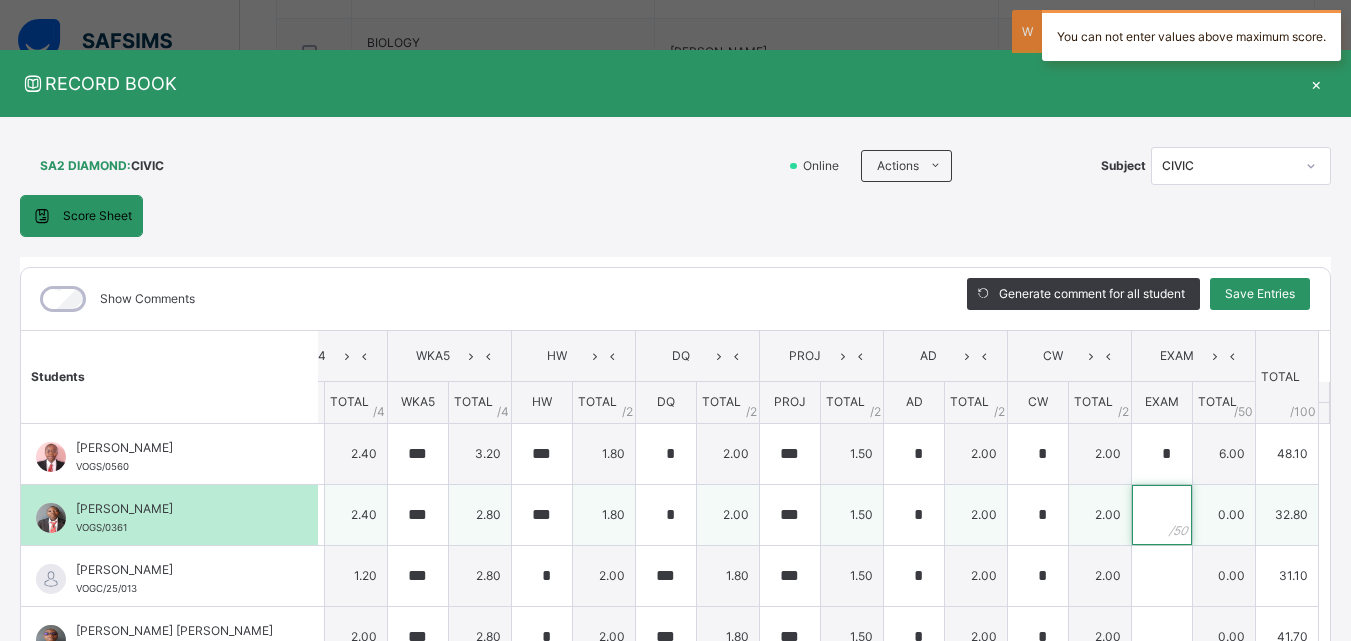 click at bounding box center [1162, 515] 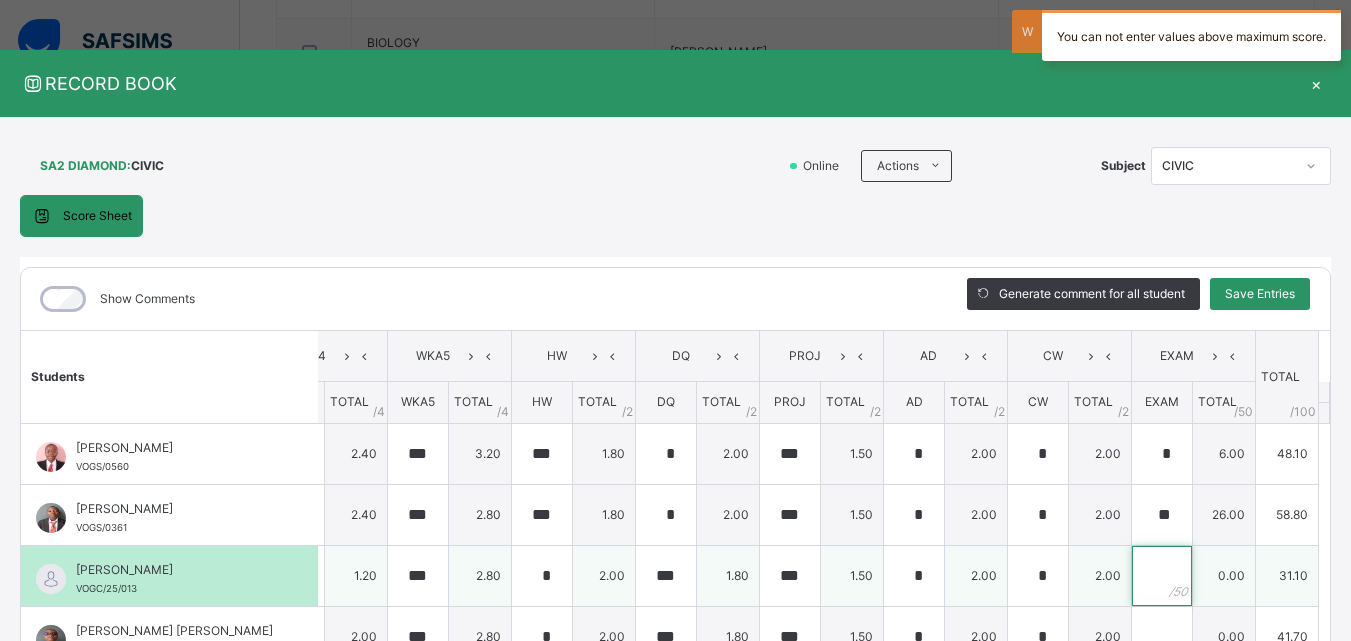 click at bounding box center [1162, 576] 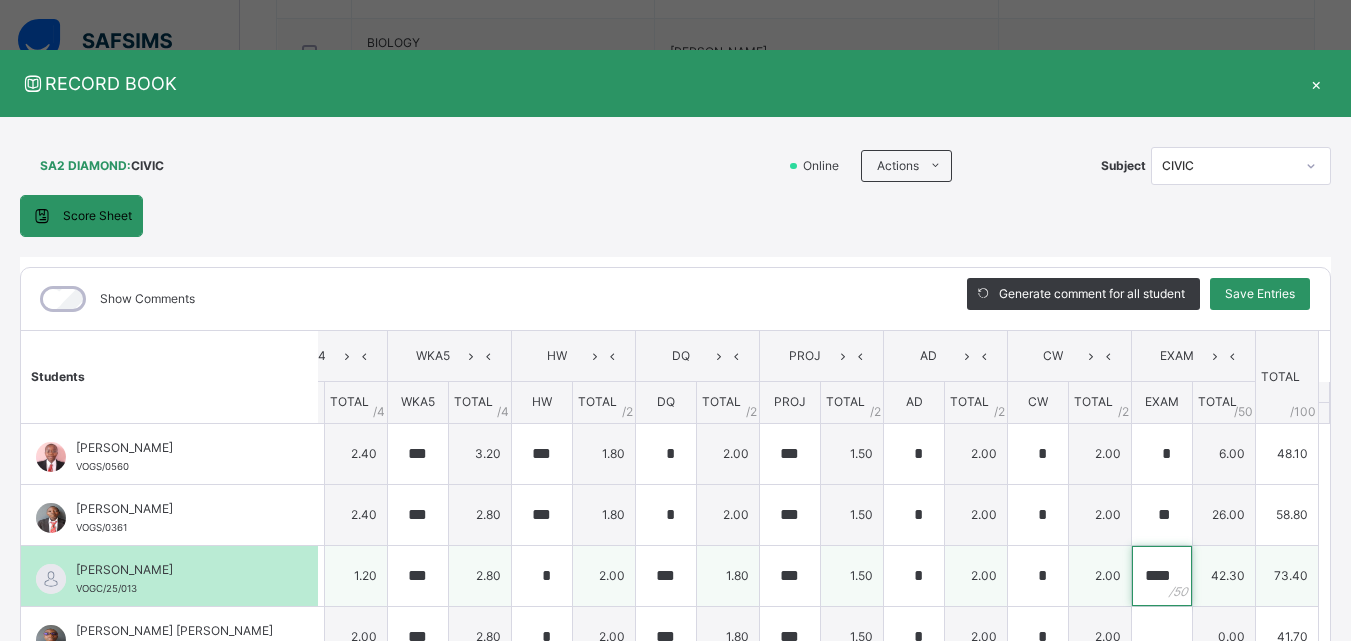 scroll, scrollTop: 0, scrollLeft: 4, axis: horizontal 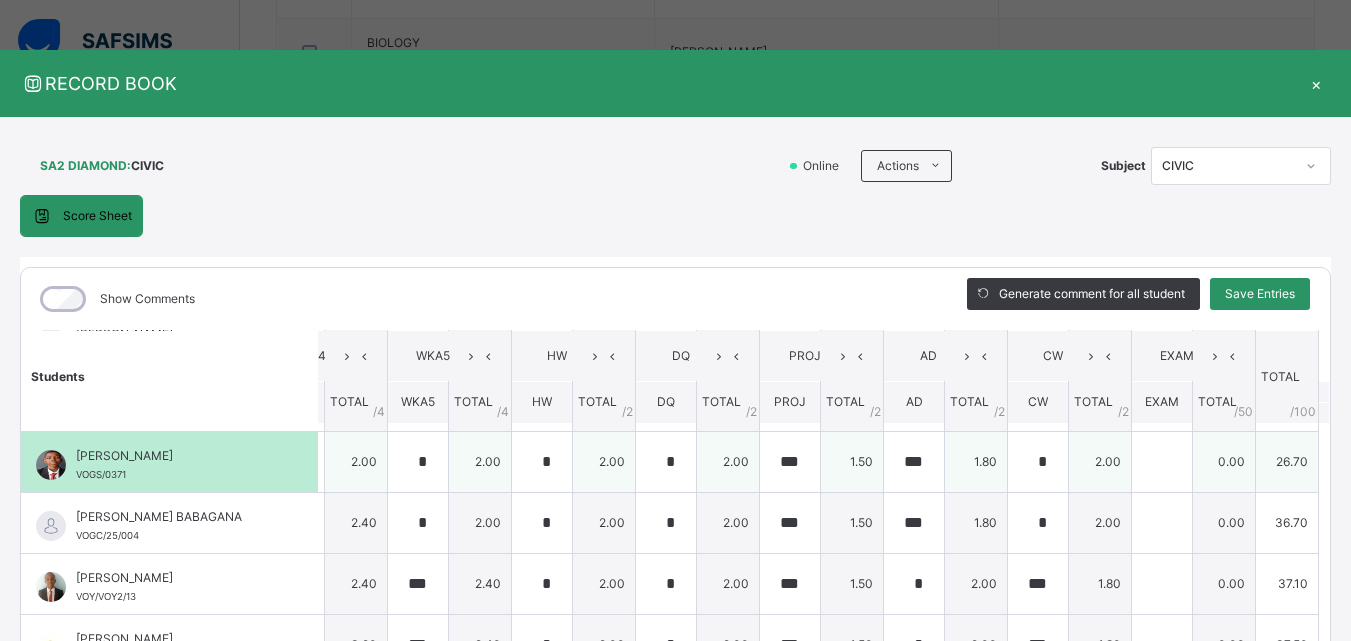 click on "[PERSON_NAME]" at bounding box center (174, 456) 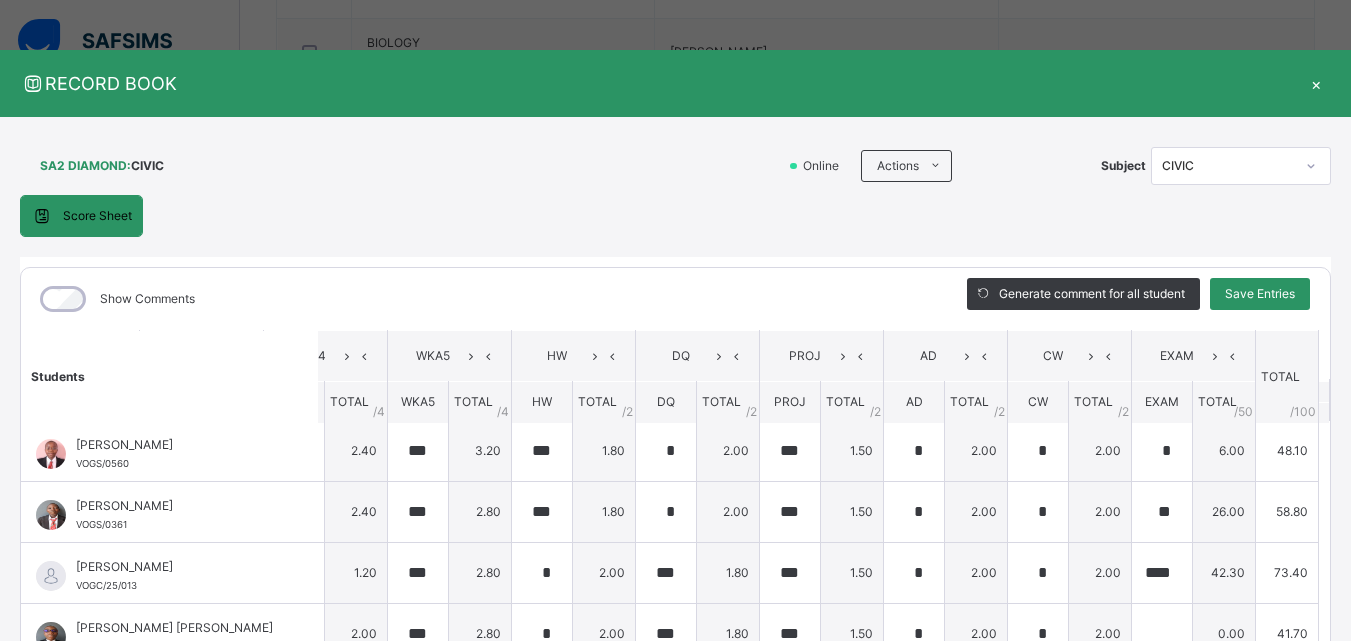 scroll, scrollTop: 0, scrollLeft: 564, axis: horizontal 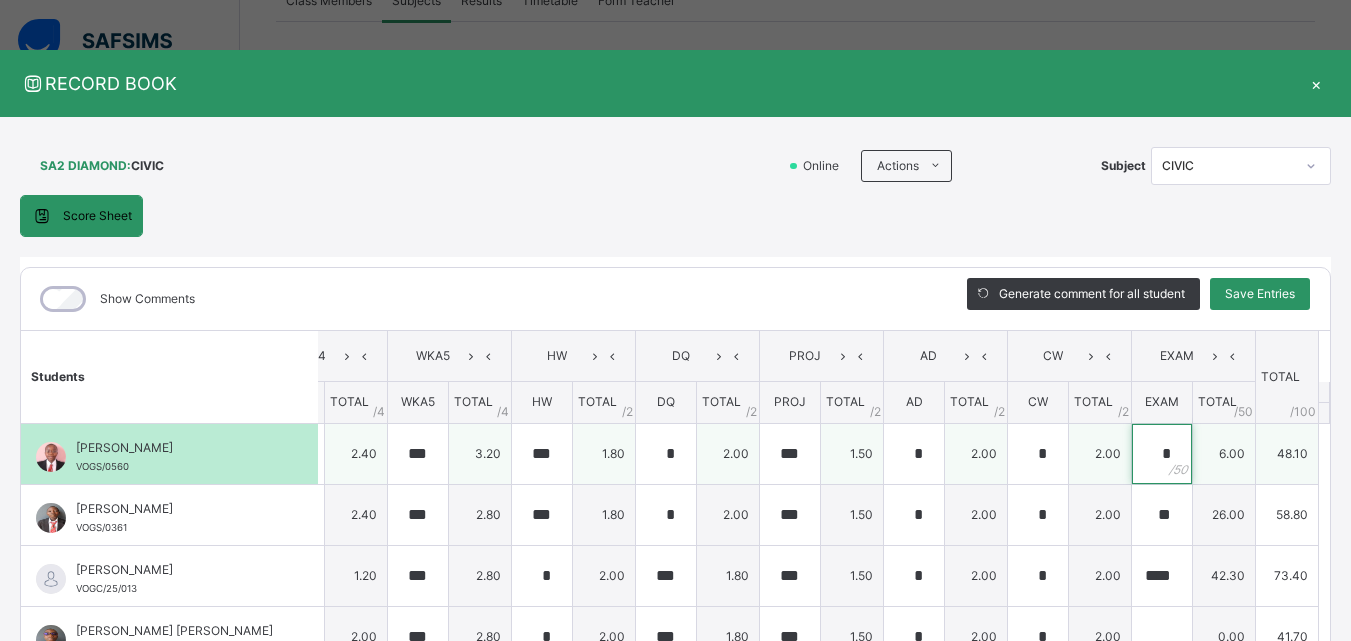 click on "*" at bounding box center (1162, 454) 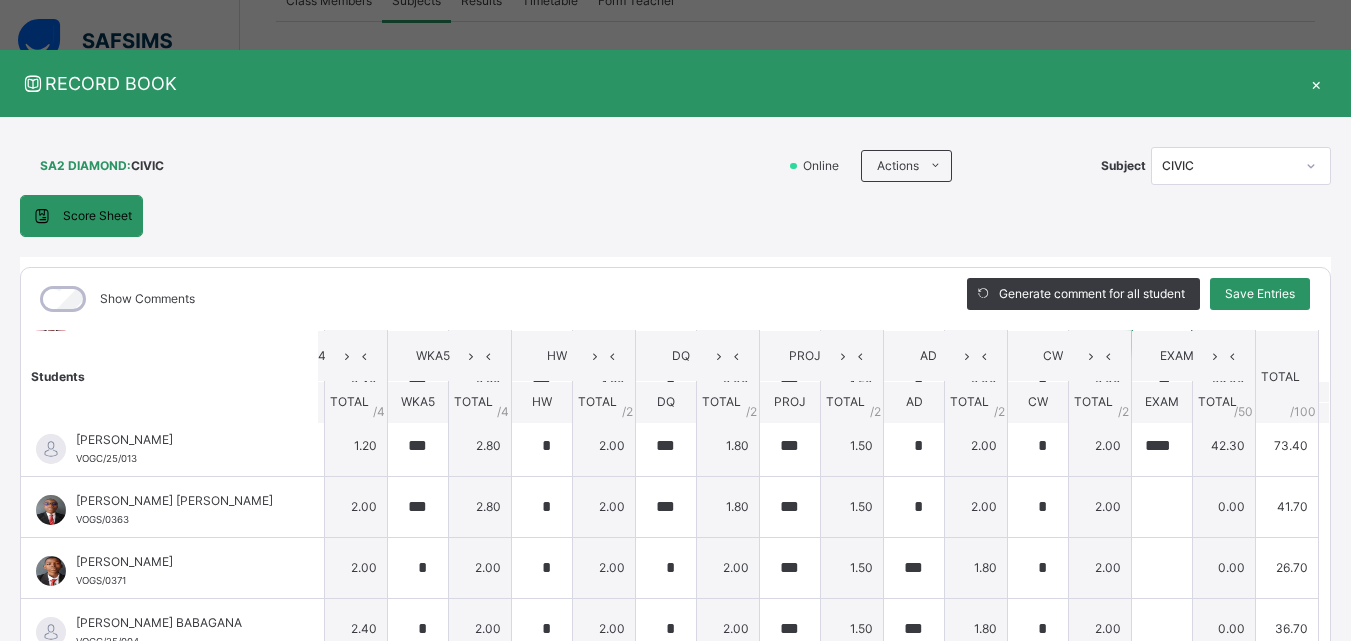 scroll, scrollTop: 123, scrollLeft: 564, axis: both 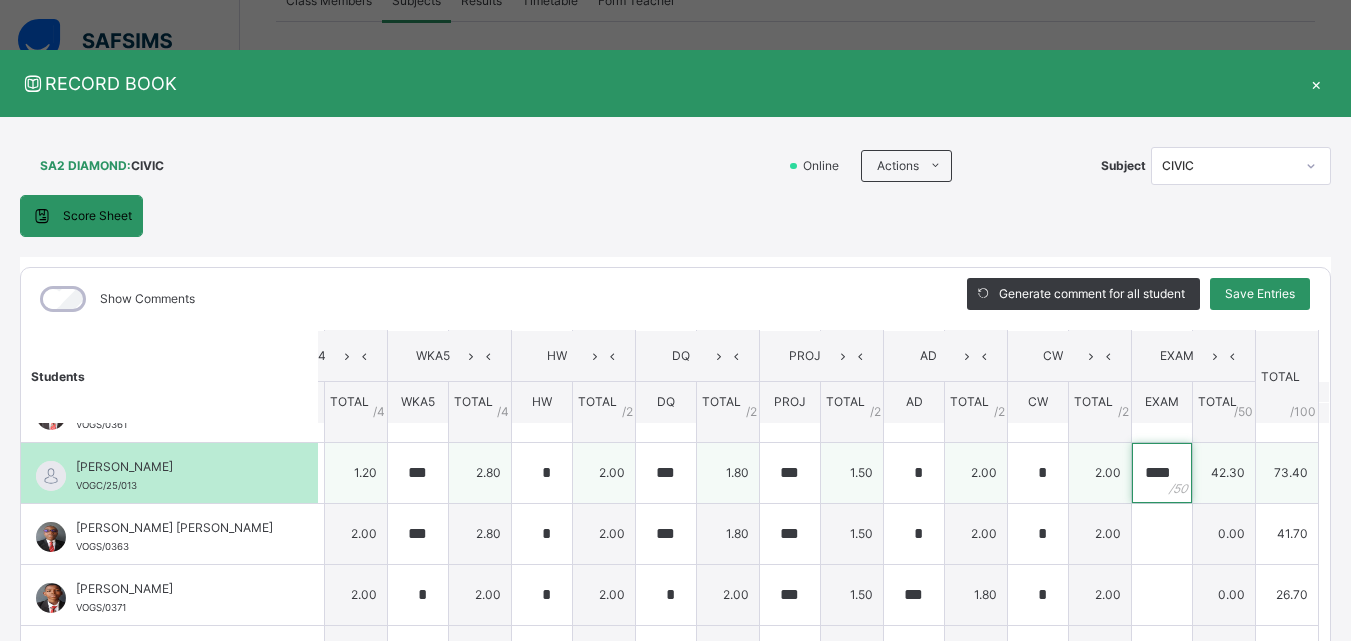 drag, startPoint x: 1147, startPoint y: 474, endPoint x: 1195, endPoint y: 460, distance: 50 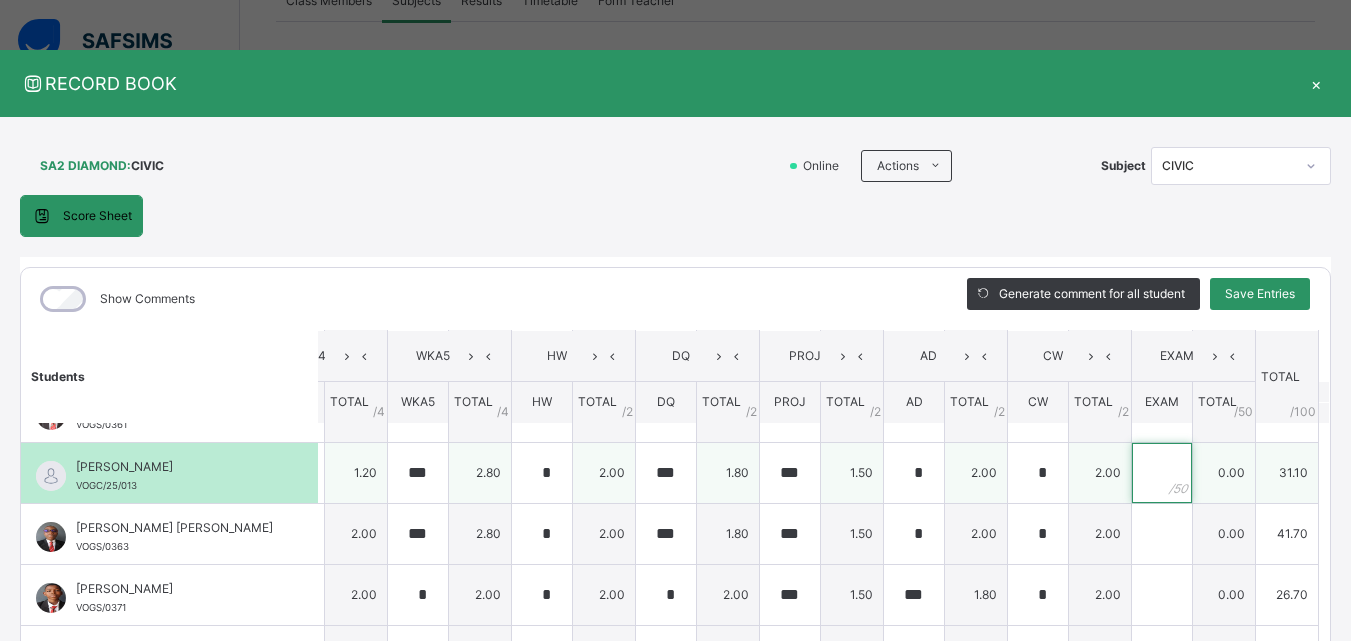 scroll, scrollTop: 0, scrollLeft: 0, axis: both 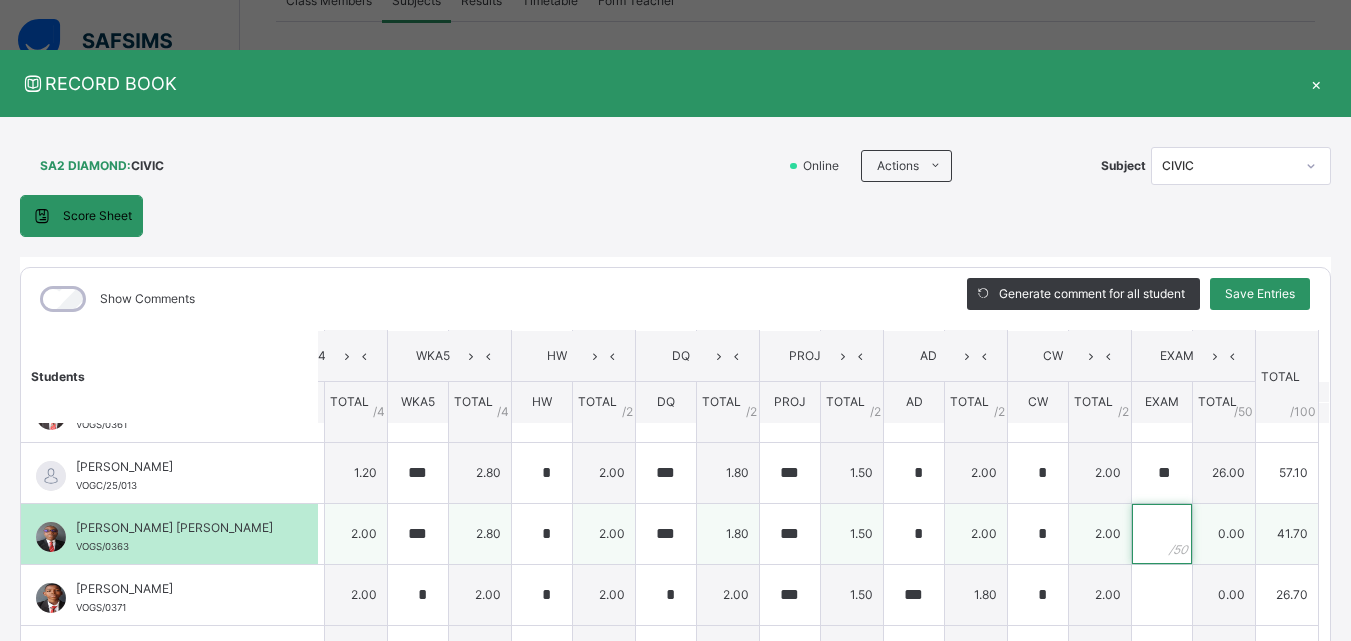 click at bounding box center [1162, 534] 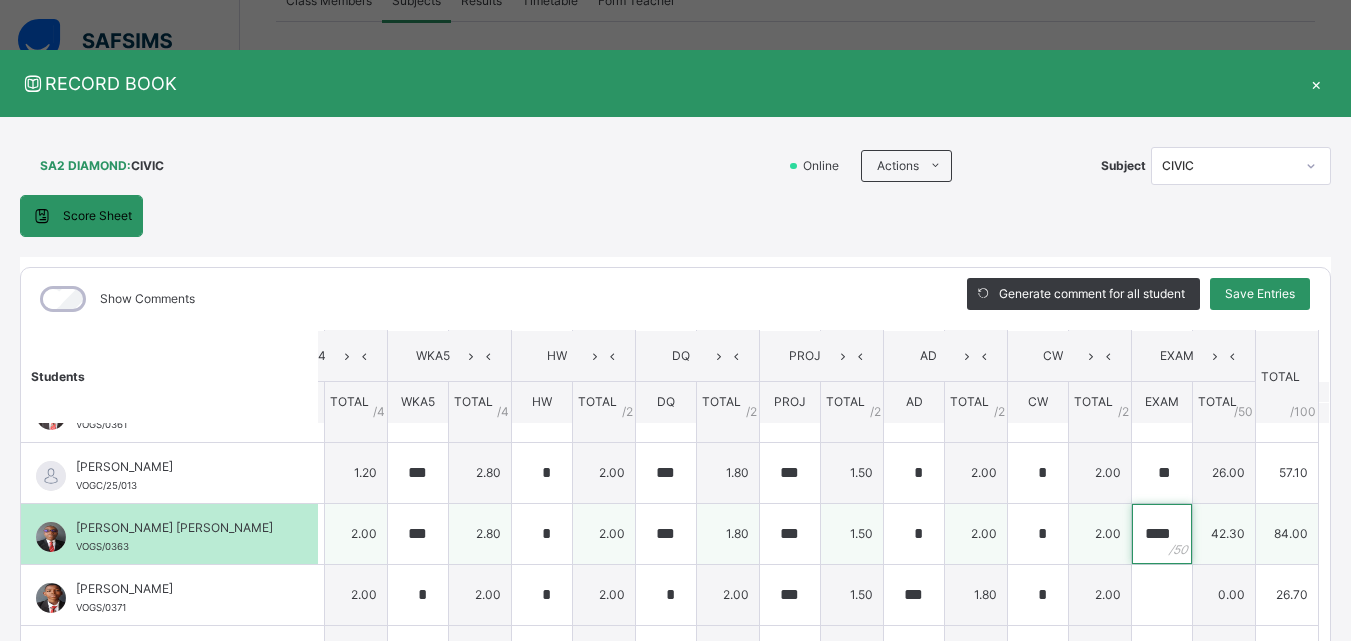 scroll, scrollTop: 0, scrollLeft: 4, axis: horizontal 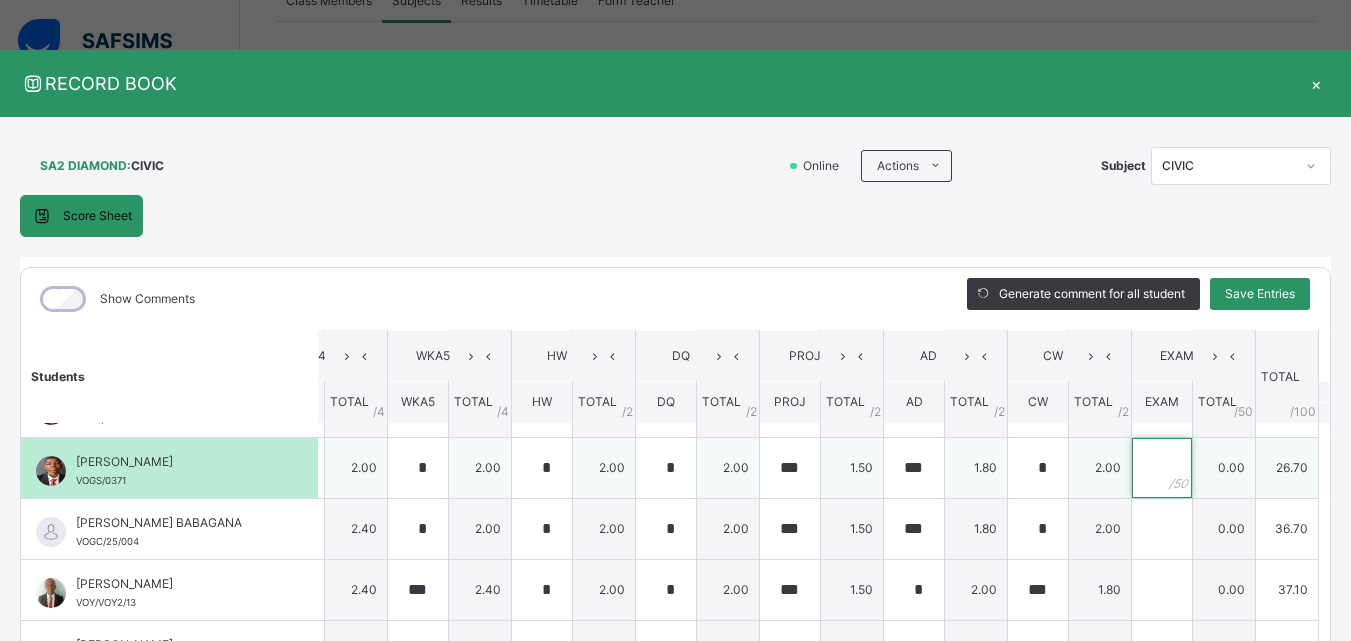 click at bounding box center [1162, 468] 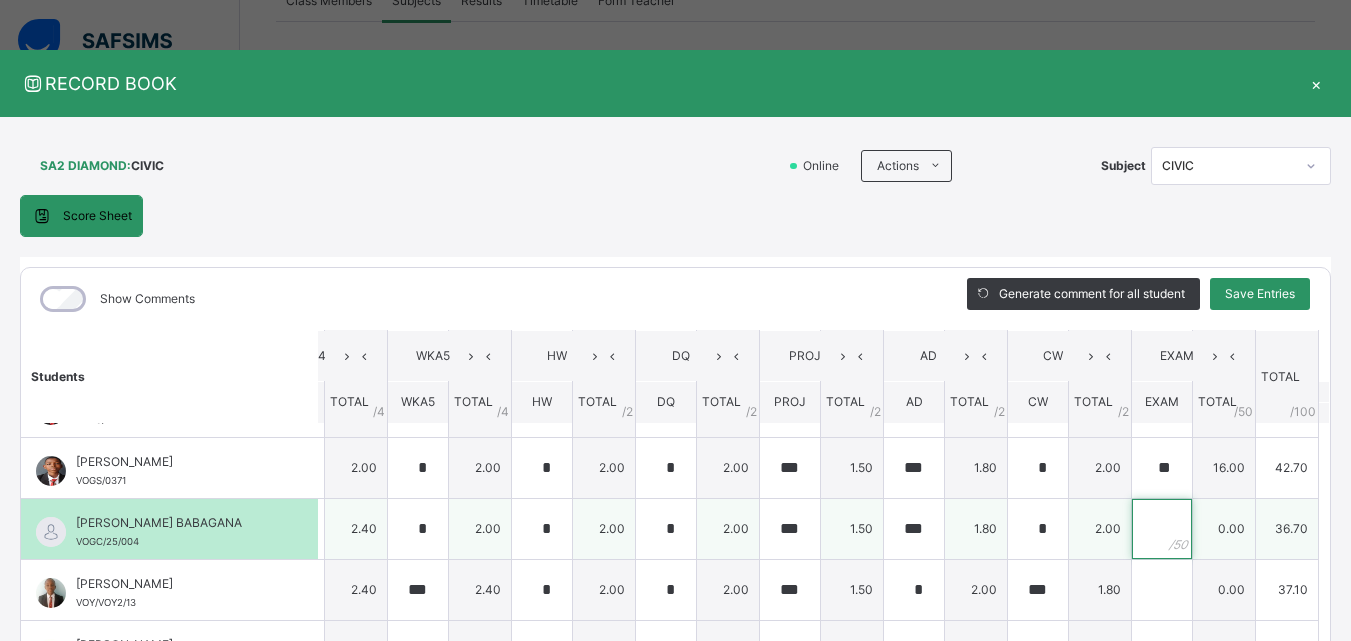click at bounding box center [1162, 529] 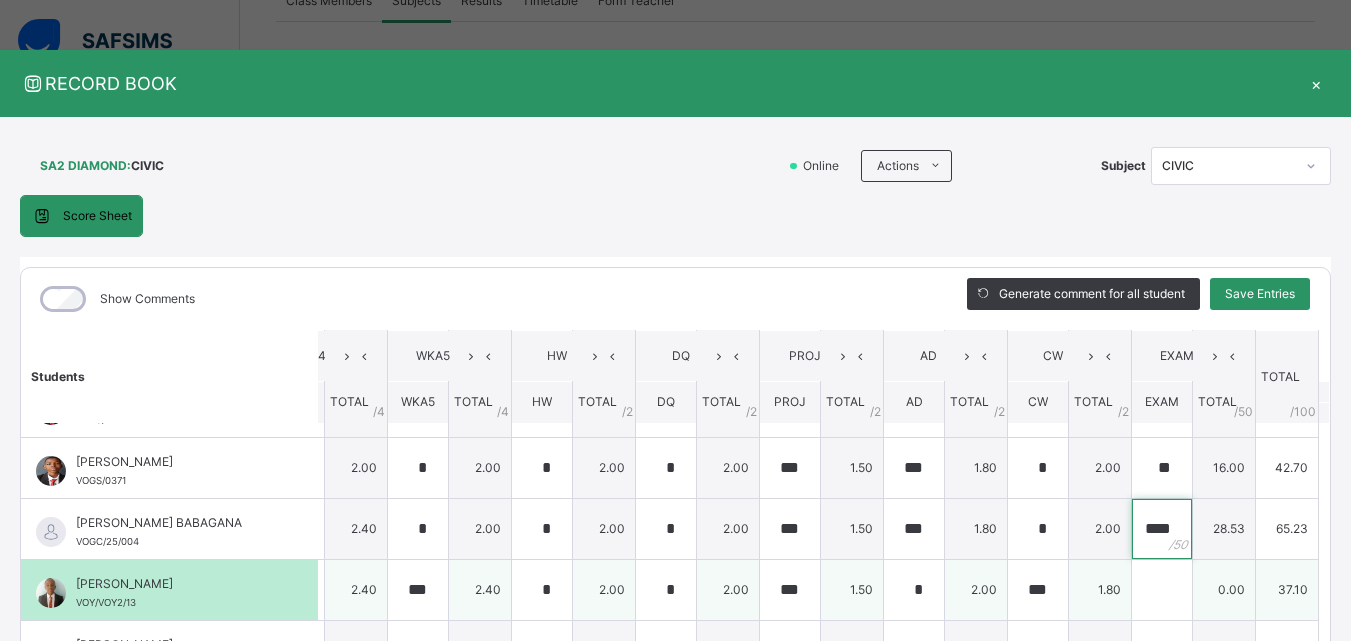 scroll, scrollTop: 0, scrollLeft: 3, axis: horizontal 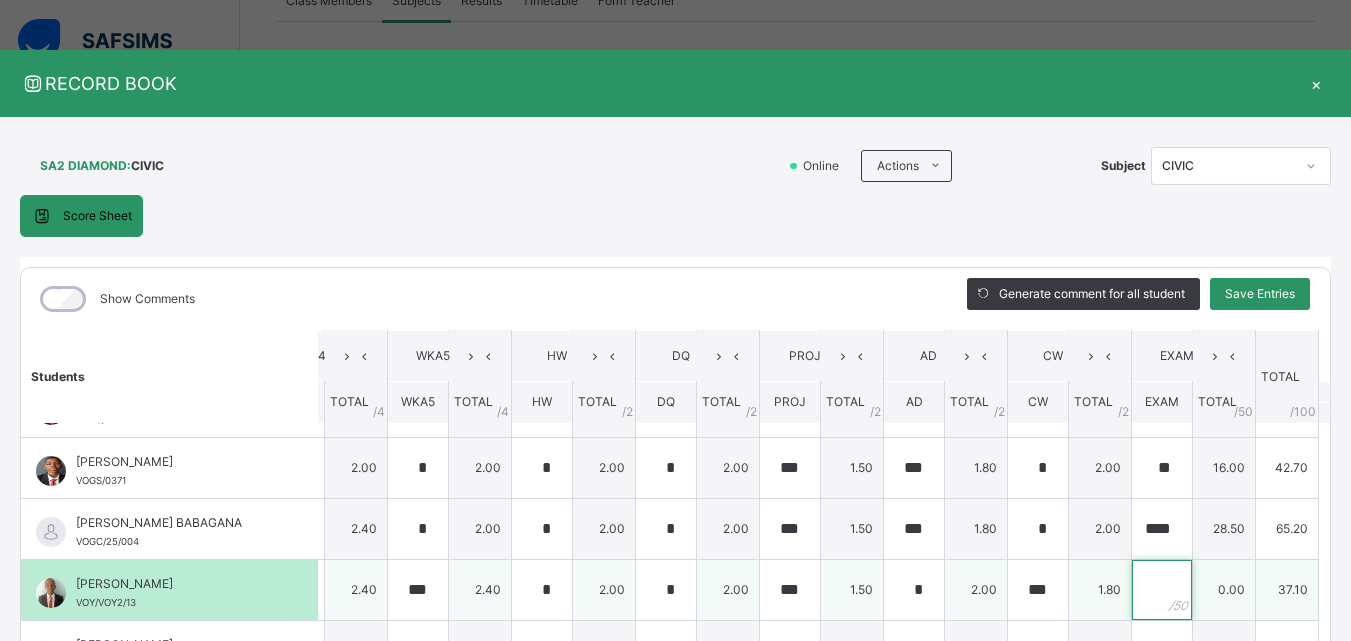 click at bounding box center (1162, 590) 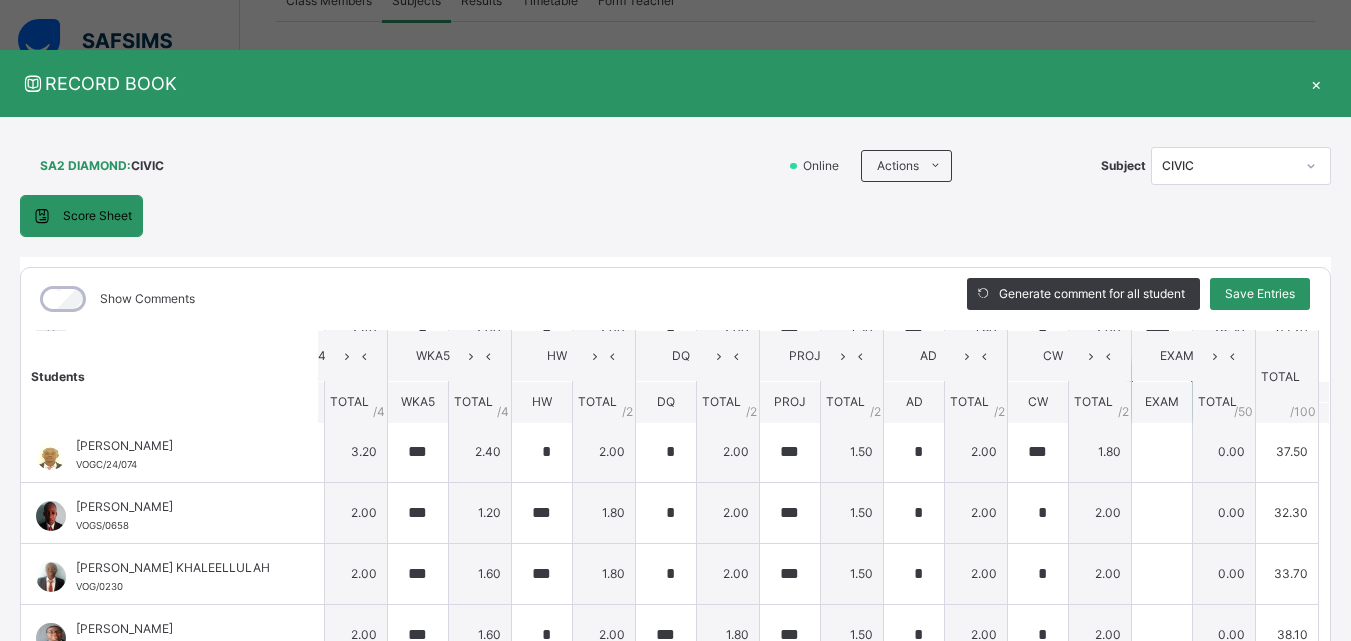 scroll, scrollTop: 426, scrollLeft: 564, axis: both 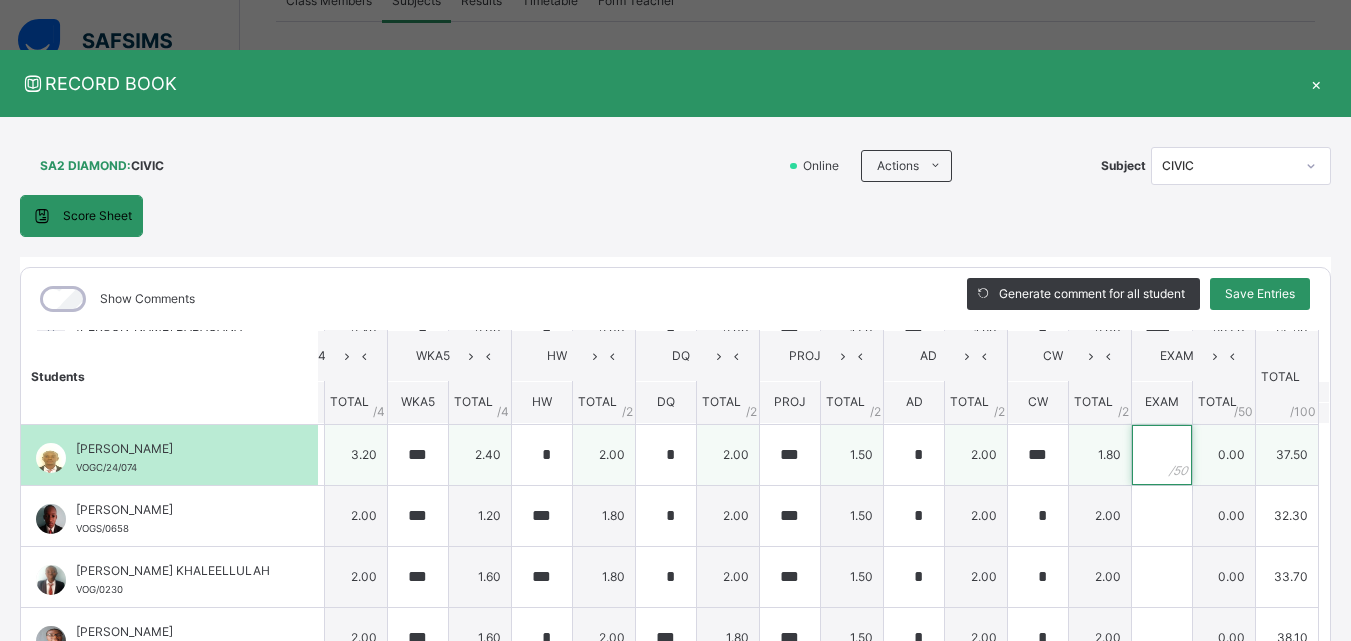 click at bounding box center [1162, 455] 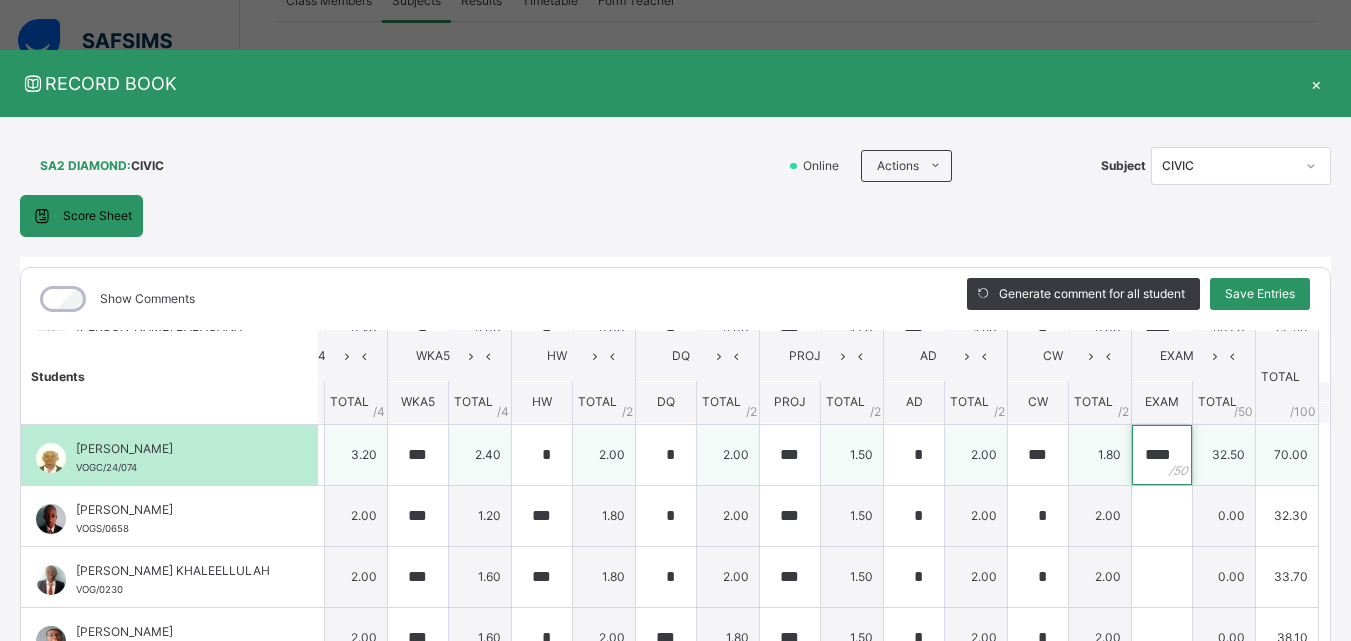 scroll, scrollTop: 0, scrollLeft: 4, axis: horizontal 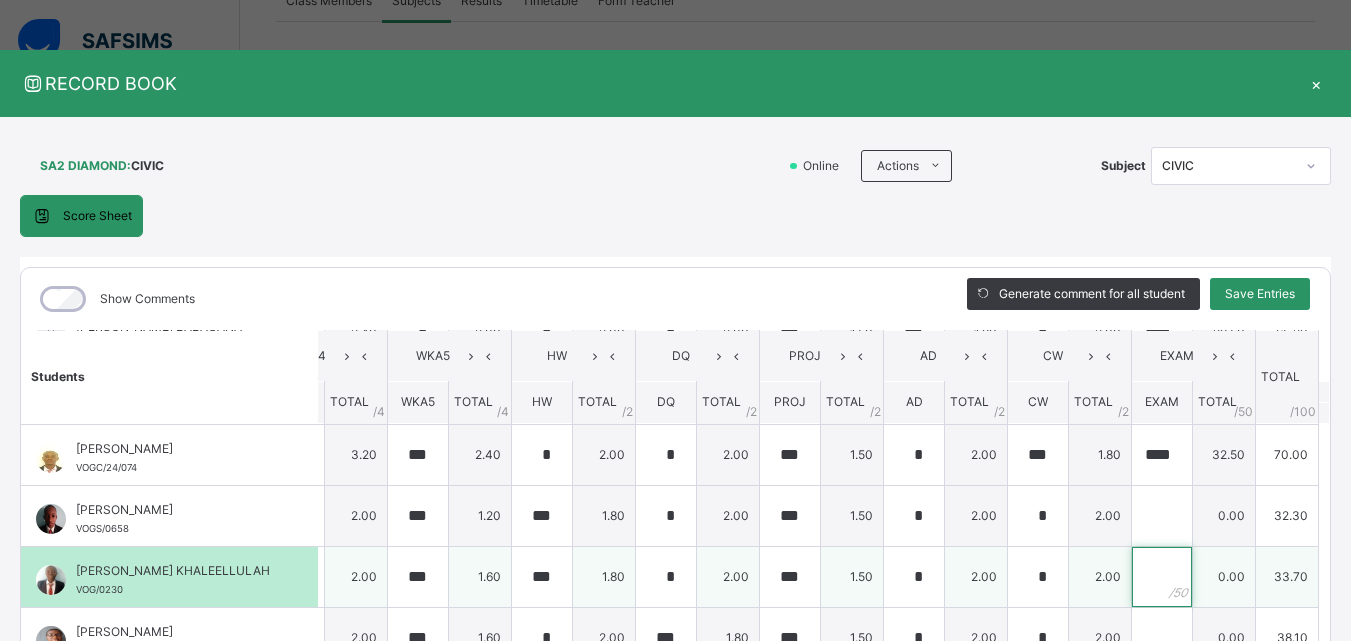 click at bounding box center (1162, 577) 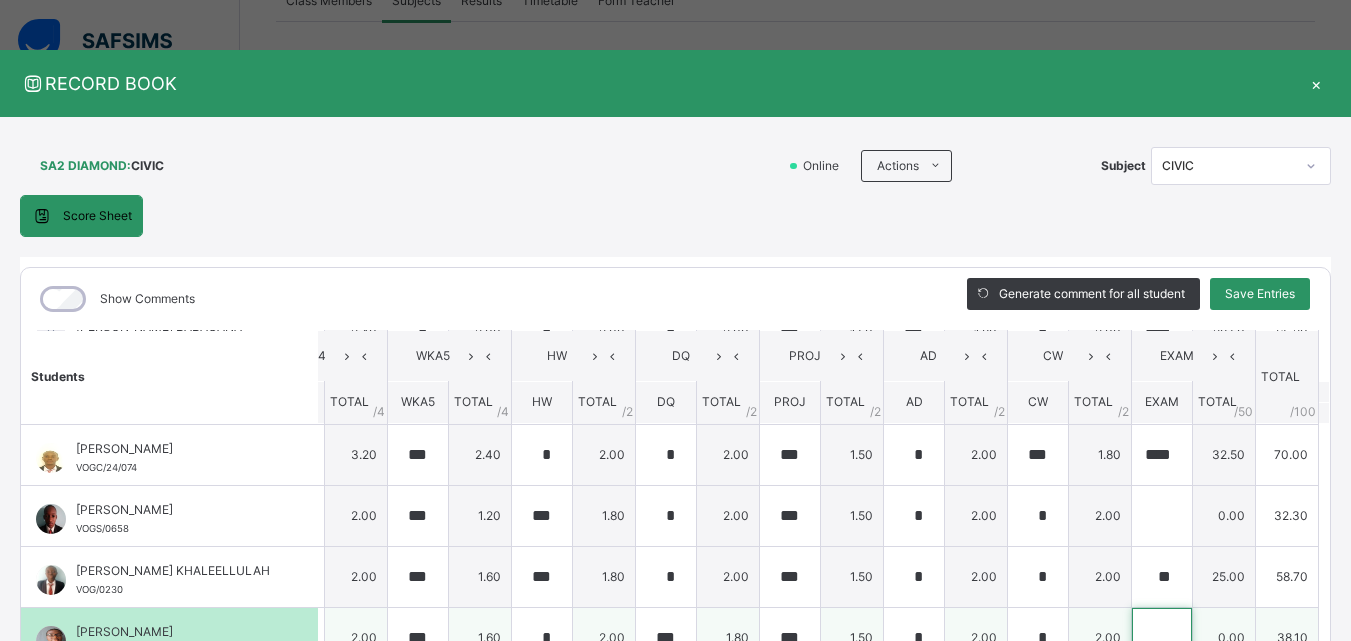 click at bounding box center [1162, 638] 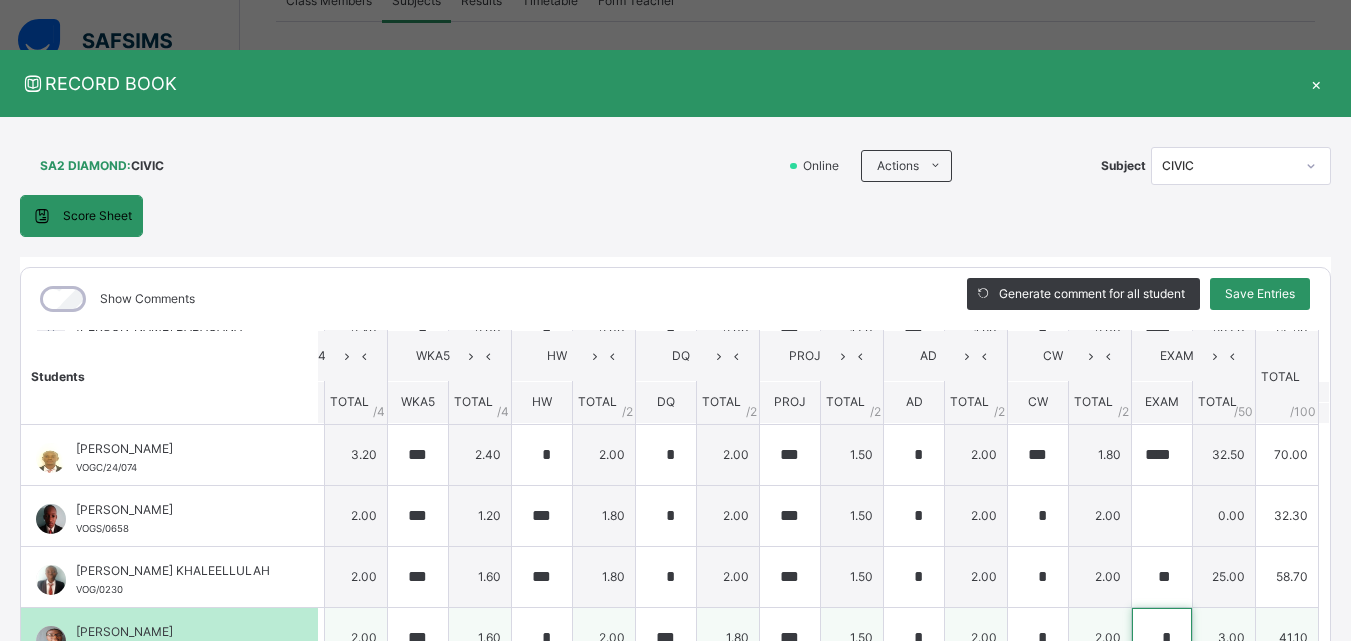 scroll, scrollTop: 22, scrollLeft: 0, axis: vertical 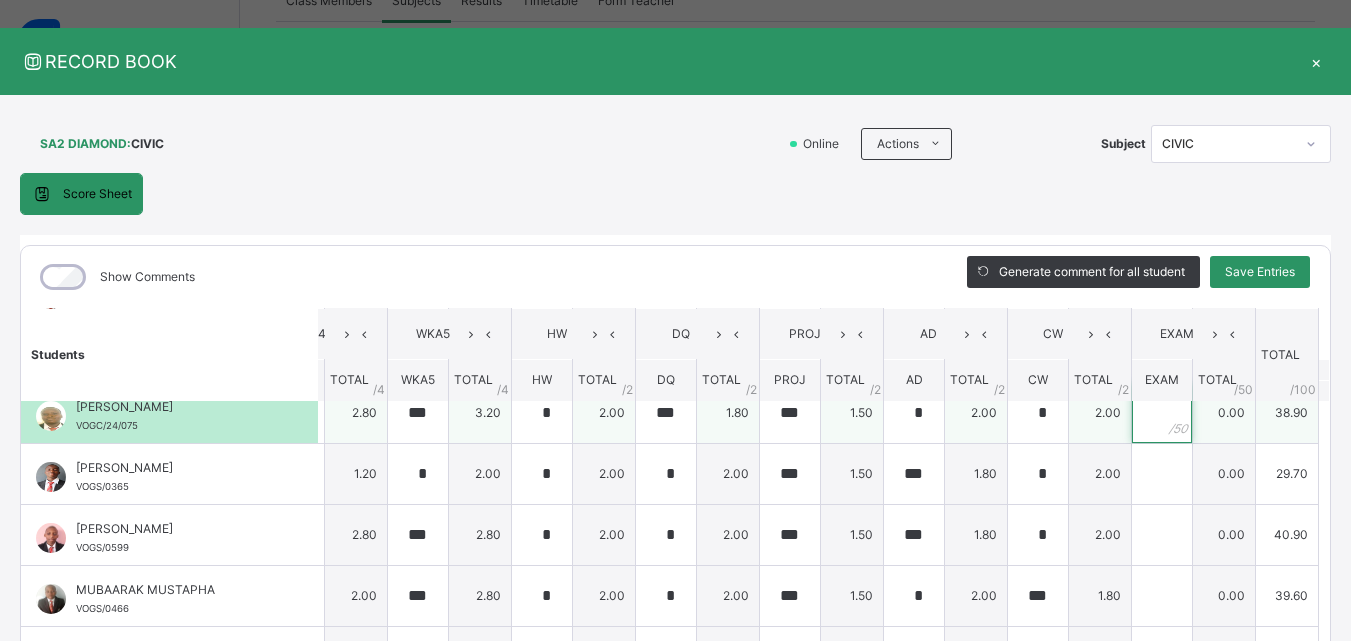 click at bounding box center (1162, 413) 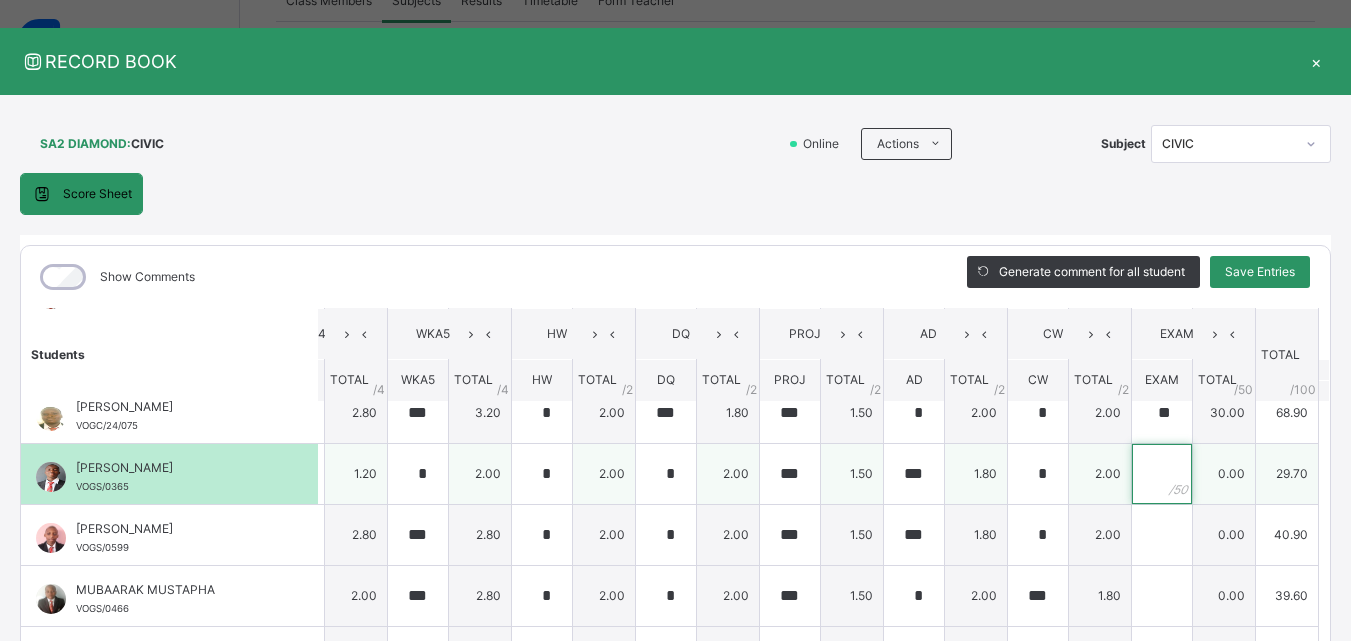 click at bounding box center [1162, 474] 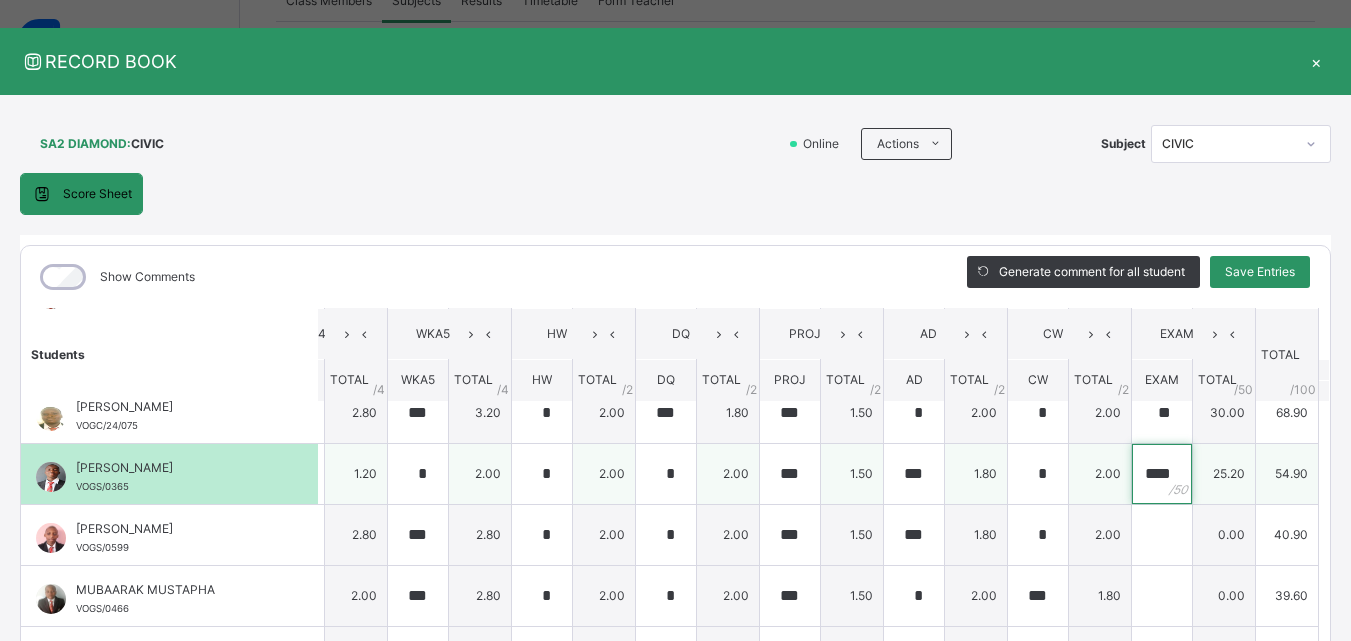 scroll, scrollTop: 0, scrollLeft: 3, axis: horizontal 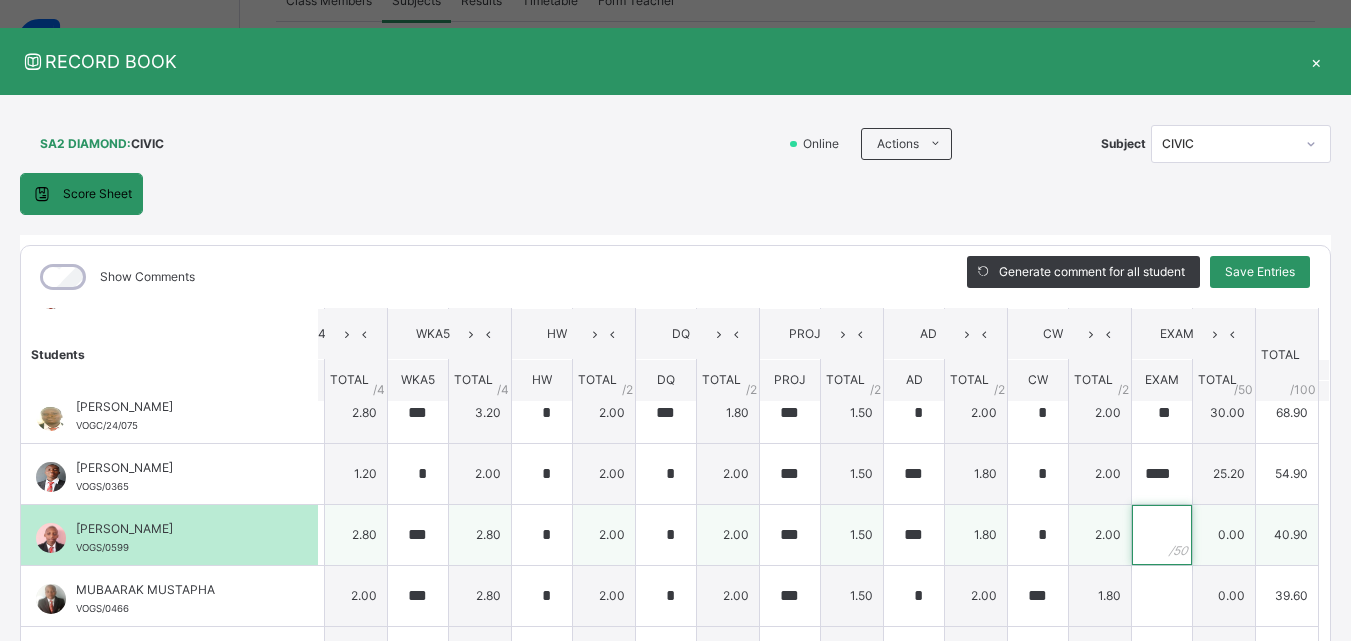 click at bounding box center (1162, 535) 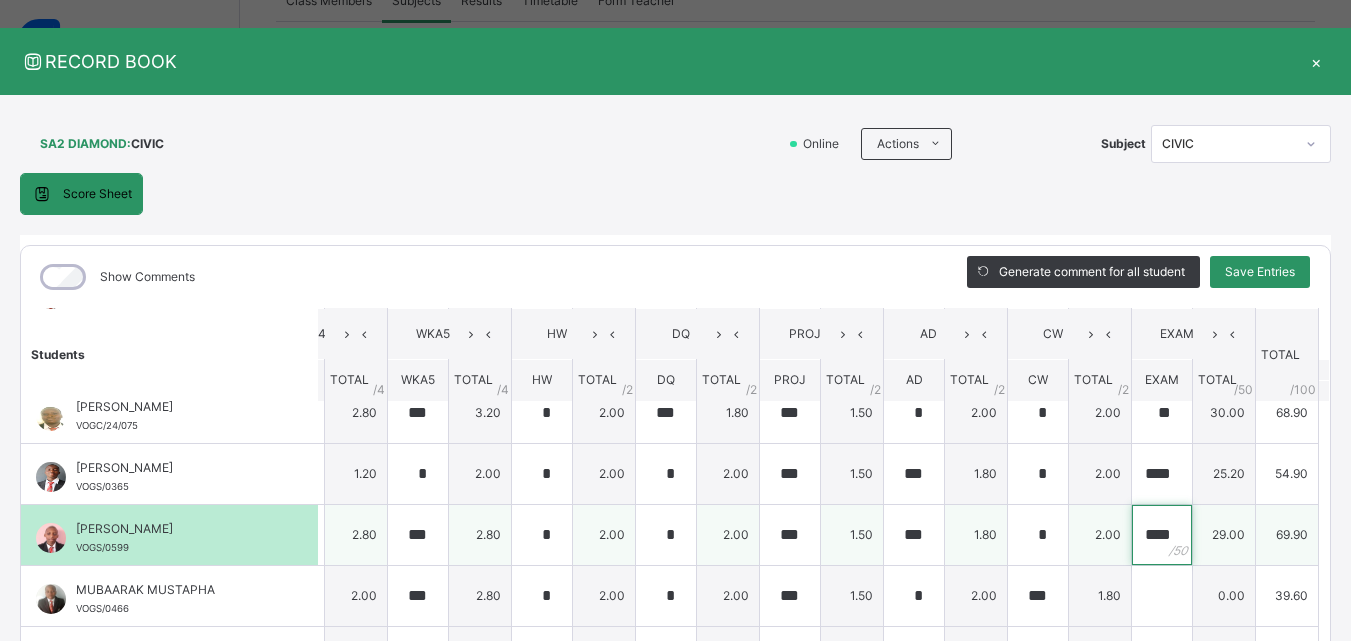 scroll, scrollTop: 0, scrollLeft: 3, axis: horizontal 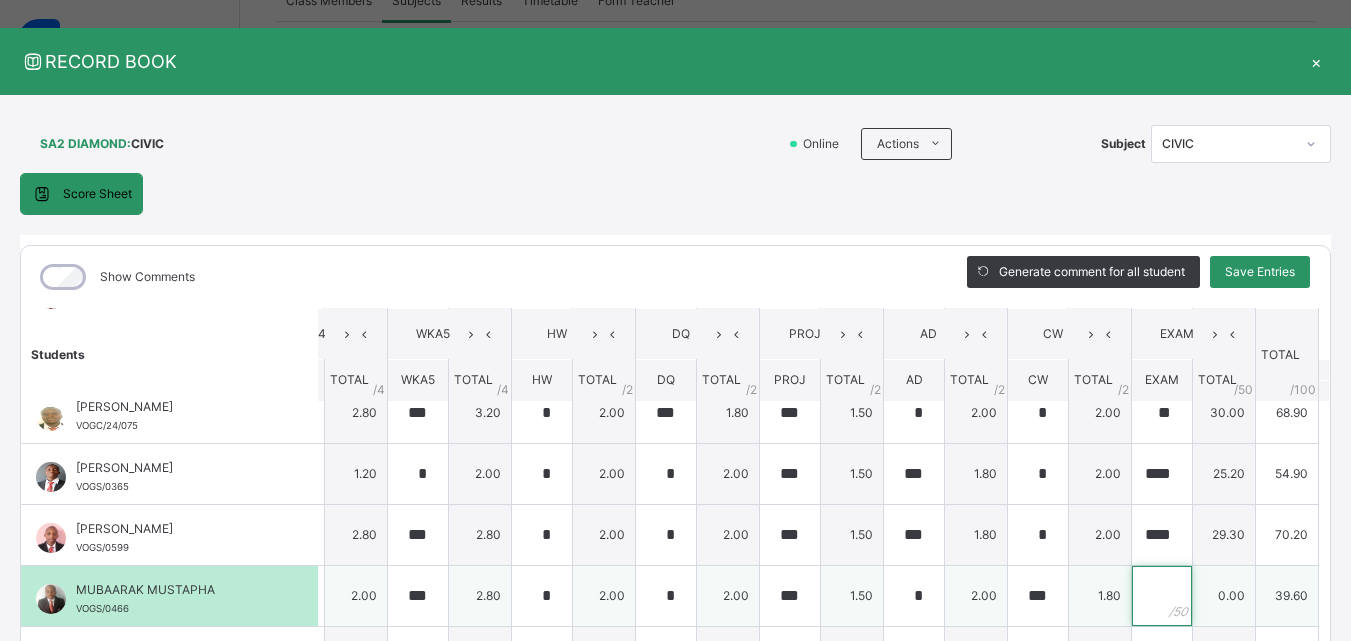 click at bounding box center (1162, 596) 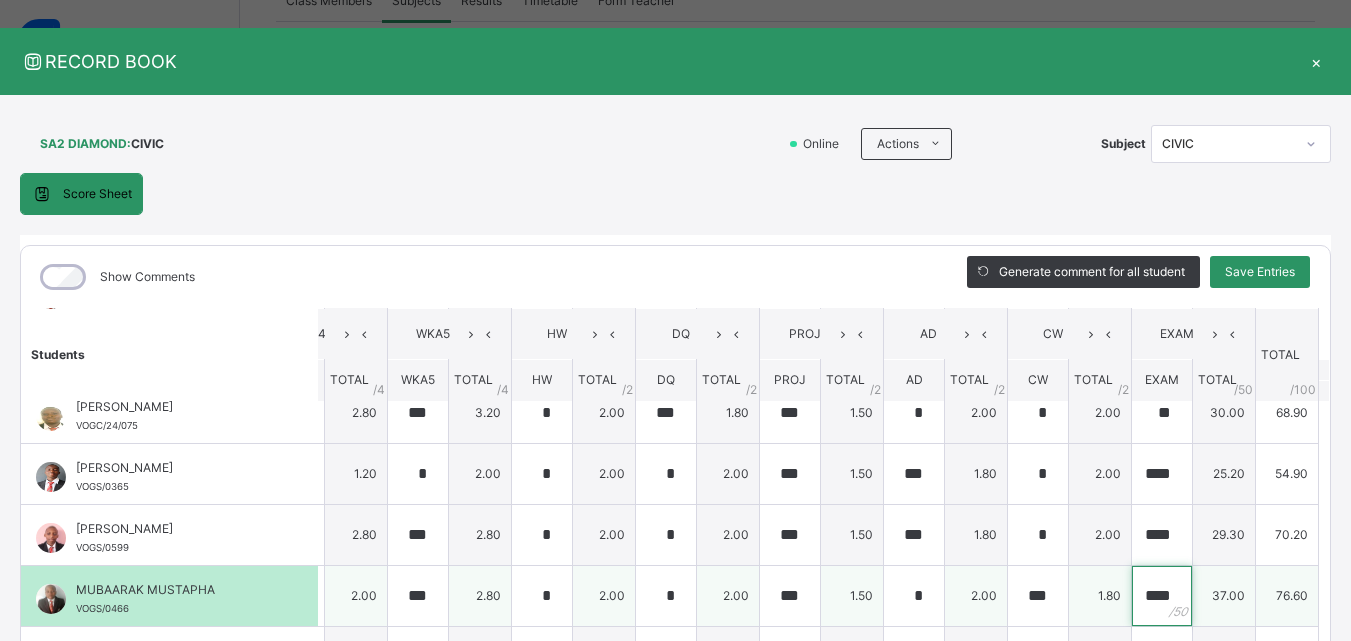 scroll, scrollTop: 0, scrollLeft: 1, axis: horizontal 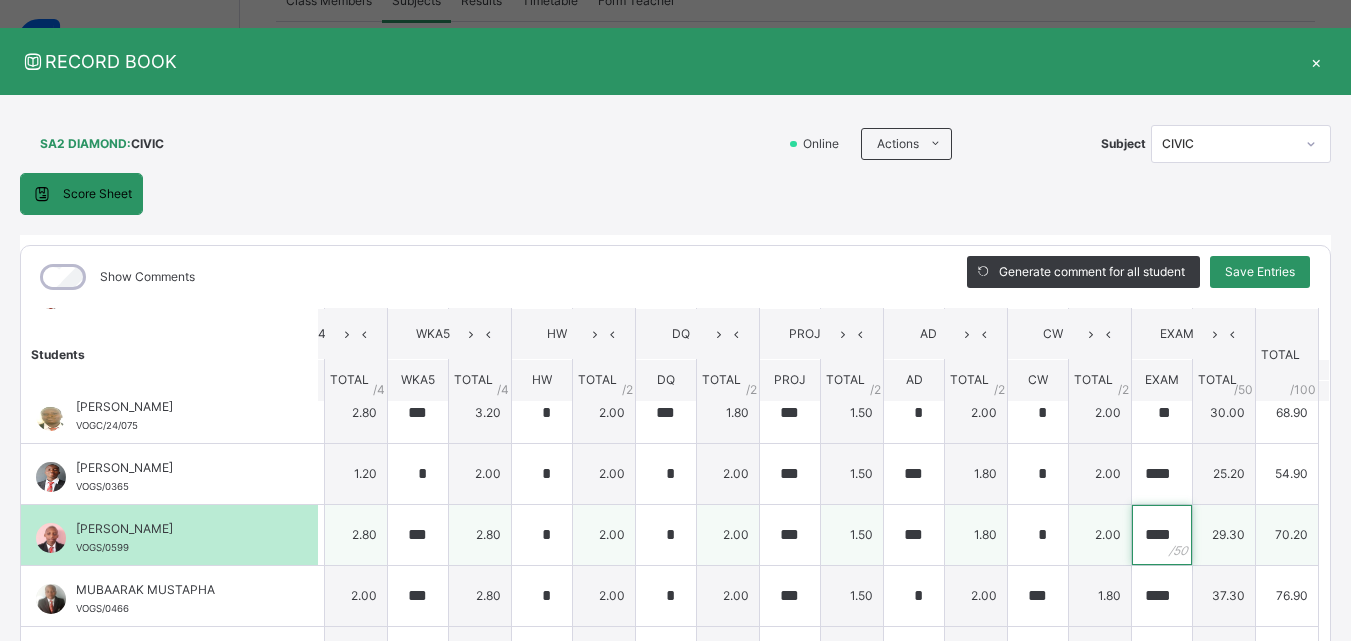 click on "****" at bounding box center [1162, 535] 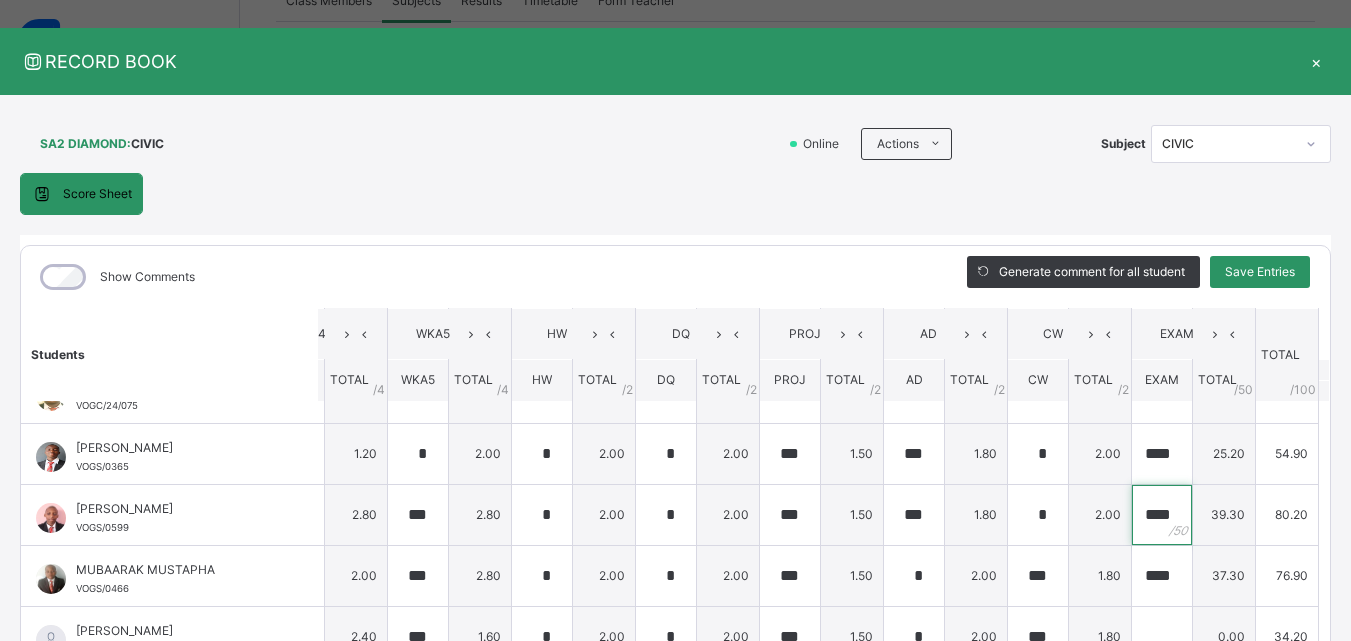 scroll, scrollTop: 917, scrollLeft: 564, axis: both 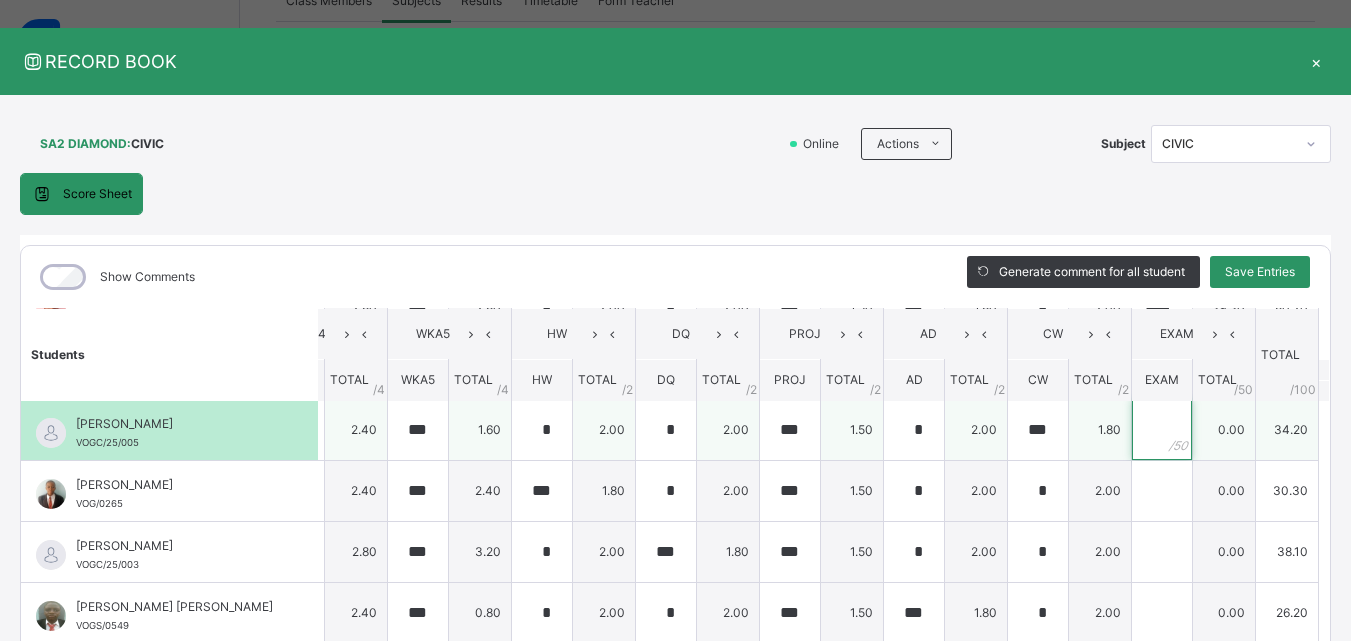 click at bounding box center [1162, 430] 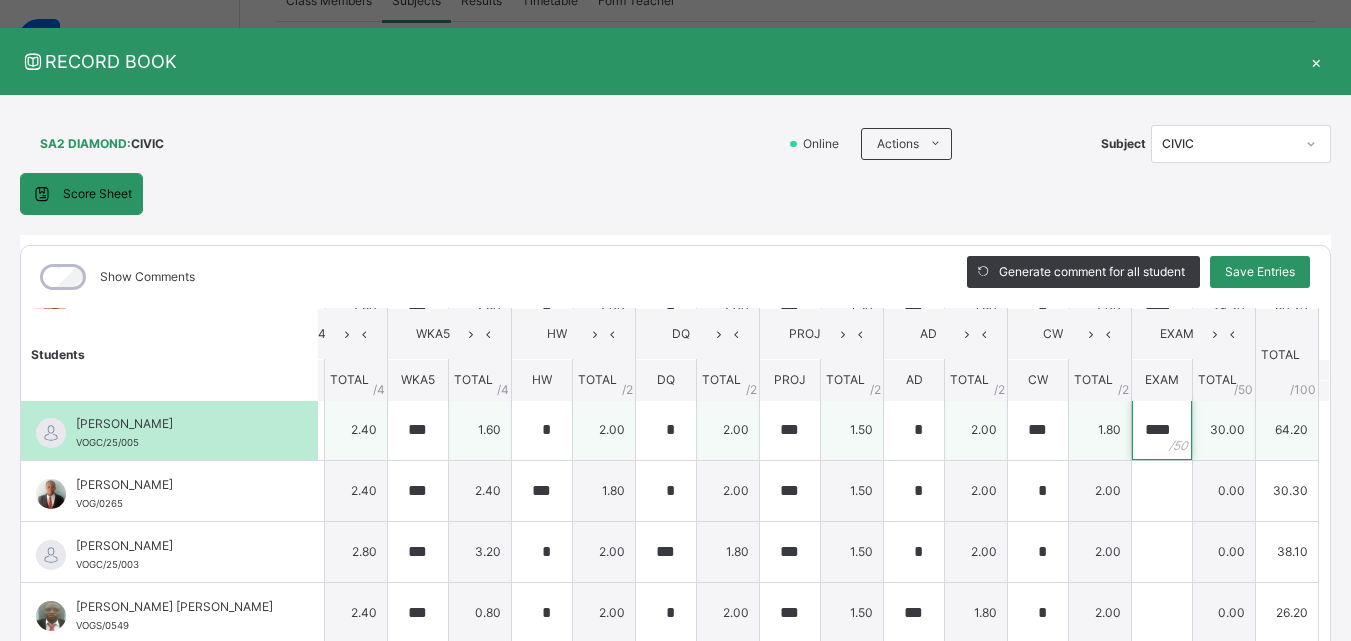 scroll, scrollTop: 0, scrollLeft: 4, axis: horizontal 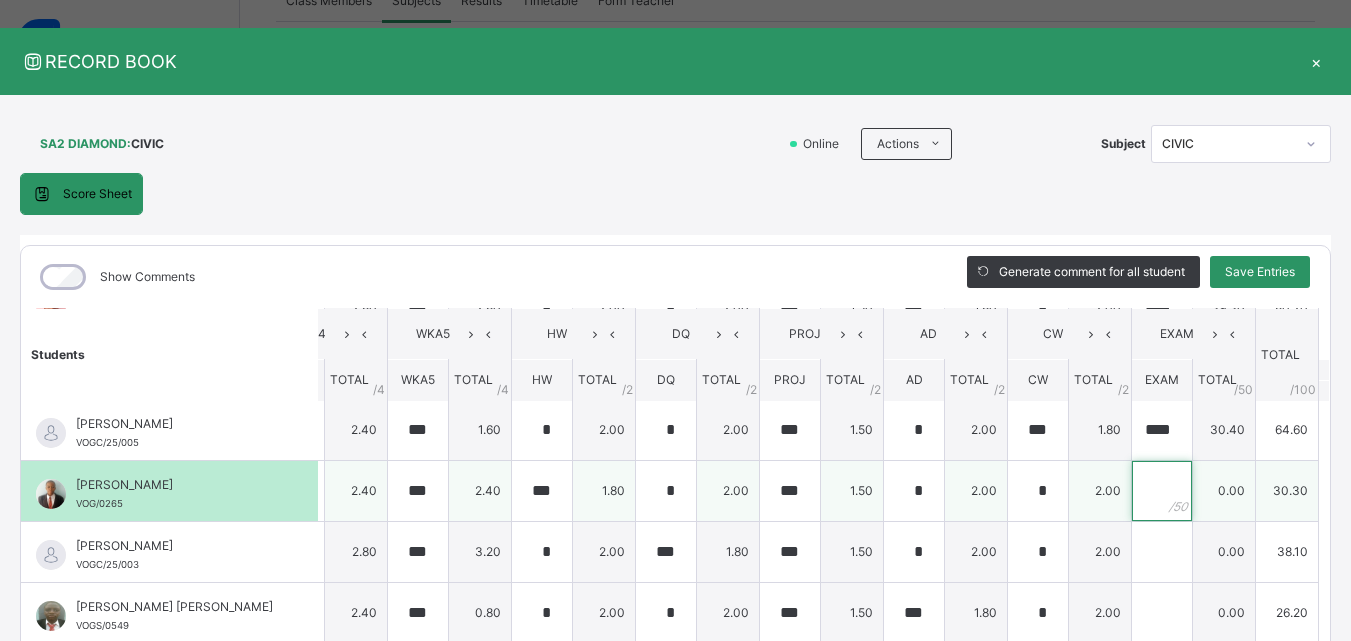 click at bounding box center [1162, 491] 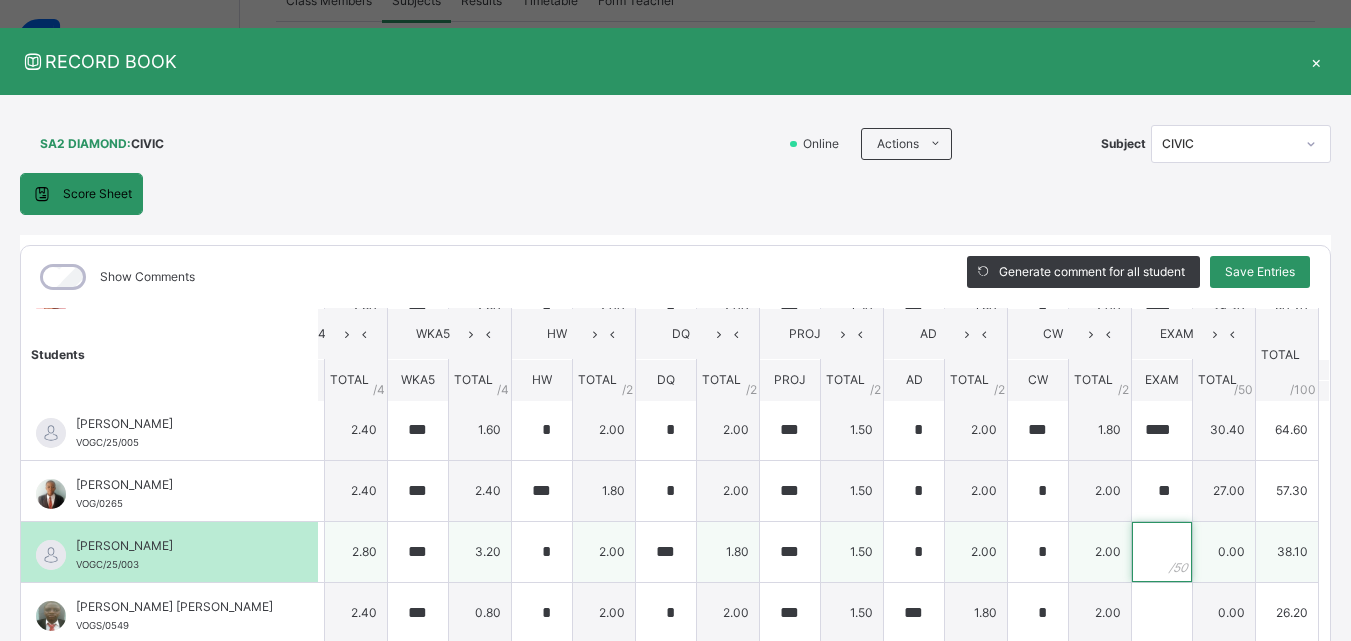 click at bounding box center [1162, 552] 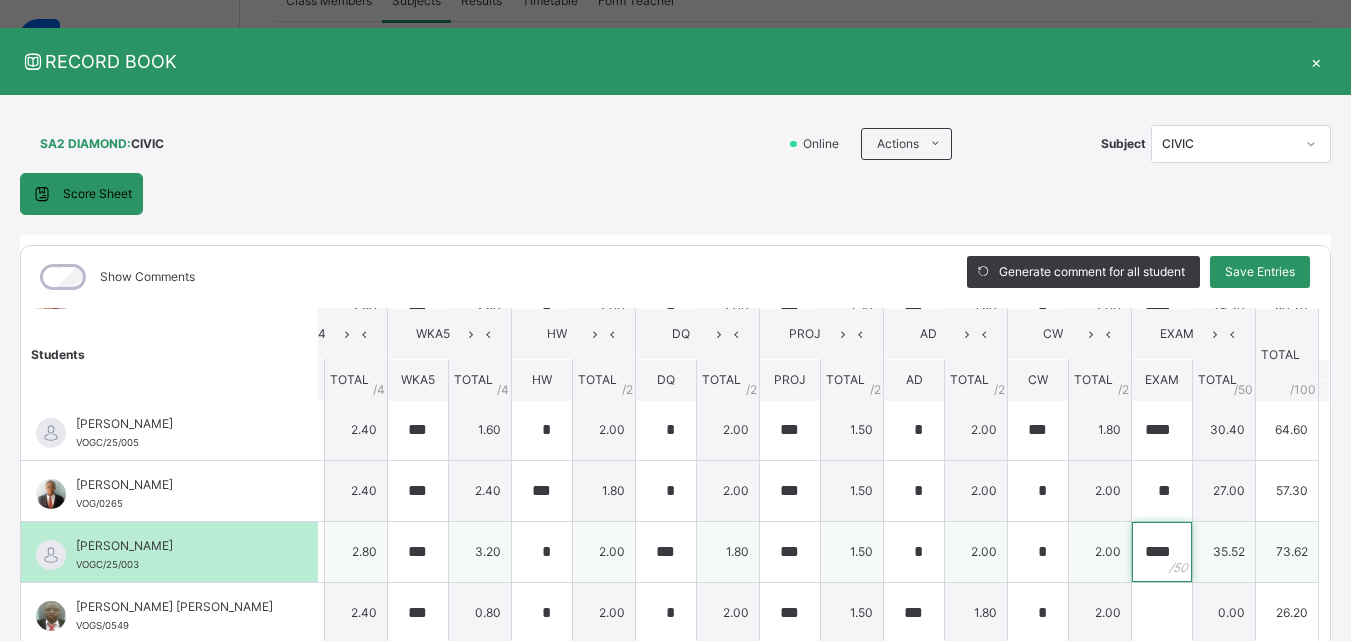 scroll, scrollTop: 0, scrollLeft: 3, axis: horizontal 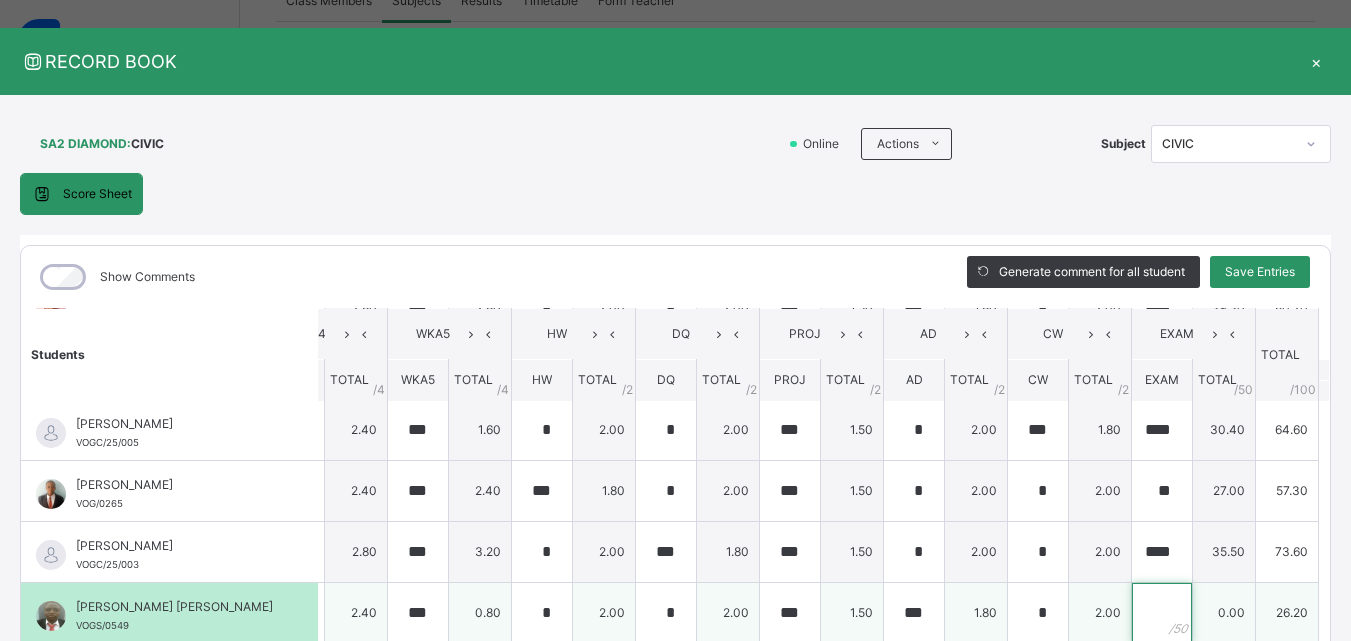 click at bounding box center [1162, 613] 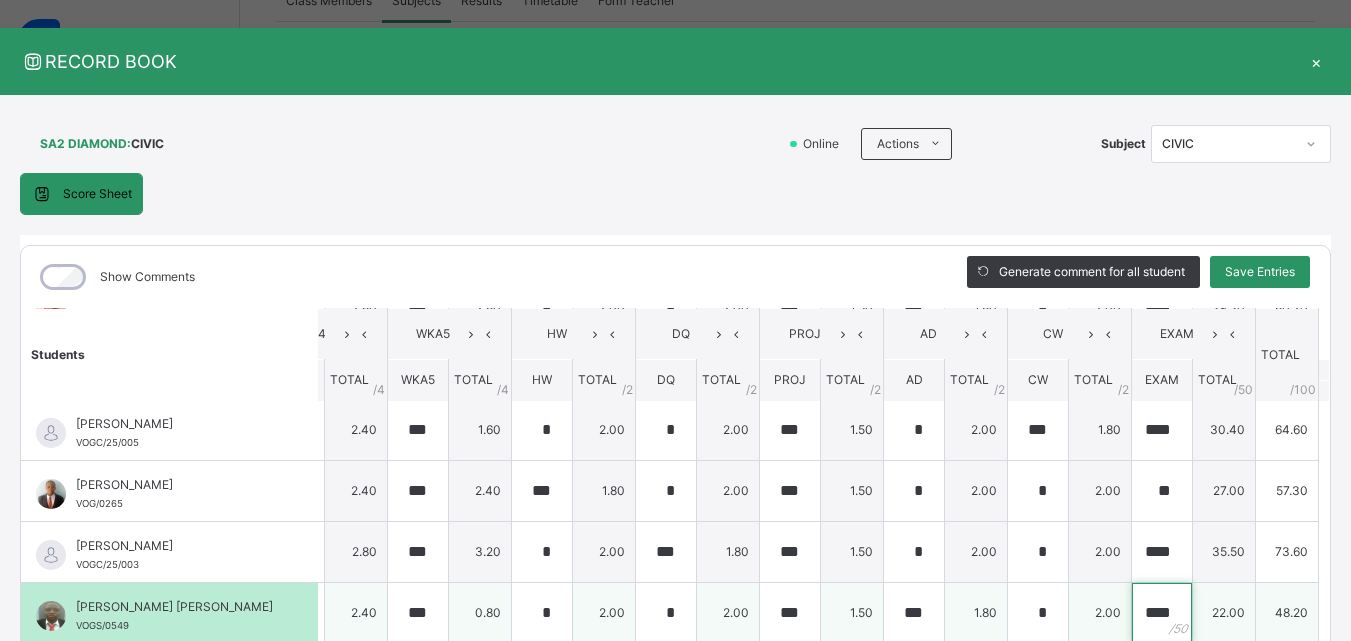 scroll, scrollTop: 0, scrollLeft: 3, axis: horizontal 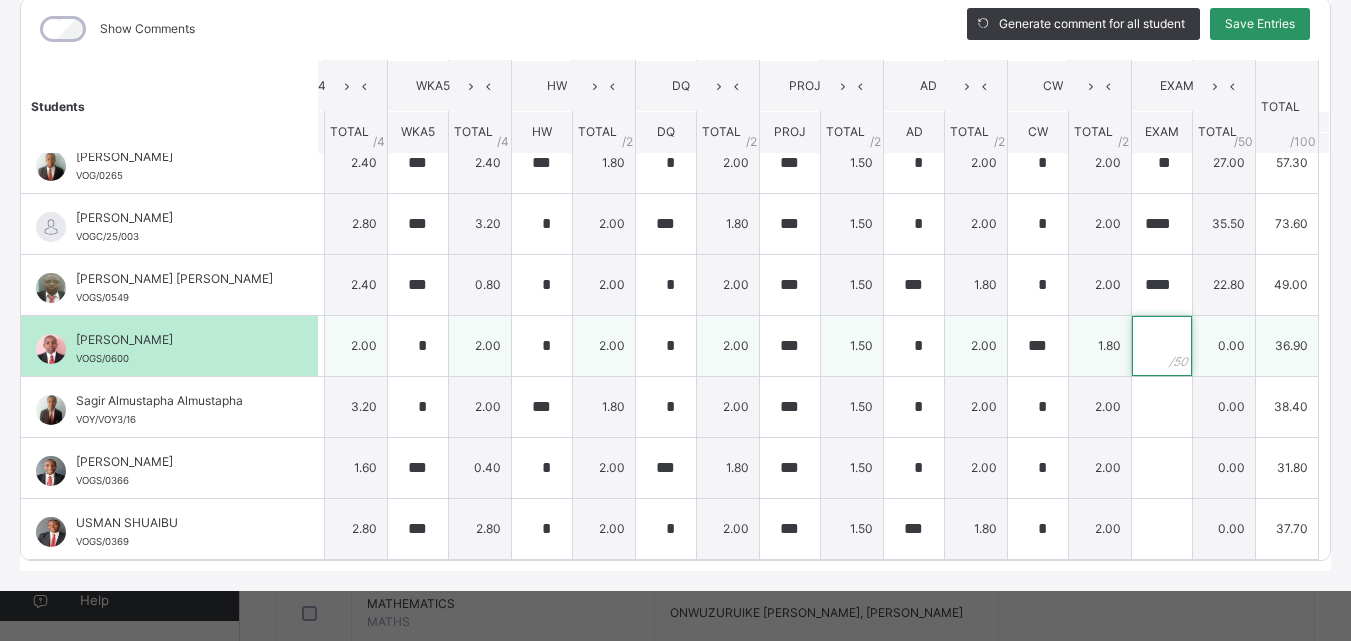 click at bounding box center (1162, 346) 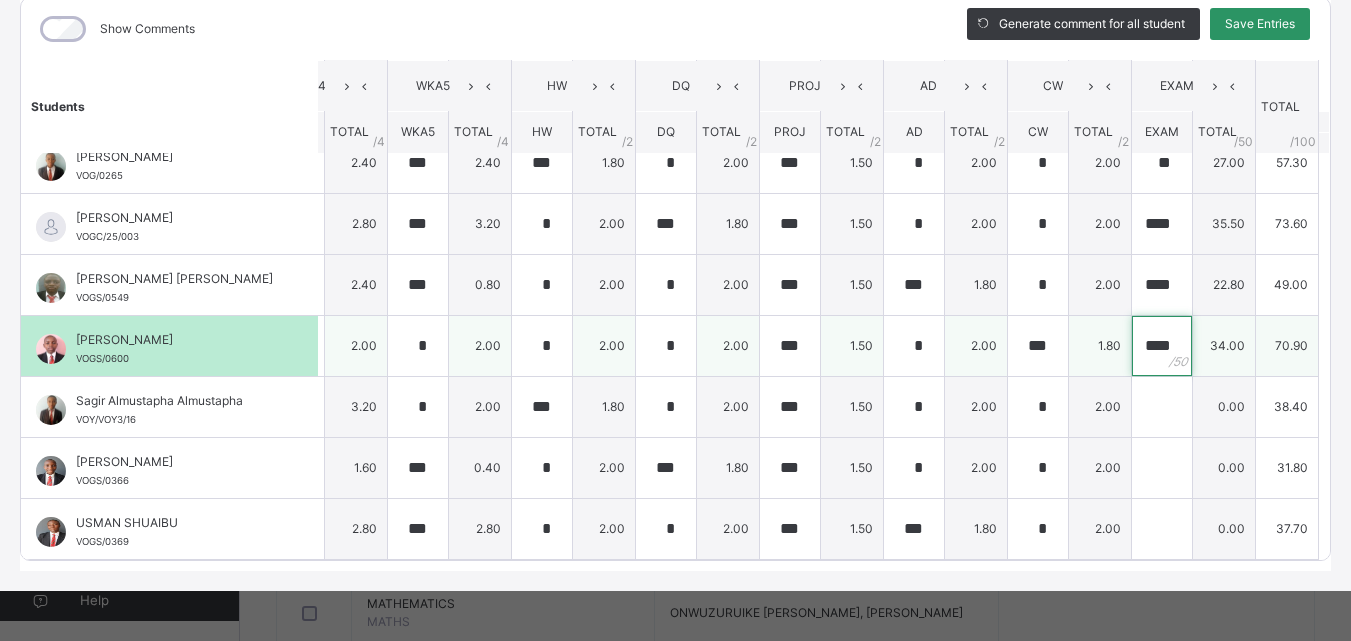 scroll, scrollTop: 0, scrollLeft: 3, axis: horizontal 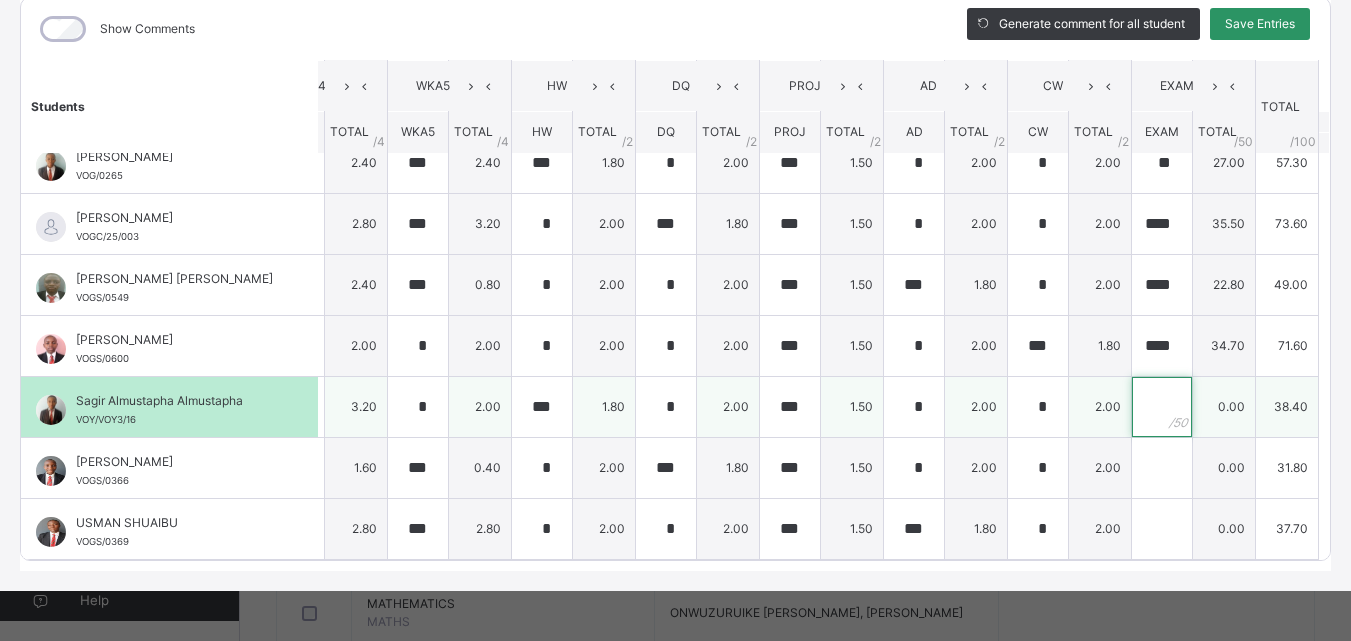 click at bounding box center [1162, 407] 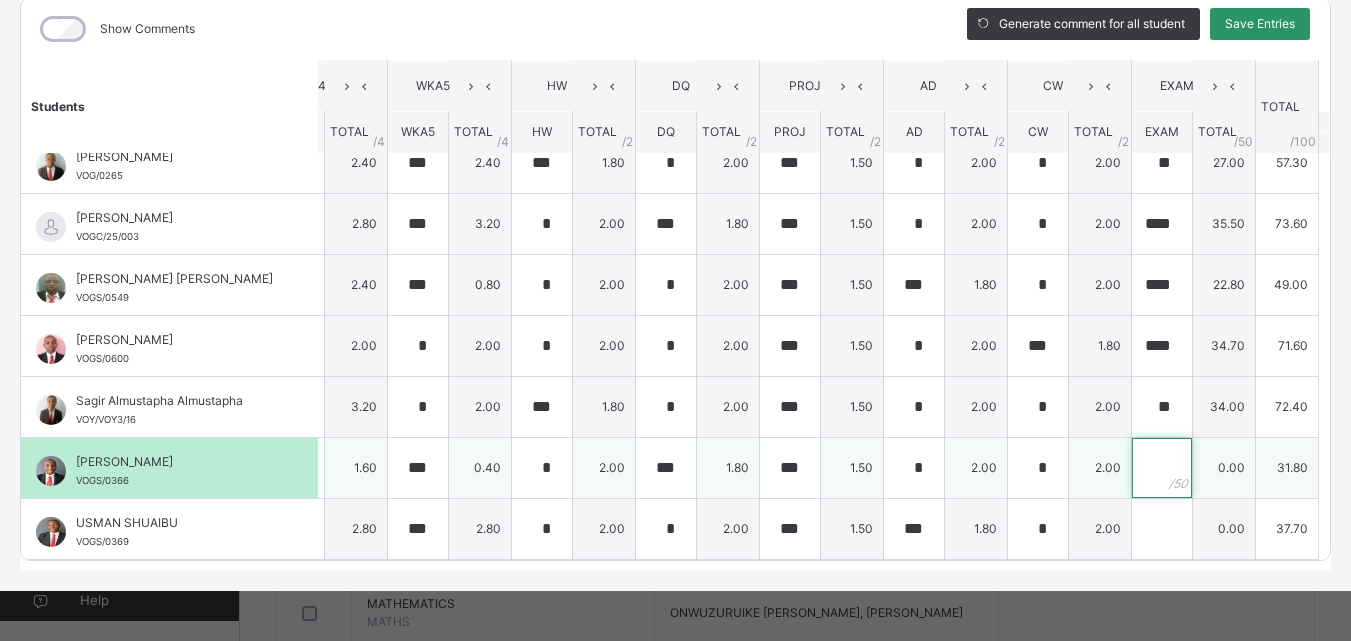 click at bounding box center [1162, 468] 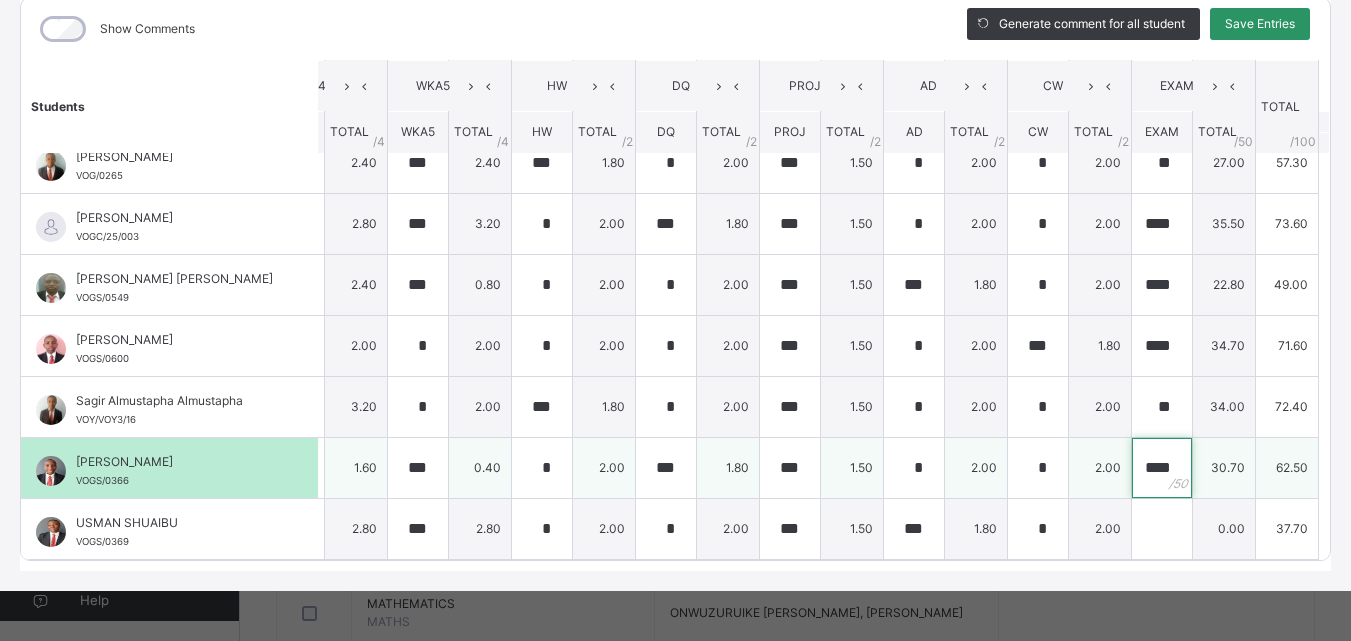 scroll, scrollTop: 0, scrollLeft: 3, axis: horizontal 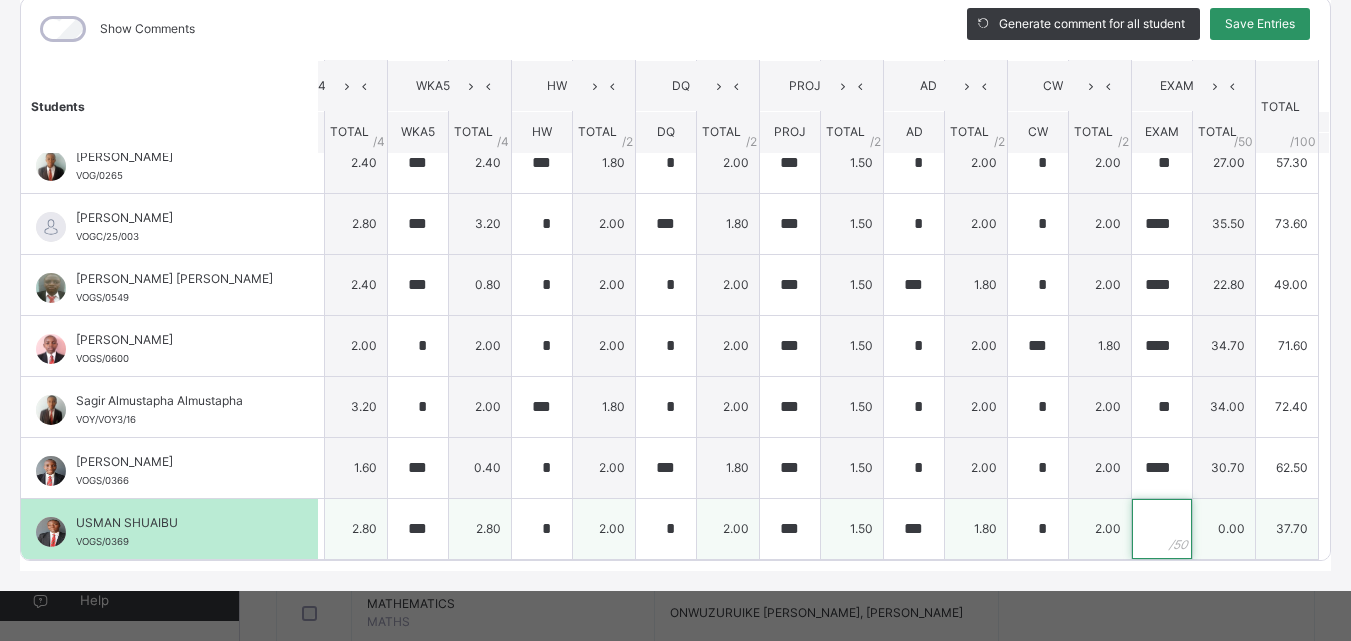 click at bounding box center [1162, 529] 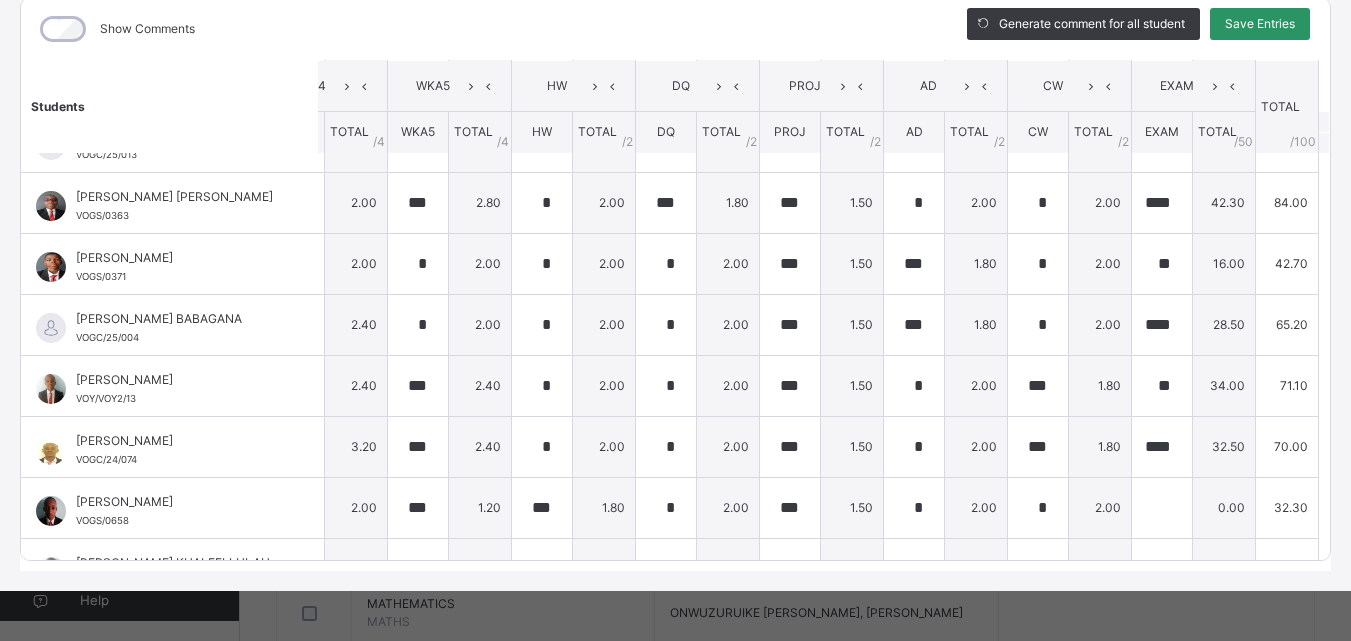 scroll, scrollTop: 0, scrollLeft: 564, axis: horizontal 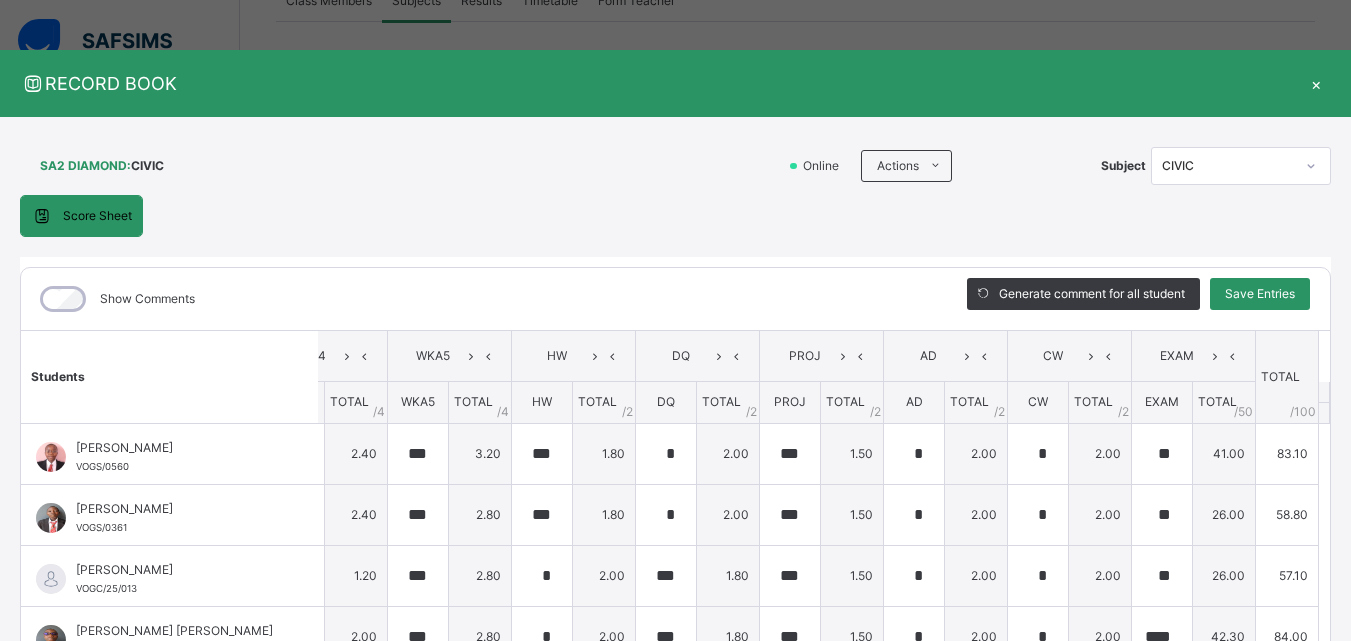 click on "Generate comment for all student   Save Entries" at bounding box center (1138, 299) 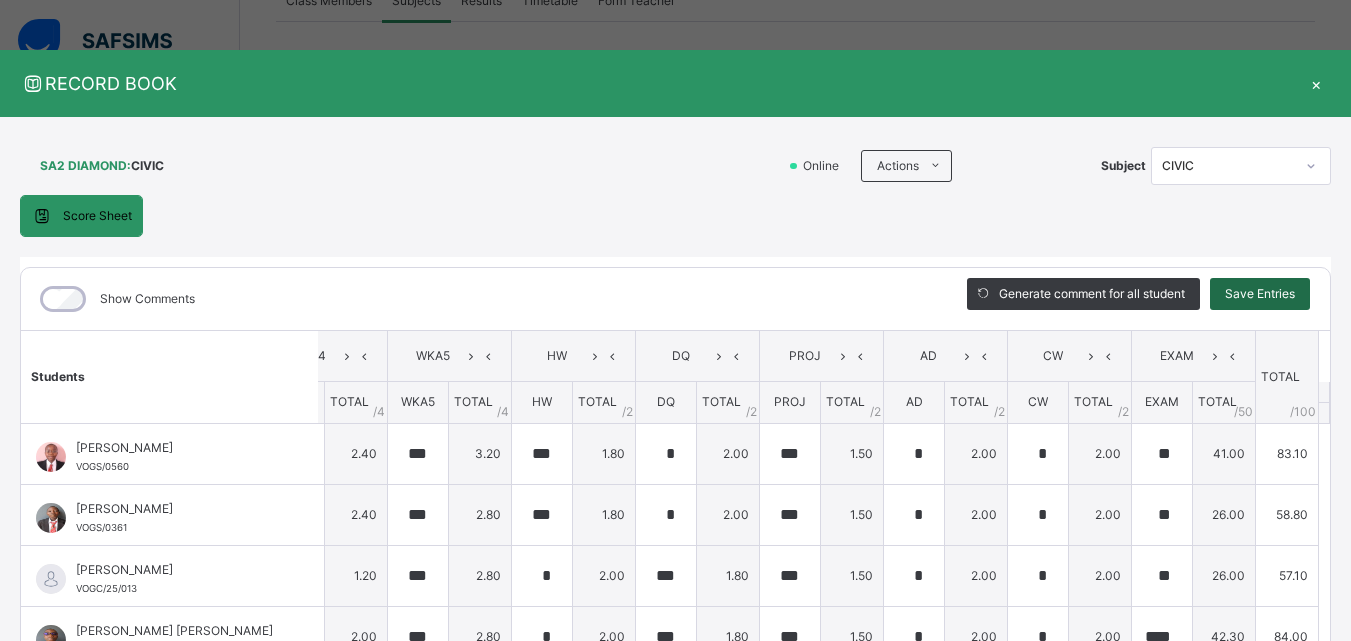 click on "Save Entries" at bounding box center (1260, 294) 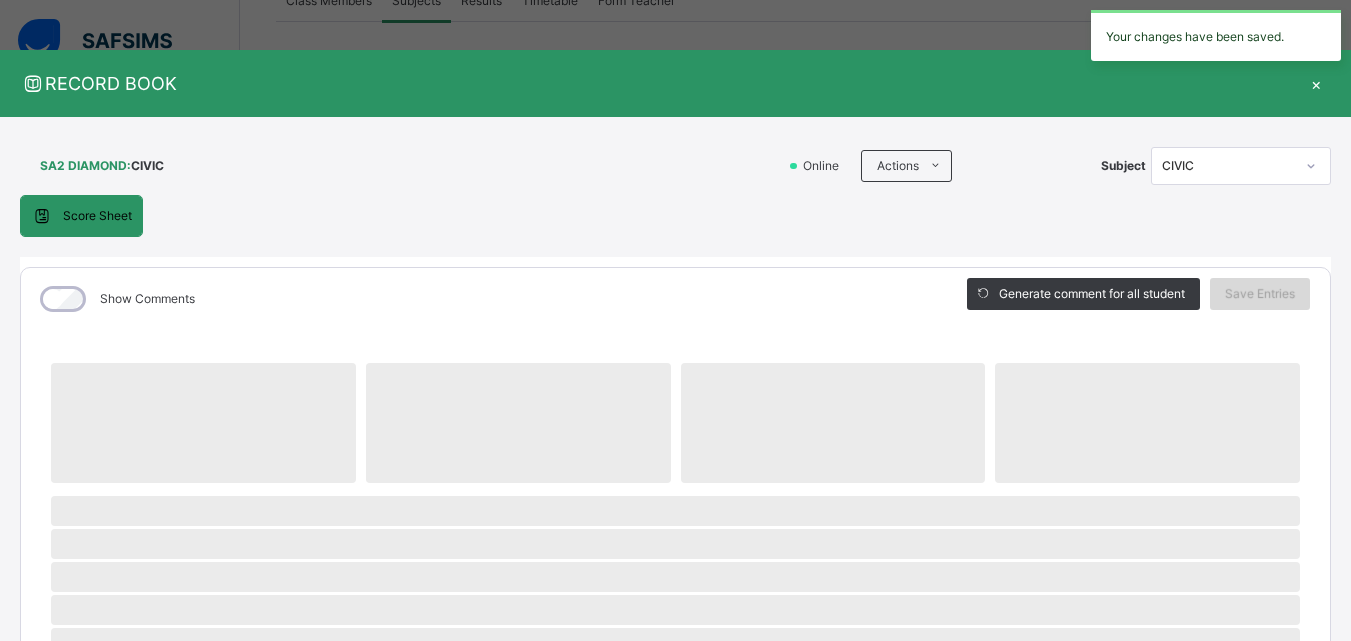 scroll, scrollTop: 0, scrollLeft: 0, axis: both 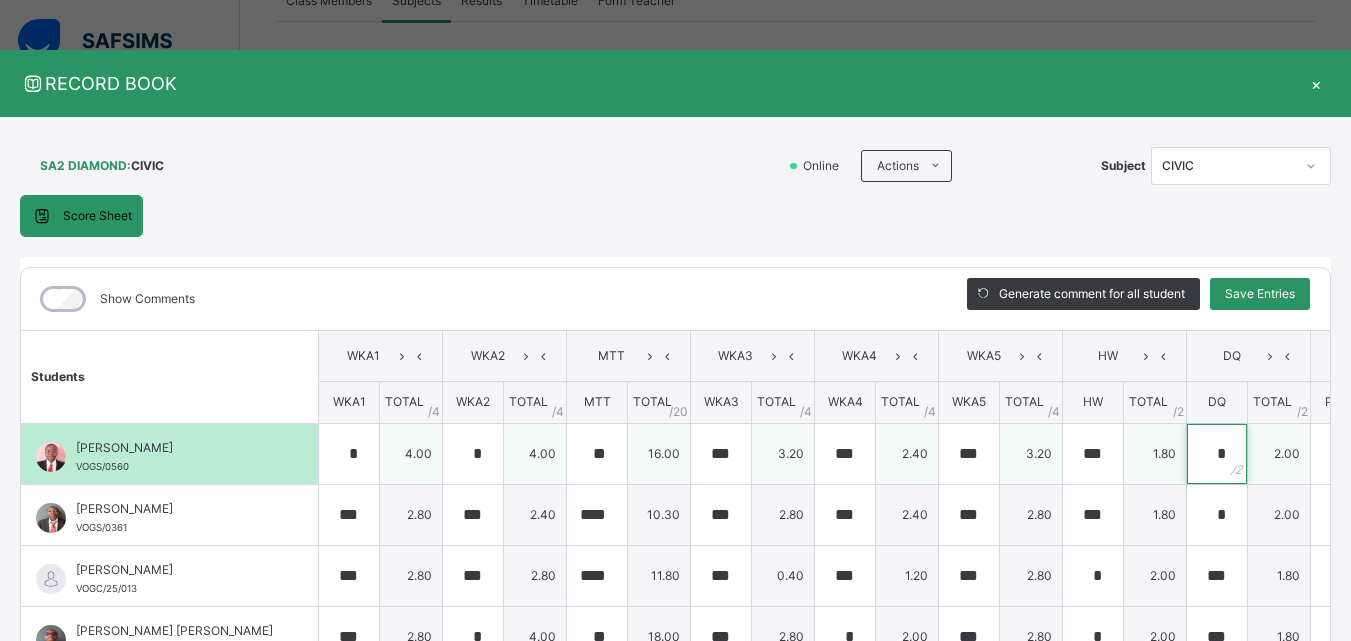 click on "*" at bounding box center (1217, 454) 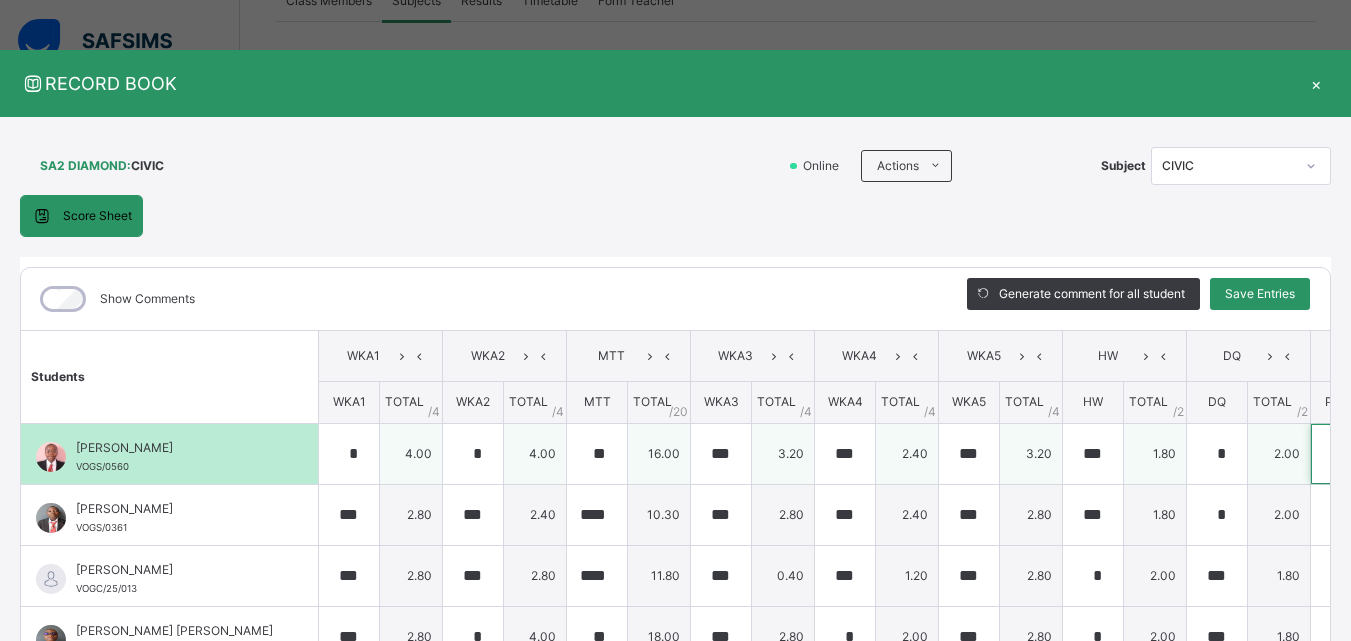 scroll, scrollTop: 0, scrollLeft: 564, axis: horizontal 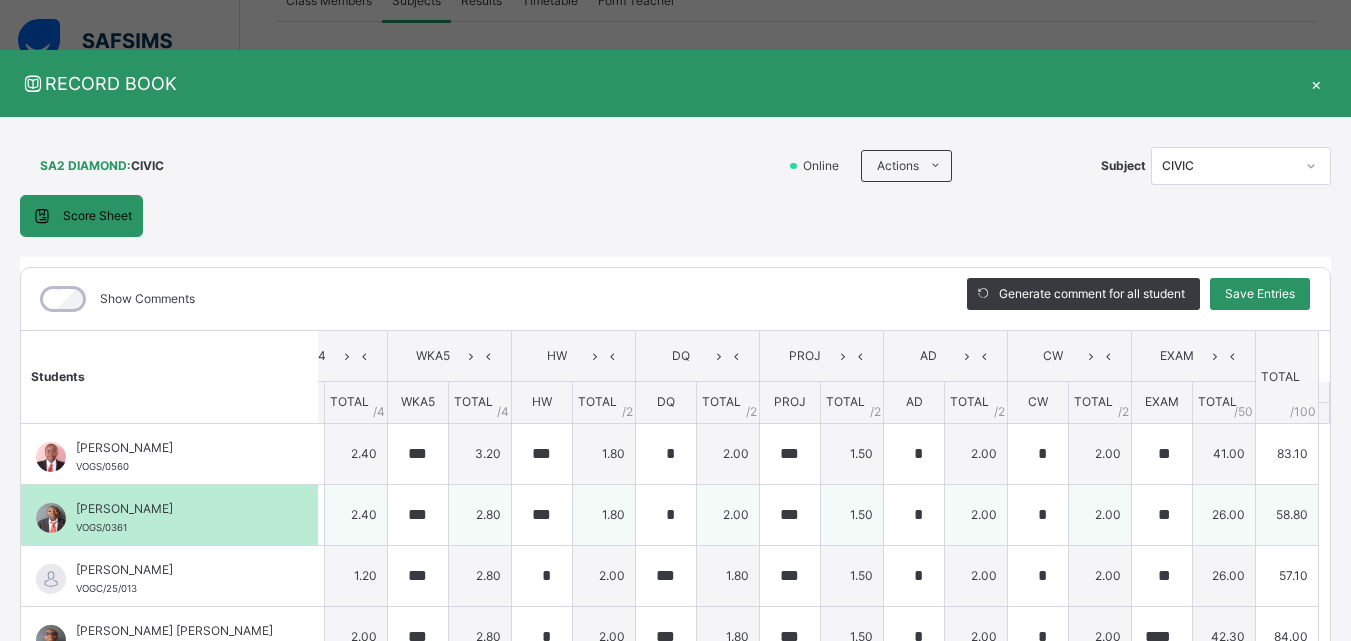 click on "26.00" at bounding box center [1224, 514] 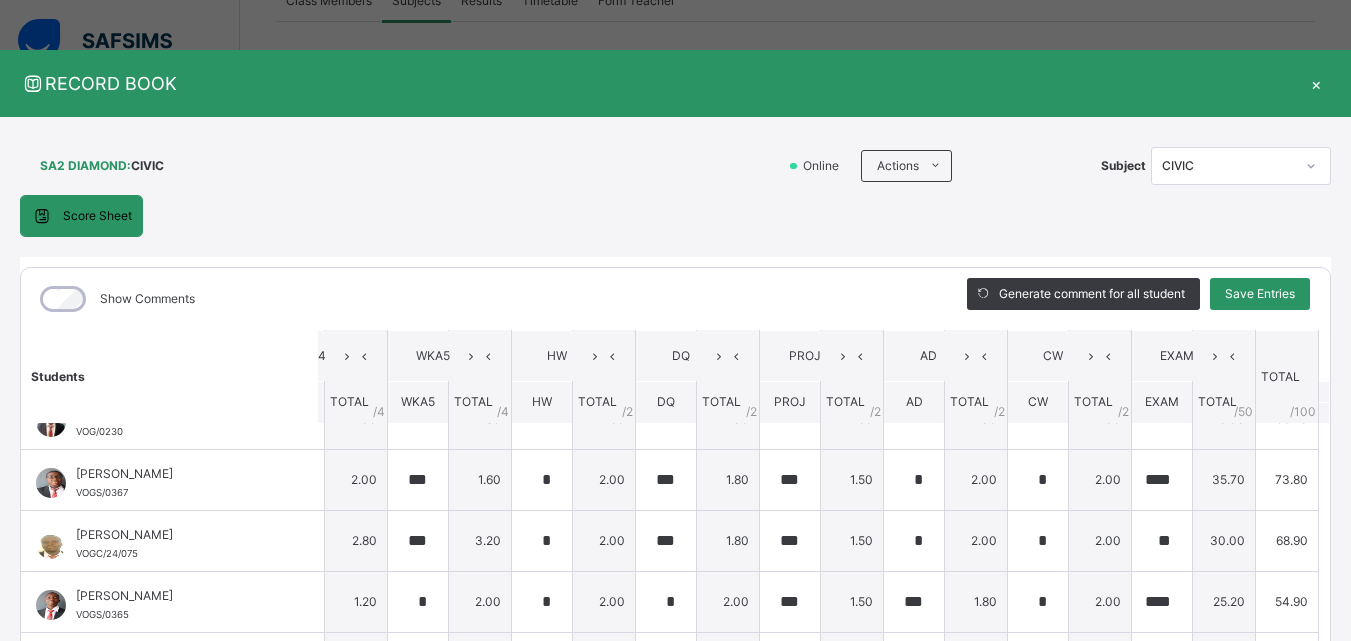 scroll, scrollTop: 160, scrollLeft: 564, axis: both 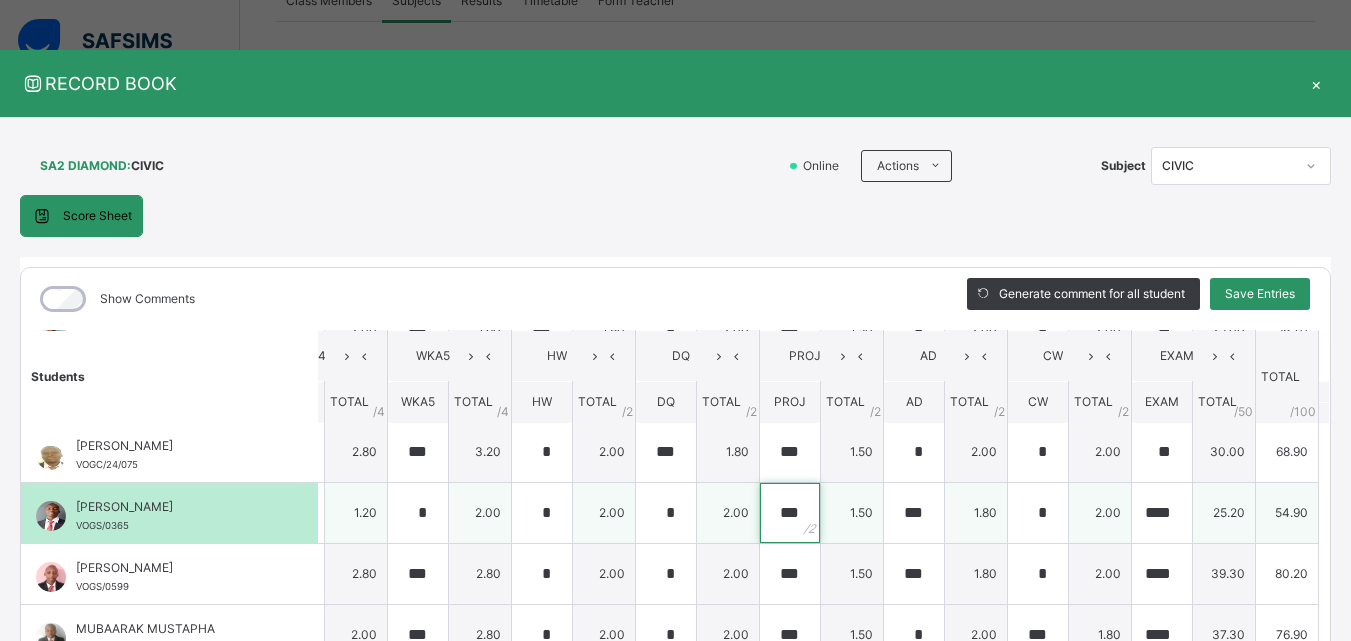 click on "***" at bounding box center [790, 513] 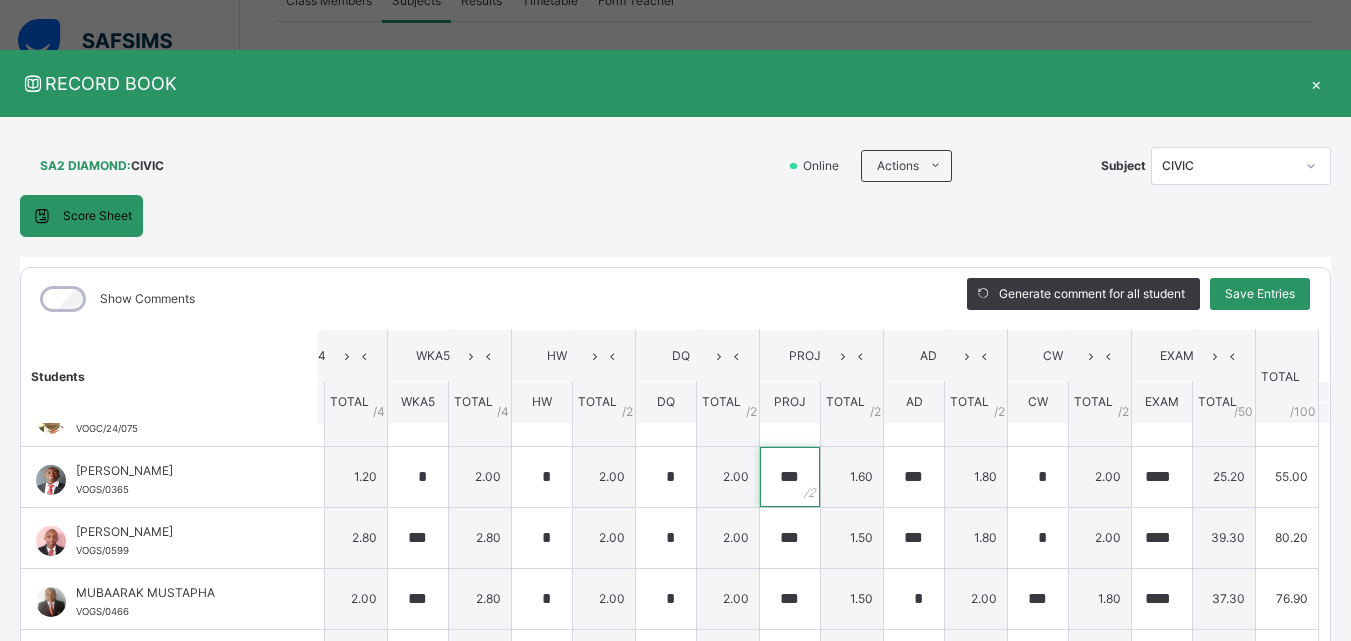 scroll, scrollTop: 729, scrollLeft: 564, axis: both 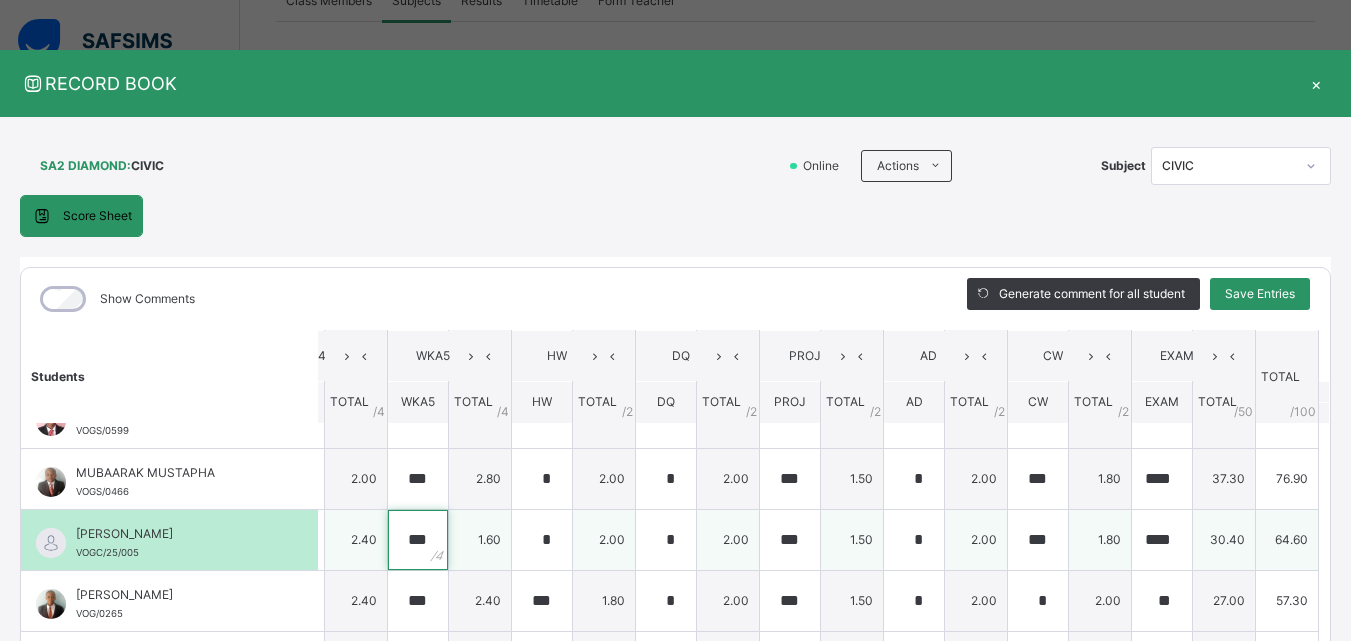 drag, startPoint x: 417, startPoint y: 540, endPoint x: 444, endPoint y: 540, distance: 27 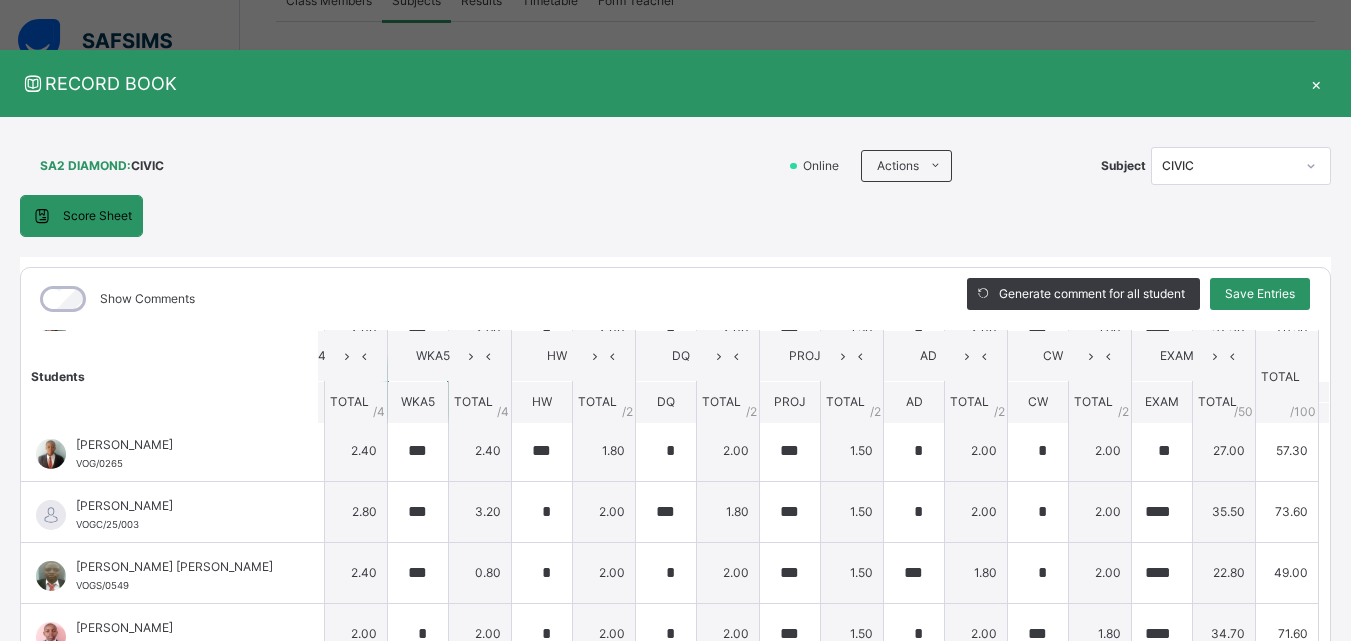 scroll, scrollTop: 1012, scrollLeft: 564, axis: both 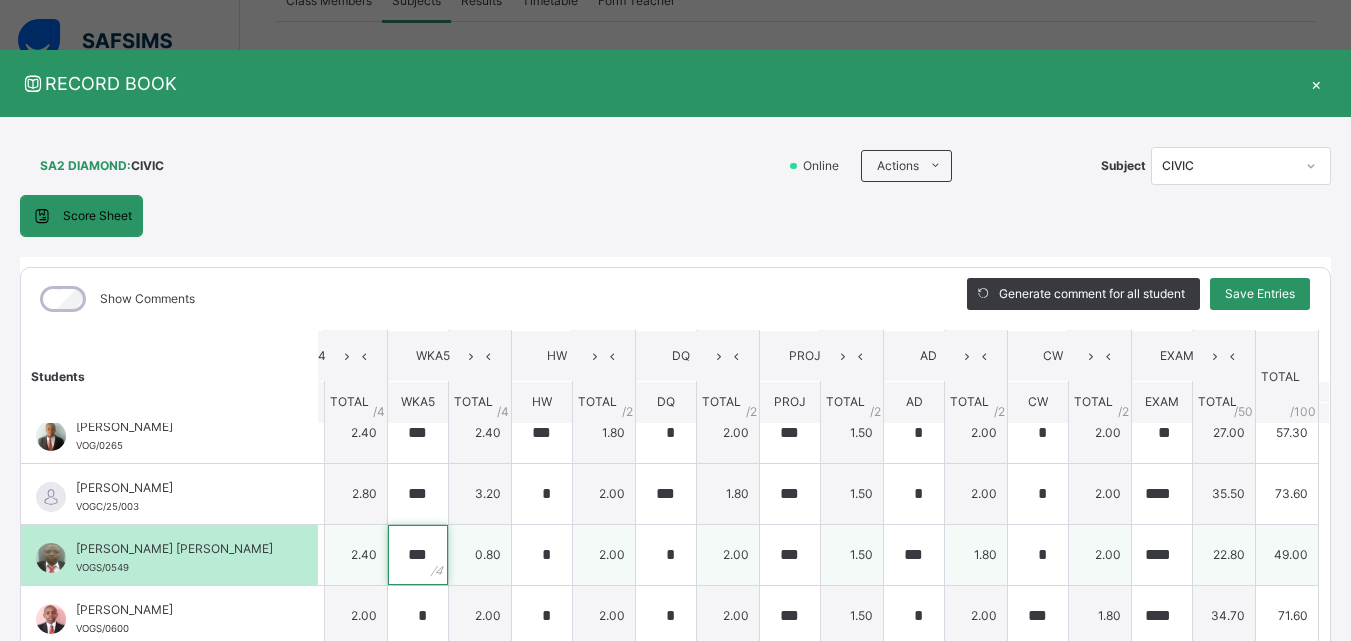 drag, startPoint x: 416, startPoint y: 543, endPoint x: 445, endPoint y: 544, distance: 29.017237 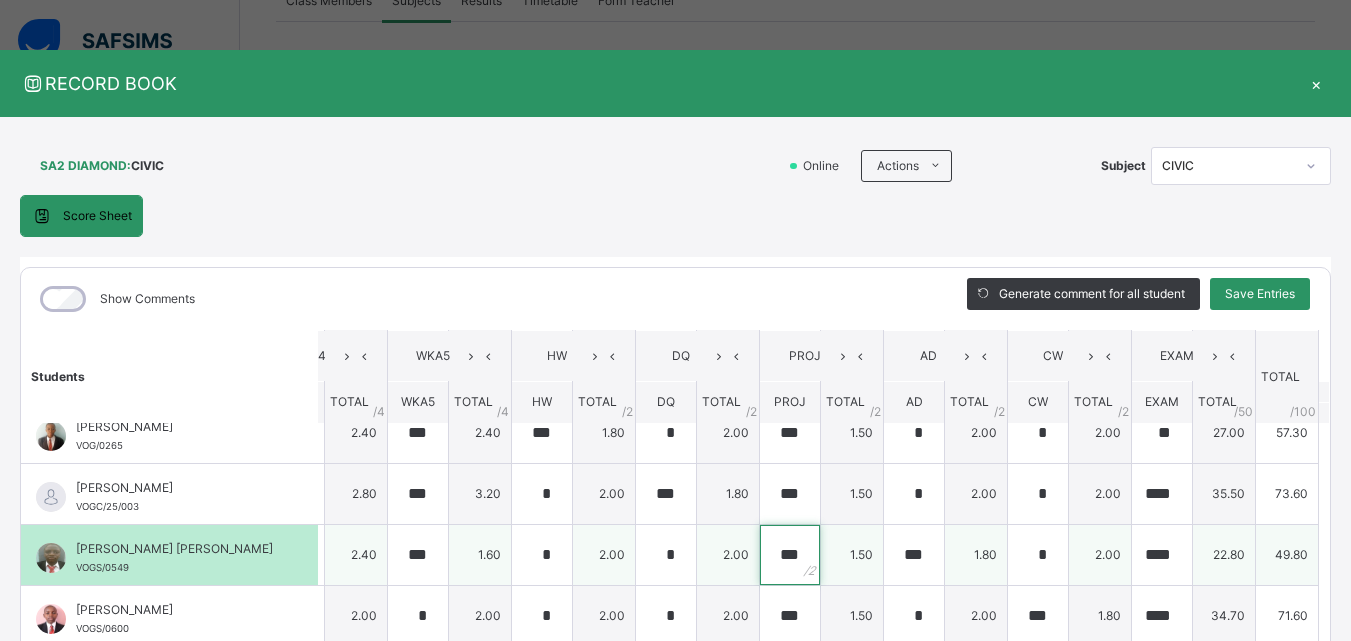 click on "***" at bounding box center [790, 555] 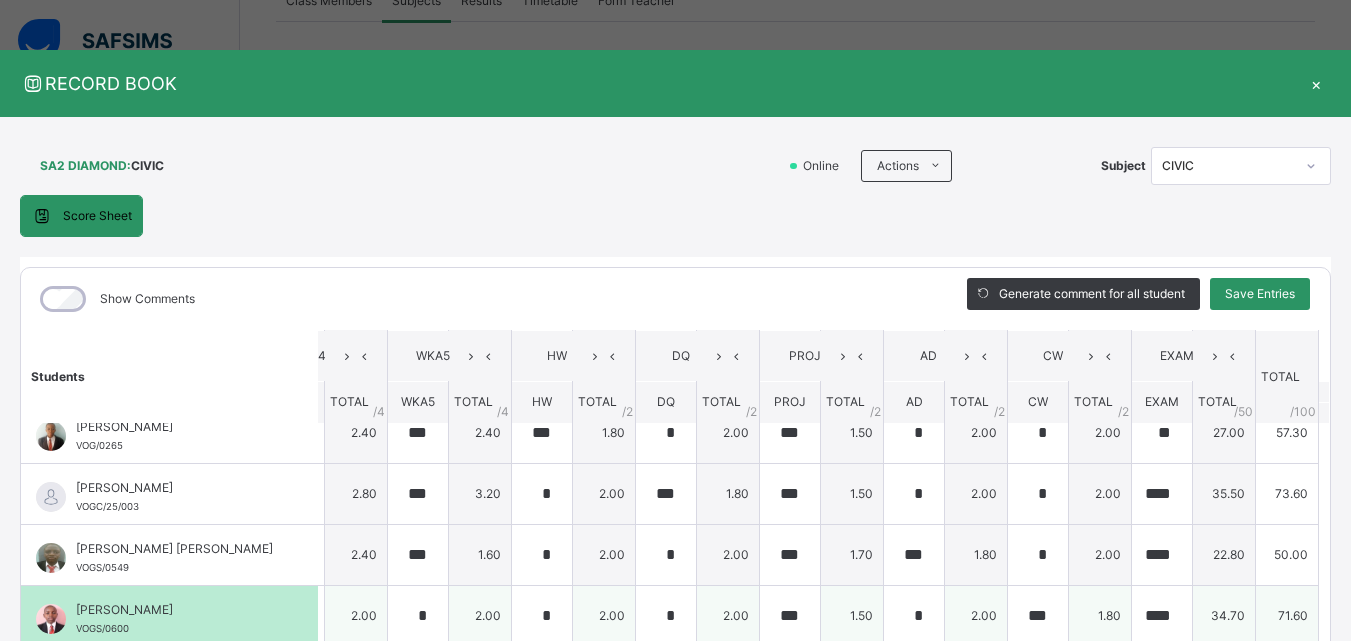 click on "34.70" at bounding box center (1224, 615) 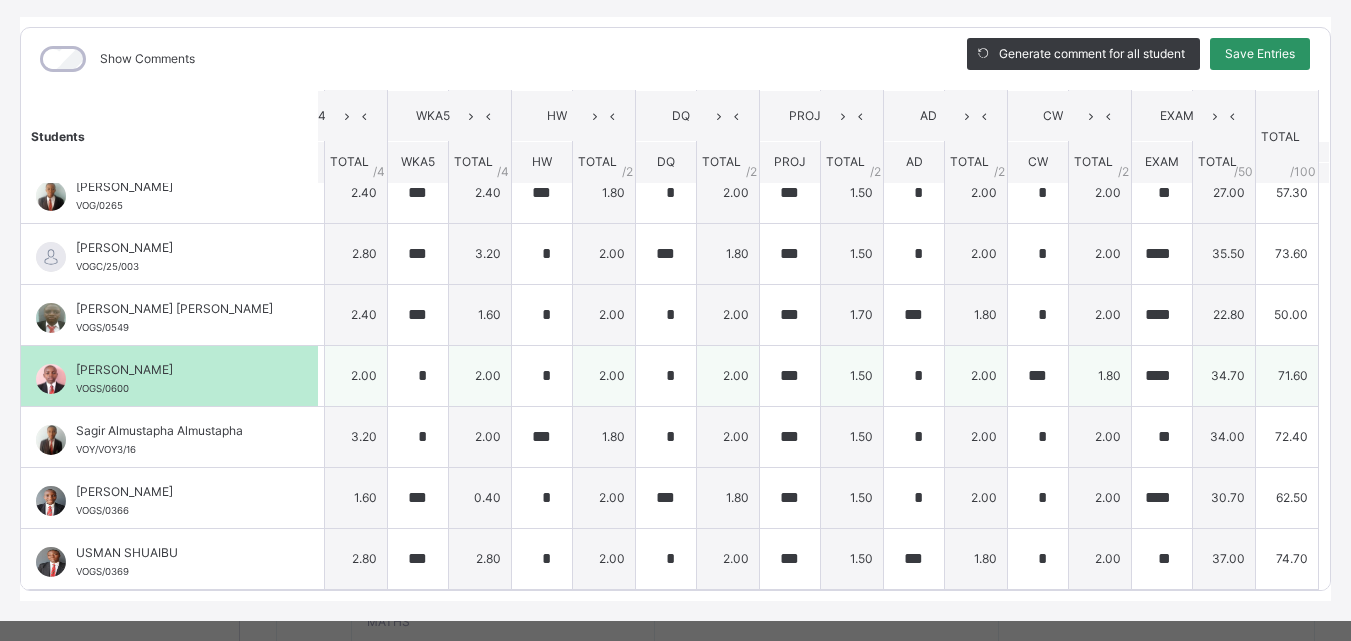 scroll, scrollTop: 280, scrollLeft: 0, axis: vertical 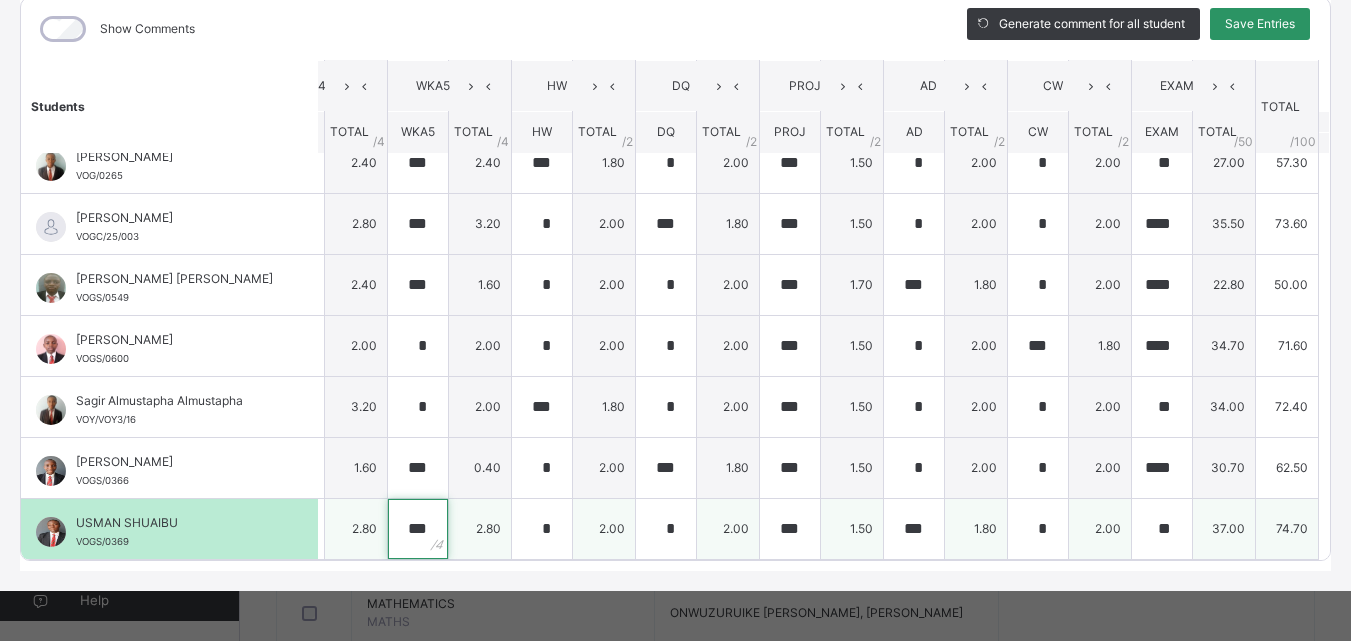 drag, startPoint x: 415, startPoint y: 503, endPoint x: 435, endPoint y: 505, distance: 20.09975 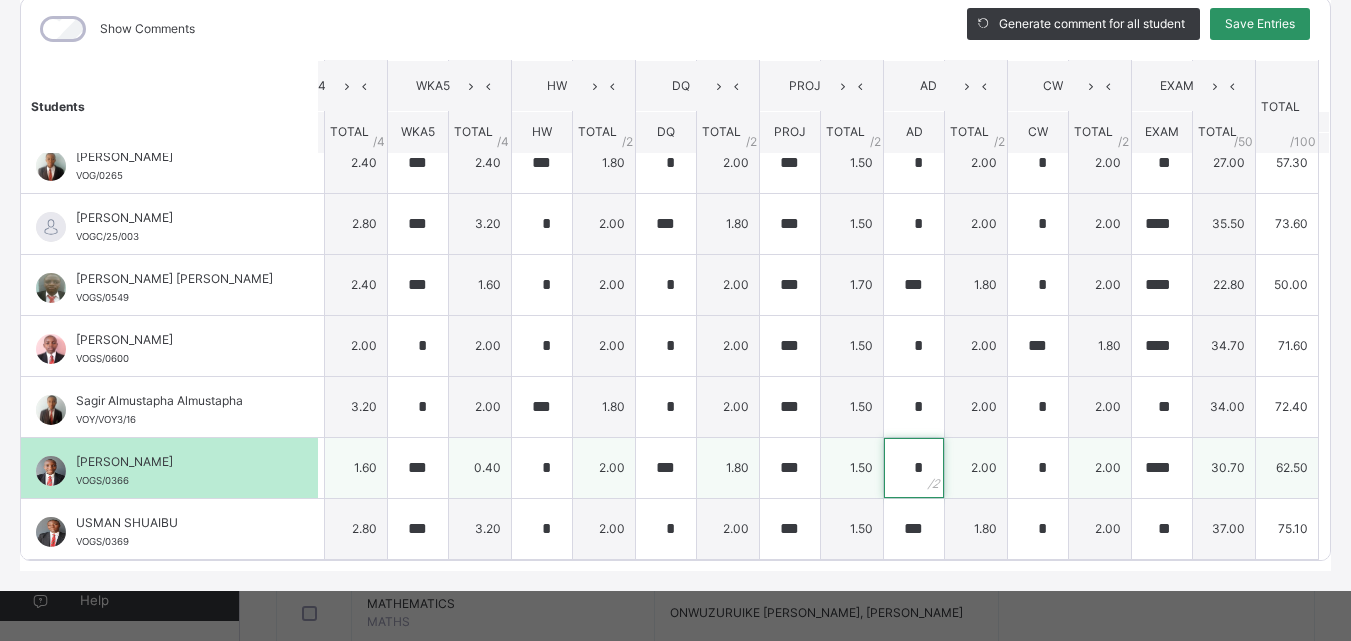 click on "*" at bounding box center [914, 468] 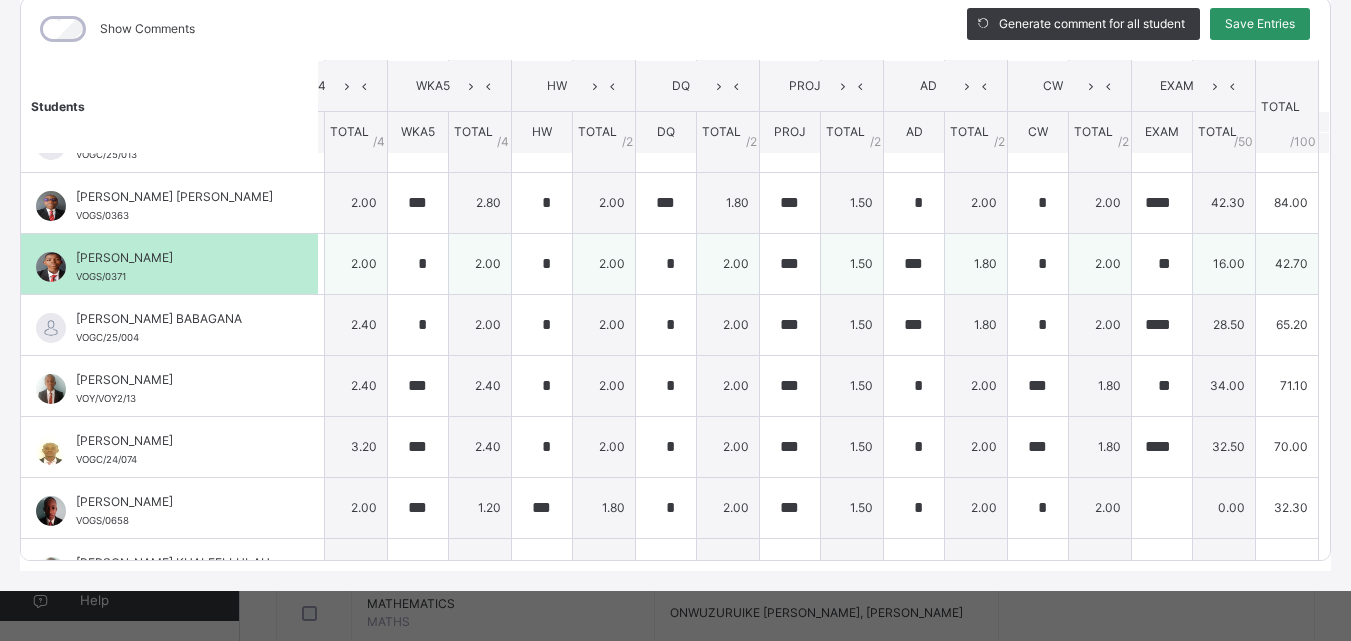 scroll, scrollTop: 0, scrollLeft: 564, axis: horizontal 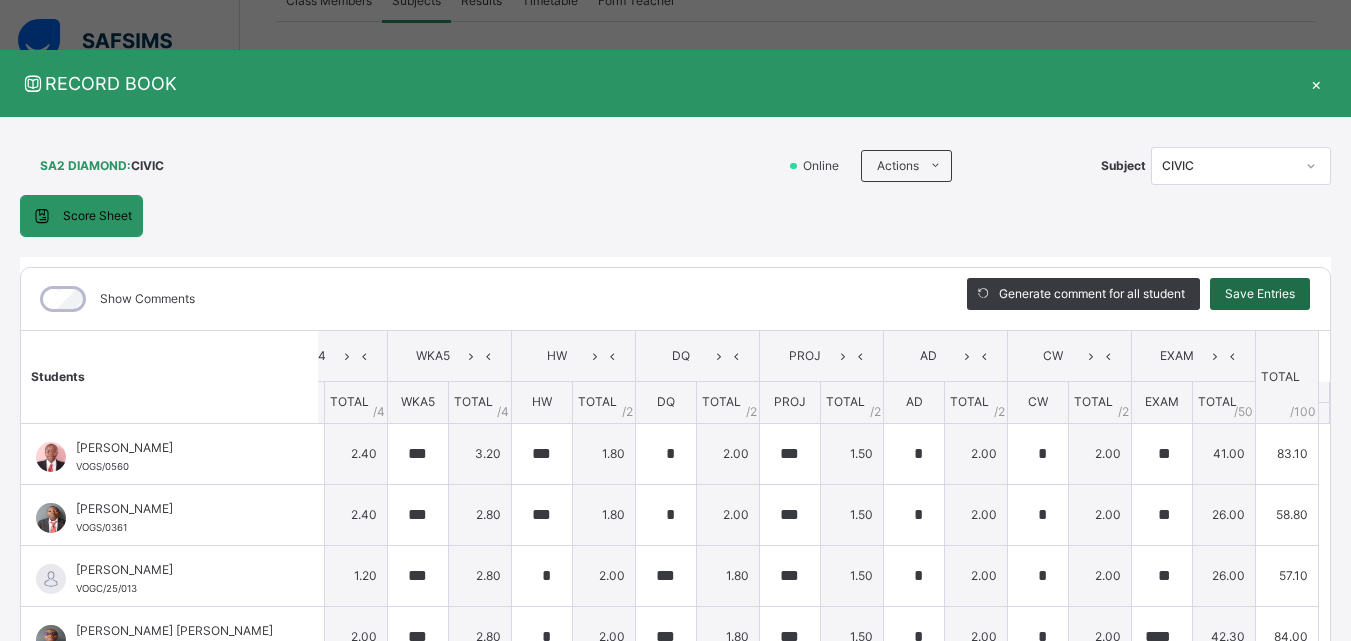 click on "Save Entries" at bounding box center (1260, 294) 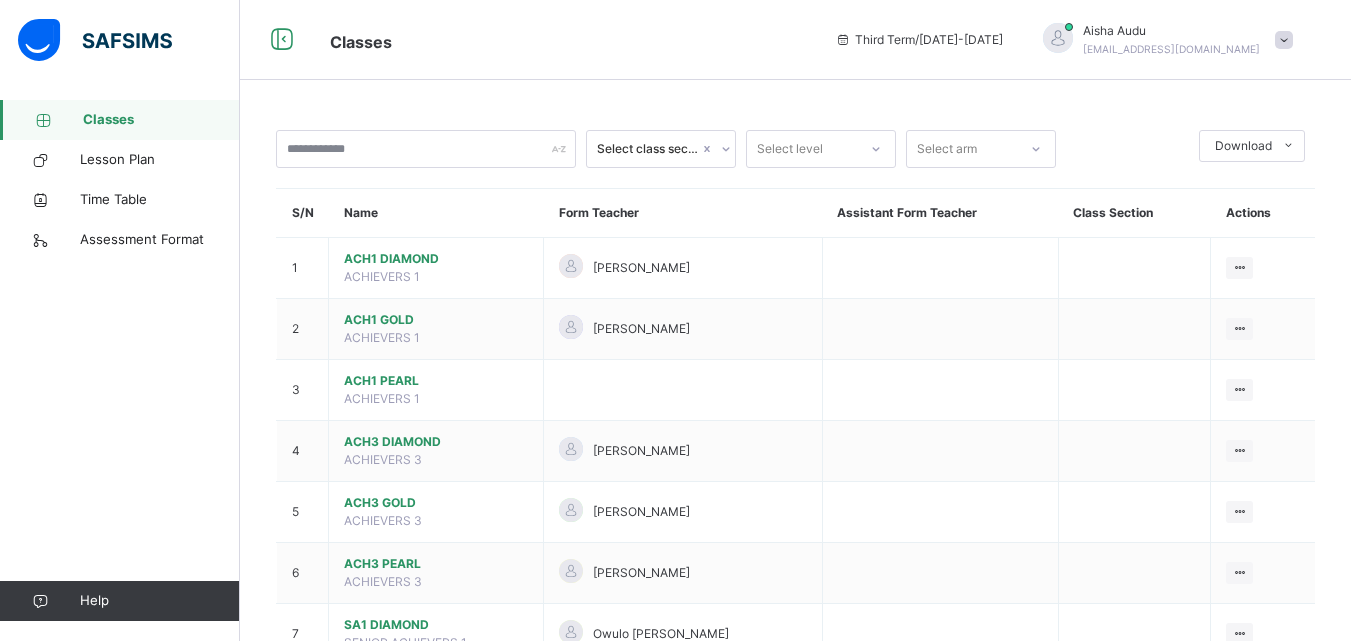 scroll, scrollTop: 560, scrollLeft: 0, axis: vertical 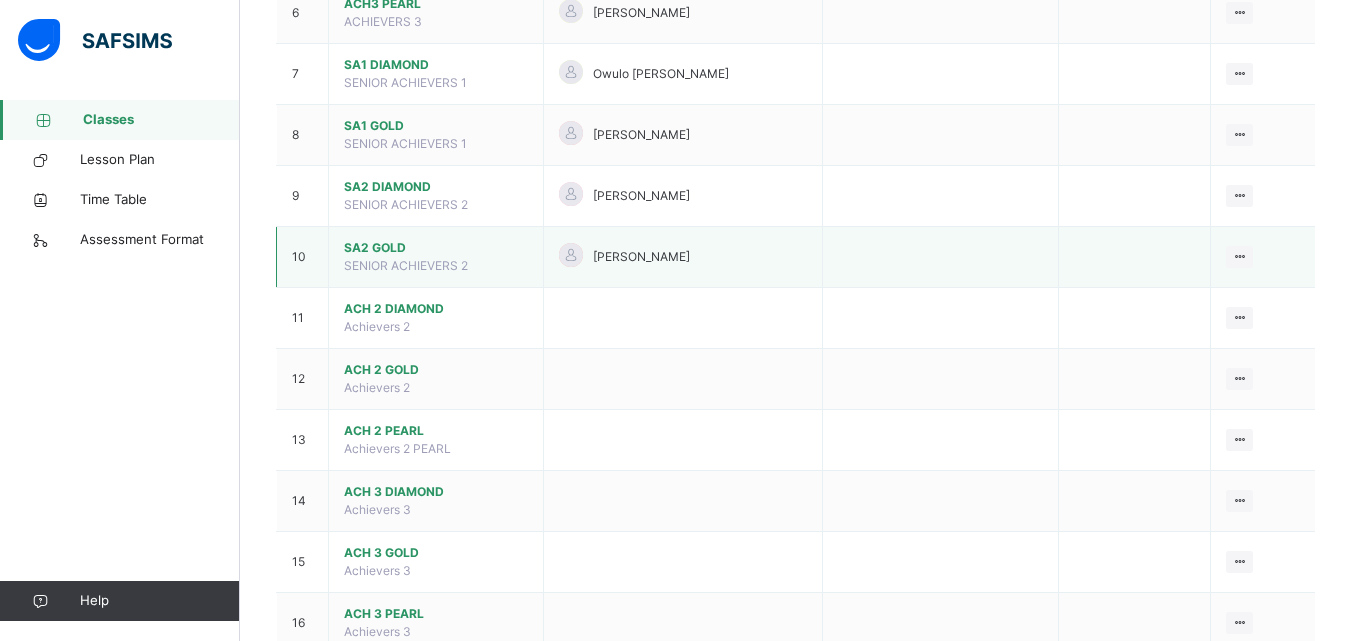 click on "SA2   GOLD" at bounding box center (436, 248) 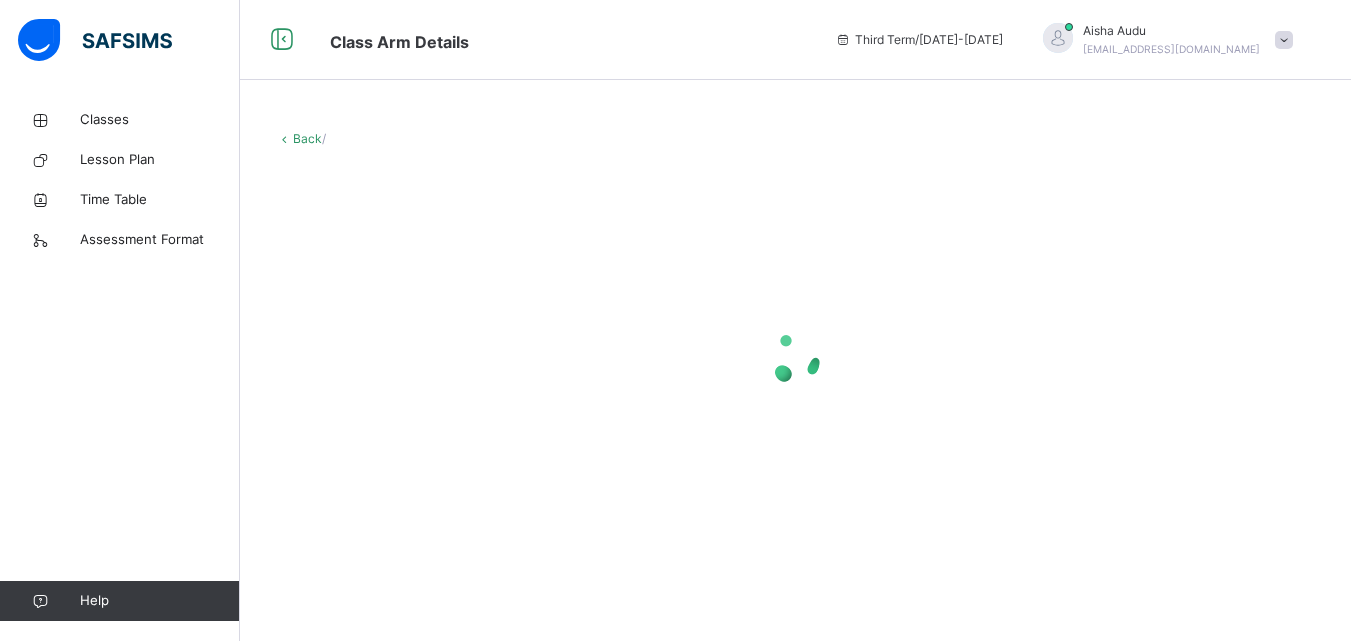 scroll, scrollTop: 0, scrollLeft: 0, axis: both 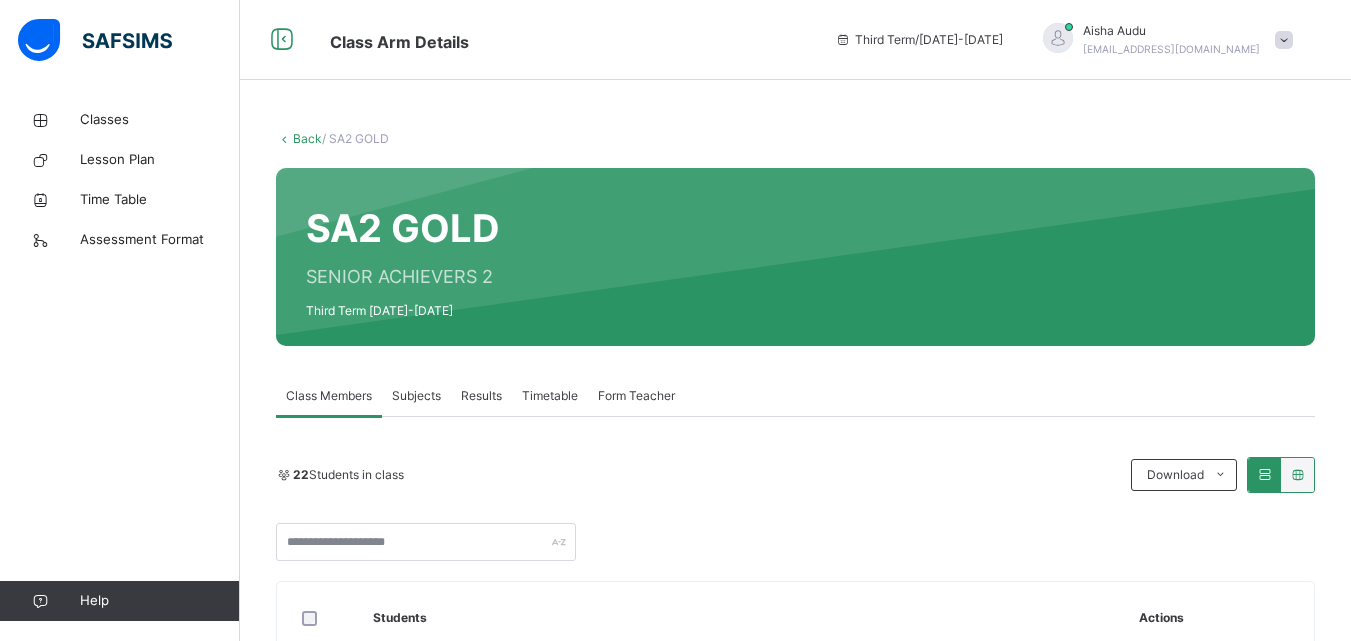 click on "Subjects" at bounding box center (416, 396) 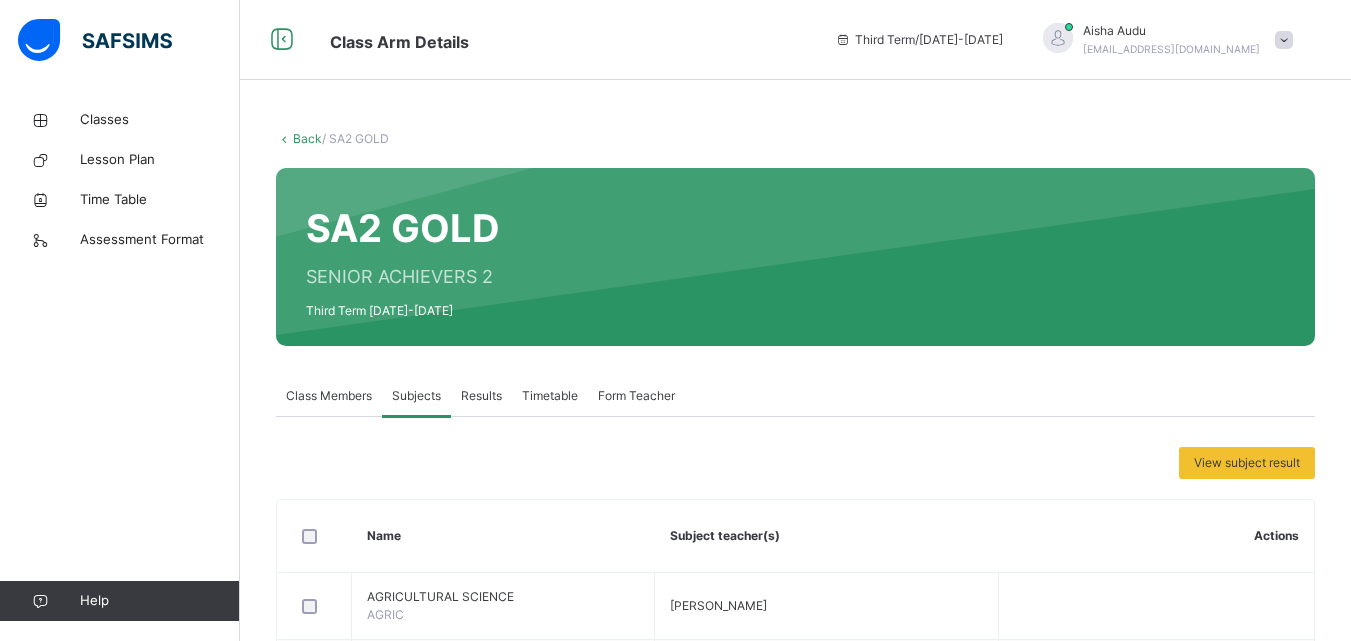 scroll, scrollTop: 40, scrollLeft: 0, axis: vertical 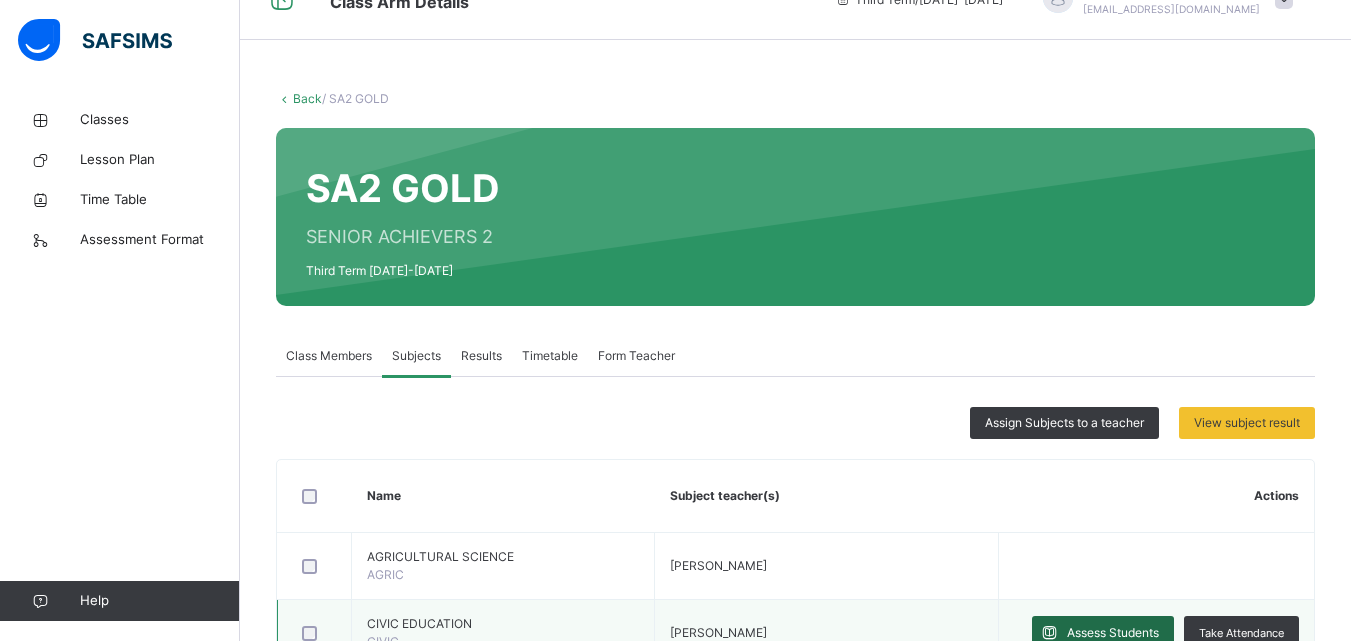 click at bounding box center [1049, 633] 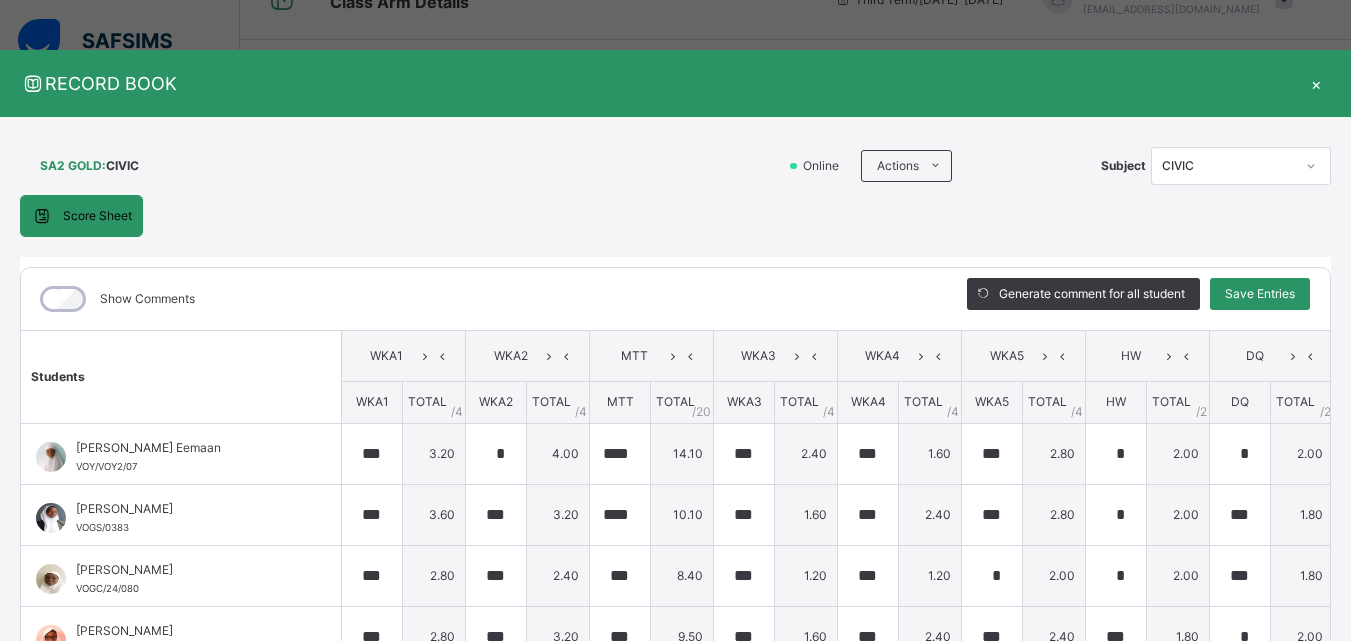 click on "TOTAL" at bounding box center [1295, 401] 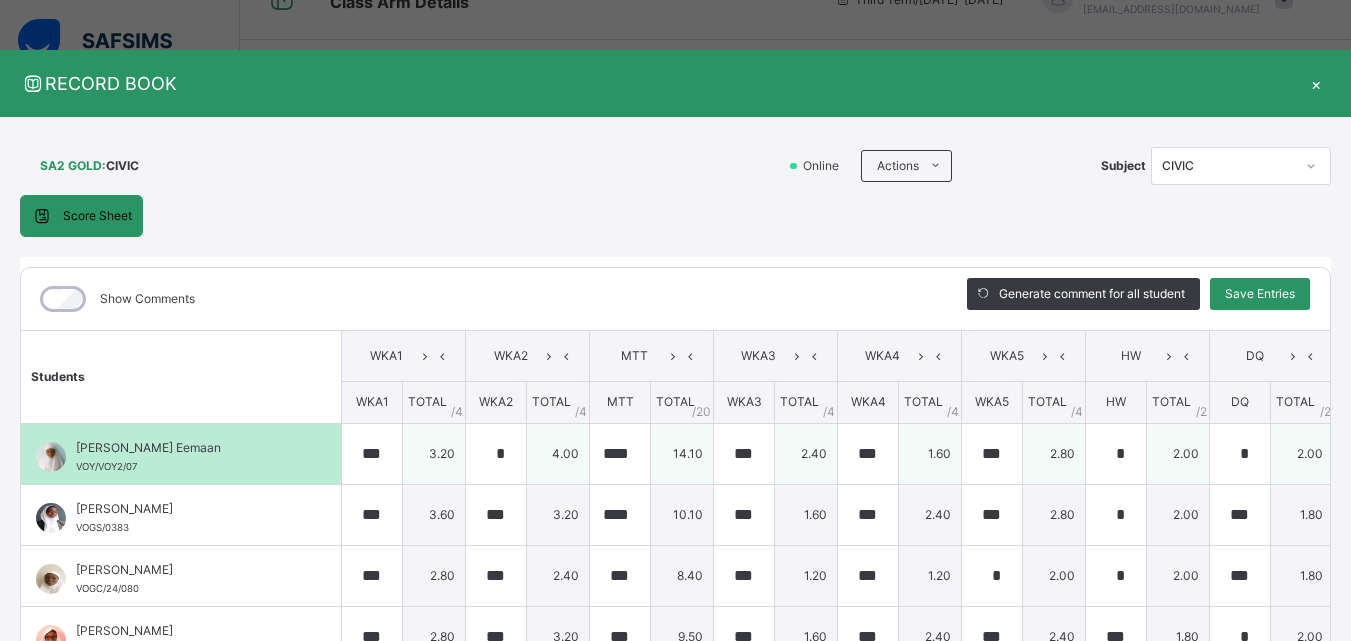 click on "2.00" at bounding box center [1302, 453] 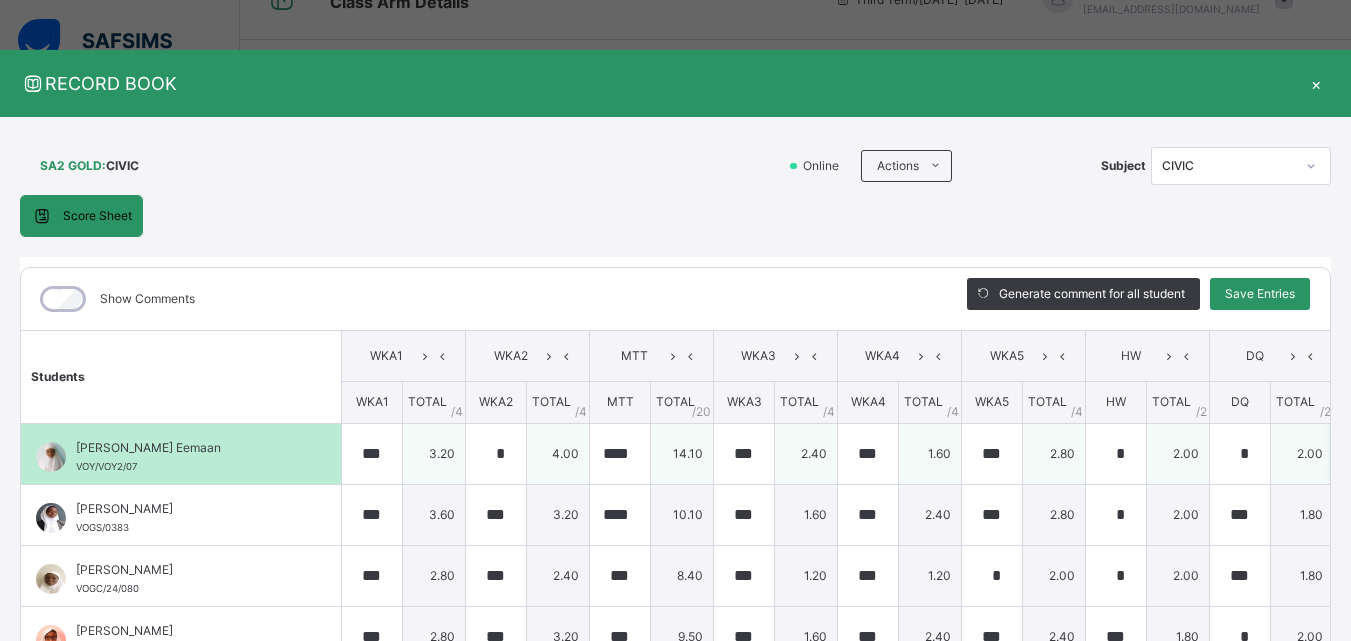 scroll, scrollTop: 0, scrollLeft: 33, axis: horizontal 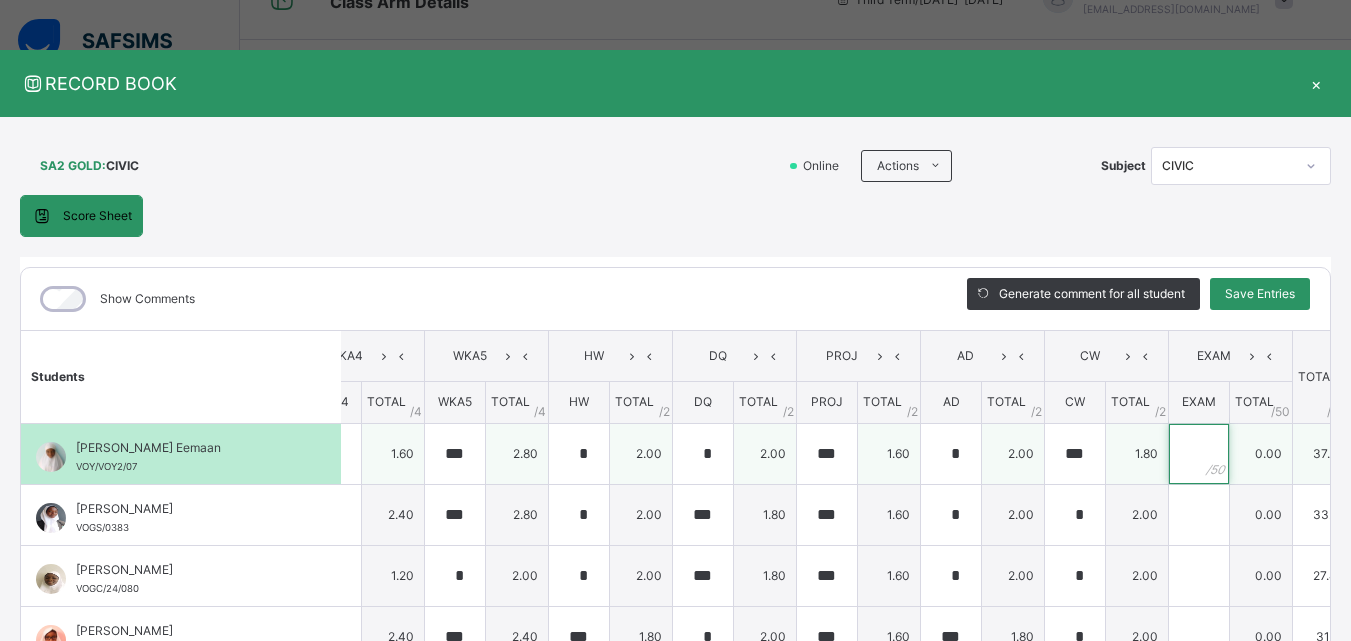 click at bounding box center (1199, 454) 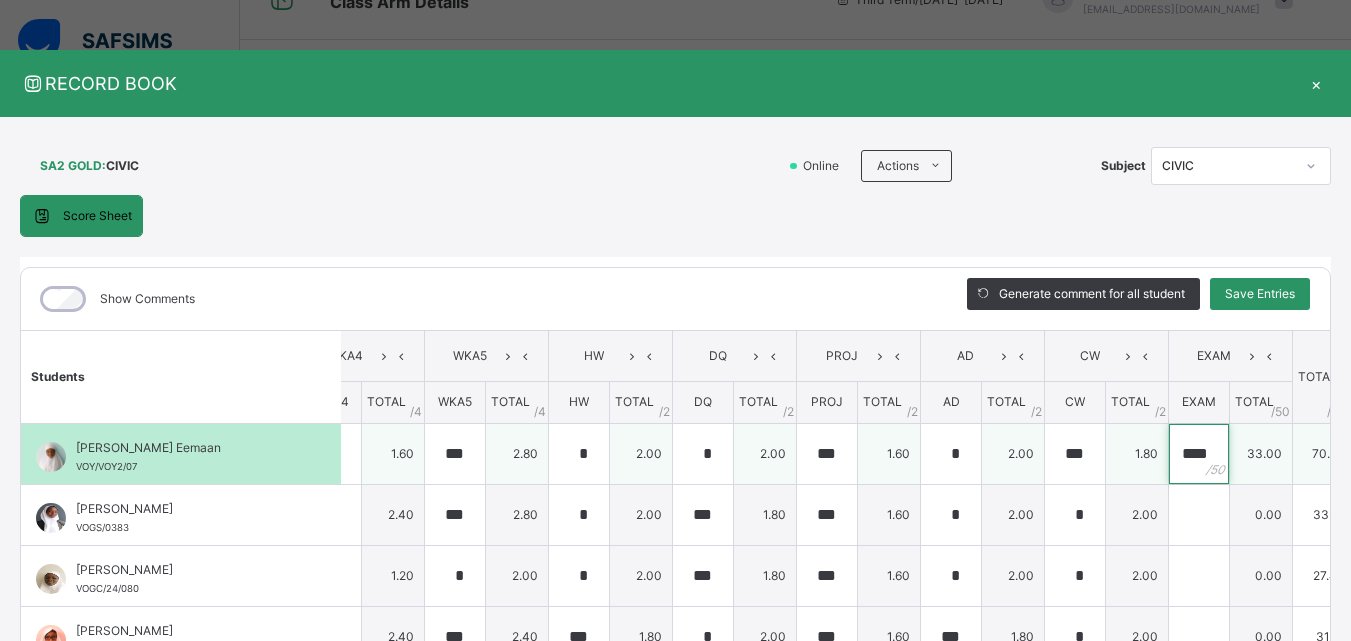 scroll, scrollTop: 0, scrollLeft: 4, axis: horizontal 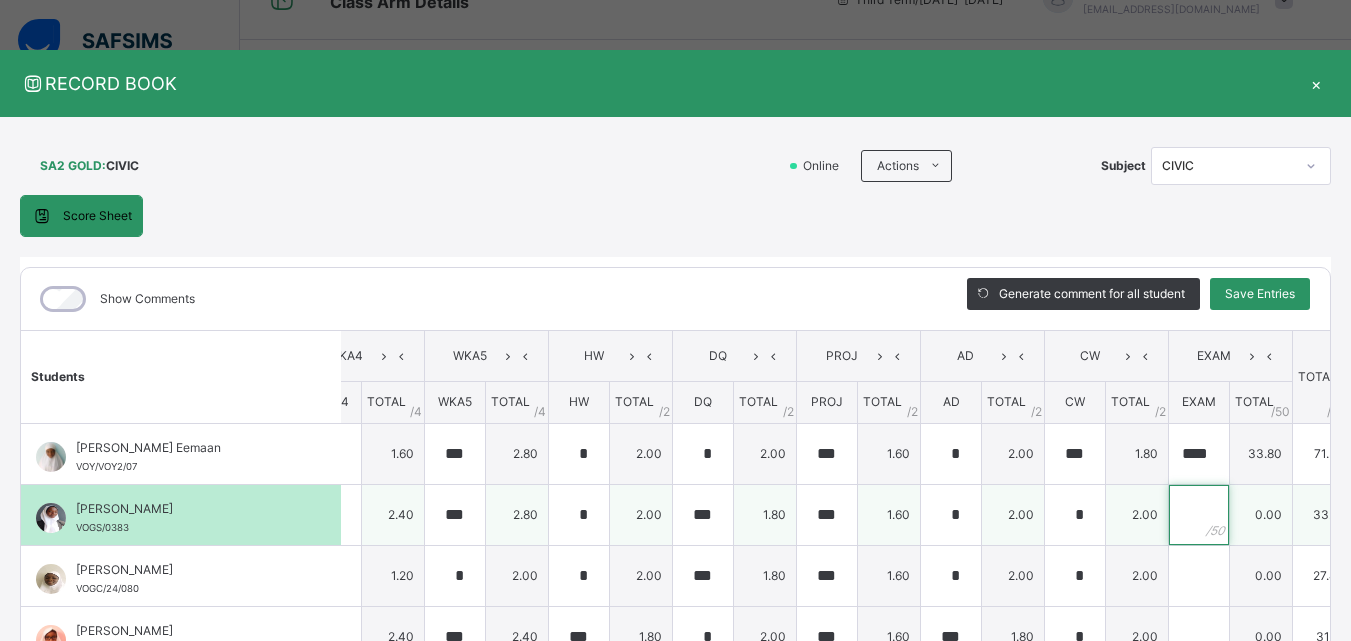 click at bounding box center [1199, 515] 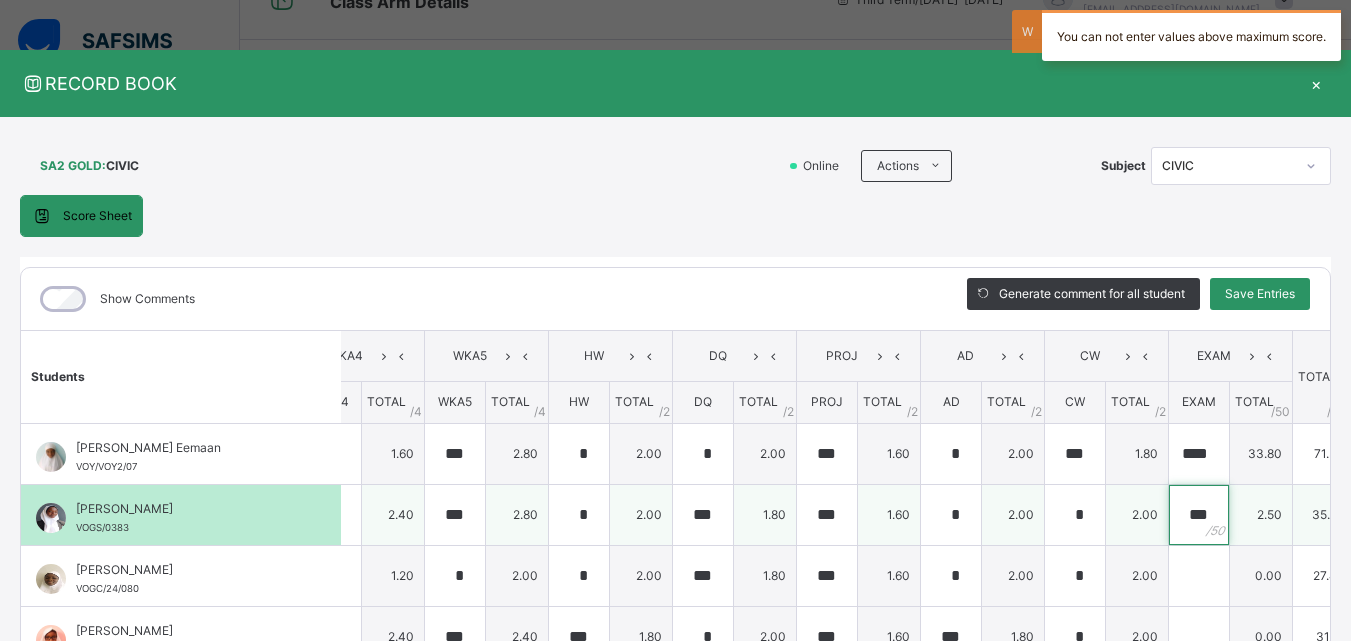 click on "***" at bounding box center [1199, 515] 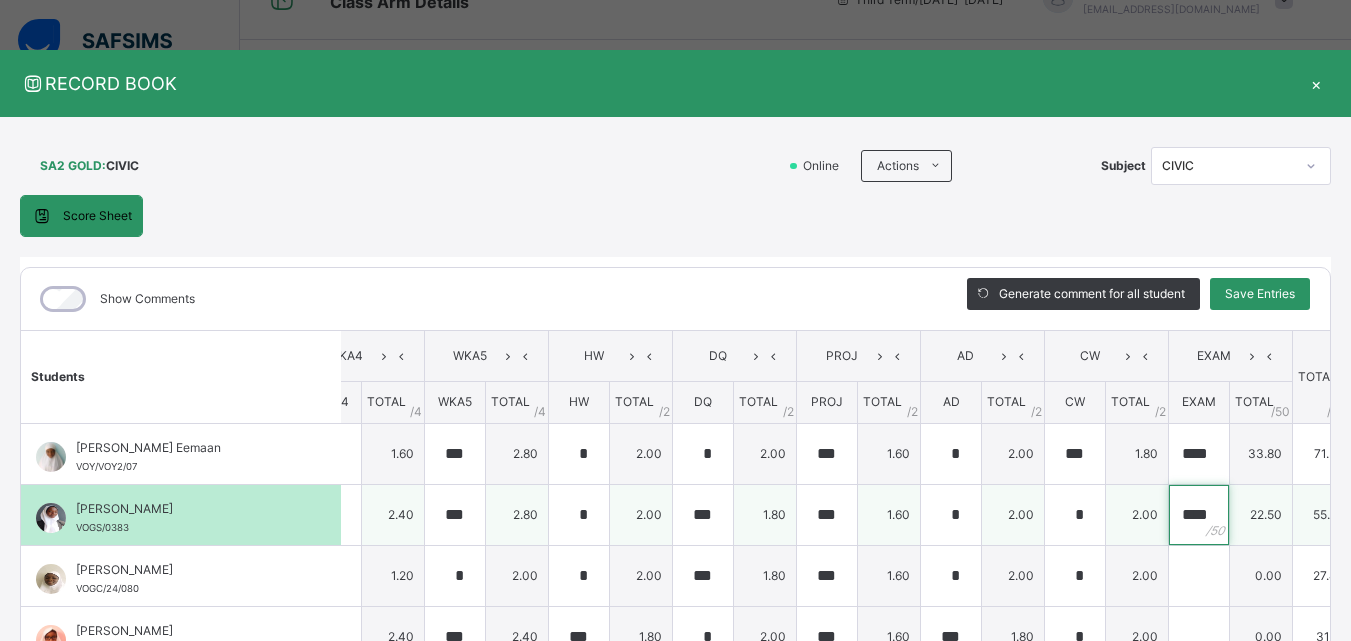 scroll, scrollTop: 0, scrollLeft: 3, axis: horizontal 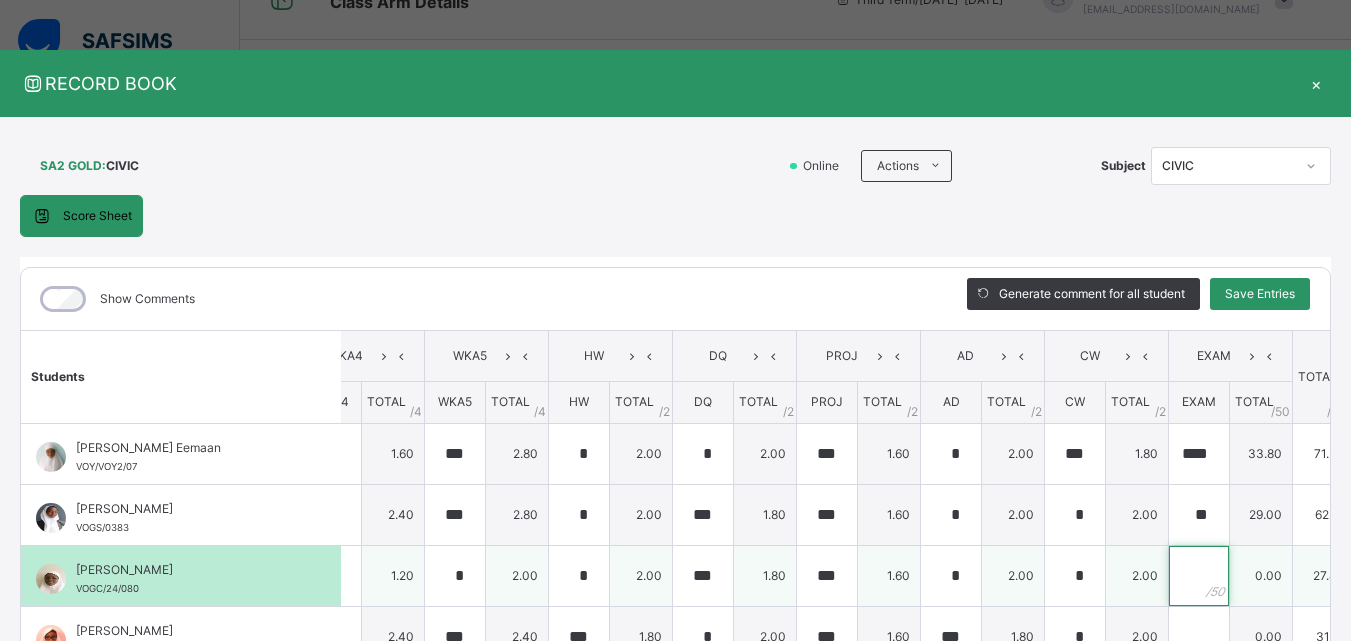 click at bounding box center (1199, 576) 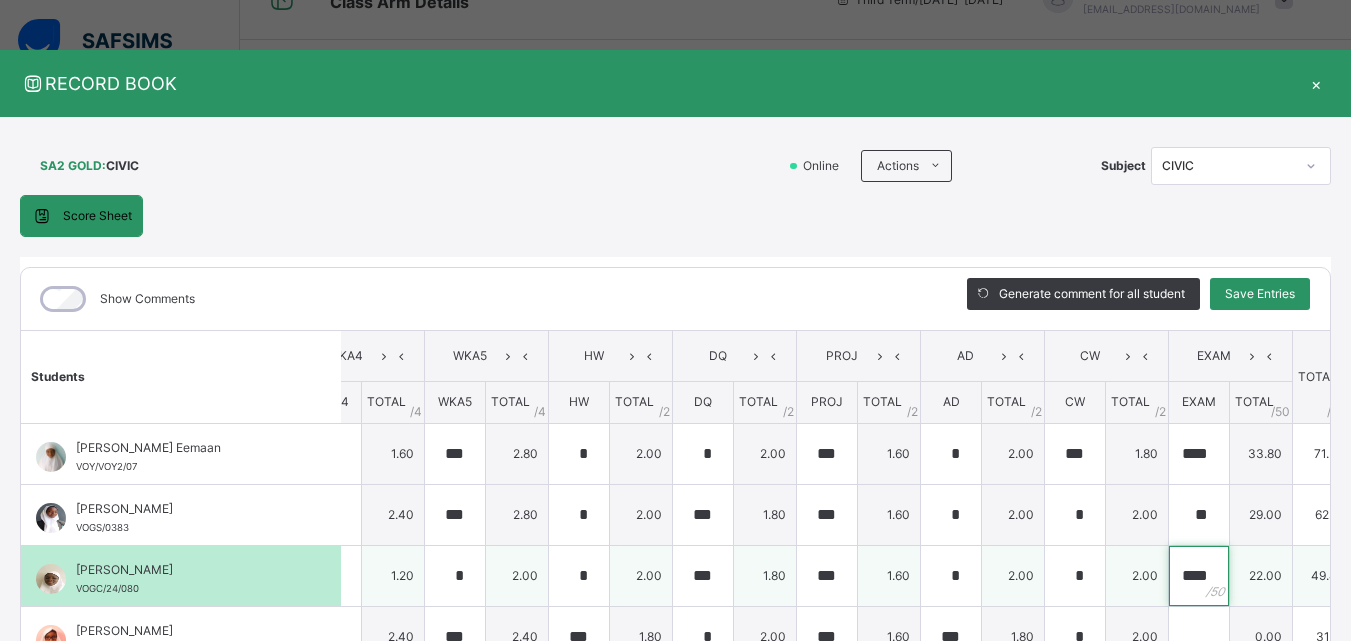 scroll, scrollTop: 0, scrollLeft: 3, axis: horizontal 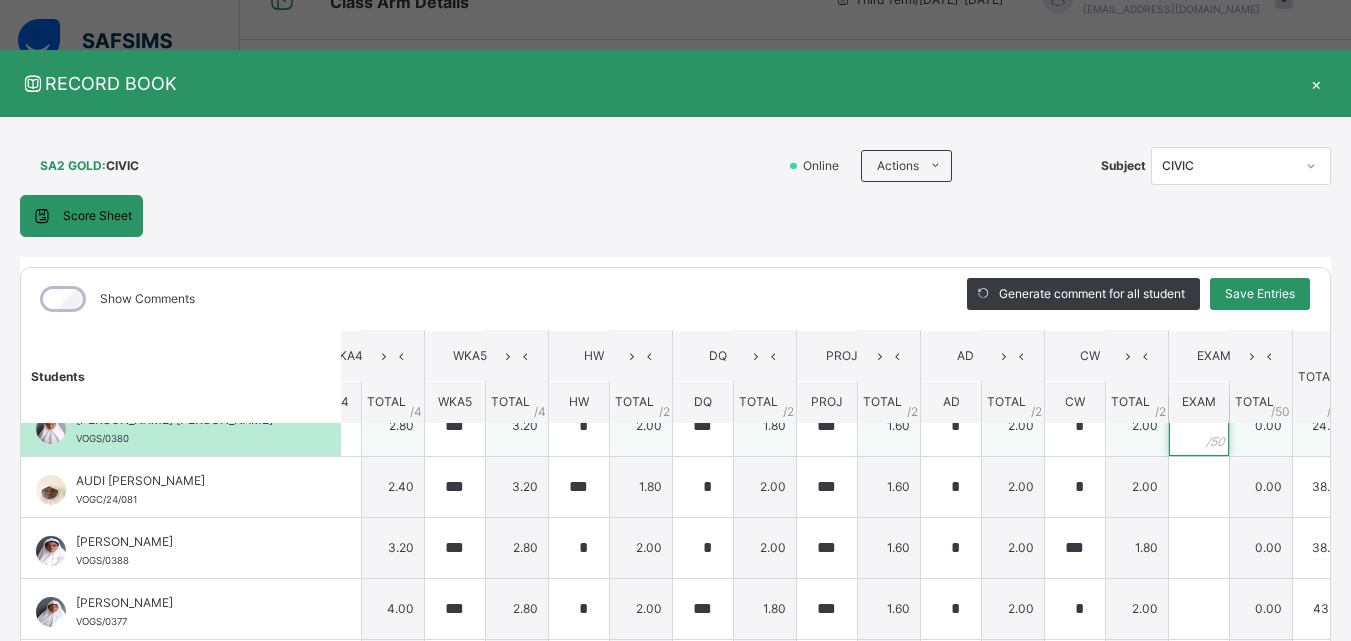 click at bounding box center (1199, 426) 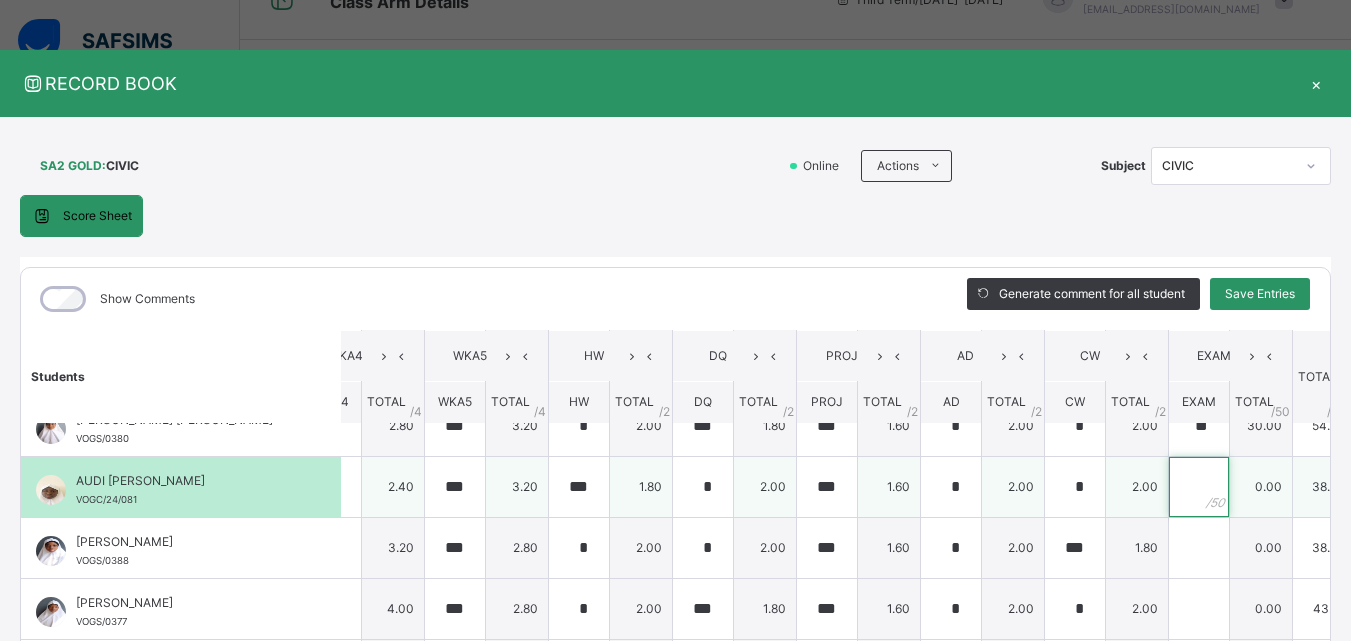 click at bounding box center (1199, 487) 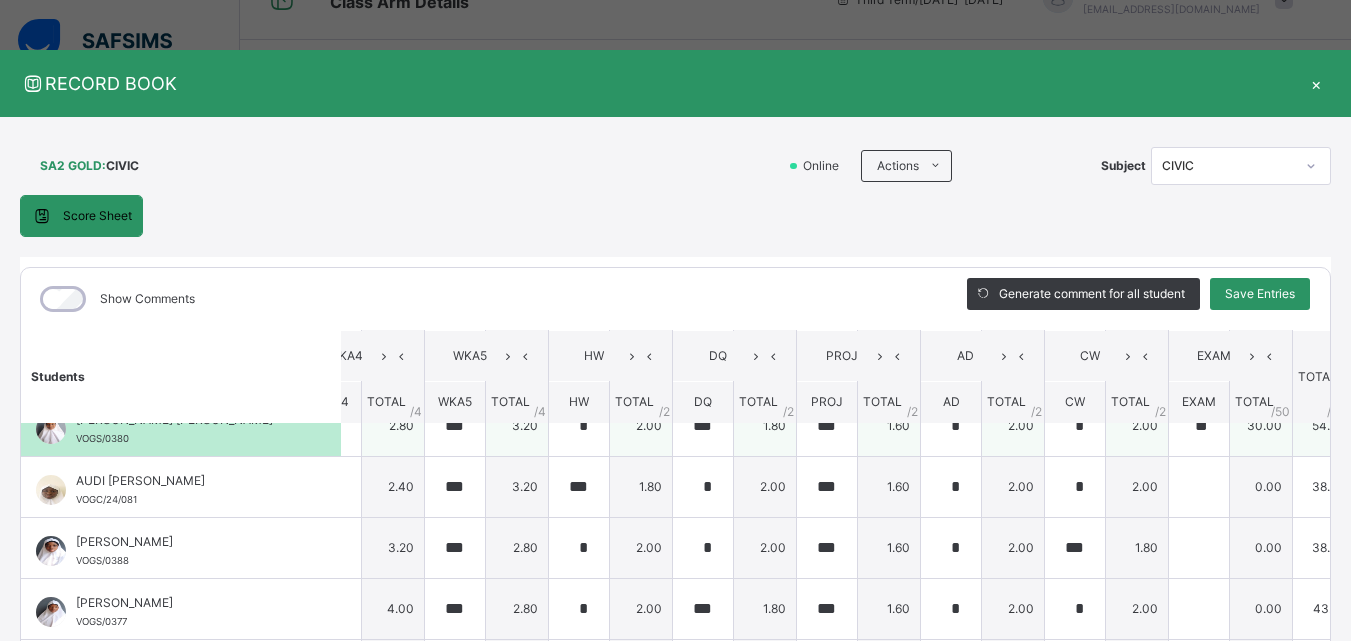 click on "2.80" at bounding box center [393, 425] 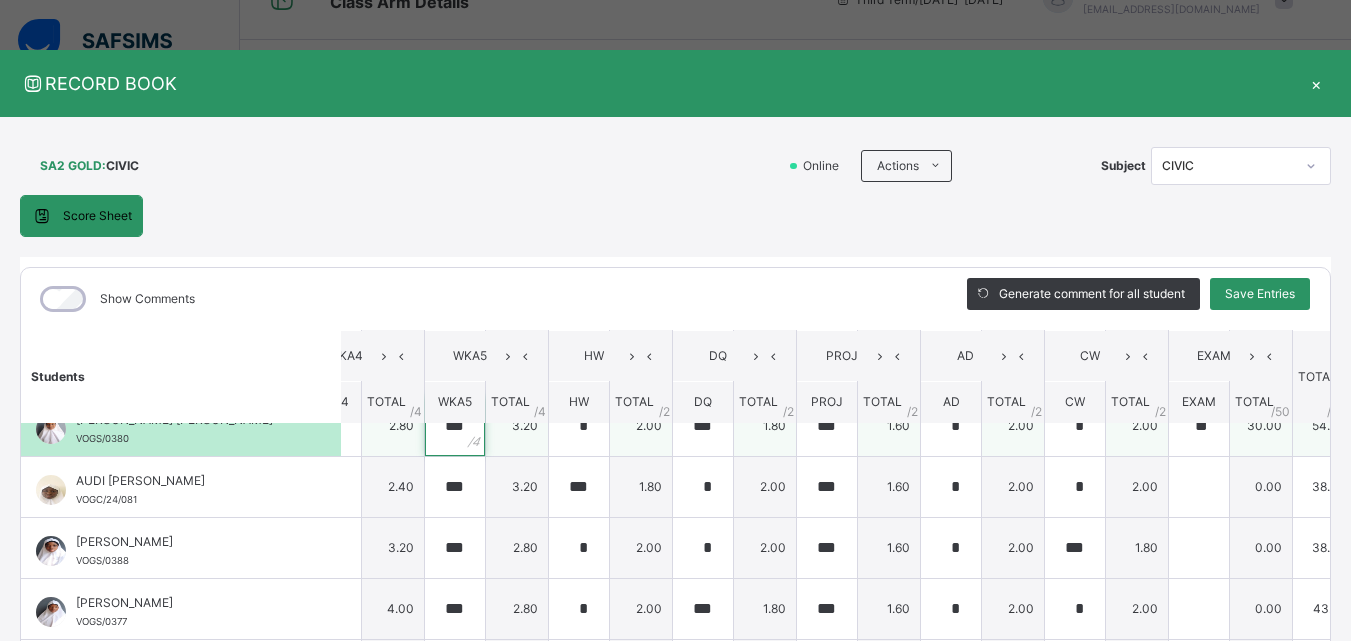 click on "***" at bounding box center [455, 426] 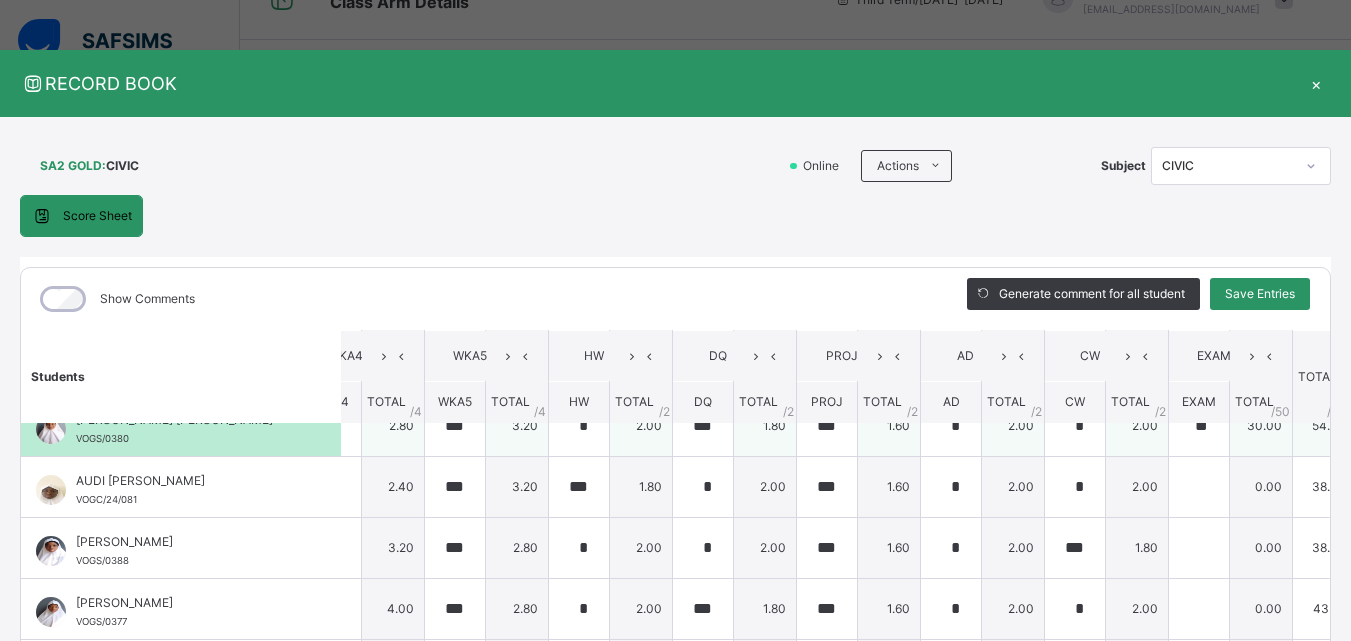 click on "2.80" at bounding box center (393, 425) 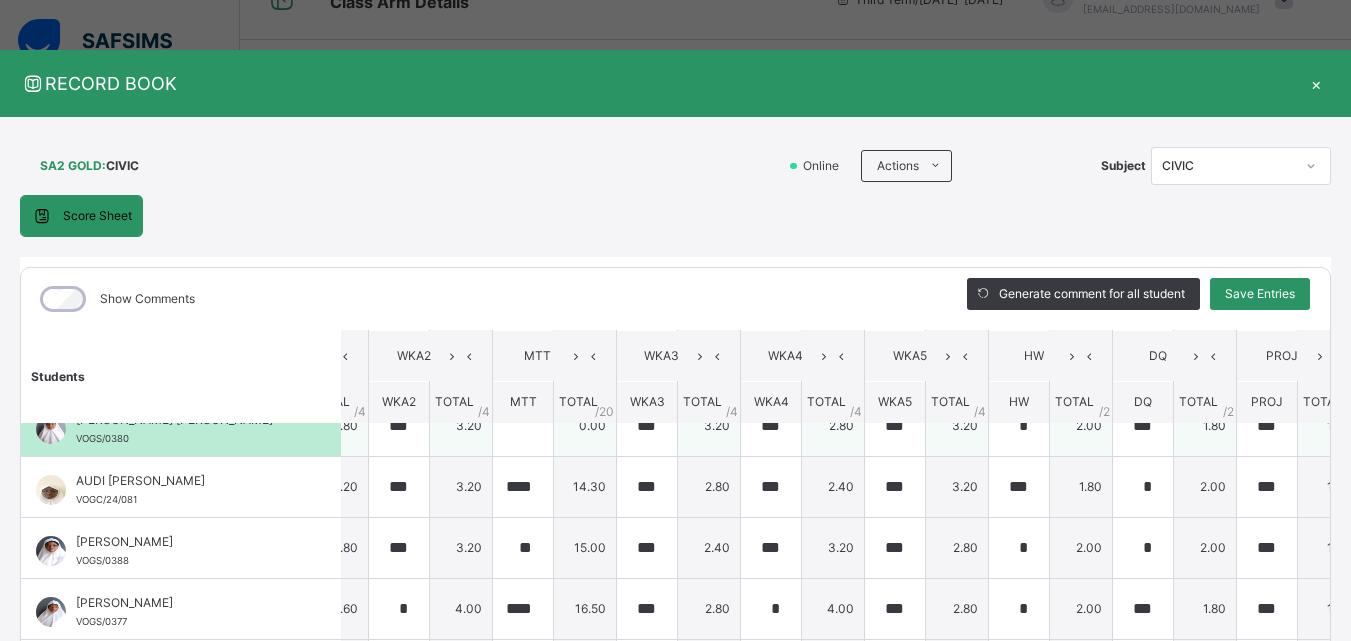 scroll, scrollTop: 272, scrollLeft: 57, axis: both 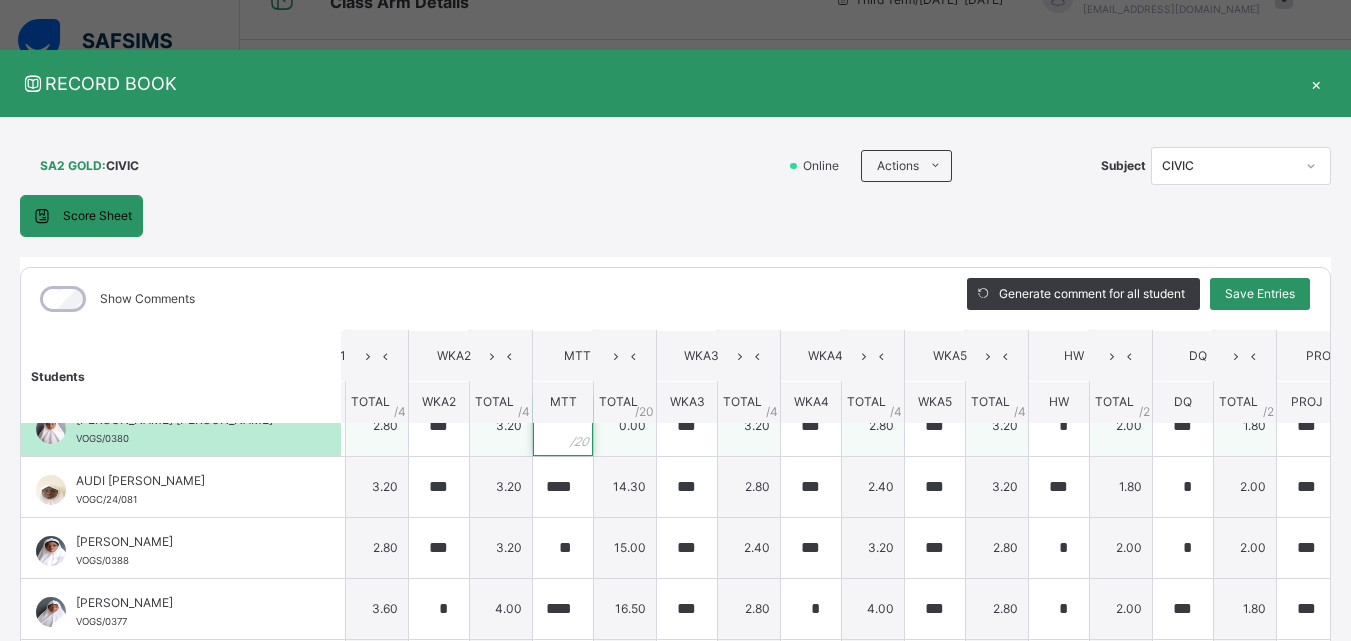 click at bounding box center [563, 426] 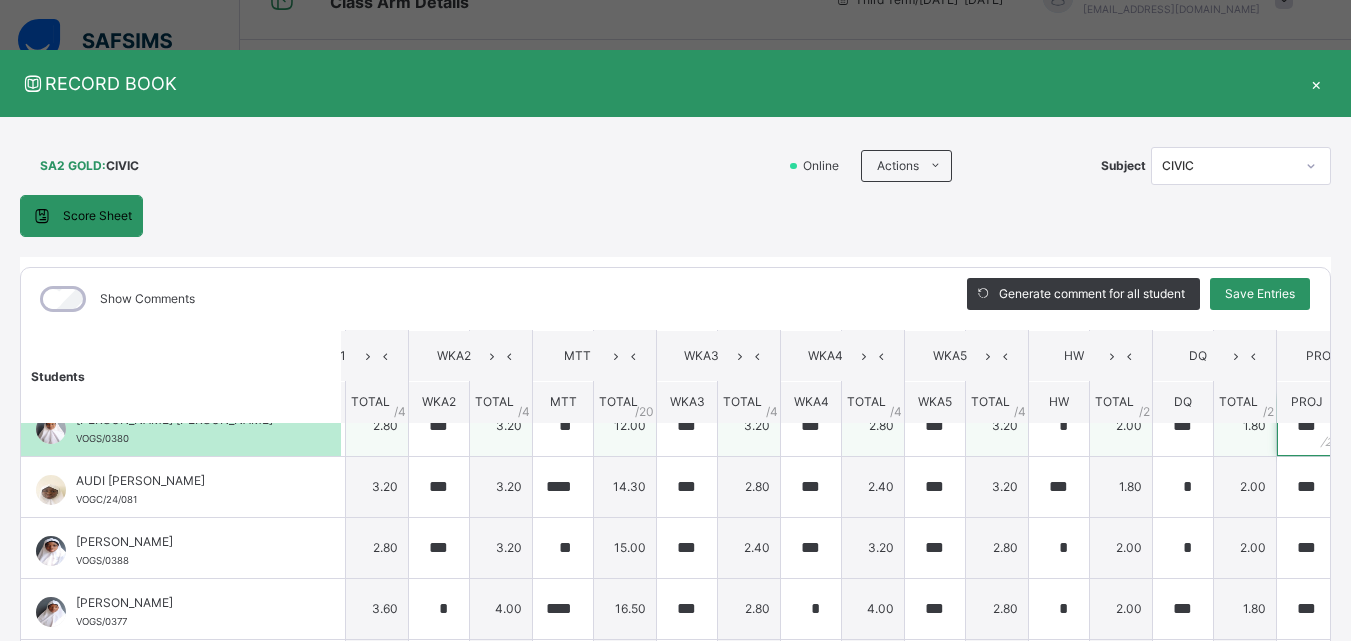 click on "***" at bounding box center [1307, 426] 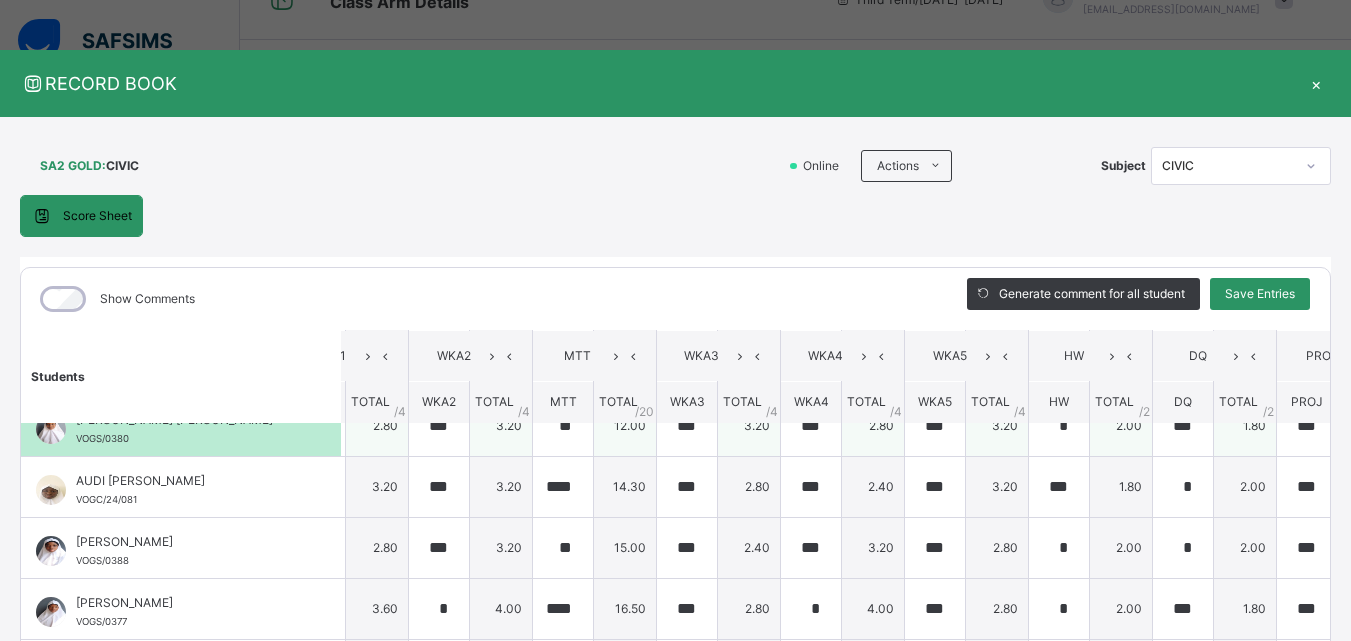 scroll, scrollTop: 272, scrollLeft: 537, axis: both 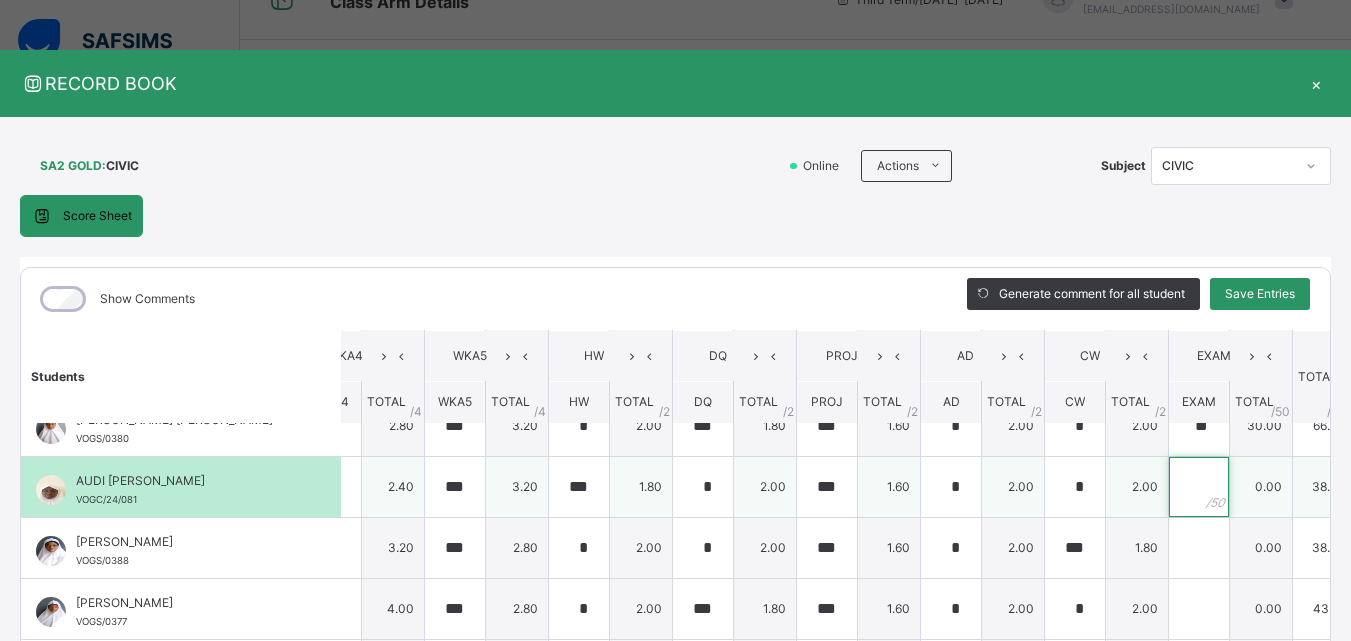 click at bounding box center (1199, 487) 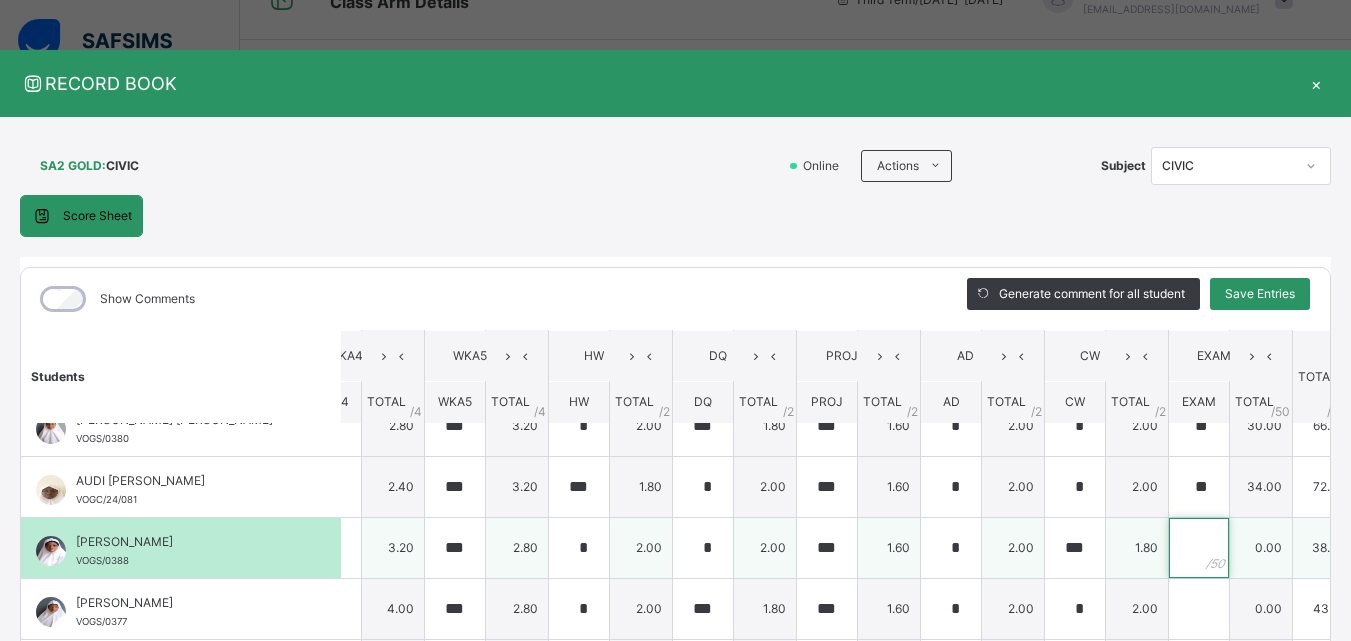 click at bounding box center (1199, 548) 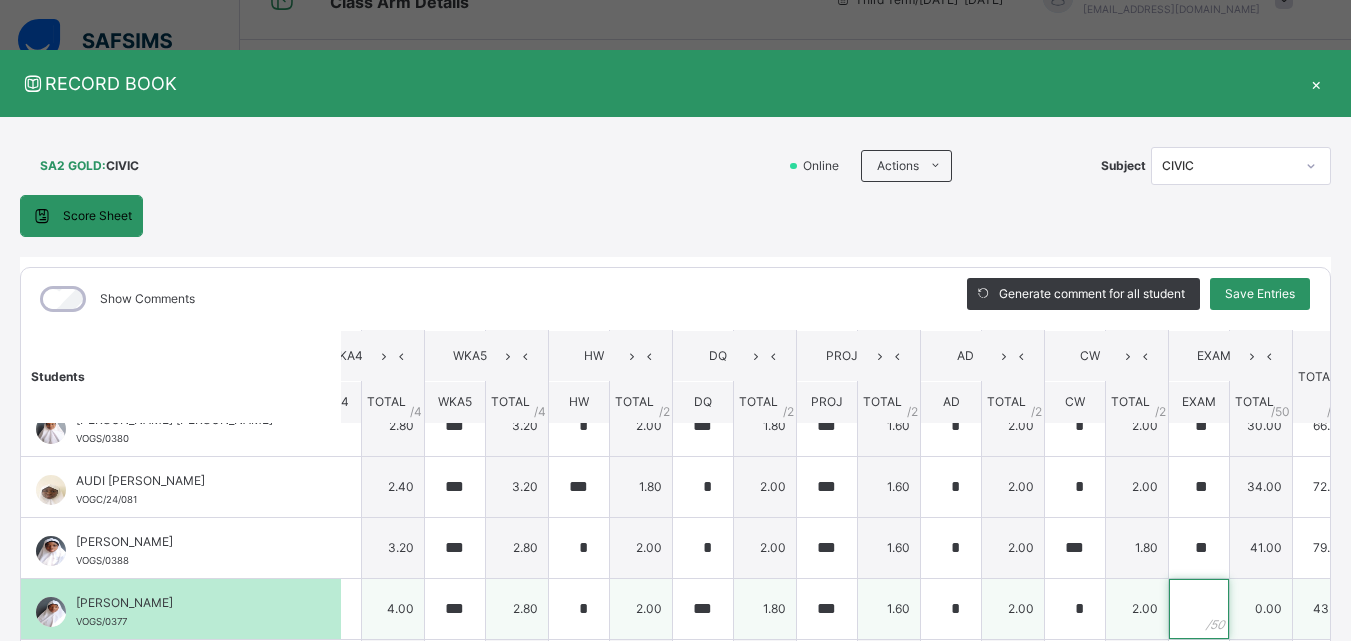 click at bounding box center [1199, 609] 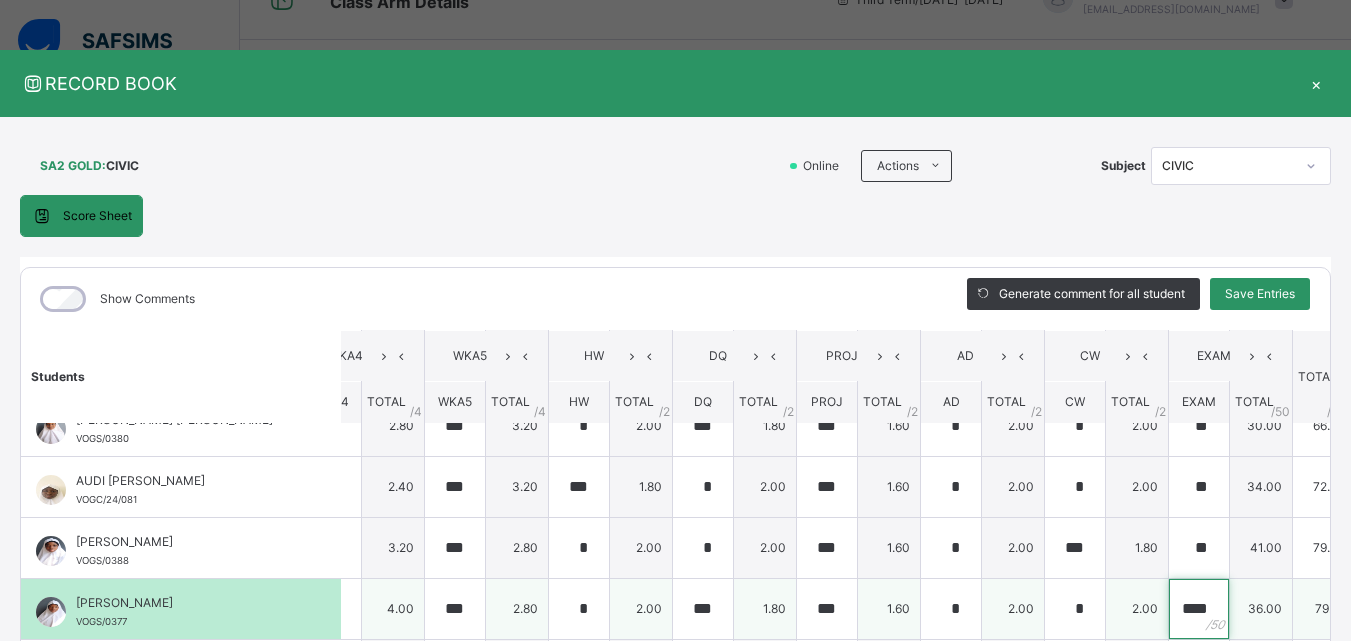 scroll, scrollTop: 0, scrollLeft: 4, axis: horizontal 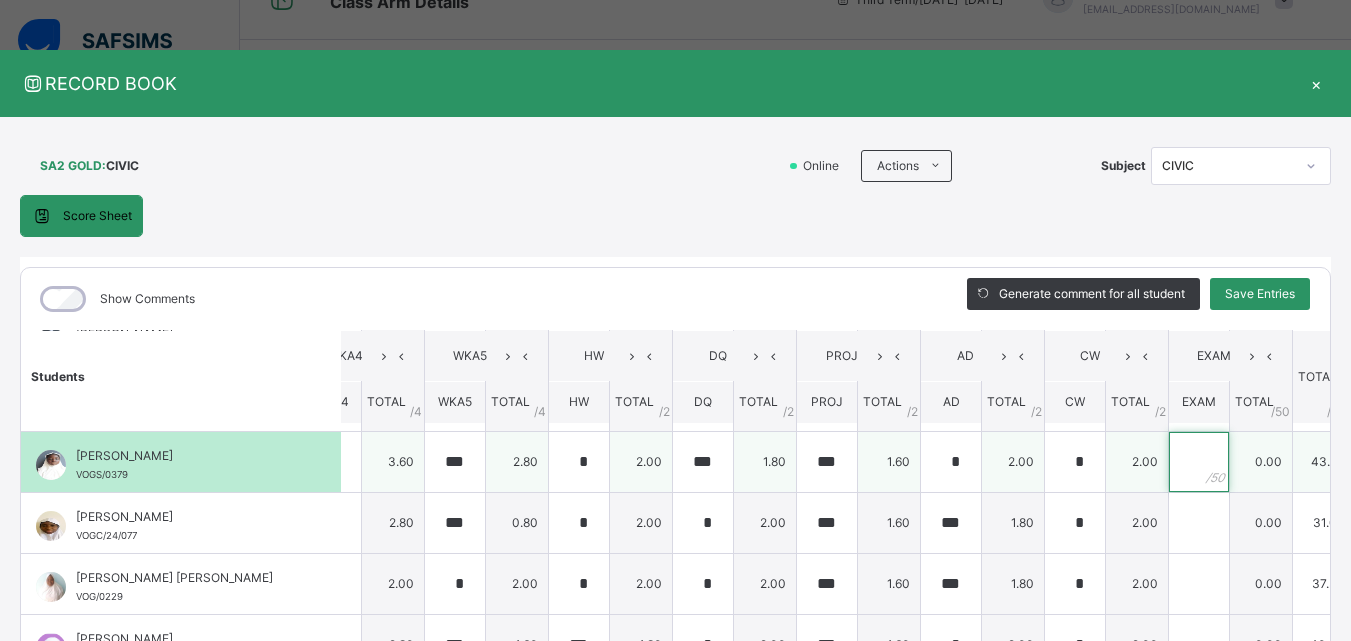 click at bounding box center [1199, 462] 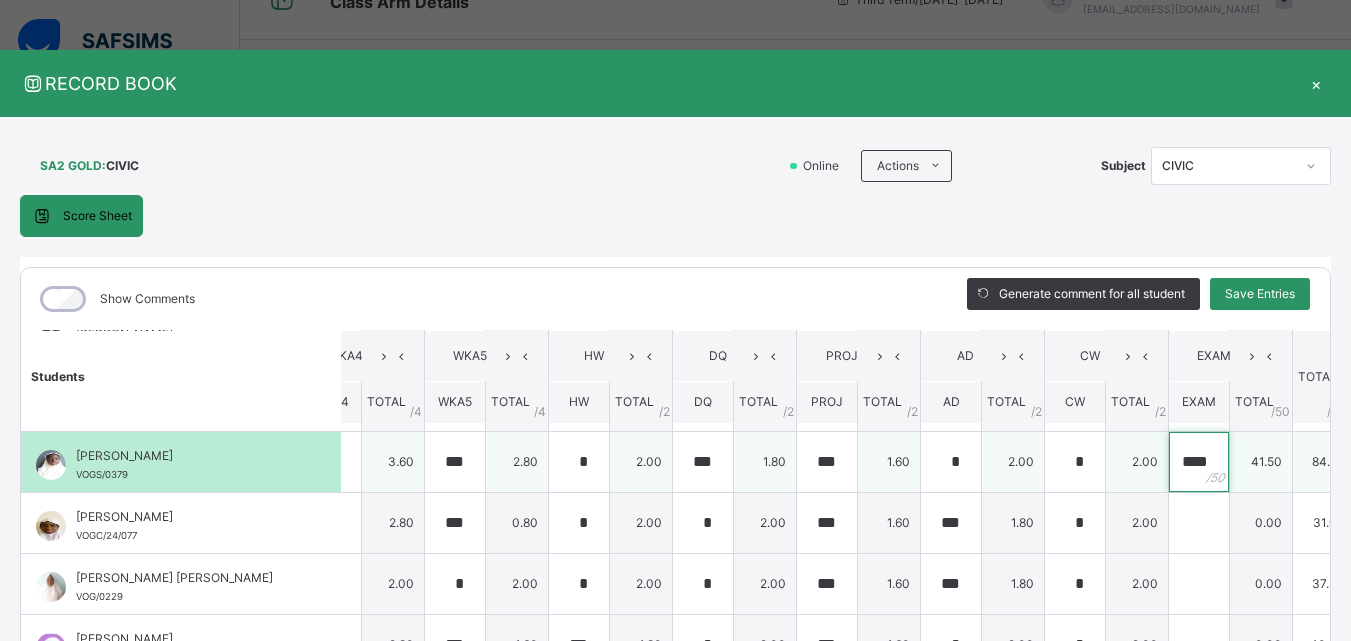 scroll, scrollTop: 0, scrollLeft: 1, axis: horizontal 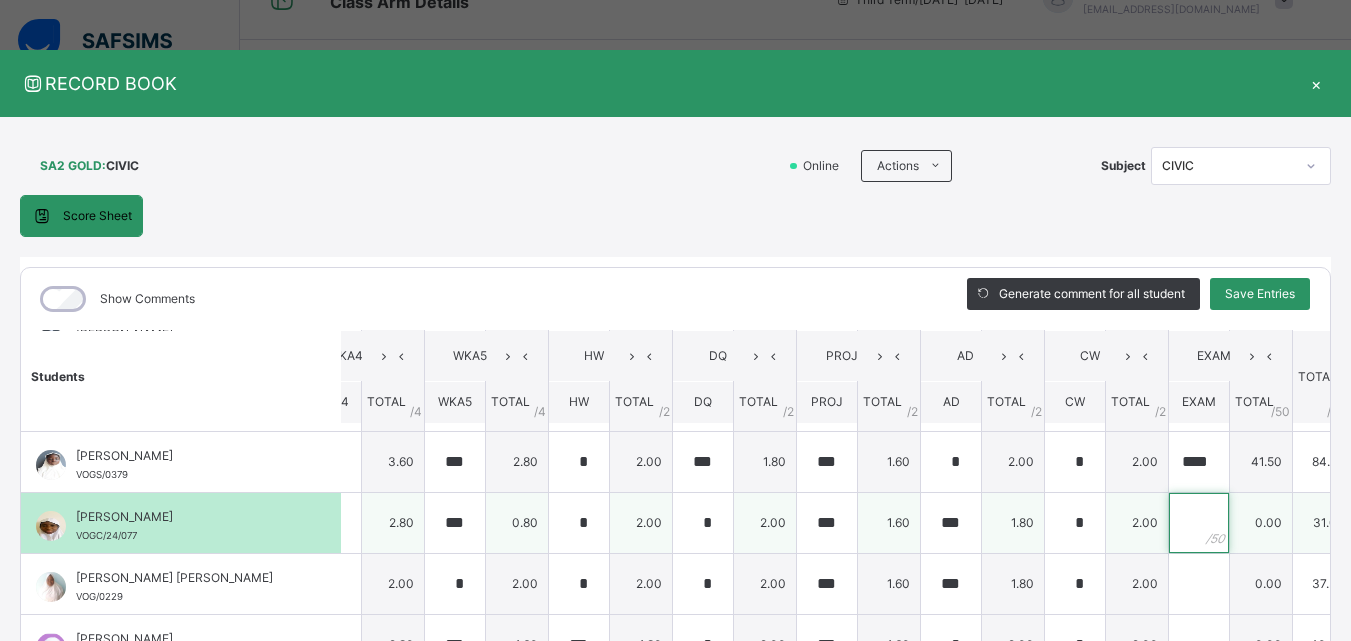 click at bounding box center (1199, 523) 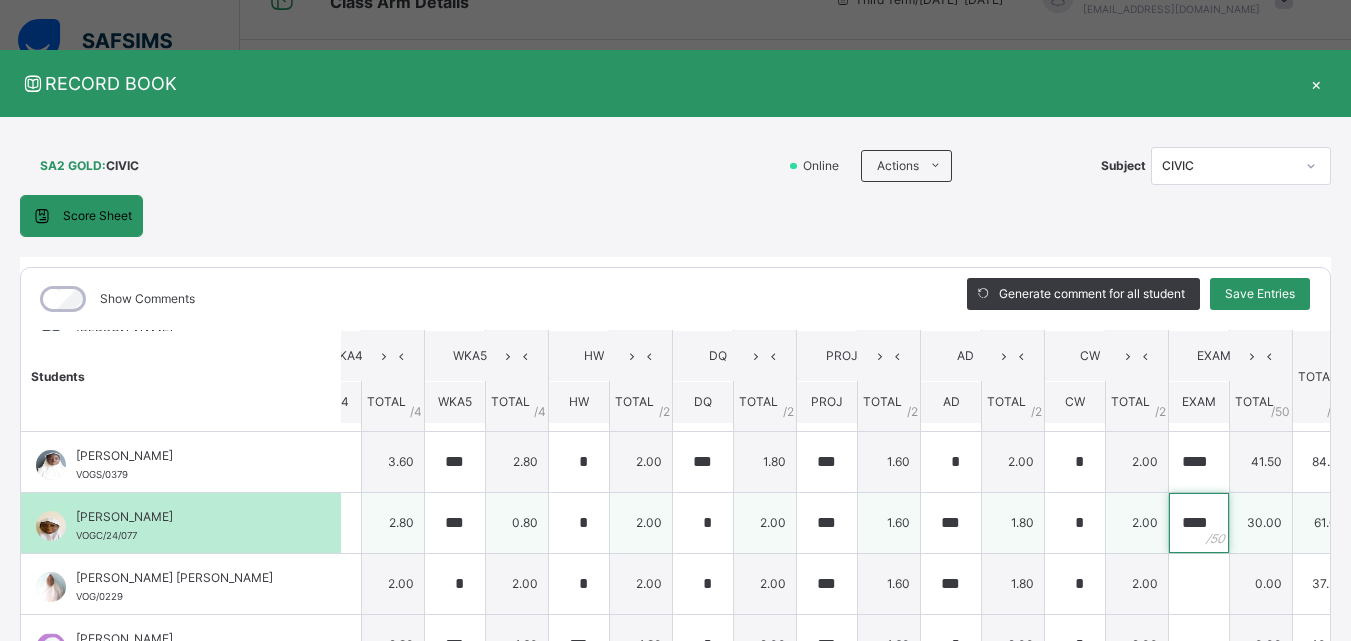 scroll, scrollTop: 0, scrollLeft: 3, axis: horizontal 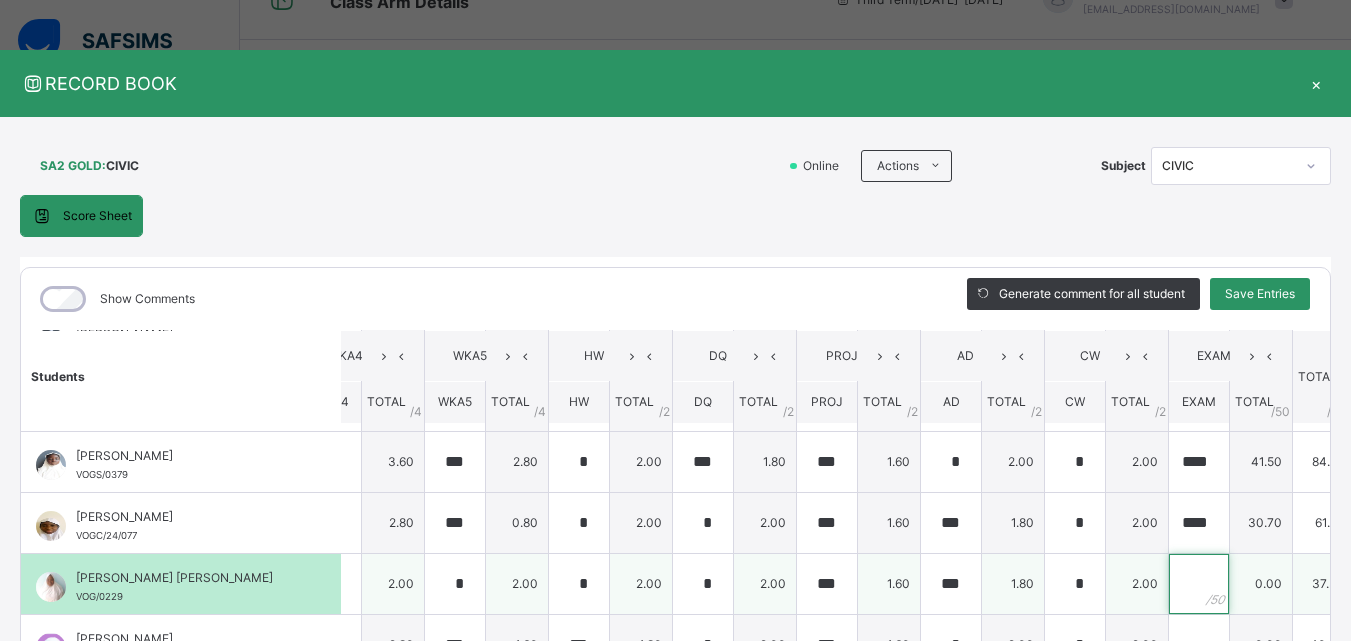 click at bounding box center [1199, 584] 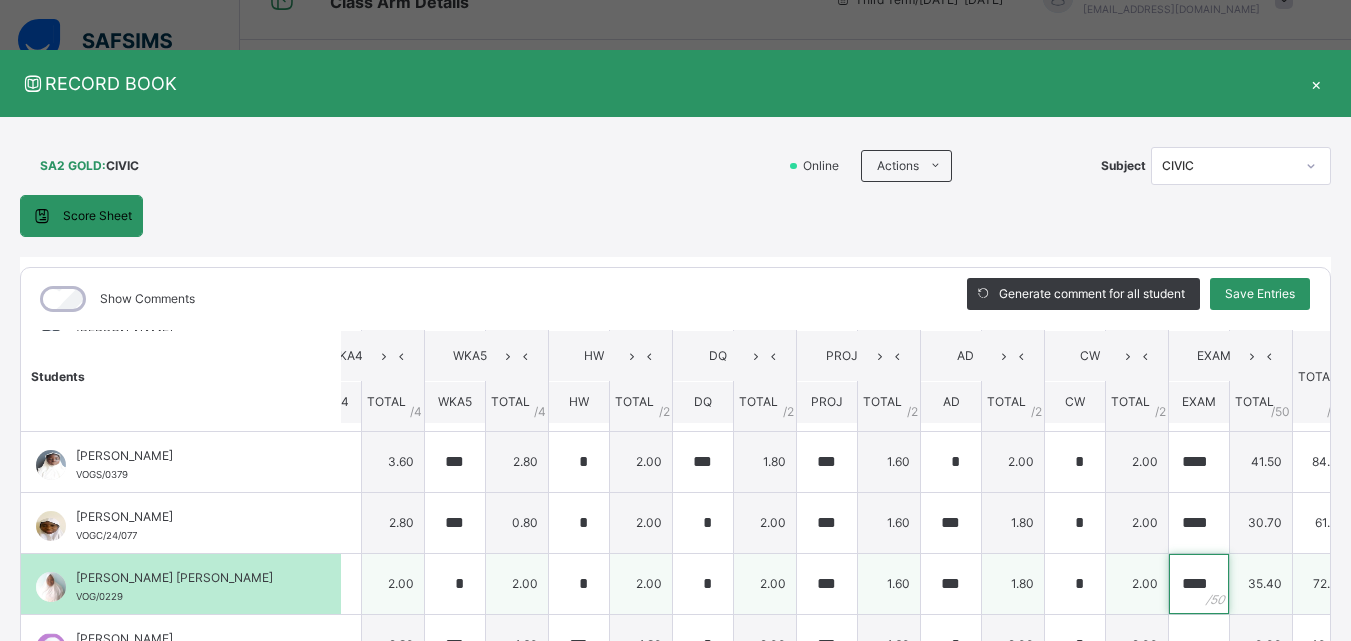 scroll, scrollTop: 0, scrollLeft: 4, axis: horizontal 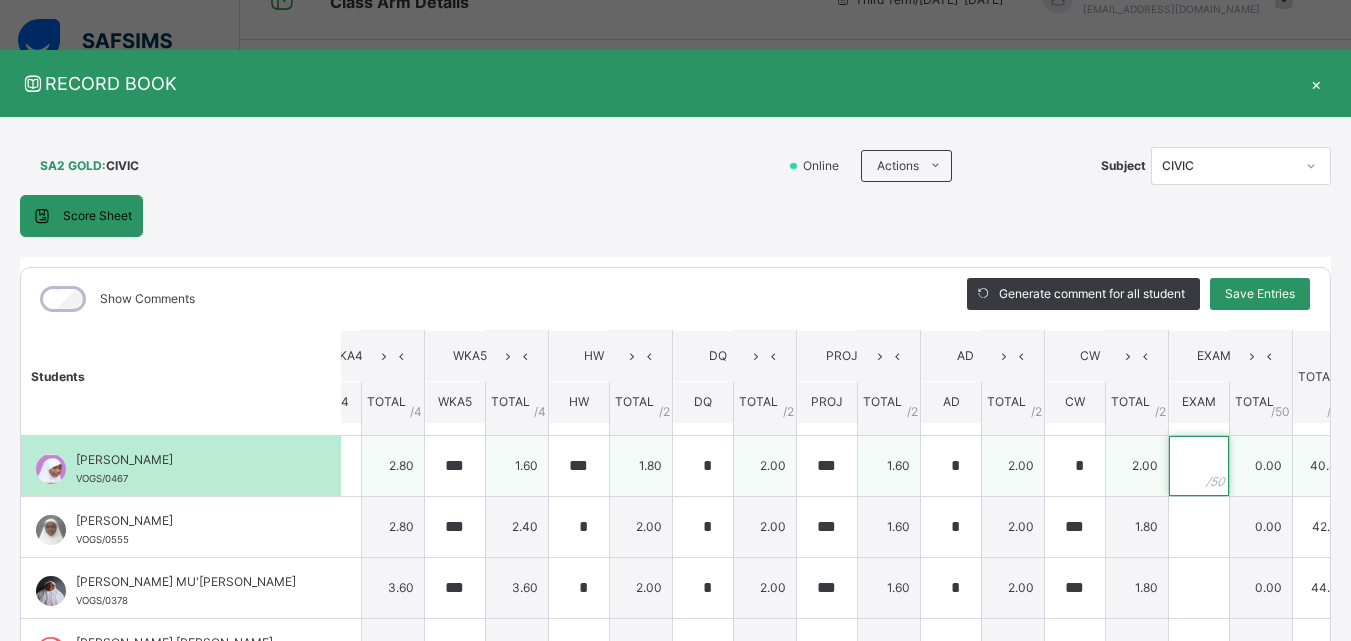 click at bounding box center [1199, 466] 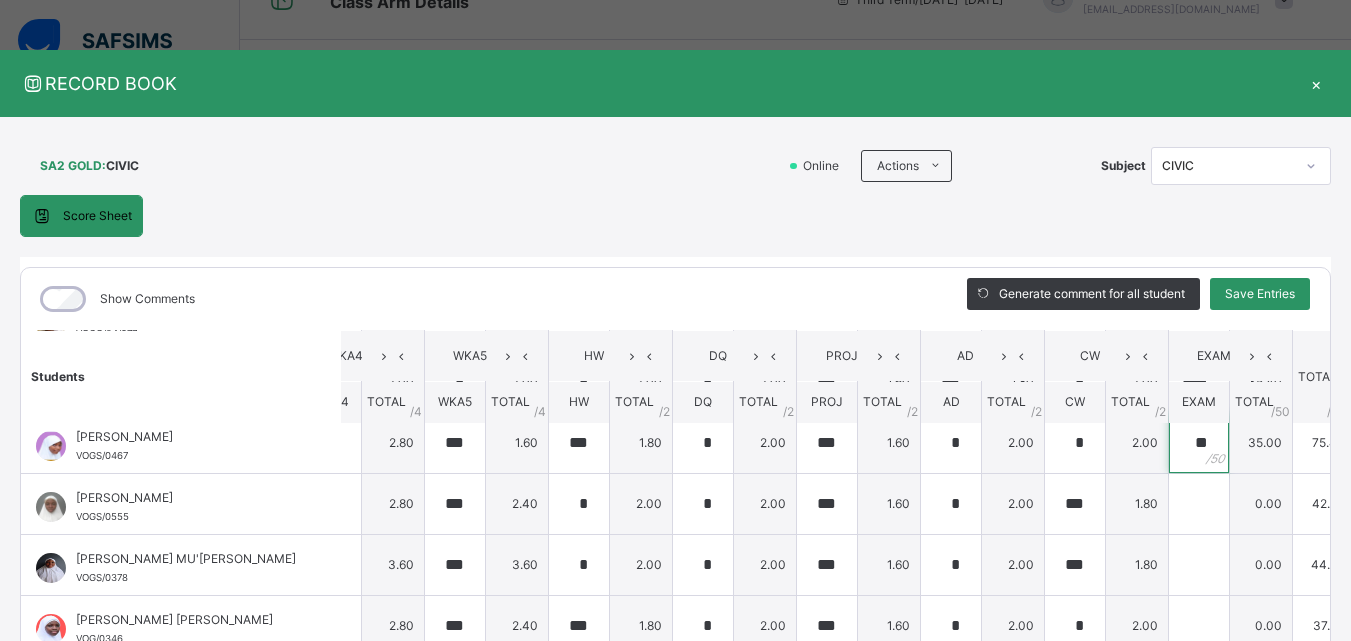 scroll, scrollTop: 688, scrollLeft: 537, axis: both 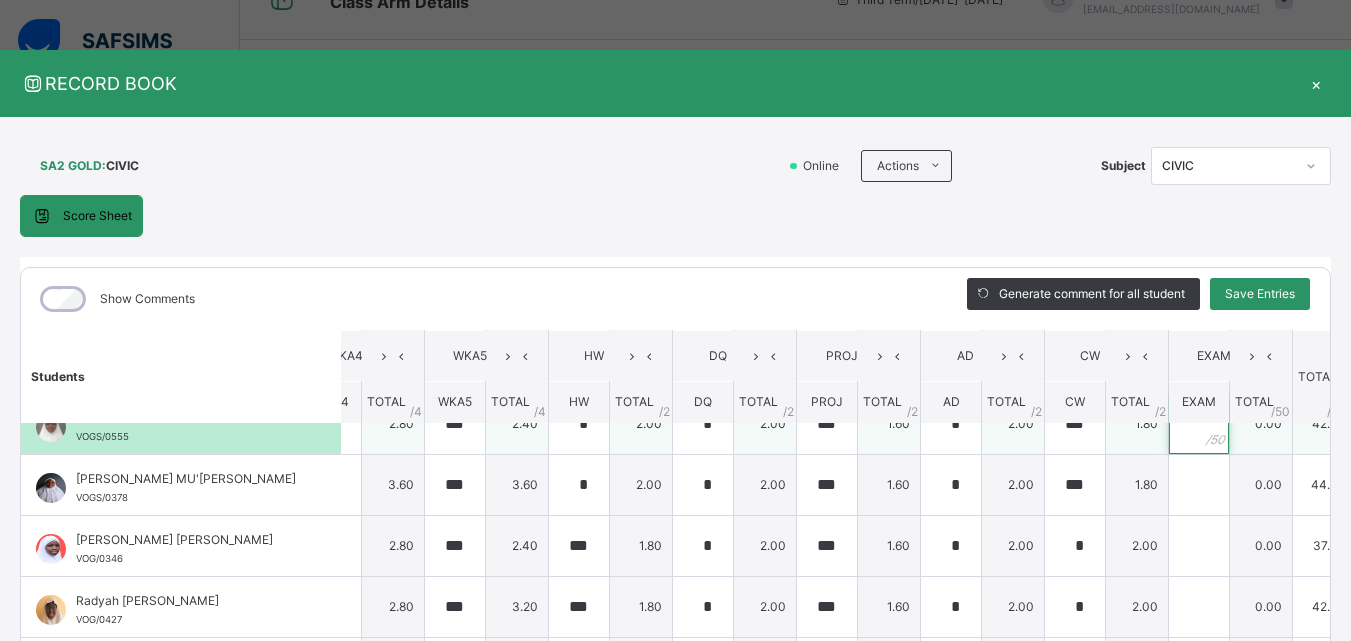 click at bounding box center [1199, 424] 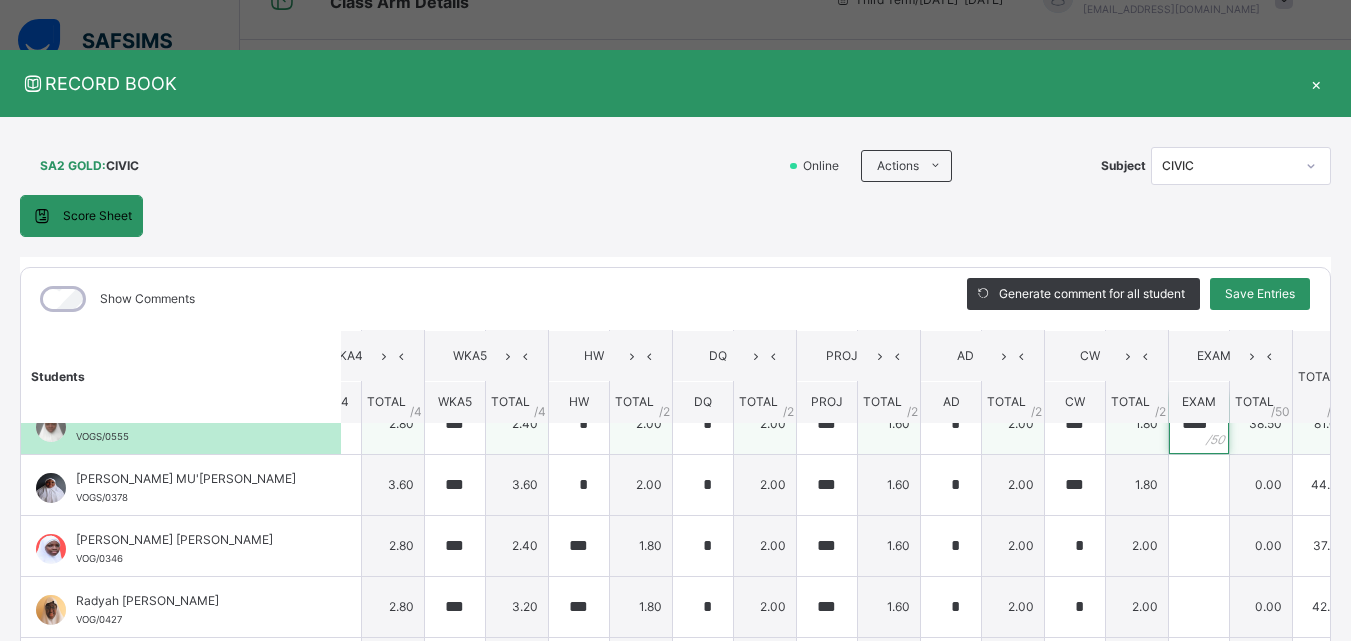 scroll, scrollTop: 0, scrollLeft: 4, axis: horizontal 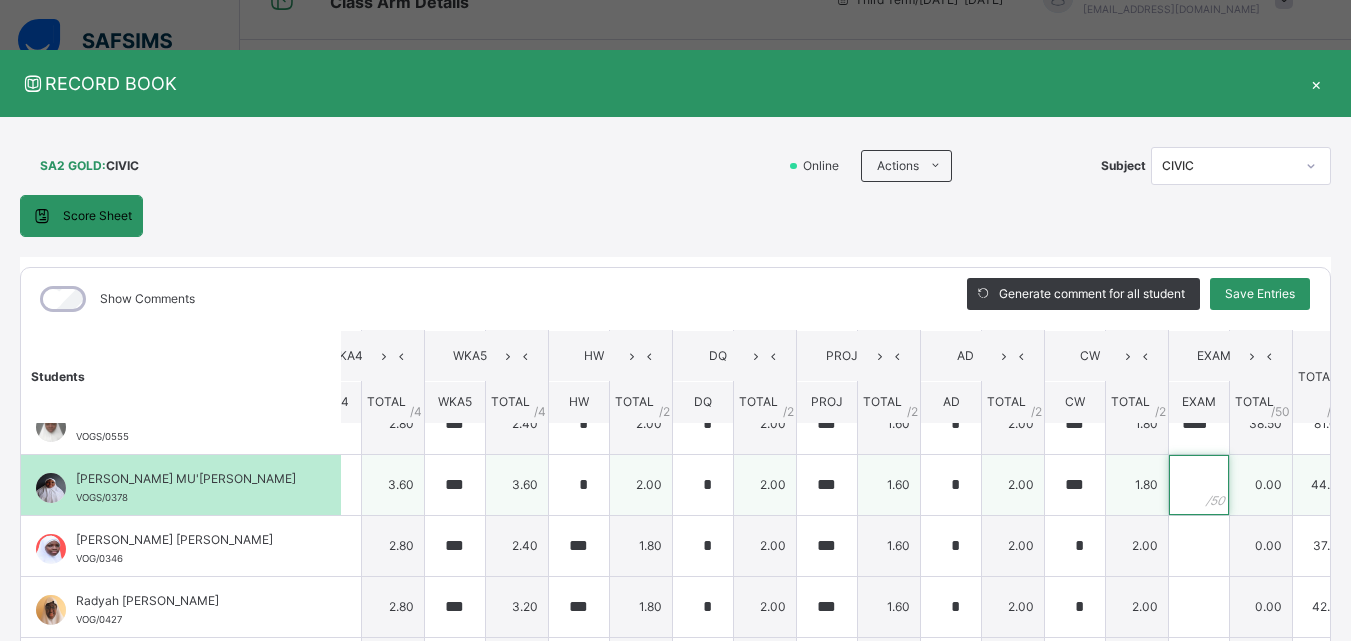 click at bounding box center [1199, 485] 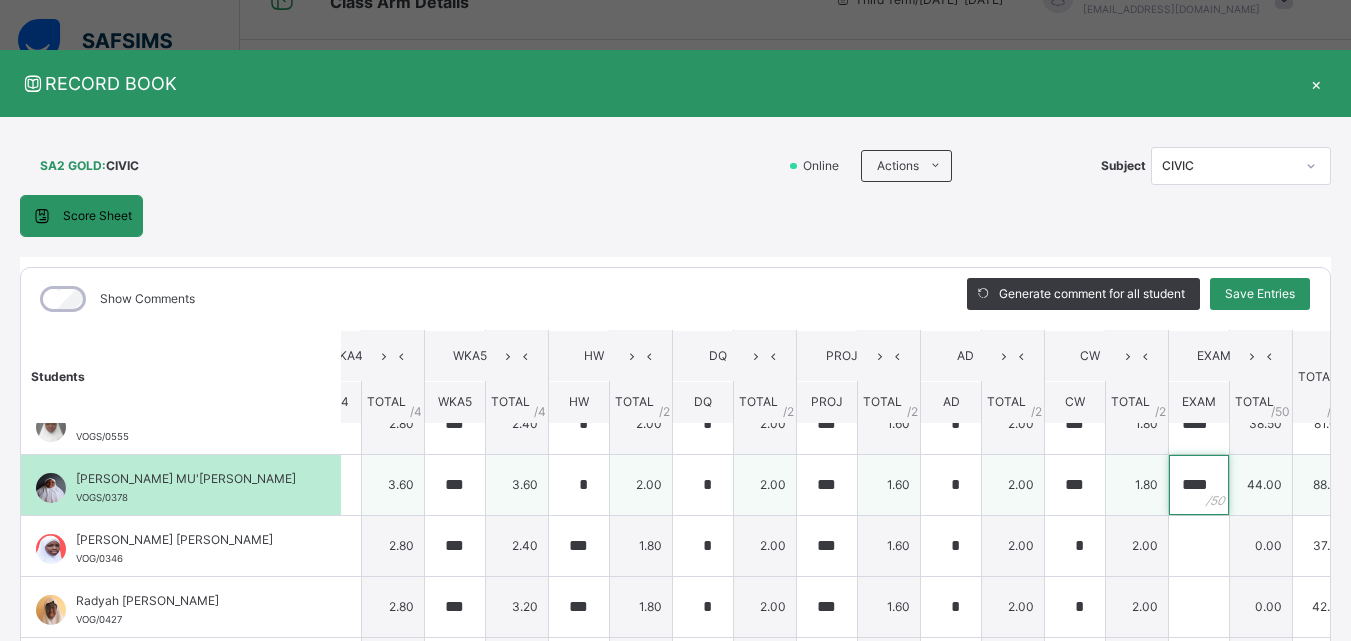scroll, scrollTop: 0, scrollLeft: 3, axis: horizontal 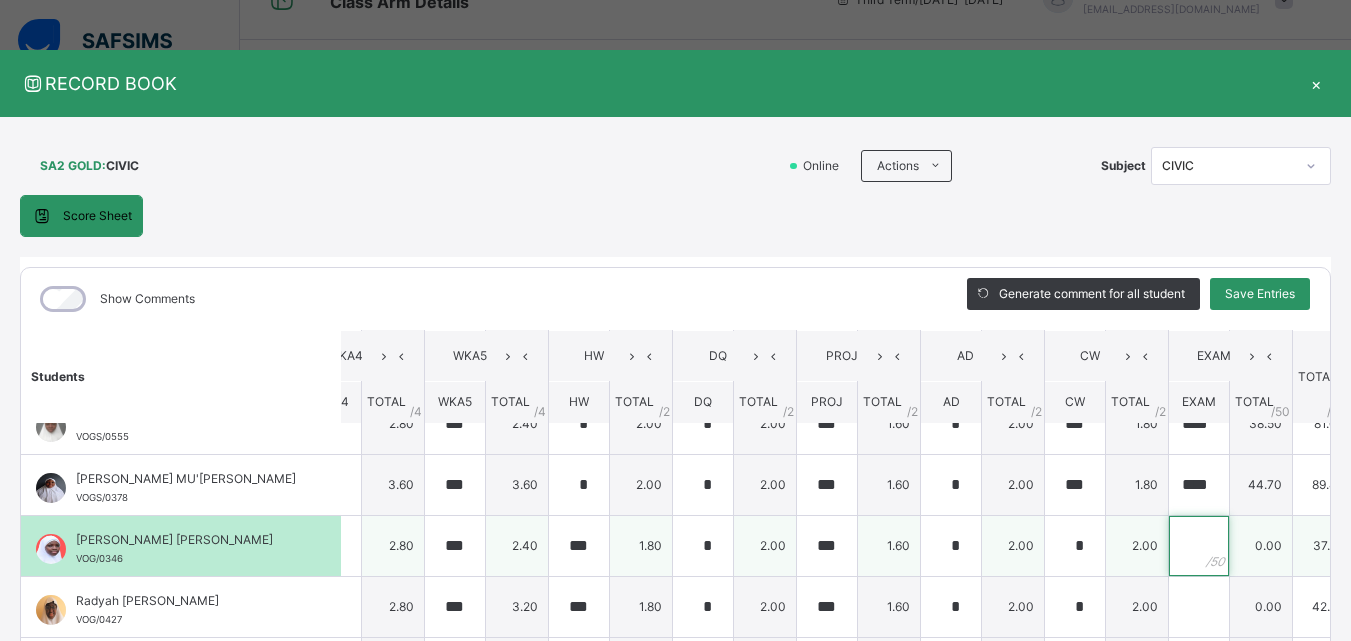 click at bounding box center (1199, 546) 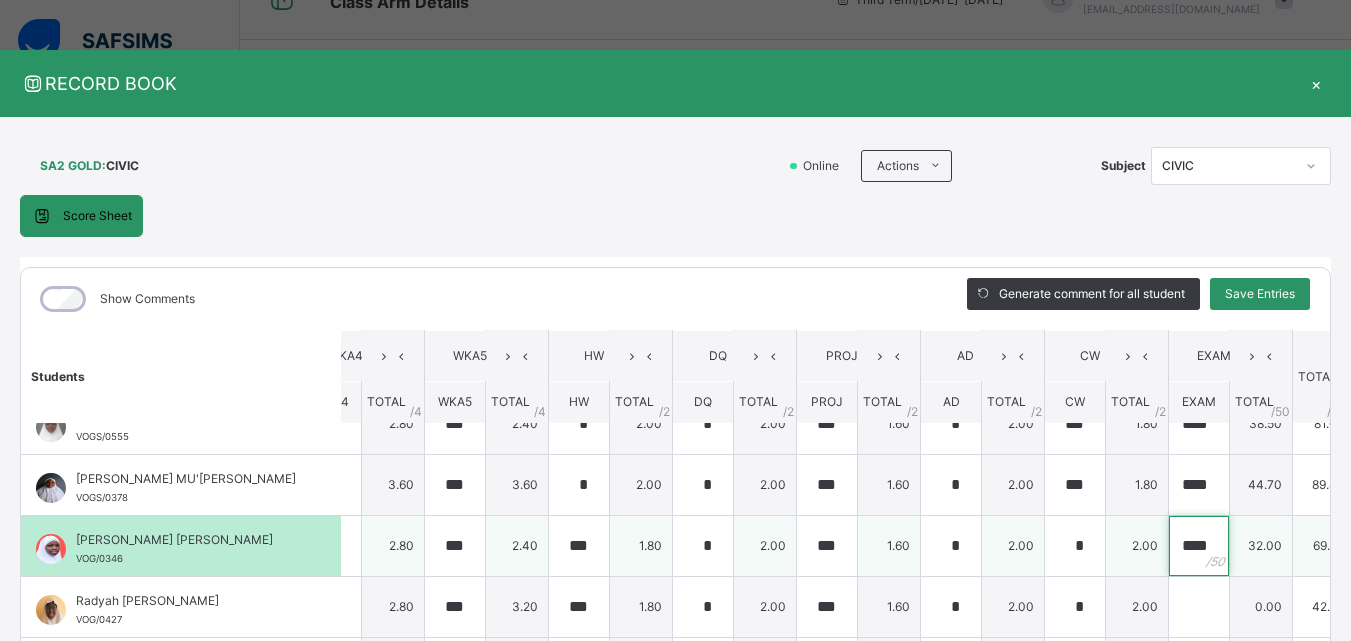 scroll, scrollTop: 0, scrollLeft: 4, axis: horizontal 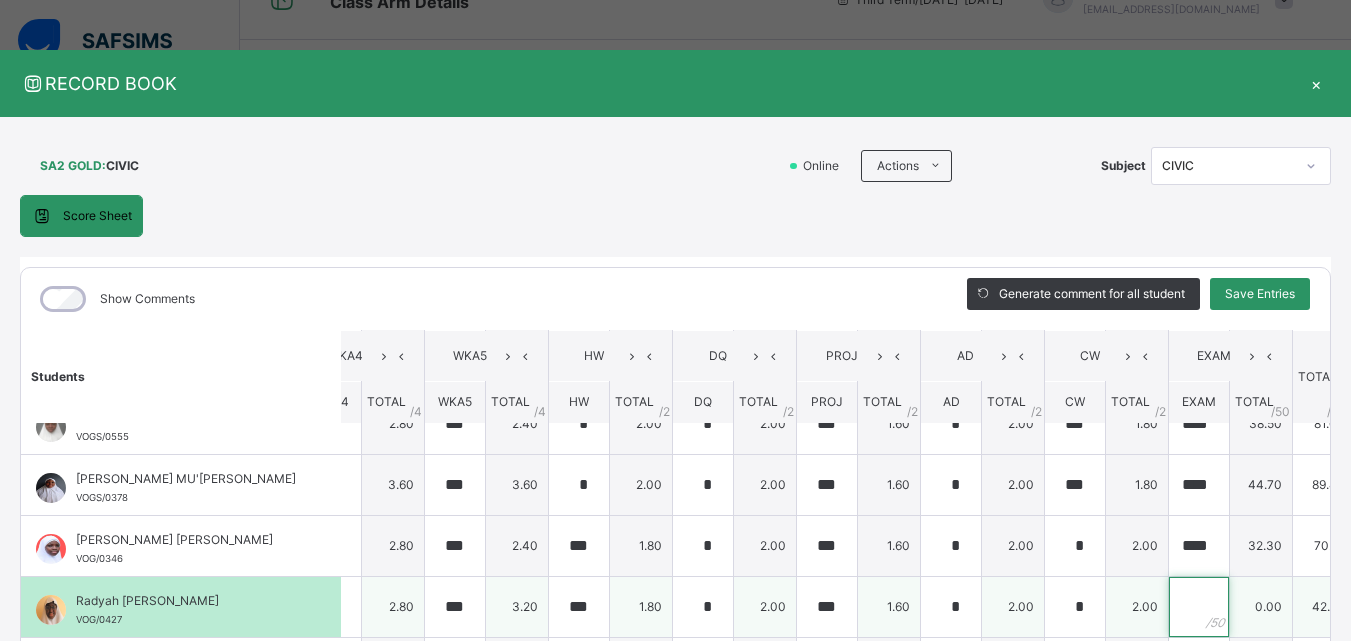 click at bounding box center (1199, 607) 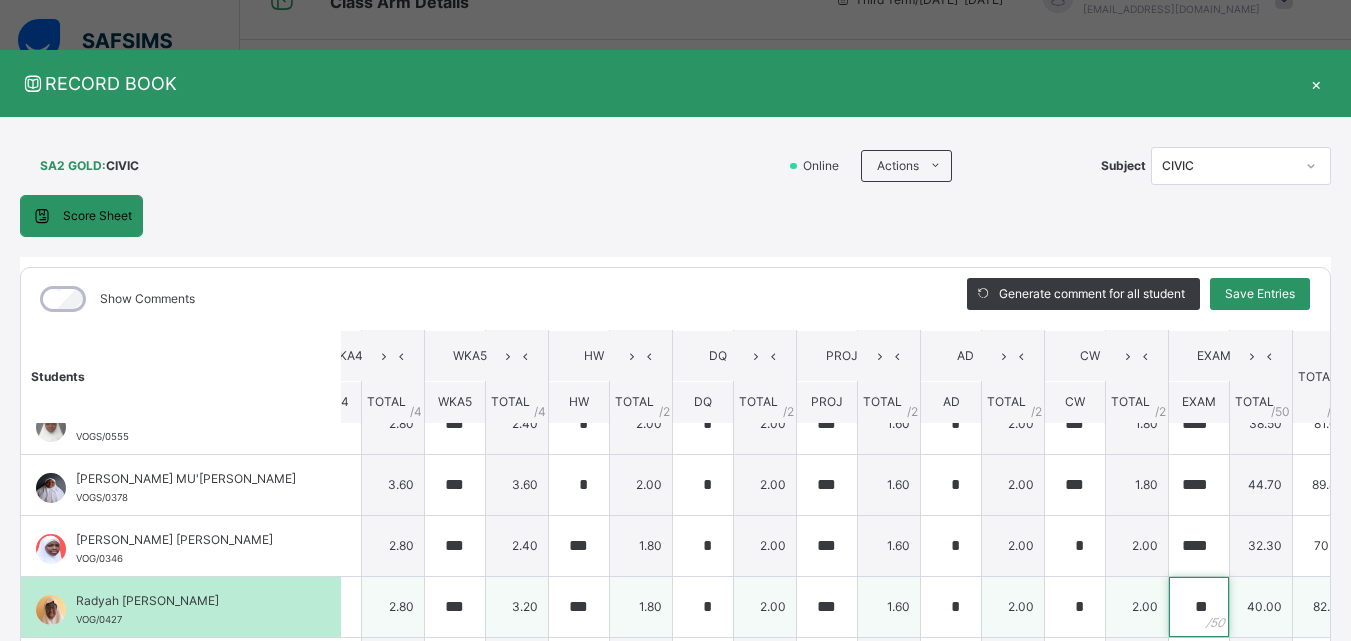 scroll, scrollTop: 951, scrollLeft: 537, axis: both 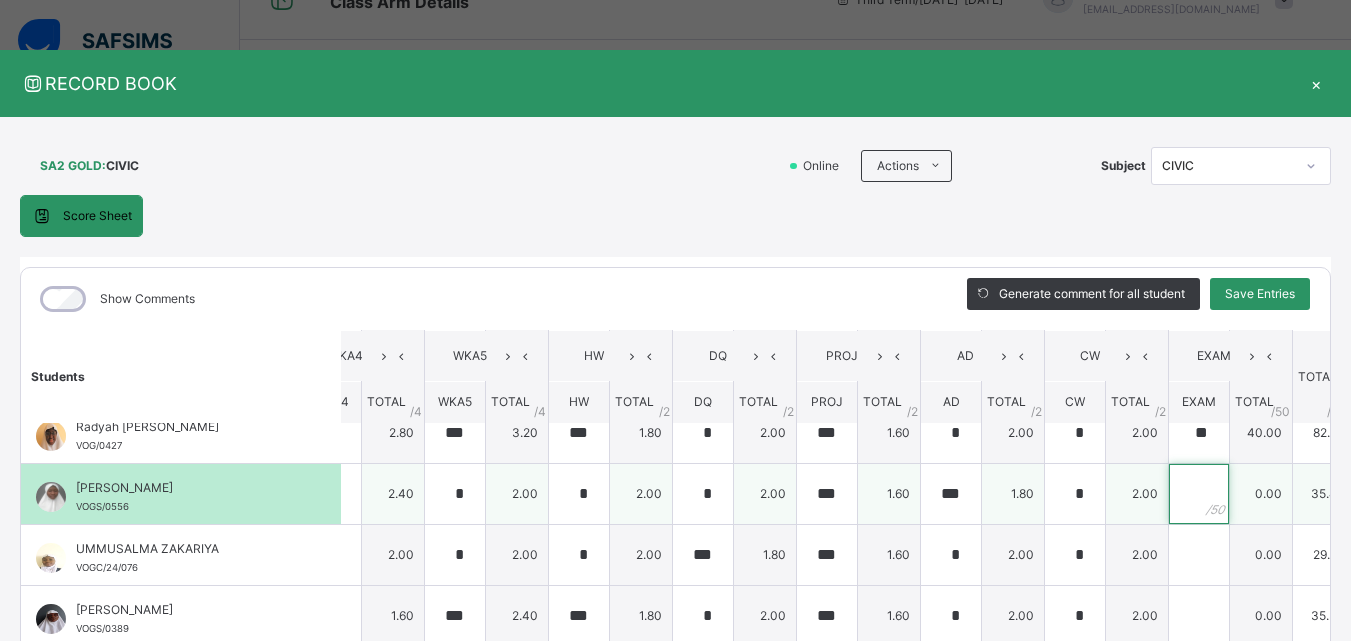 click at bounding box center [1199, 494] 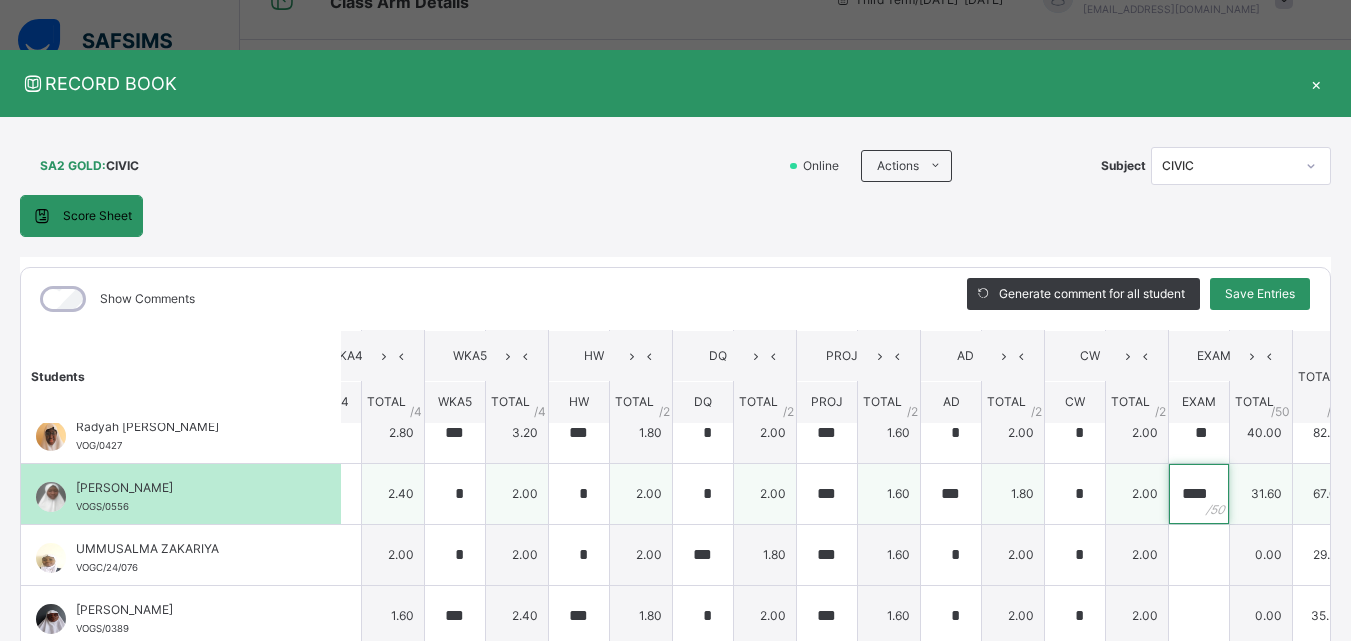 scroll, scrollTop: 0, scrollLeft: 1, axis: horizontal 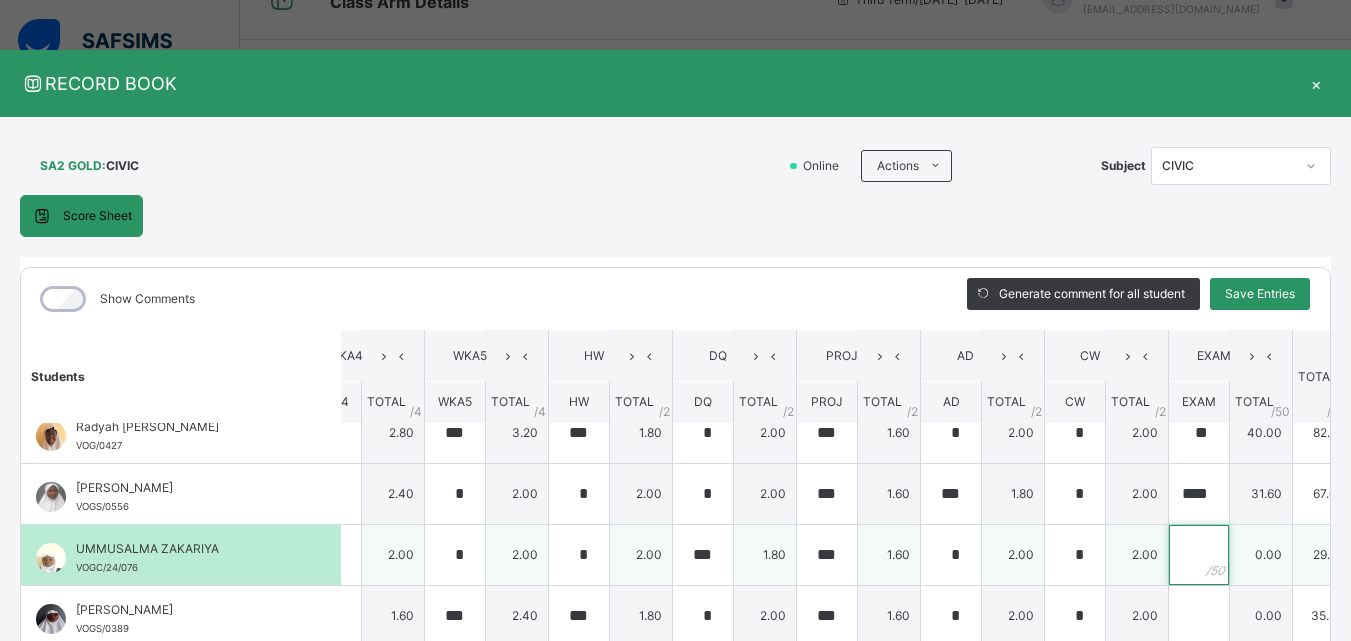 click at bounding box center [1199, 555] 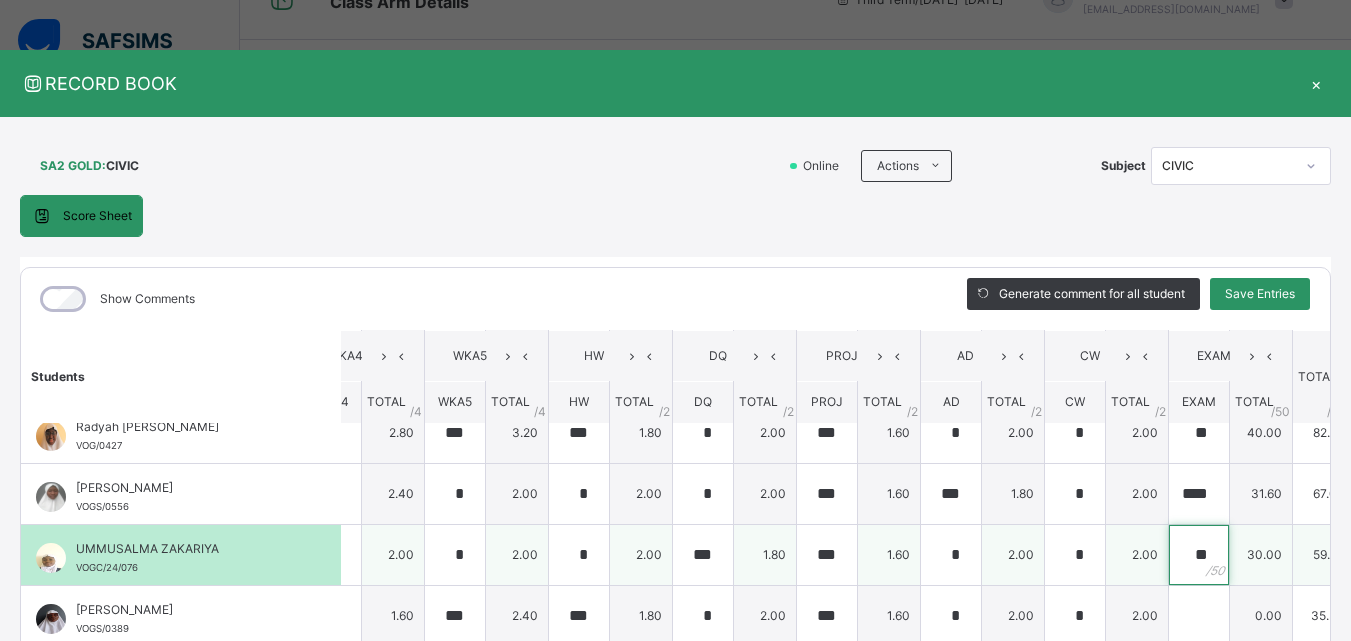 scroll, scrollTop: 285, scrollLeft: 0, axis: vertical 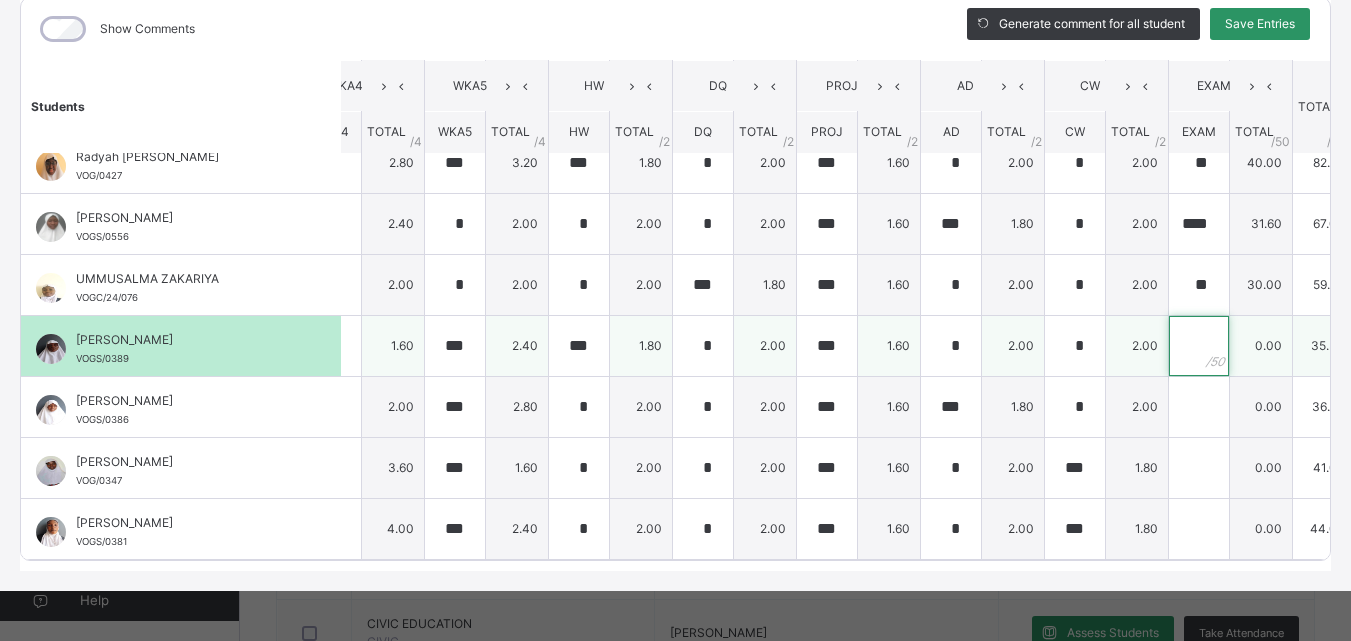 click at bounding box center (1199, 346) 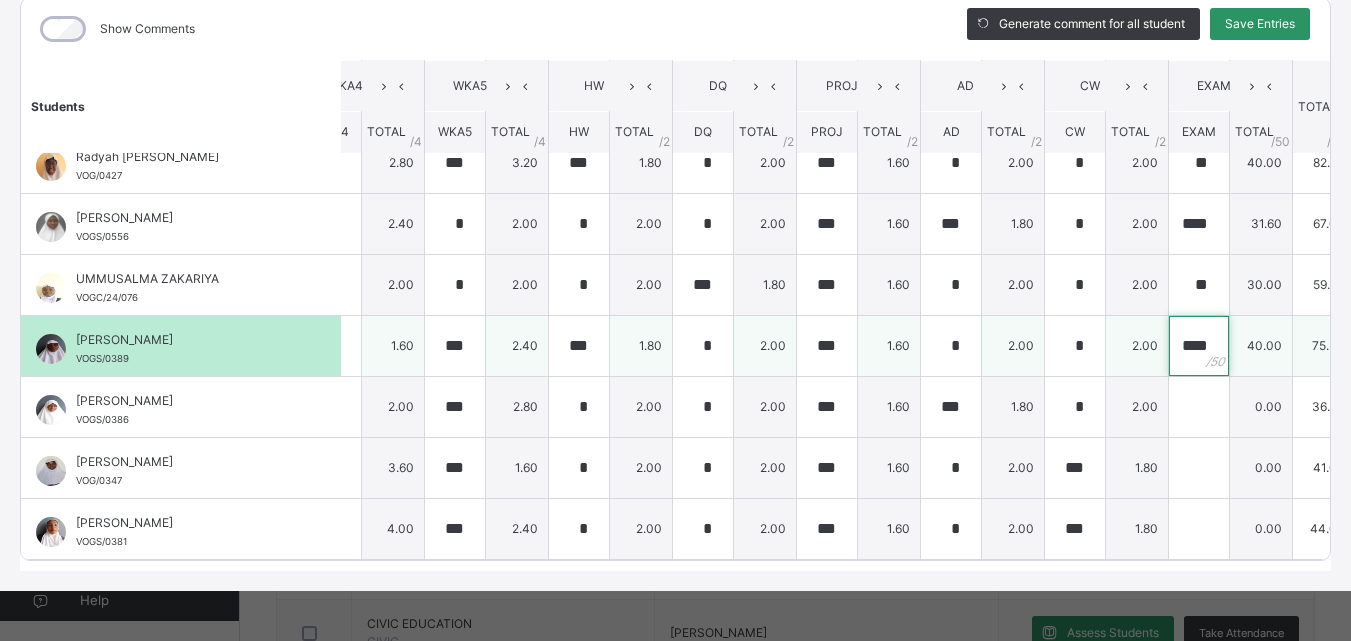 scroll, scrollTop: 0, scrollLeft: 5, axis: horizontal 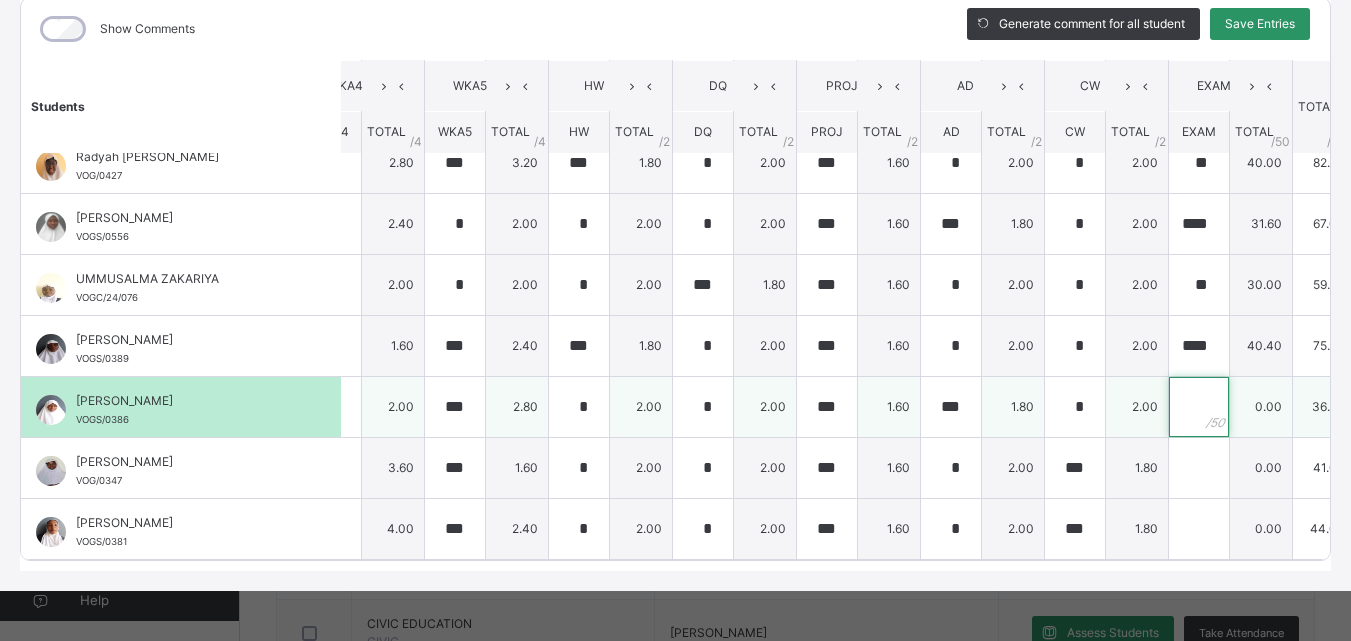 click at bounding box center [1199, 407] 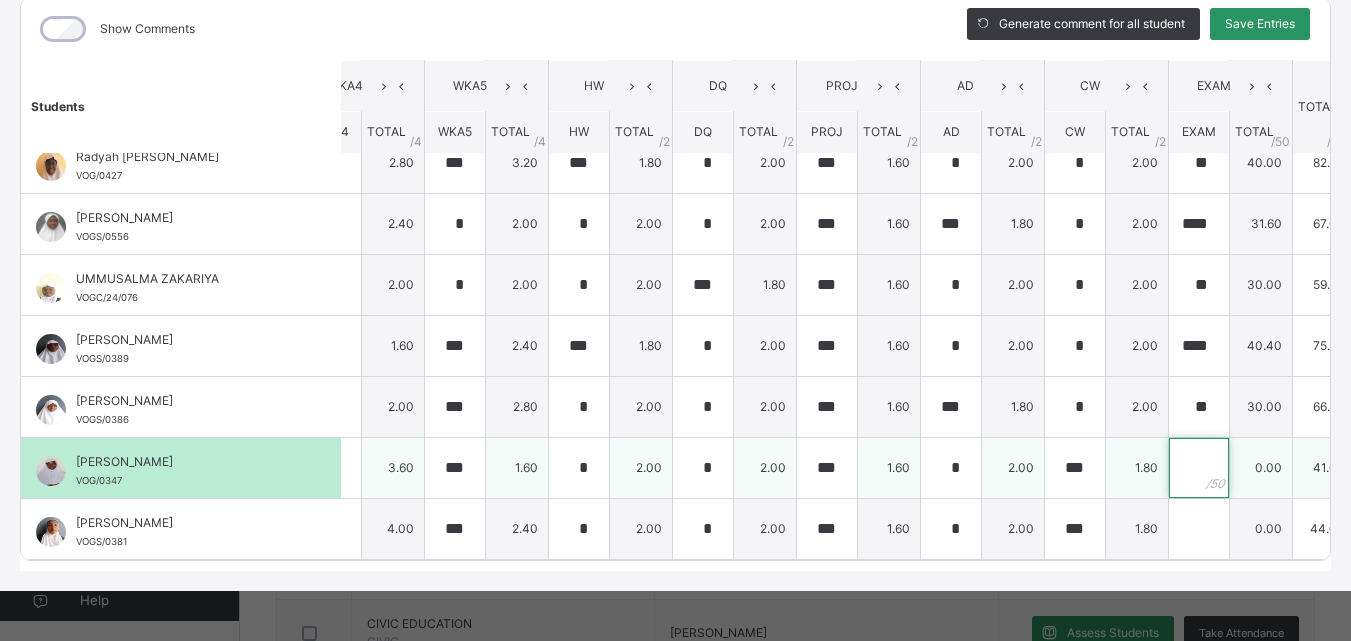 click at bounding box center (1199, 468) 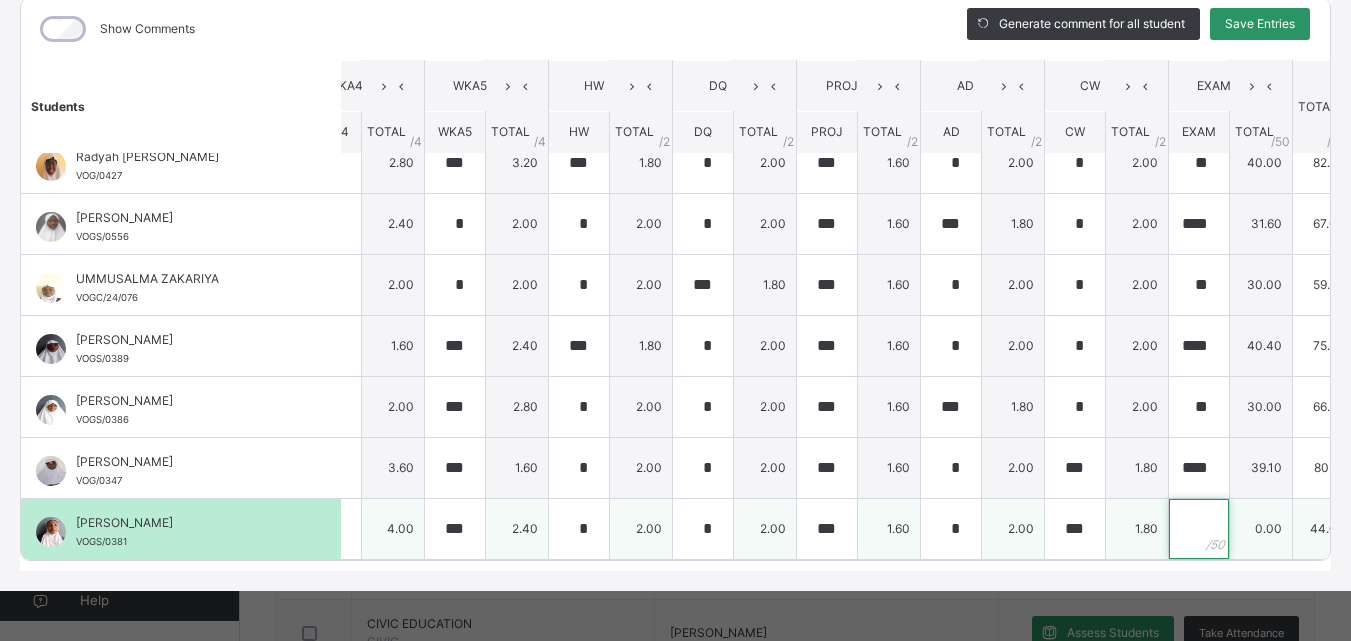click at bounding box center (1199, 529) 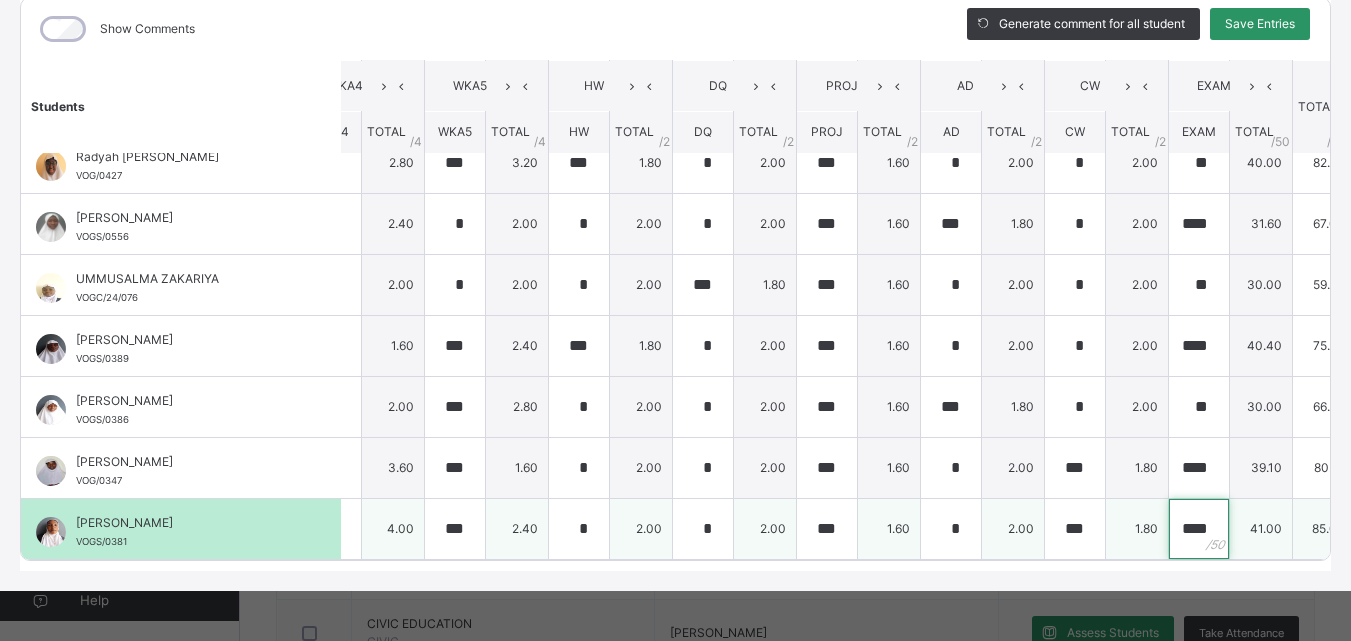 scroll, scrollTop: 0, scrollLeft: 1, axis: horizontal 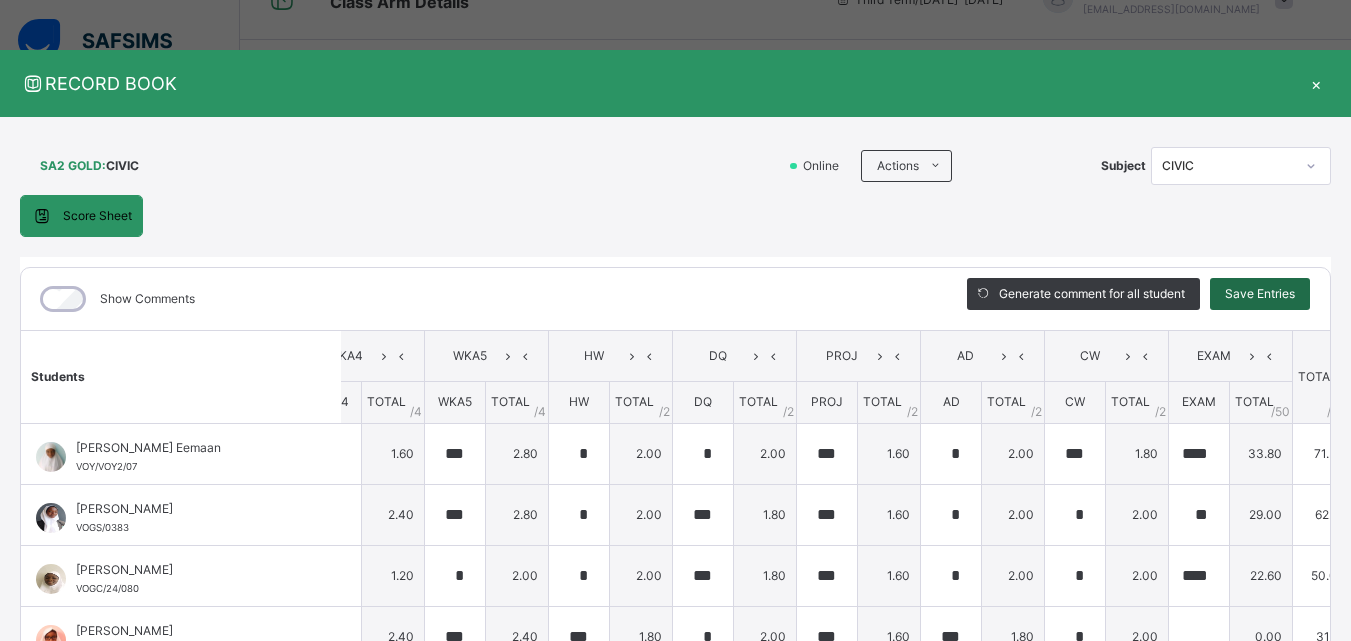click on "Save Entries" at bounding box center (1260, 294) 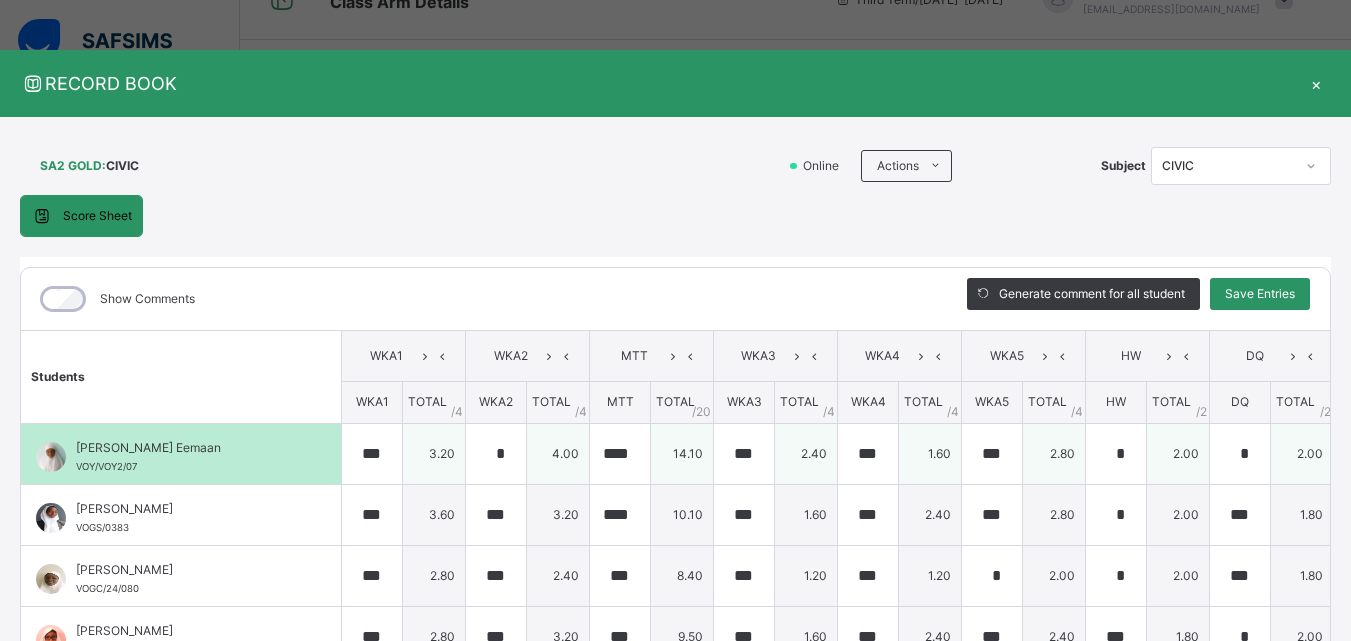 click on "2.00" at bounding box center (1302, 453) 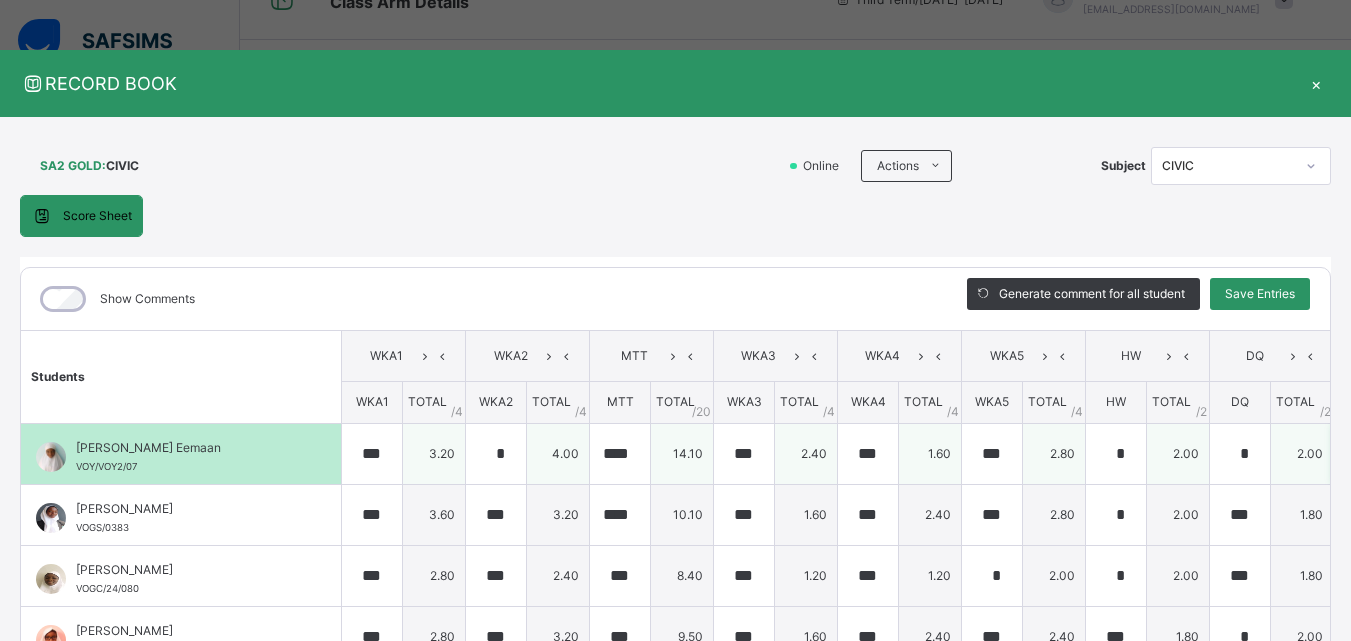 scroll, scrollTop: 0, scrollLeft: 33, axis: horizontal 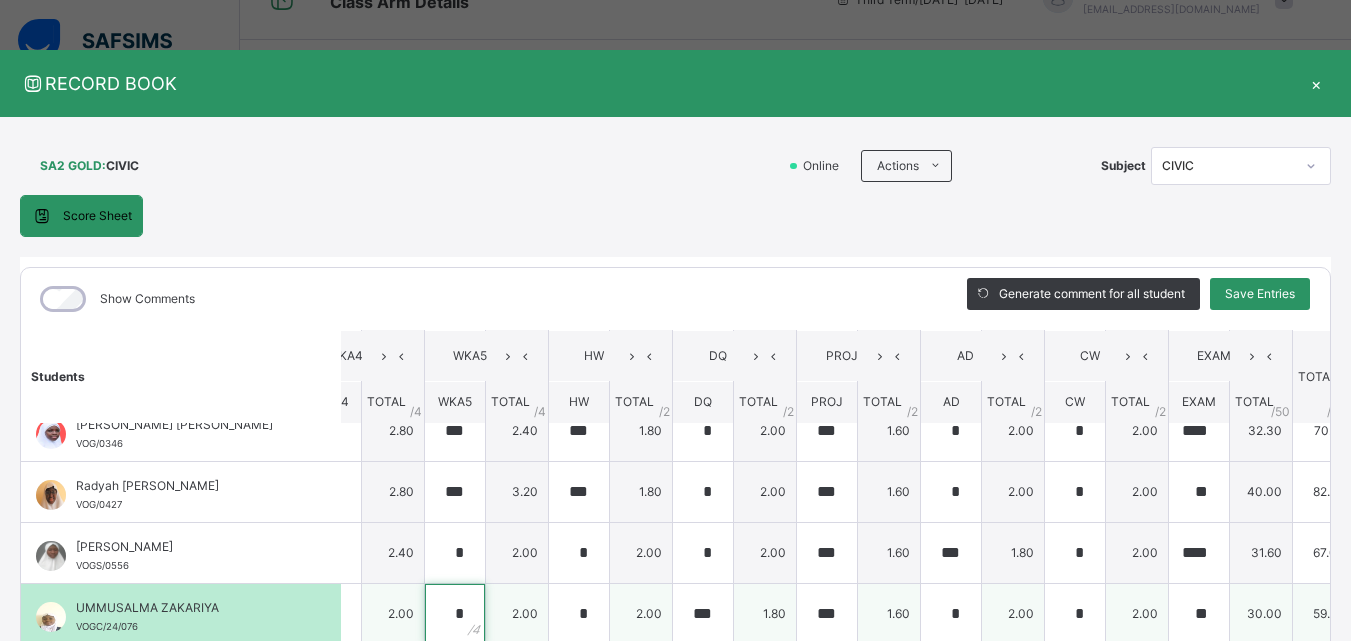 click on "*" at bounding box center [455, 614] 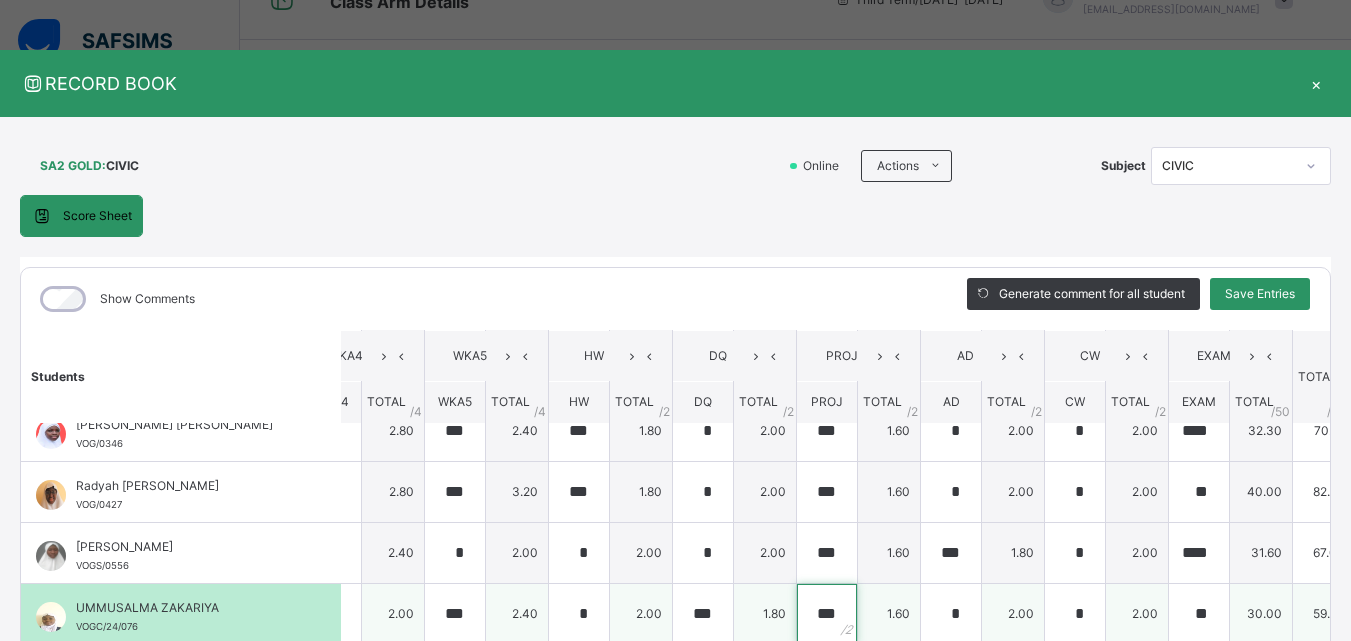 click on "***" at bounding box center (827, 614) 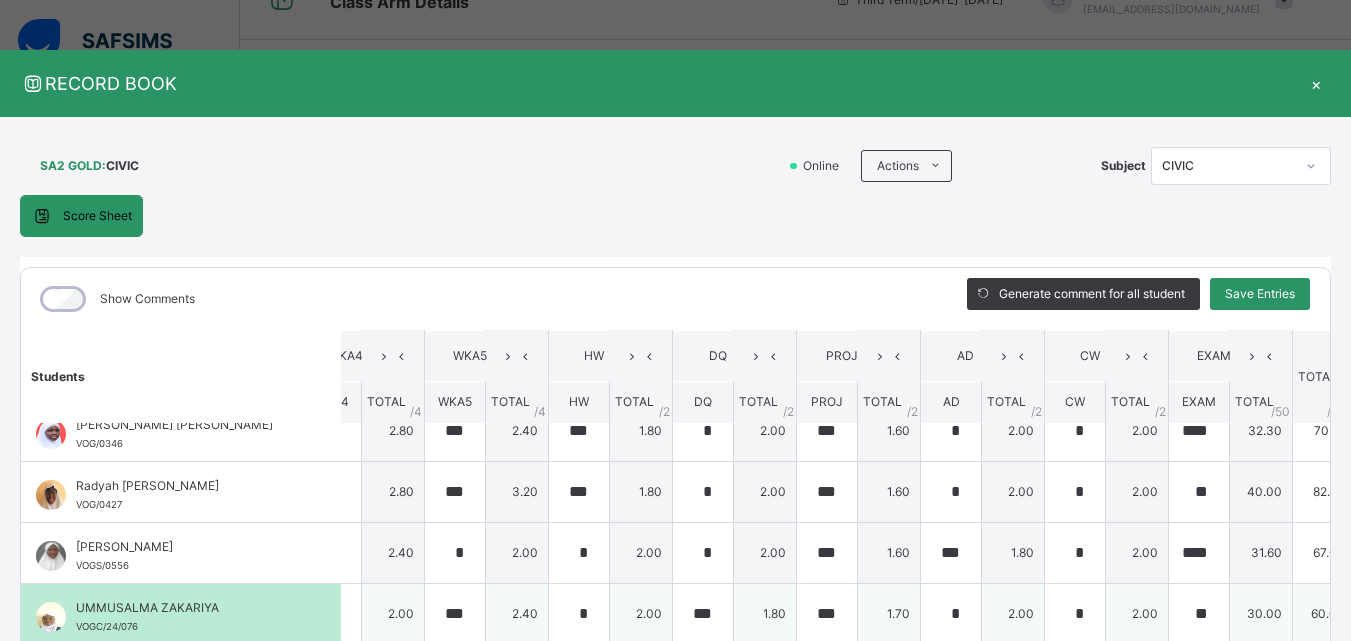 drag, startPoint x: 1220, startPoint y: 595, endPoint x: 1220, endPoint y: 606, distance: 11 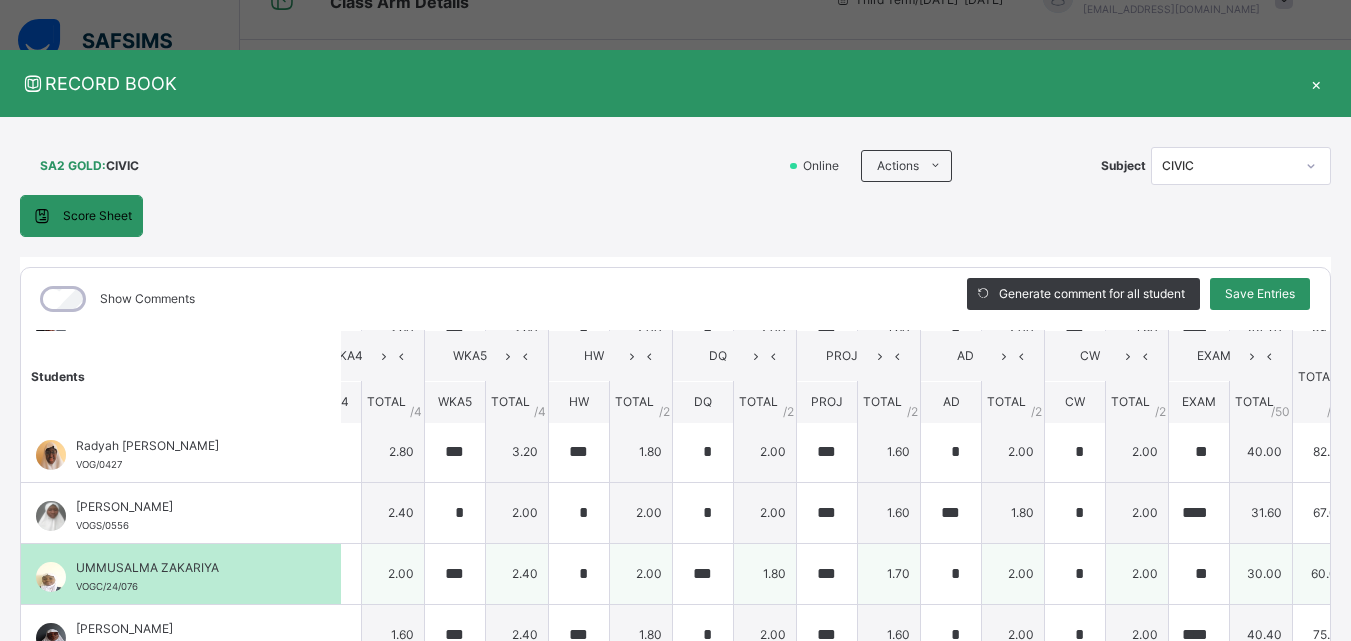 scroll, scrollTop: 951, scrollLeft: 537, axis: both 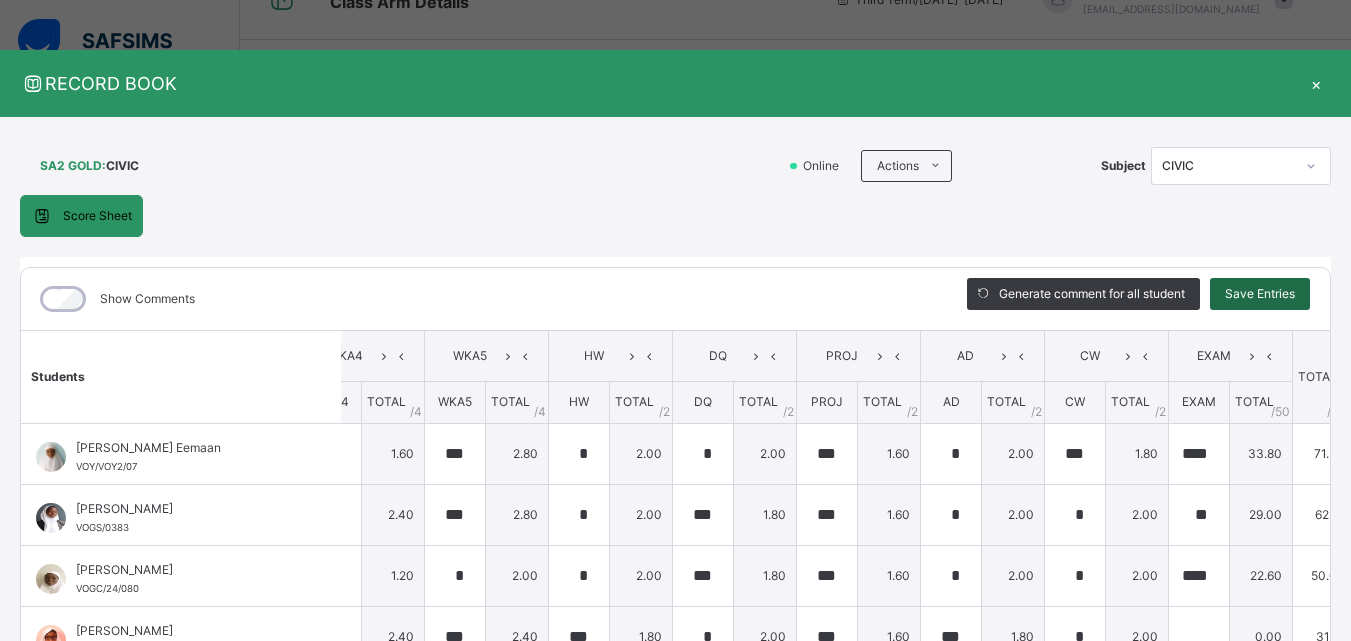 click on "Save Entries" at bounding box center [1260, 294] 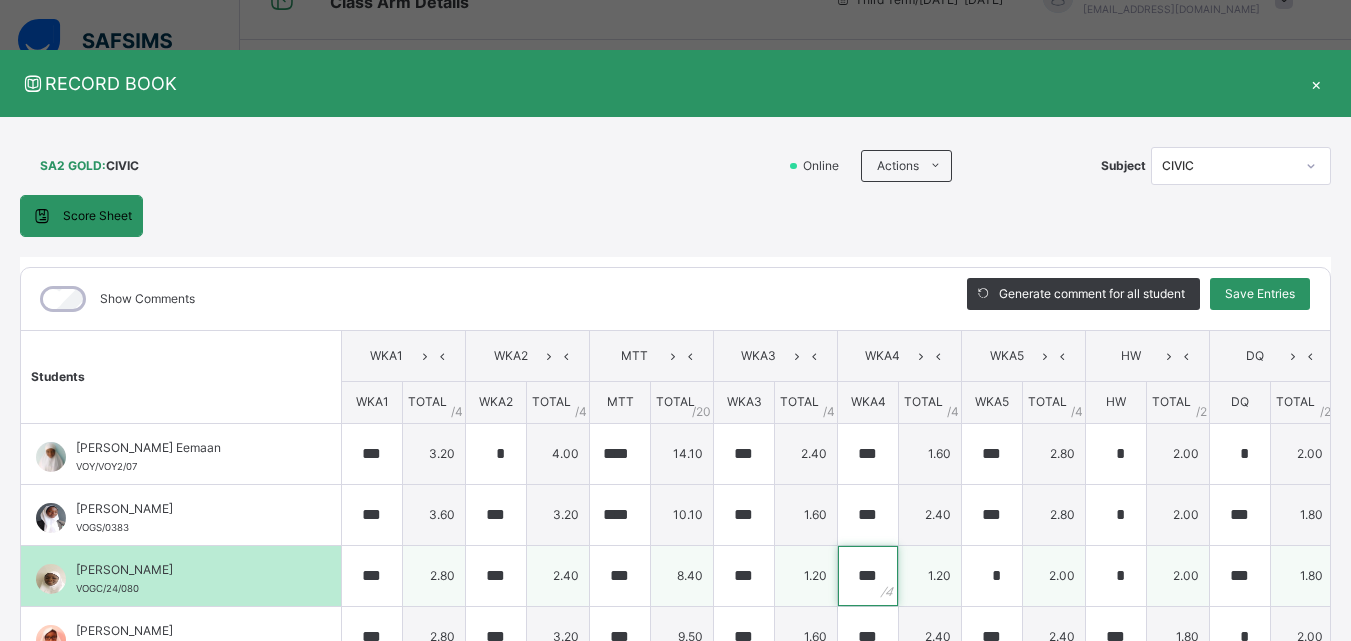 click on "***" at bounding box center [868, 576] 